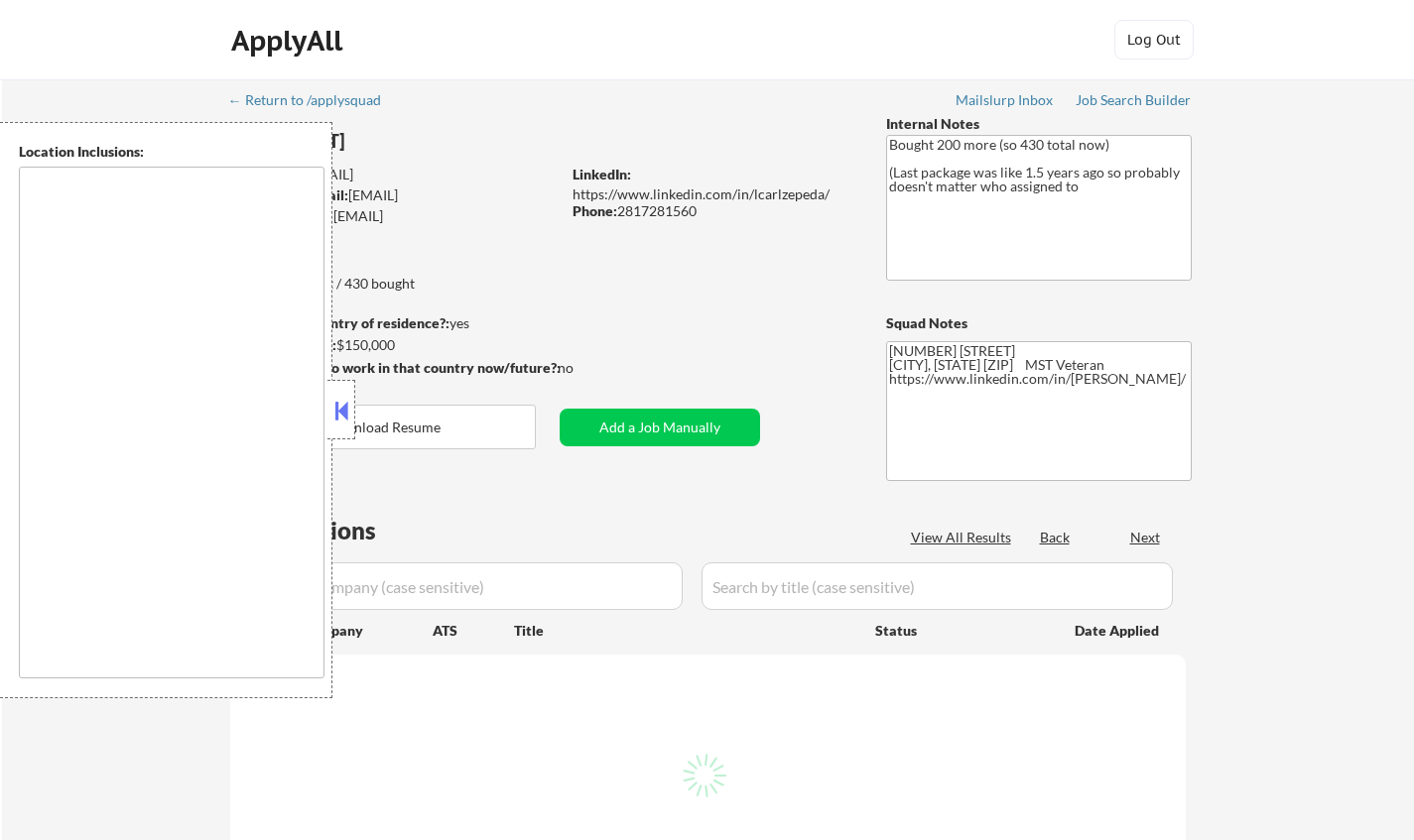 scroll, scrollTop: 0, scrollLeft: 0, axis: both 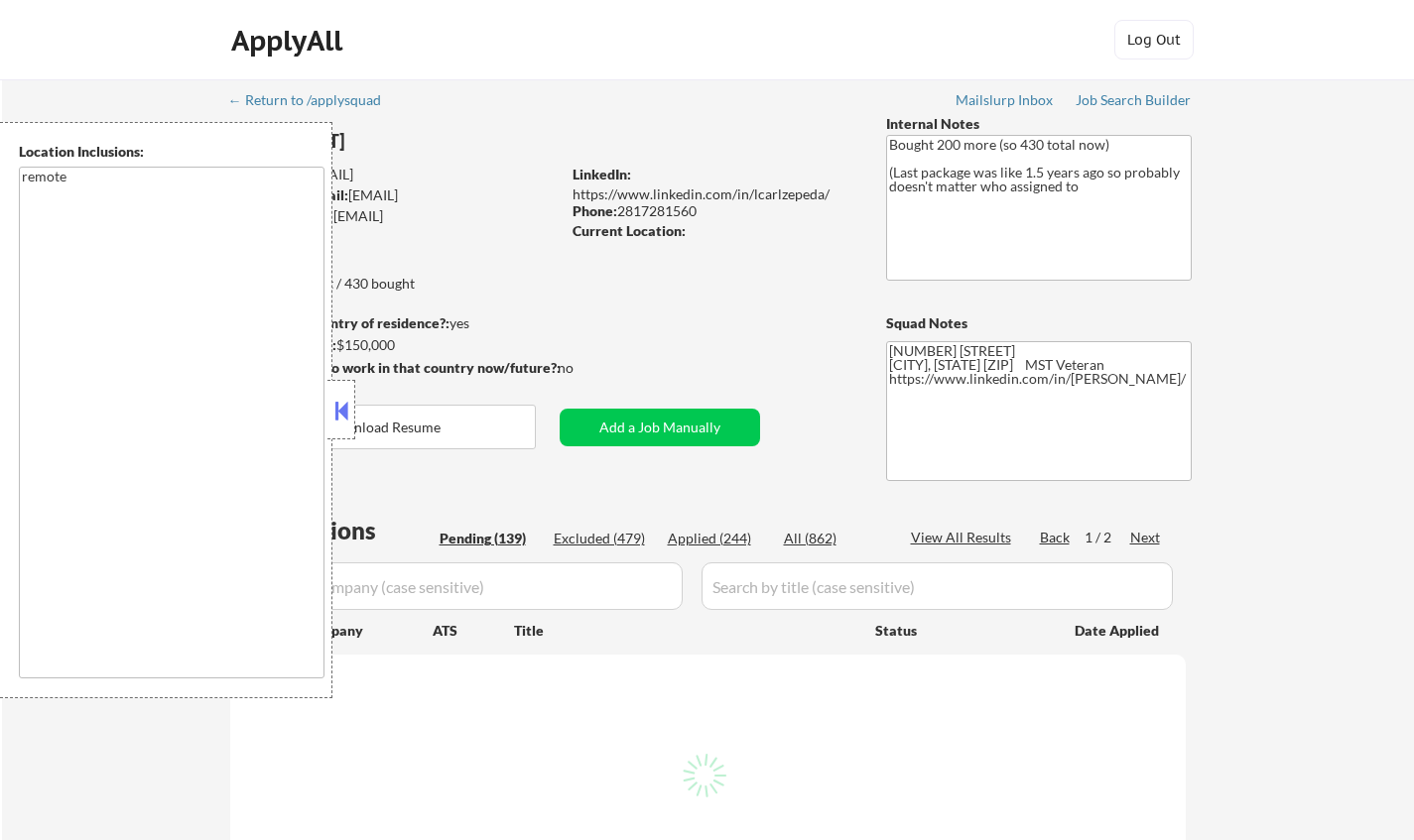 click at bounding box center [341, 411] 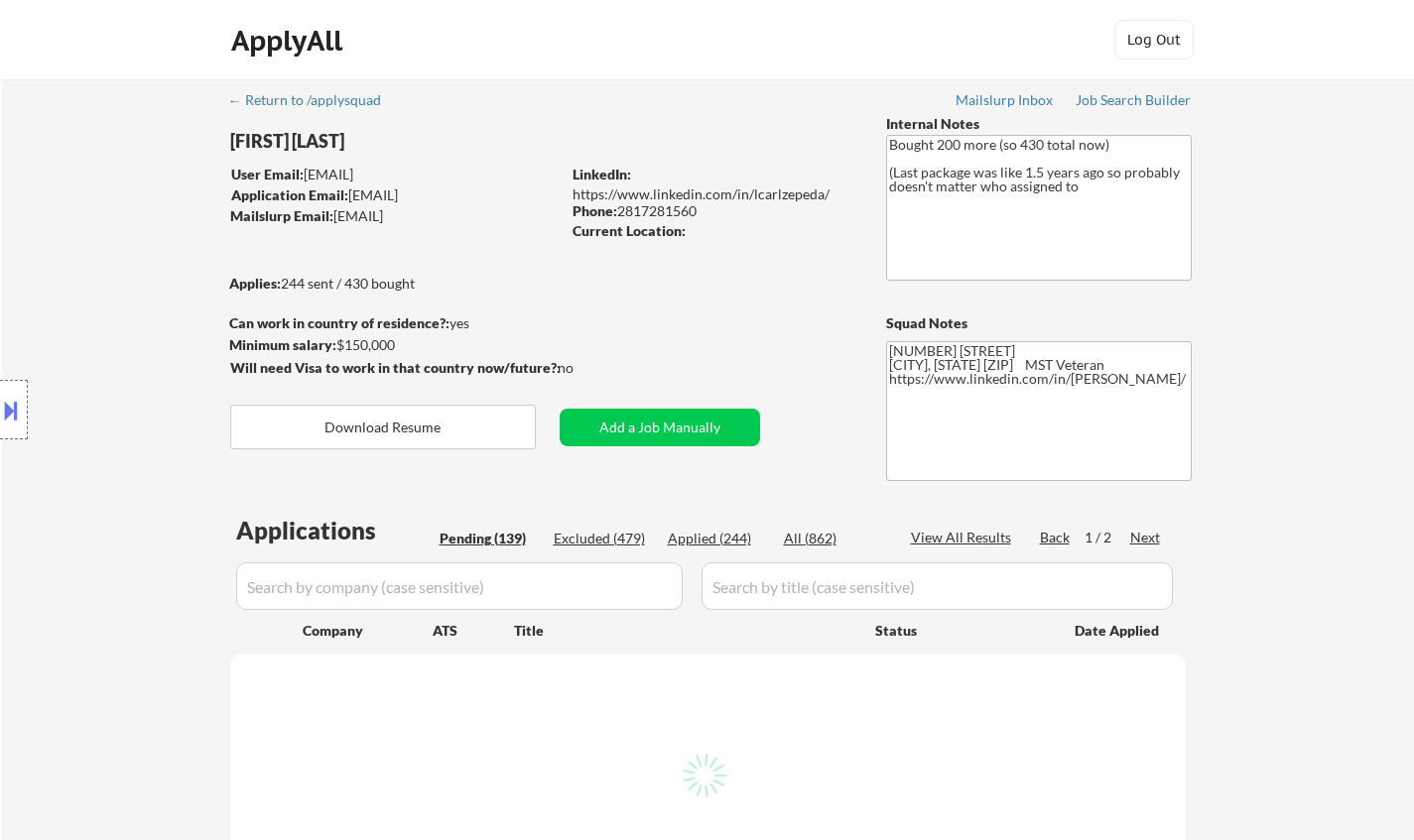 select on ""pending"" 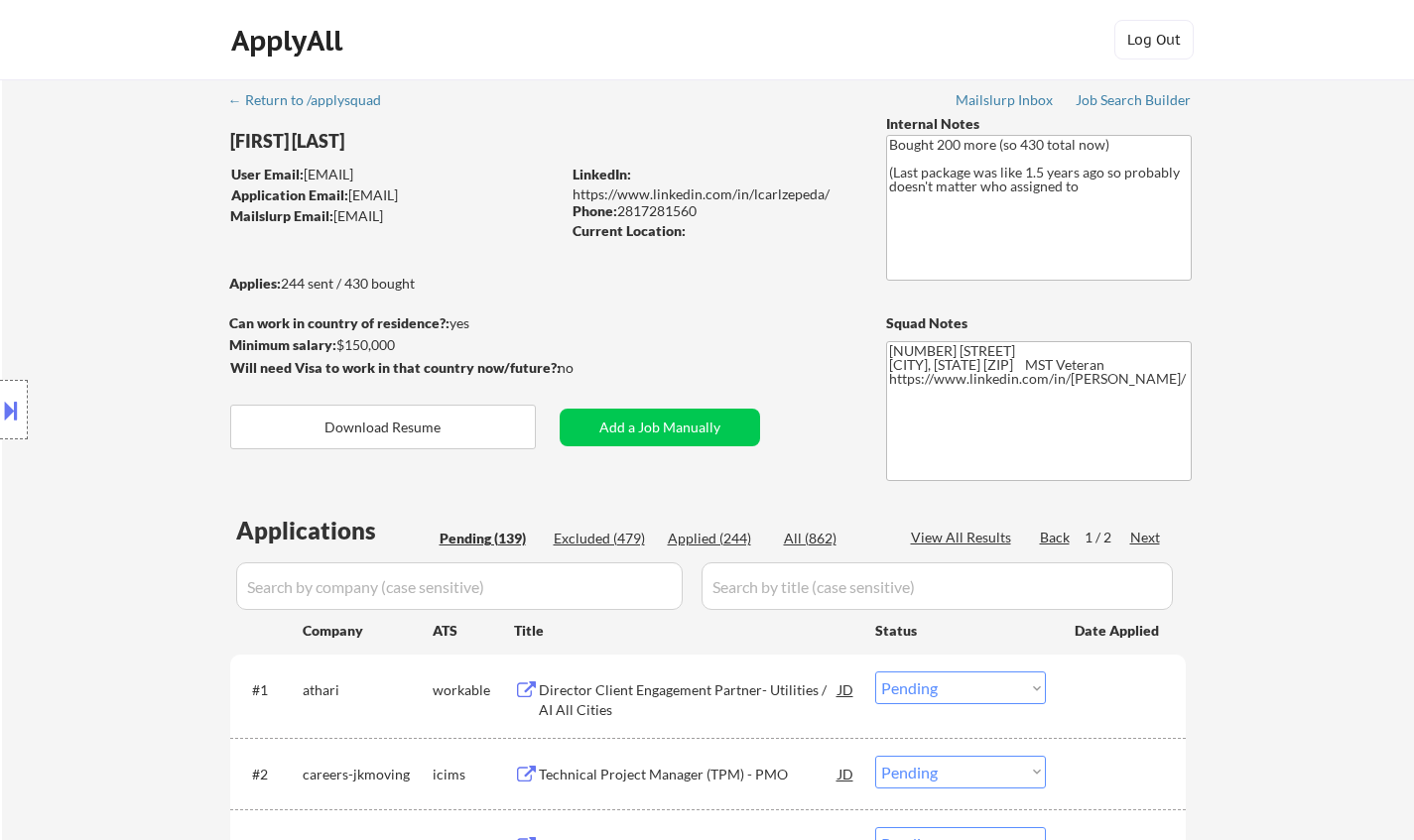 scroll, scrollTop: 1874, scrollLeft: 0, axis: vertical 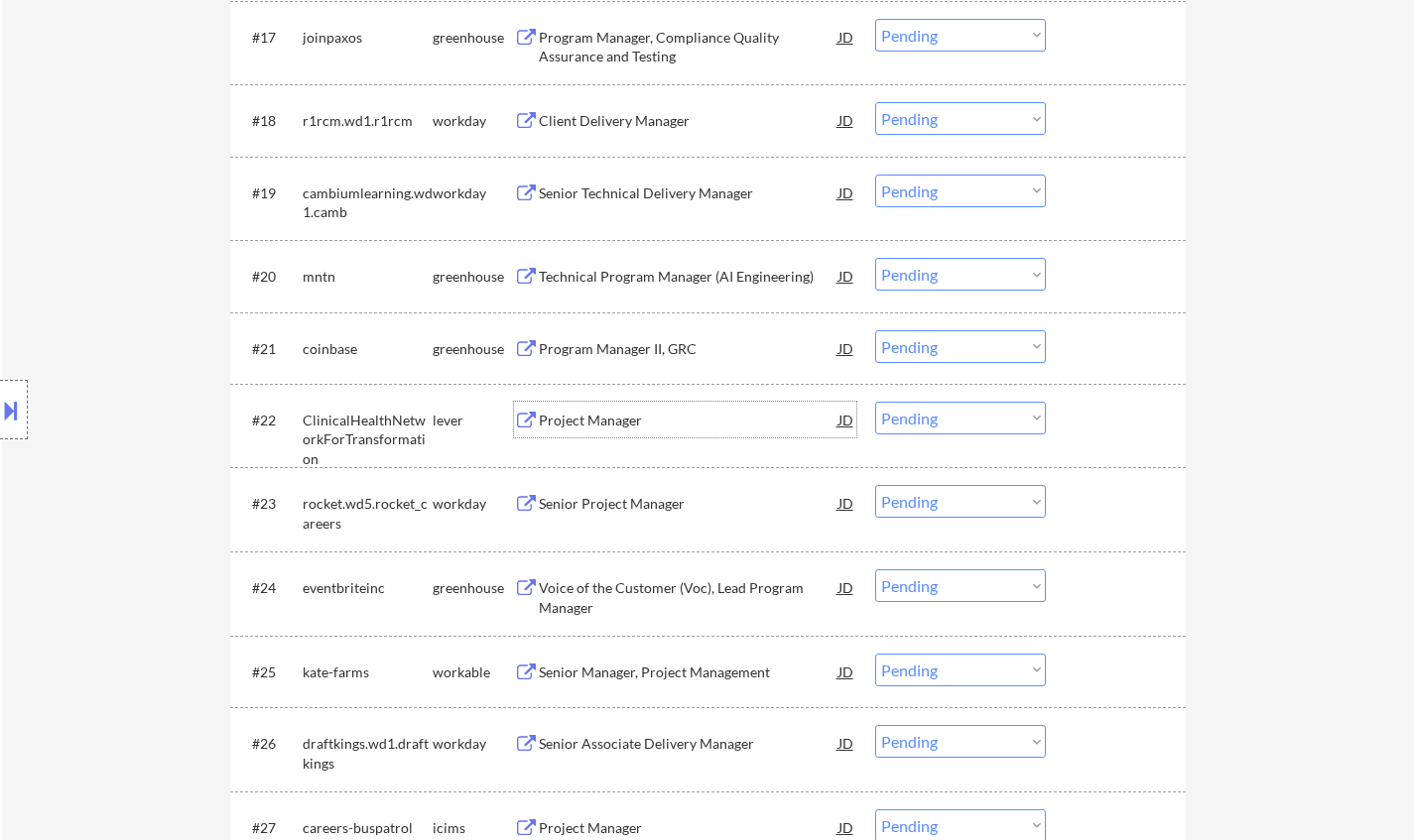 click on "Project Manager" at bounding box center (689, 420) 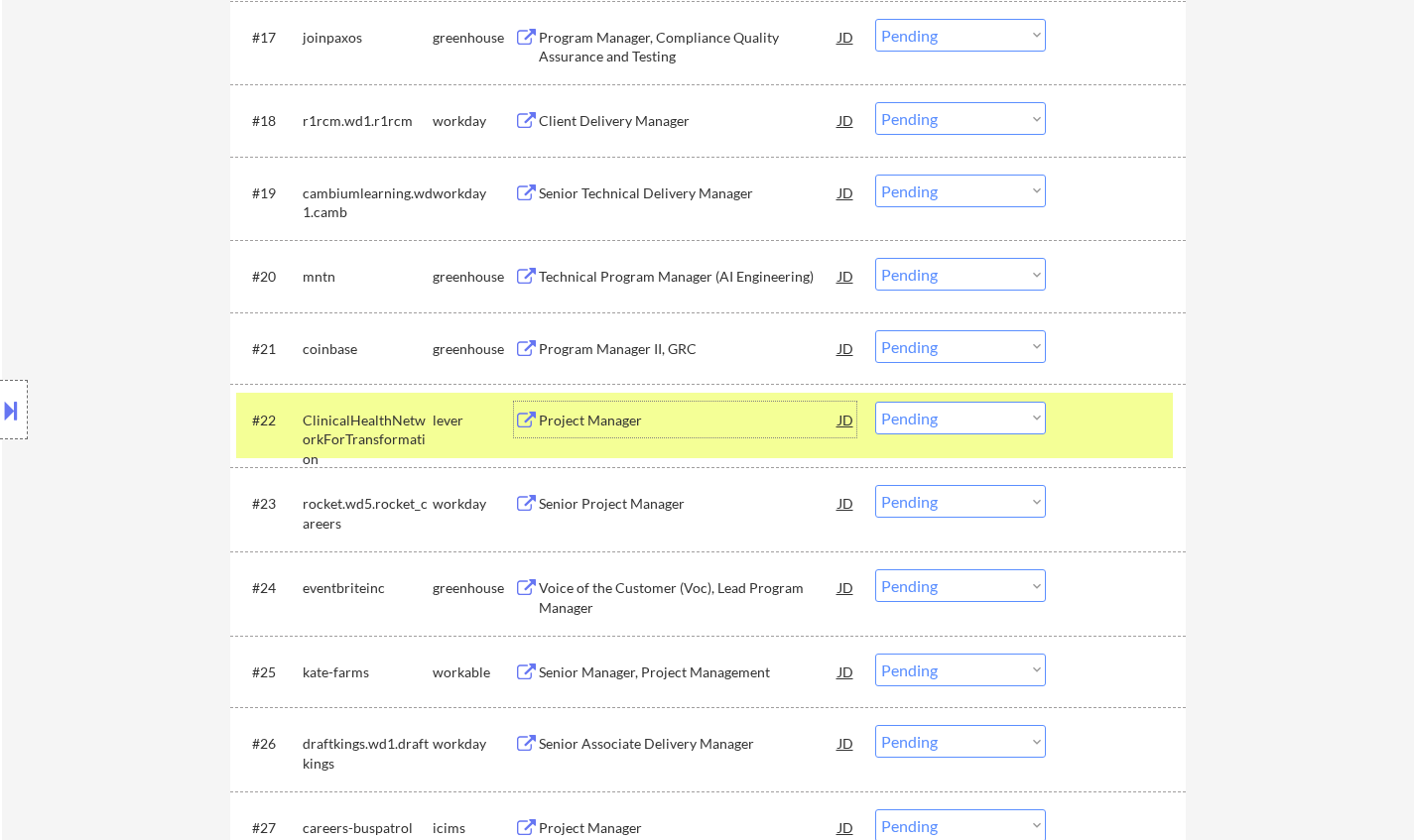 click on "Choose an option... Pending Applied Excluded (Questions) Excluded (Expired) Excluded (Location) Excluded (Bad Match) Excluded (Blocklist) Excluded (Salary) Excluded (Other)" at bounding box center [961, 418] 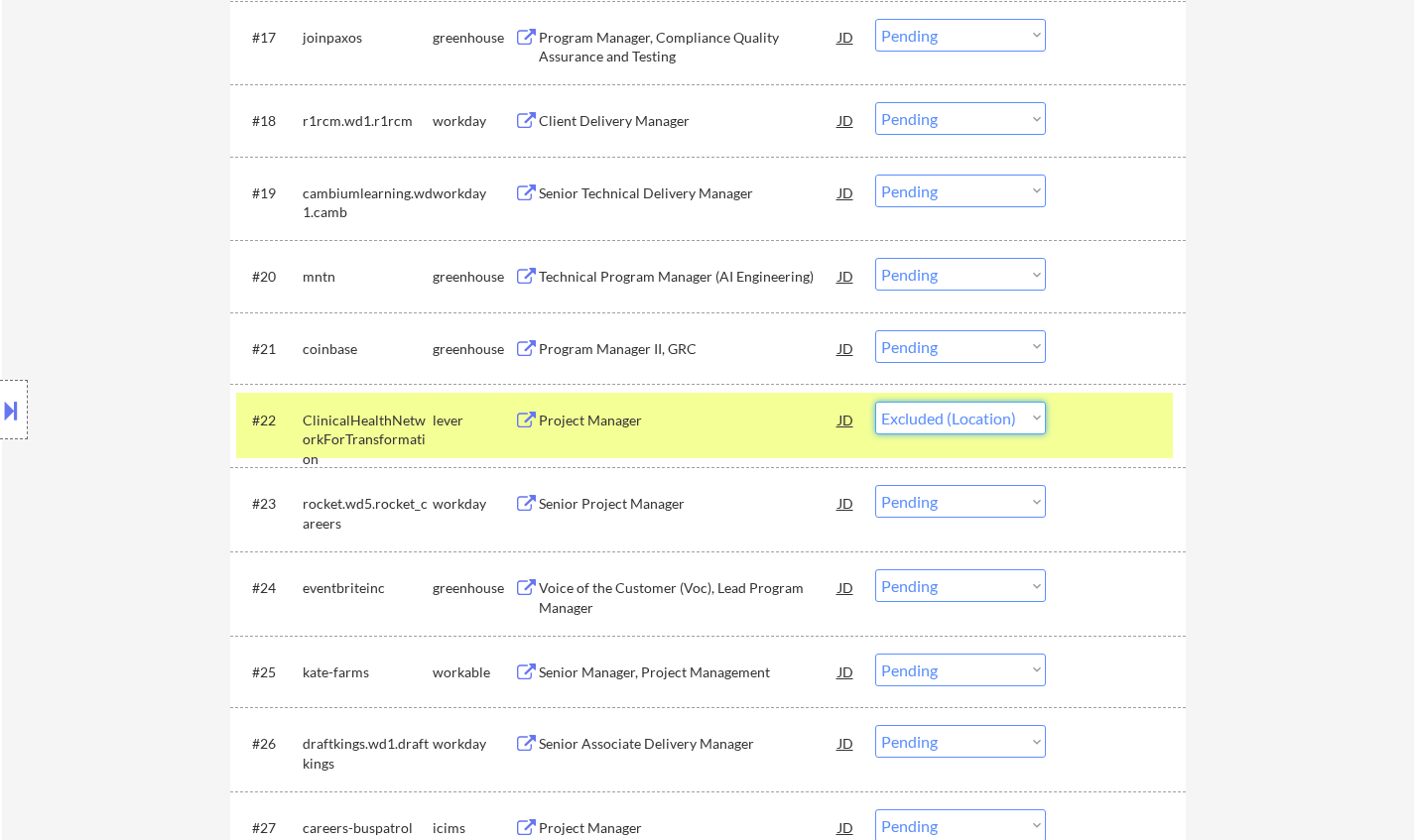 click on "Choose an option... Pending Applied Excluded (Questions) Excluded (Expired) Excluded (Location) Excluded (Bad Match) Excluded (Blocklist) Excluded (Salary) Excluded (Other)" at bounding box center (961, 418) 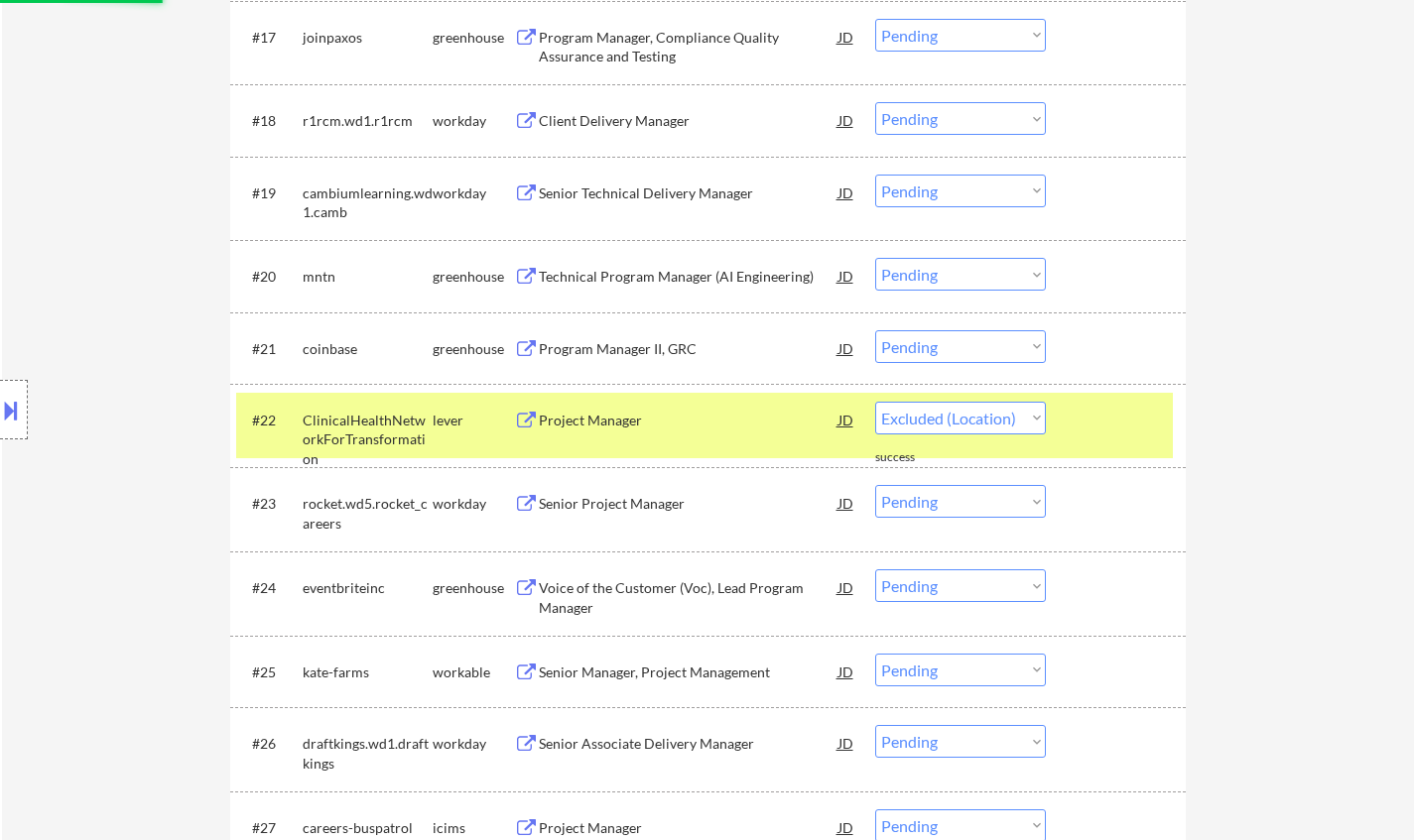 select on ""pending"" 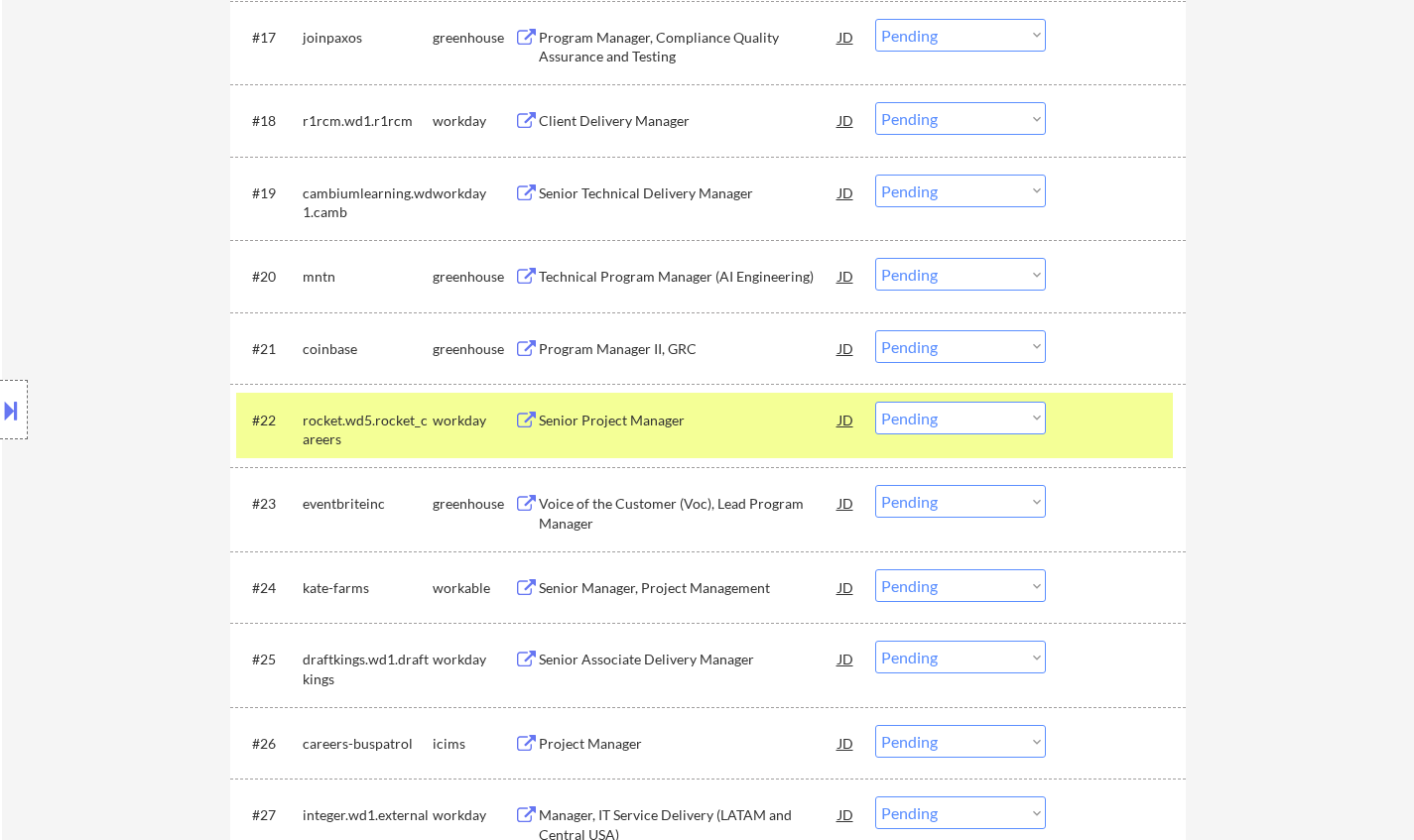 scroll, scrollTop: 3739, scrollLeft: 0, axis: vertical 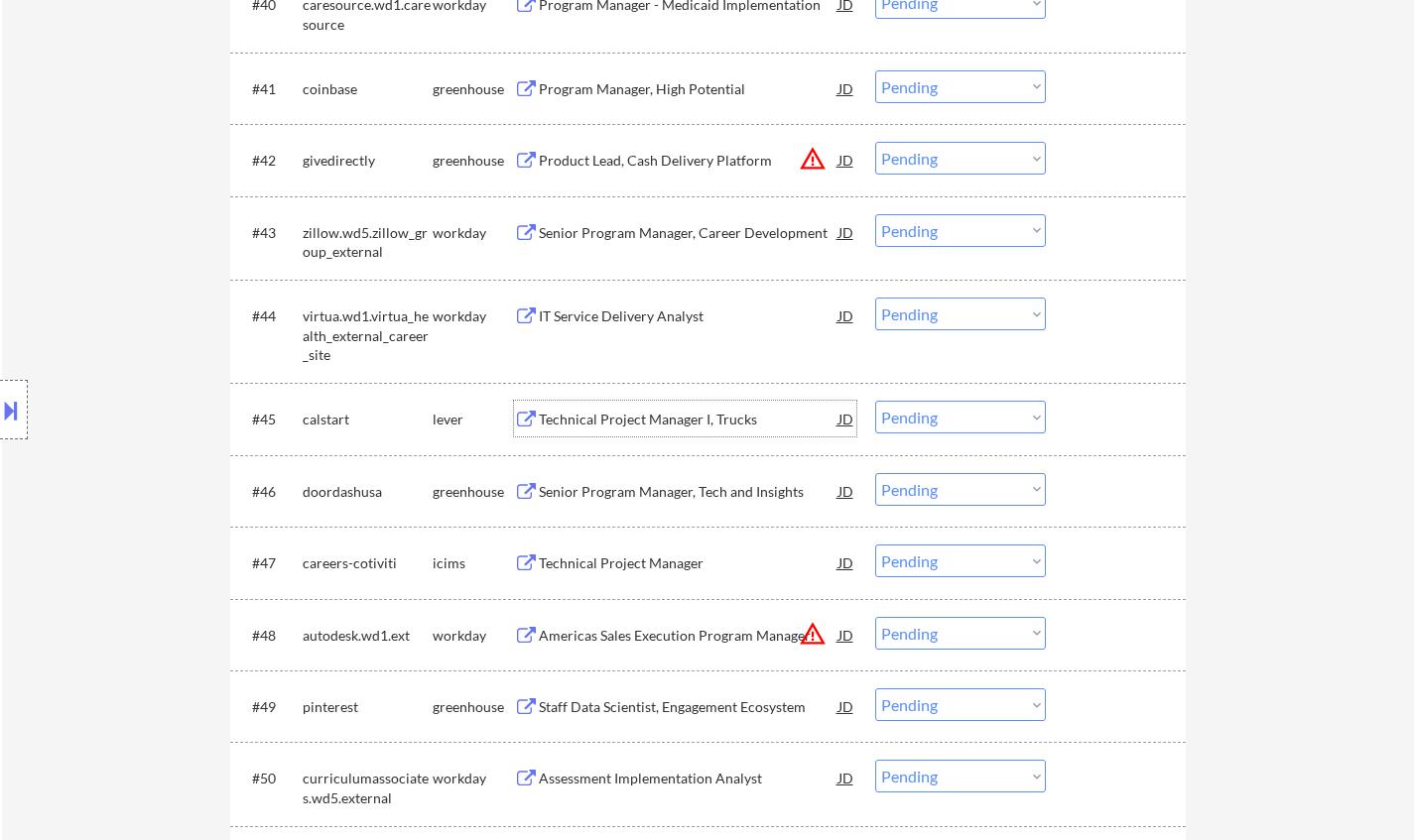 click on "Technical Project Manager I, Trucks" at bounding box center (689, 420) 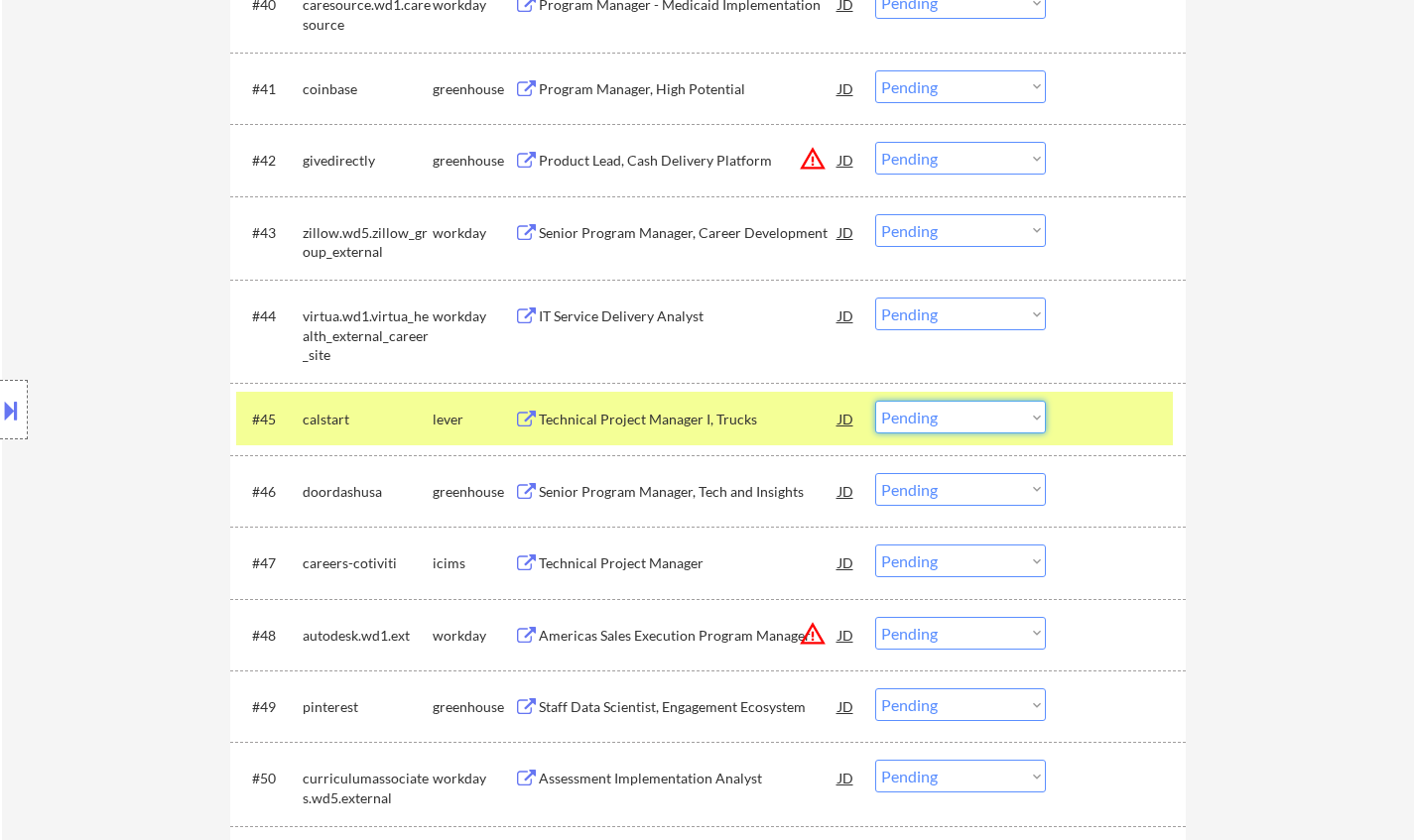 click on "Choose an option... Pending Applied Excluded (Questions) Excluded (Expired) Excluded (Location) Excluded (Bad Match) Excluded (Blocklist) Excluded (Salary) Excluded (Other)" at bounding box center [961, 417] 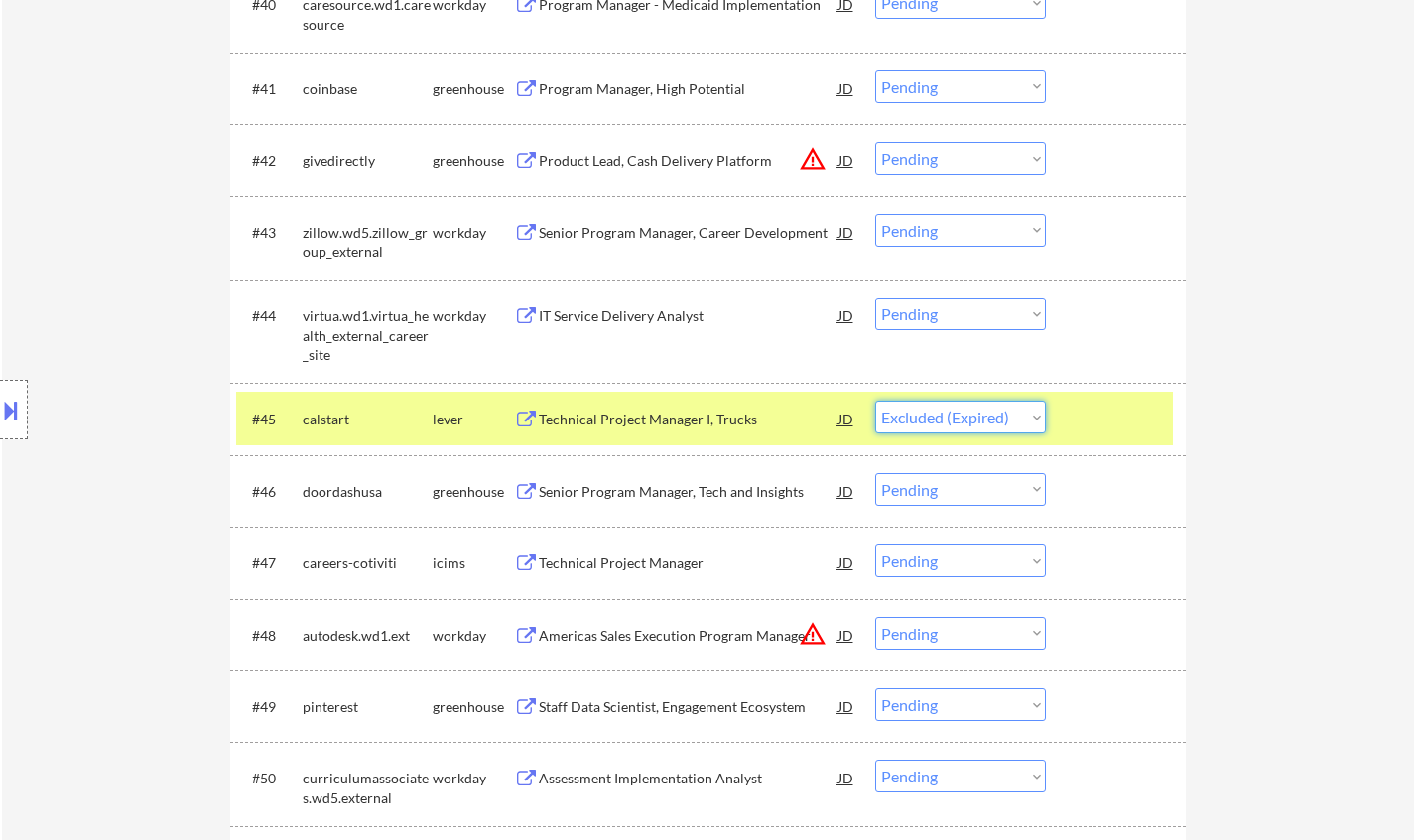 click on "Choose an option... Pending Applied Excluded (Questions) Excluded (Expired) Excluded (Location) Excluded (Bad Match) Excluded (Blocklist) Excluded (Salary) Excluded (Other)" at bounding box center [961, 417] 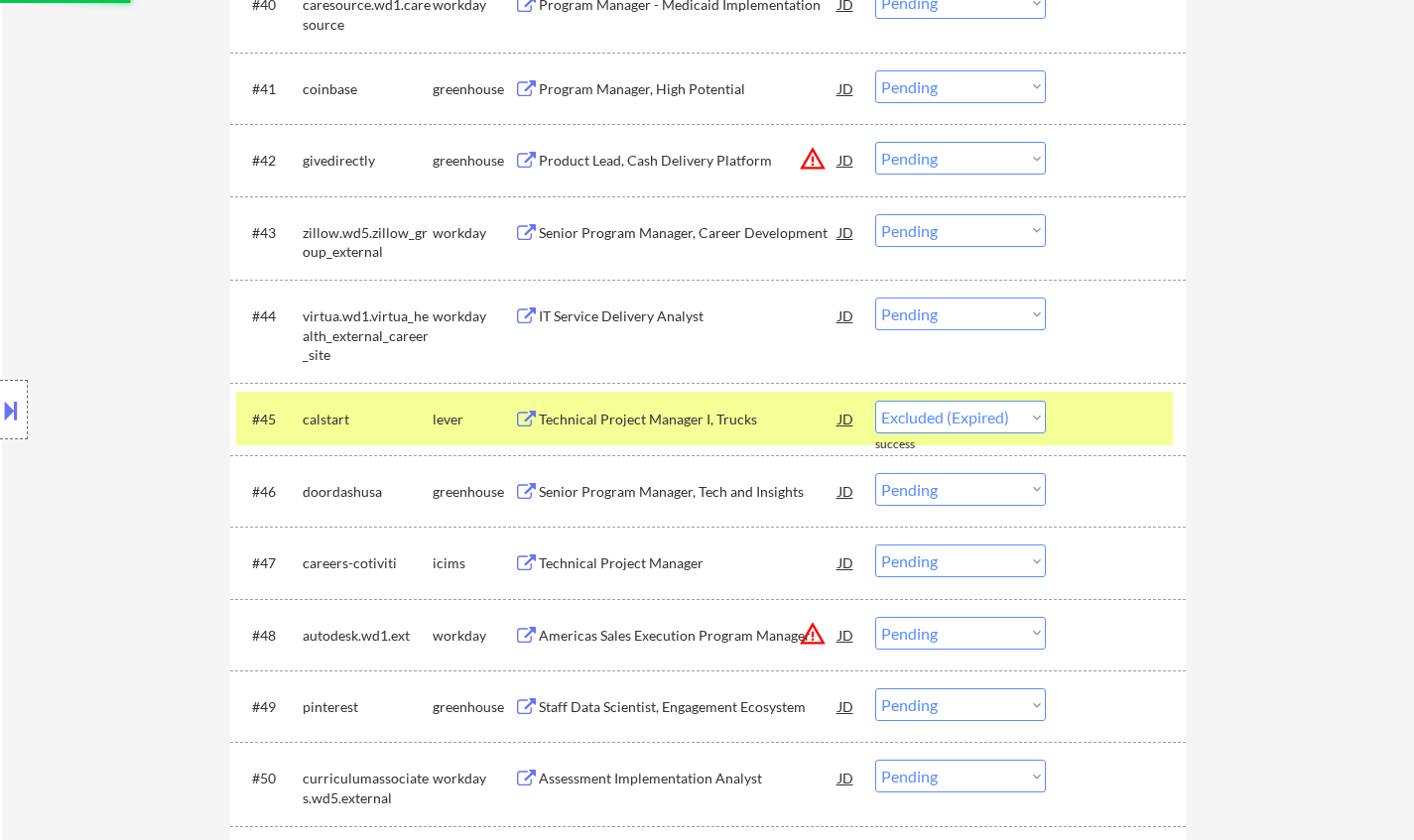 select on ""pending"" 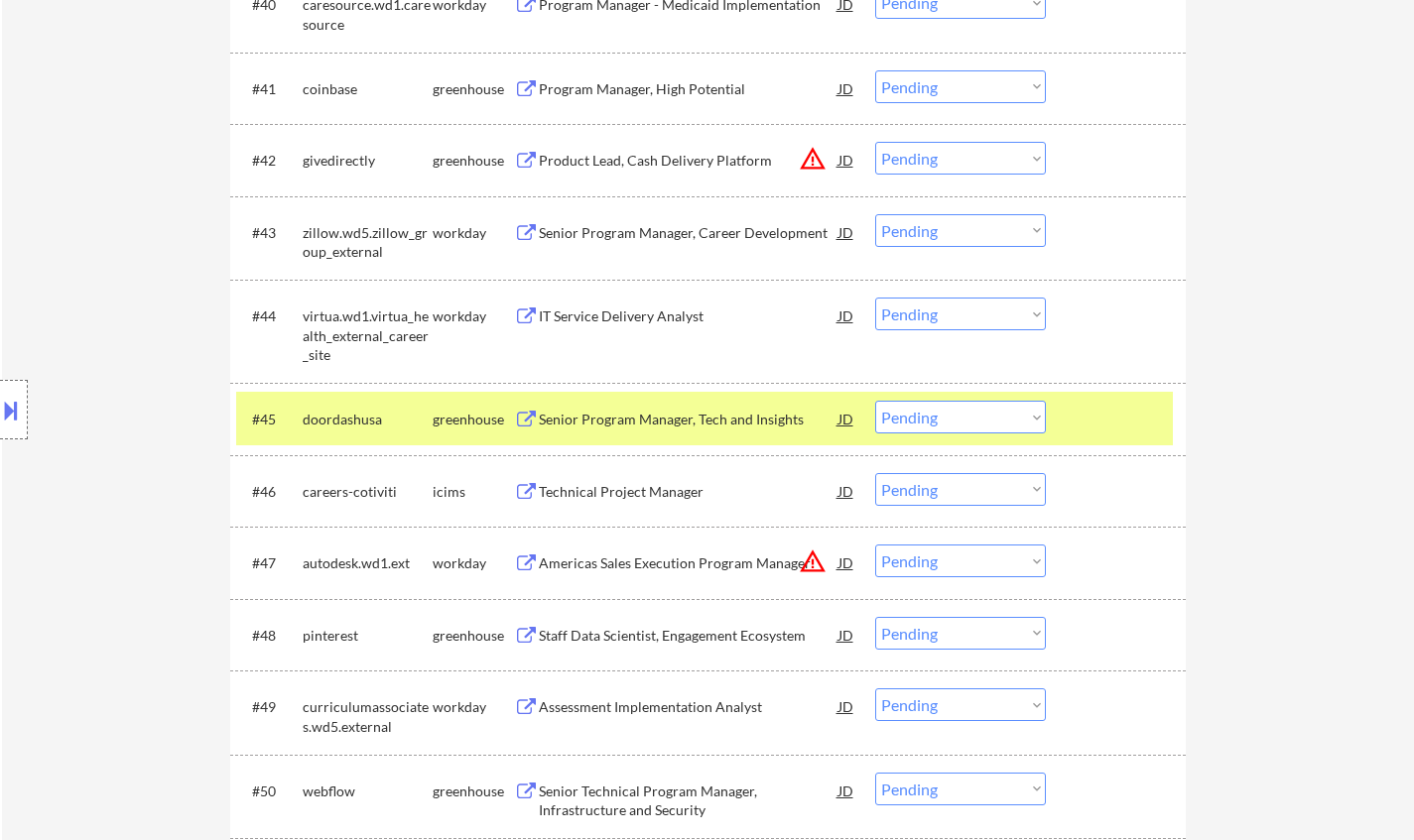 scroll, scrollTop: 5152, scrollLeft: 0, axis: vertical 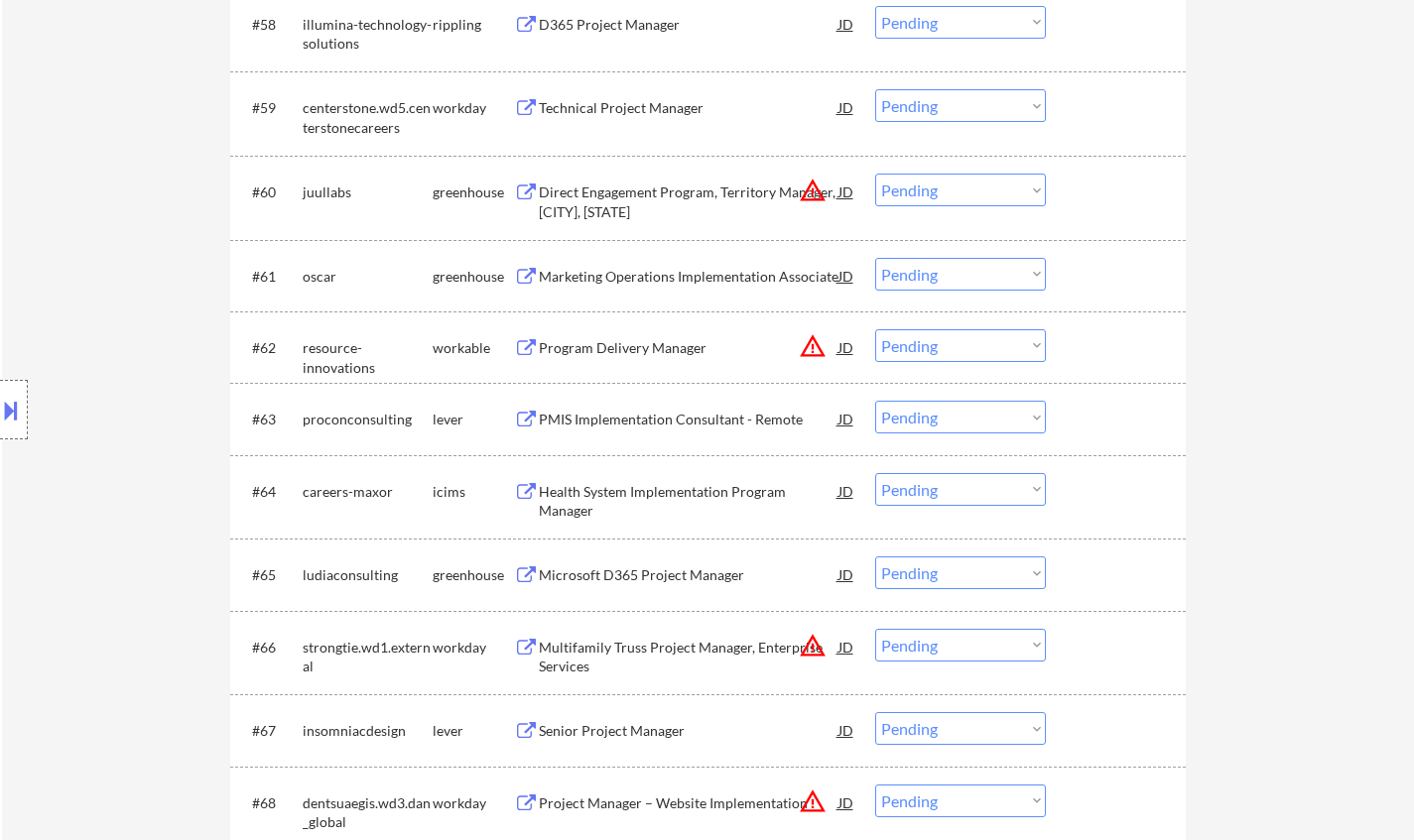 click on "PMIS Implementation Consultant - Remote" at bounding box center [689, 420] 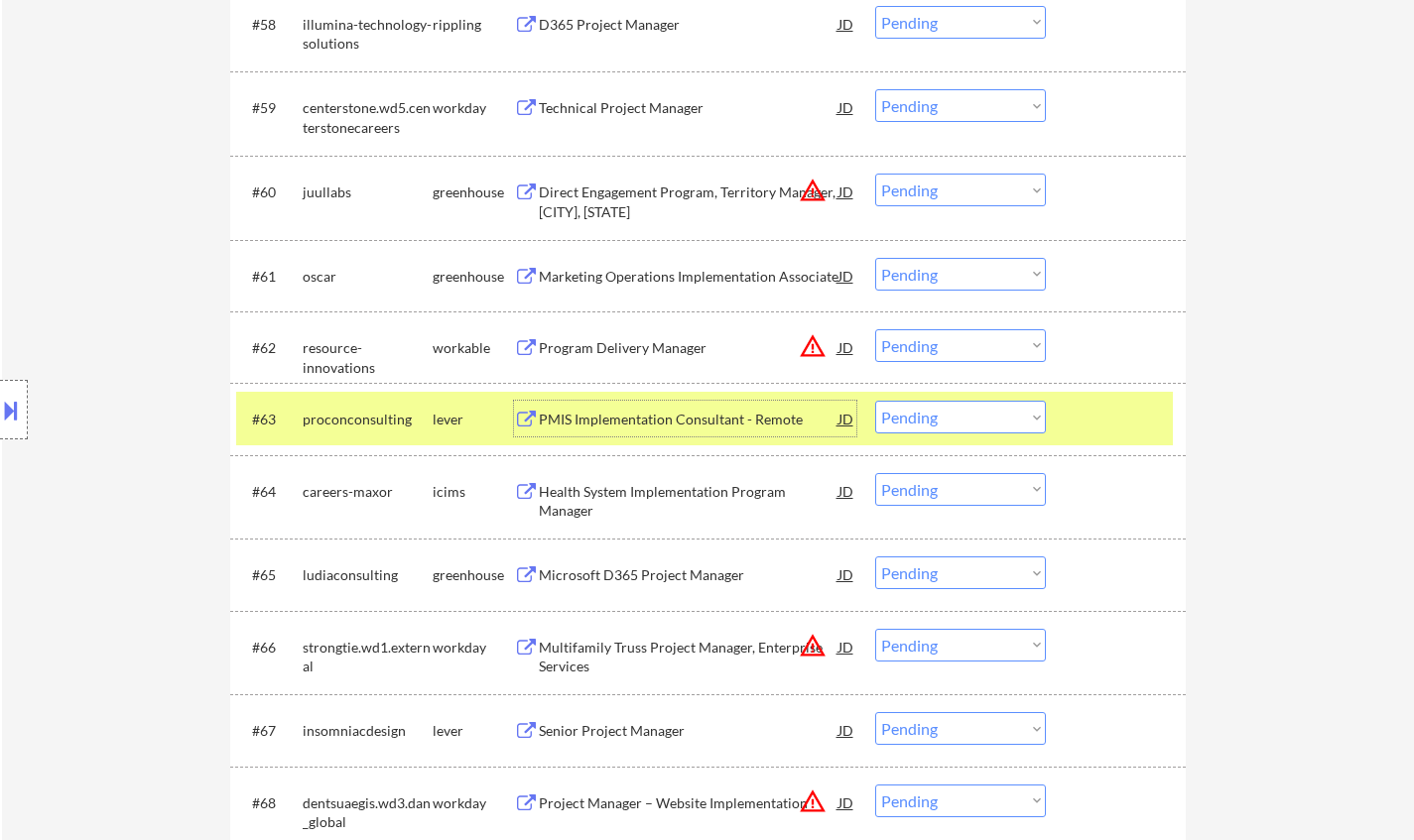 click on "Choose an option... Pending Applied Excluded (Questions) Excluded (Expired) Excluded (Location) Excluded (Bad Match) Excluded (Blocklist) Excluded (Salary) Excluded (Other)" at bounding box center [961, 417] 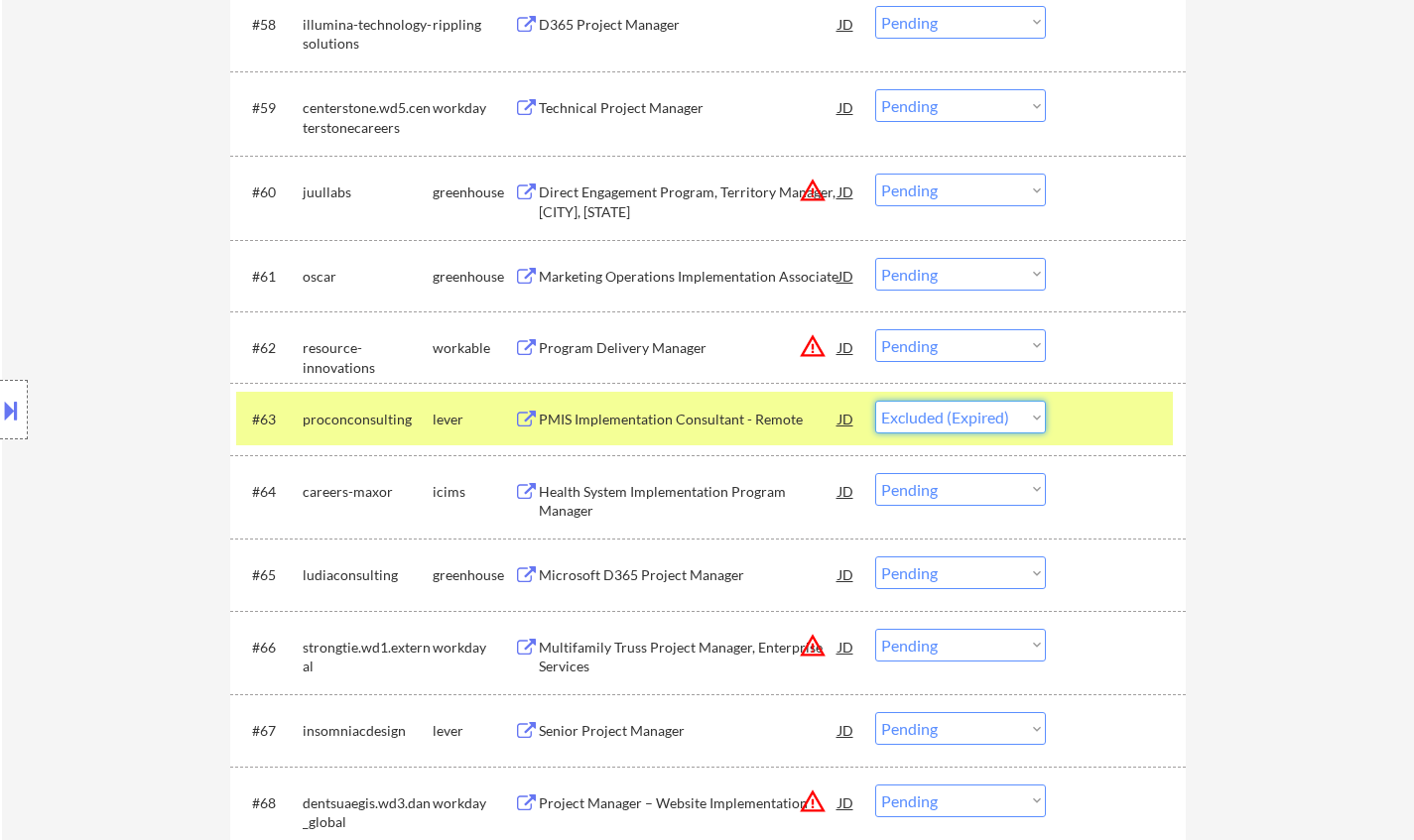 click on "Choose an option... Pending Applied Excluded (Questions) Excluded (Expired) Excluded (Location) Excluded (Bad Match) Excluded (Blocklist) Excluded (Salary) Excluded (Other)" at bounding box center (961, 417) 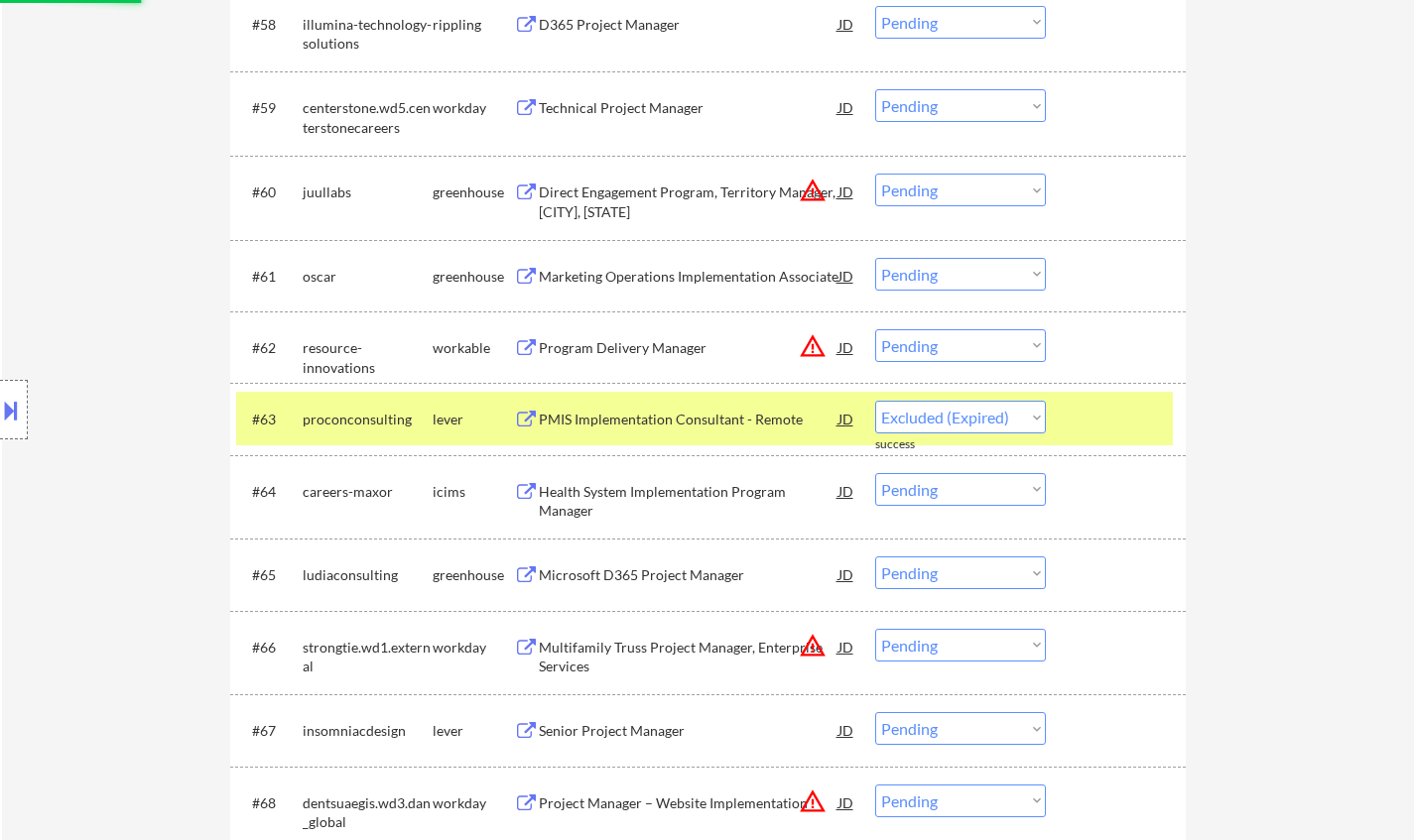 select on ""pending"" 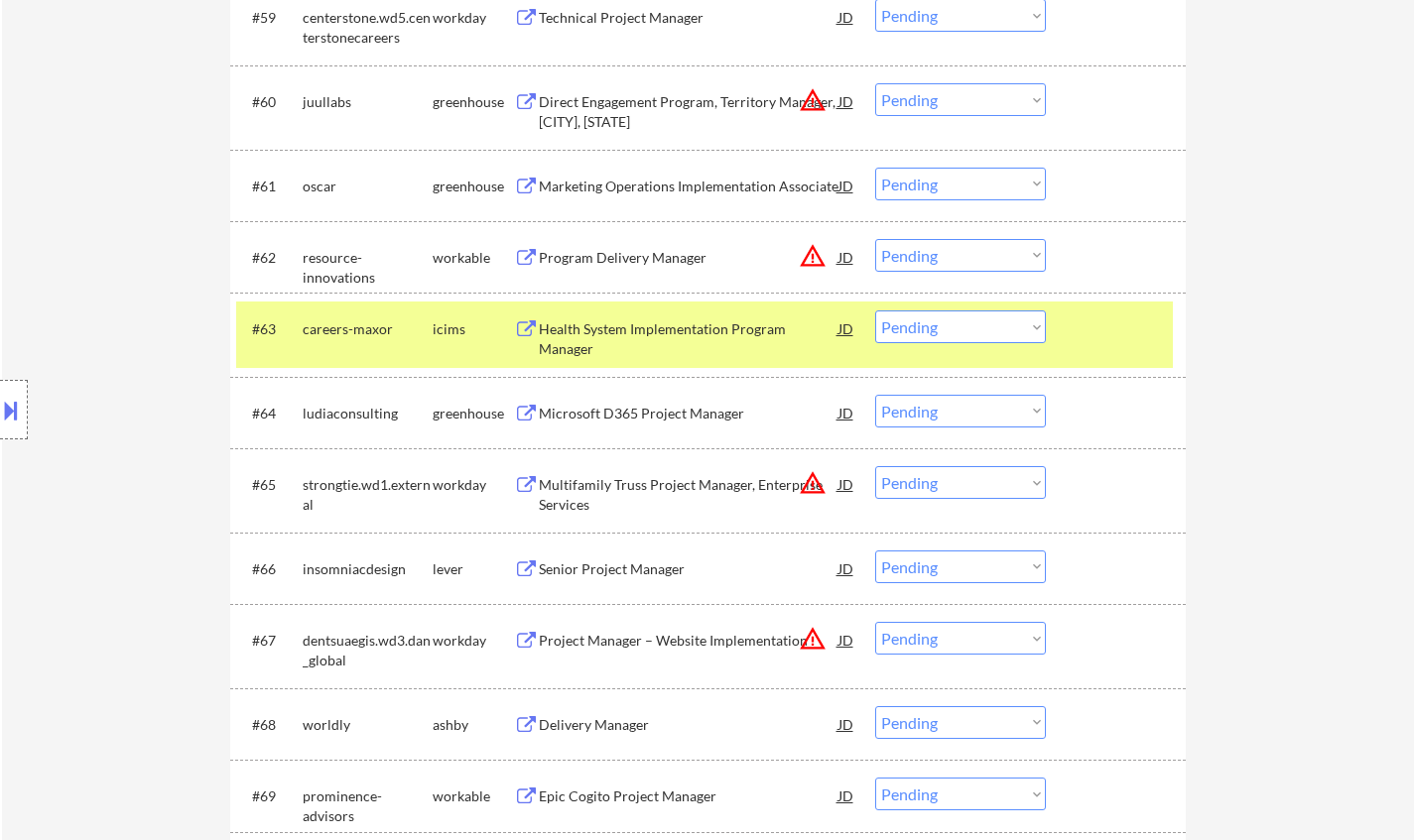 scroll, scrollTop: 5350, scrollLeft: 0, axis: vertical 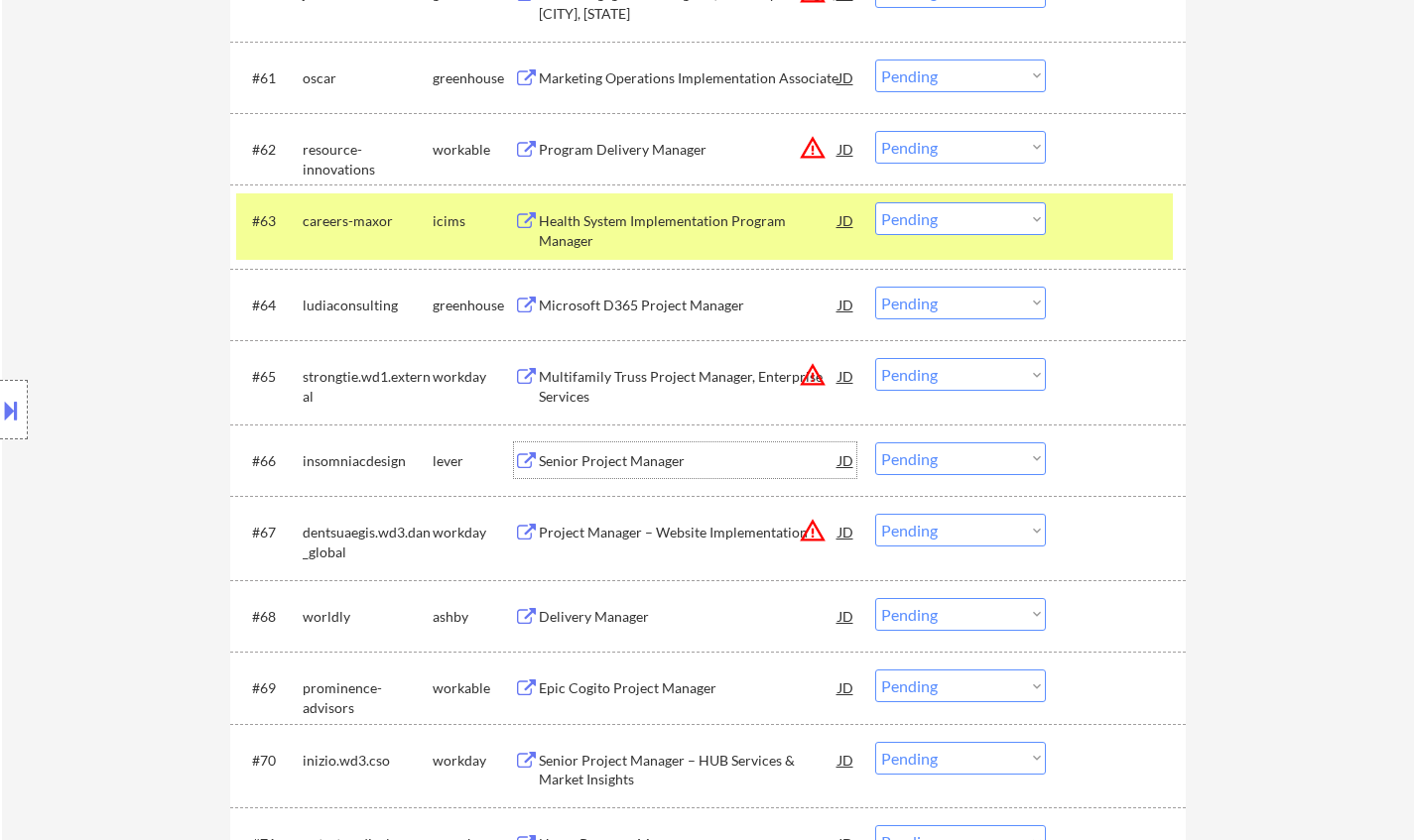 click on "Senior Project Manager" at bounding box center (689, 461) 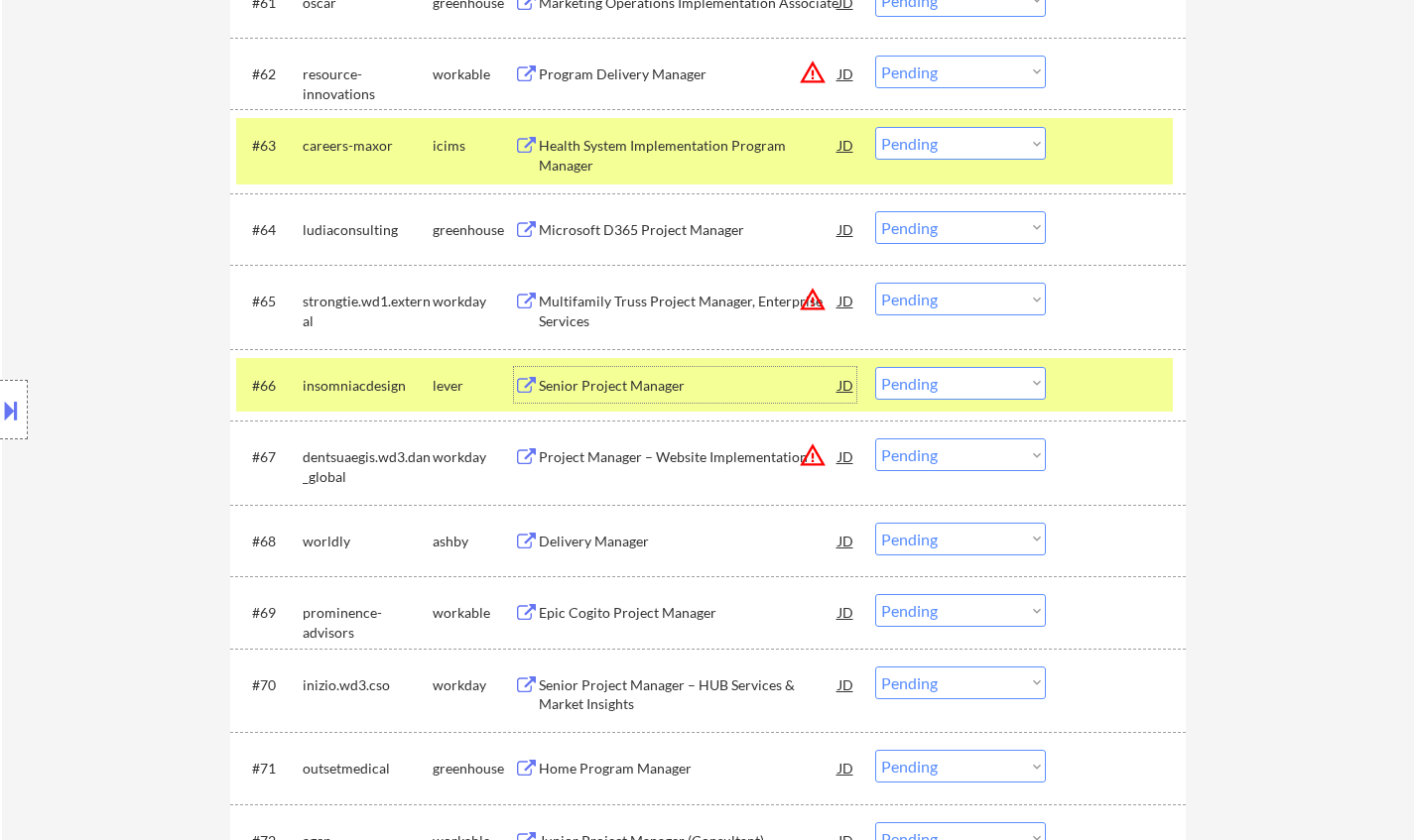 scroll, scrollTop: 5450, scrollLeft: 0, axis: vertical 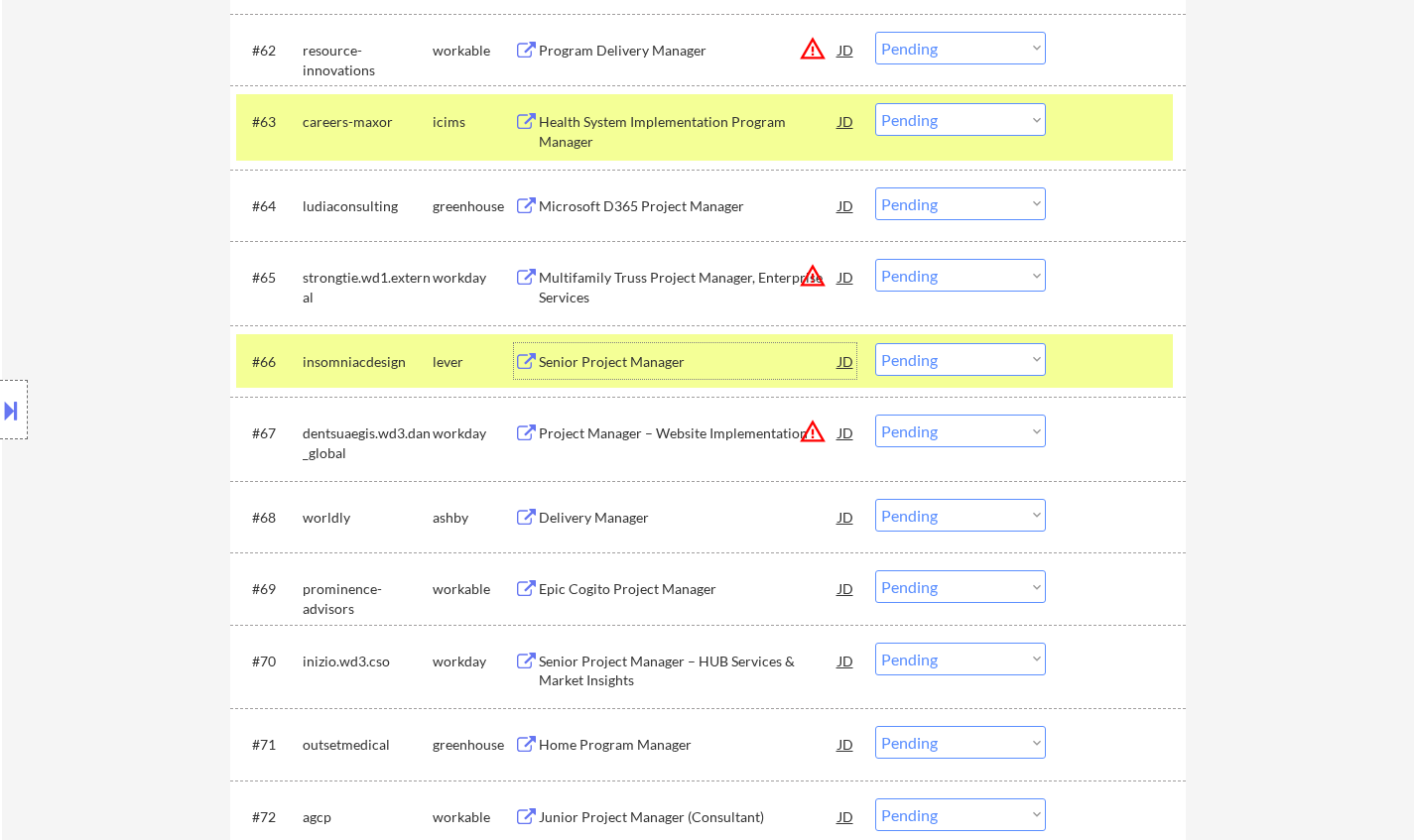 drag, startPoint x: 976, startPoint y: 360, endPoint x: 971, endPoint y: 369, distance: 10.29563 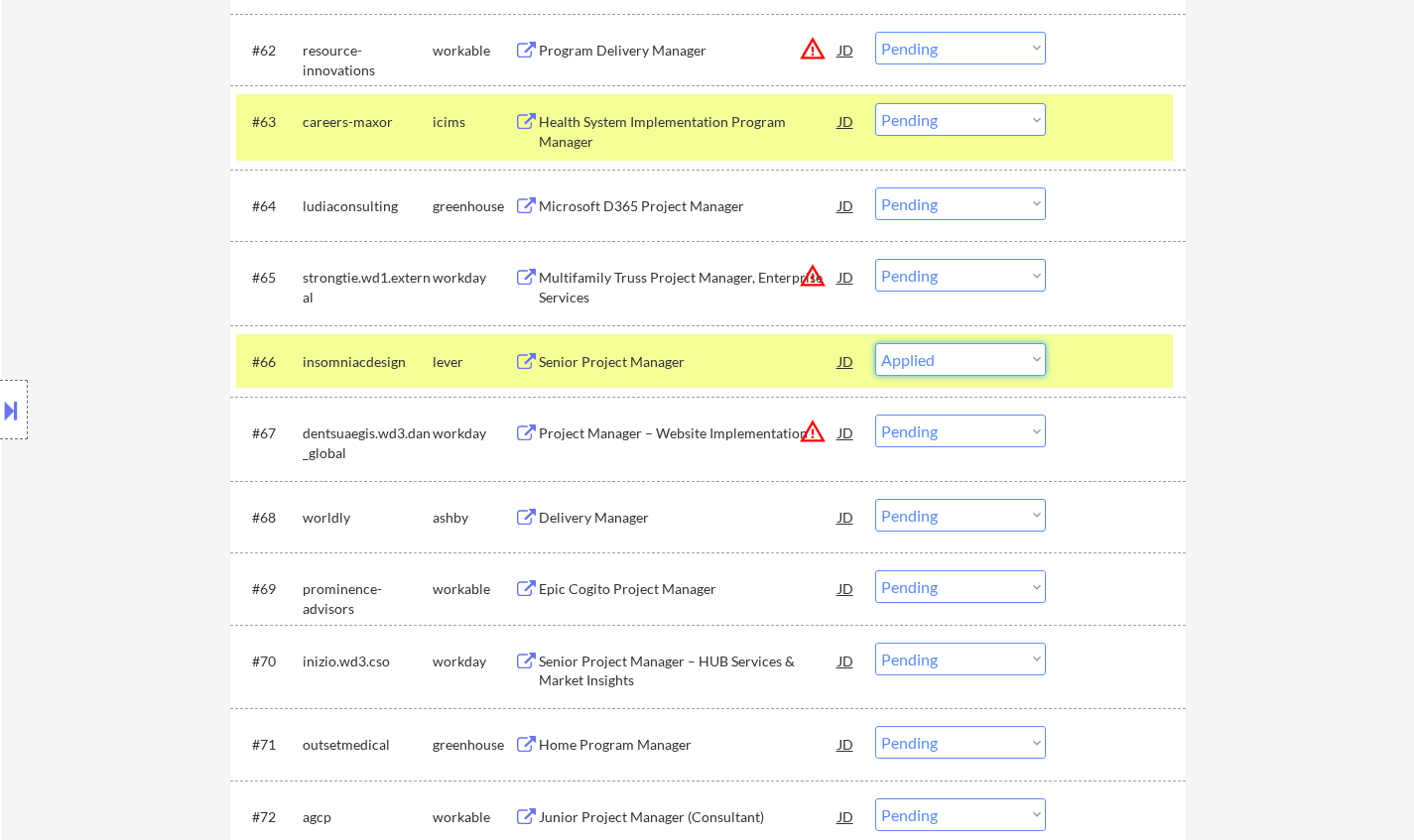 click on "Choose an option... Pending Applied Excluded (Questions) Excluded (Expired) Excluded (Location) Excluded (Bad Match) Excluded (Blocklist) Excluded (Salary) Excluded (Other)" at bounding box center [961, 359] 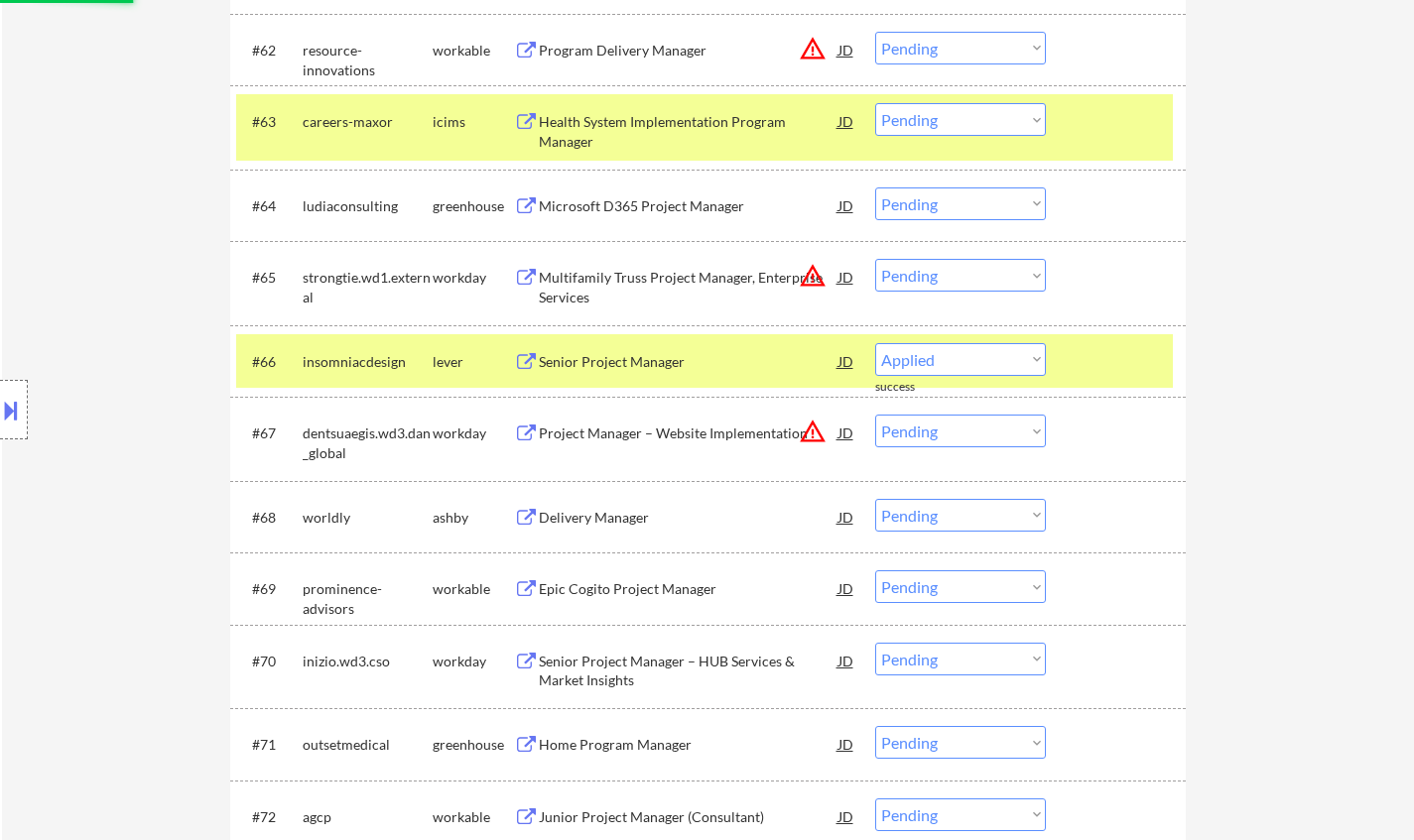 select on ""pending"" 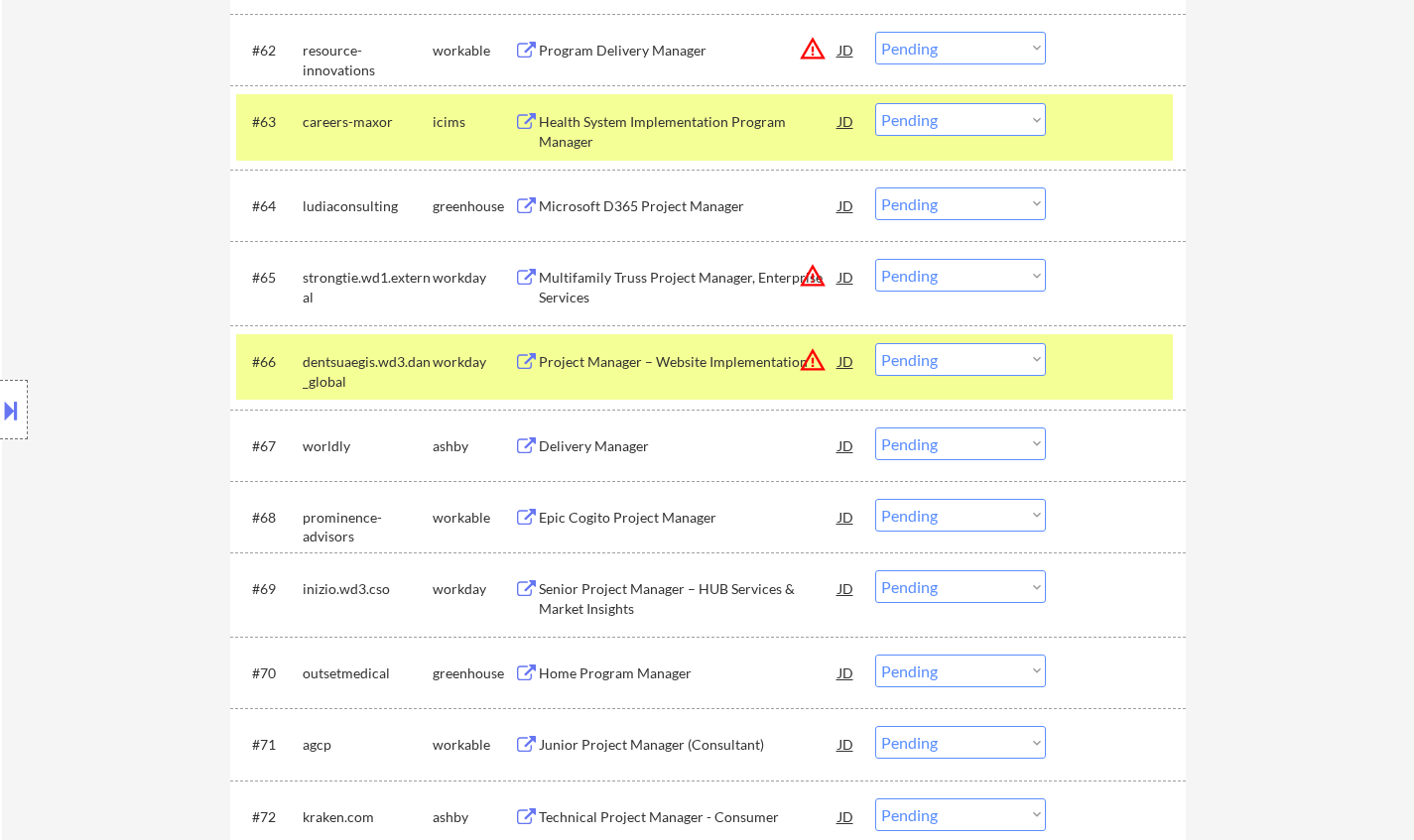 scroll, scrollTop: 6398, scrollLeft: 0, axis: vertical 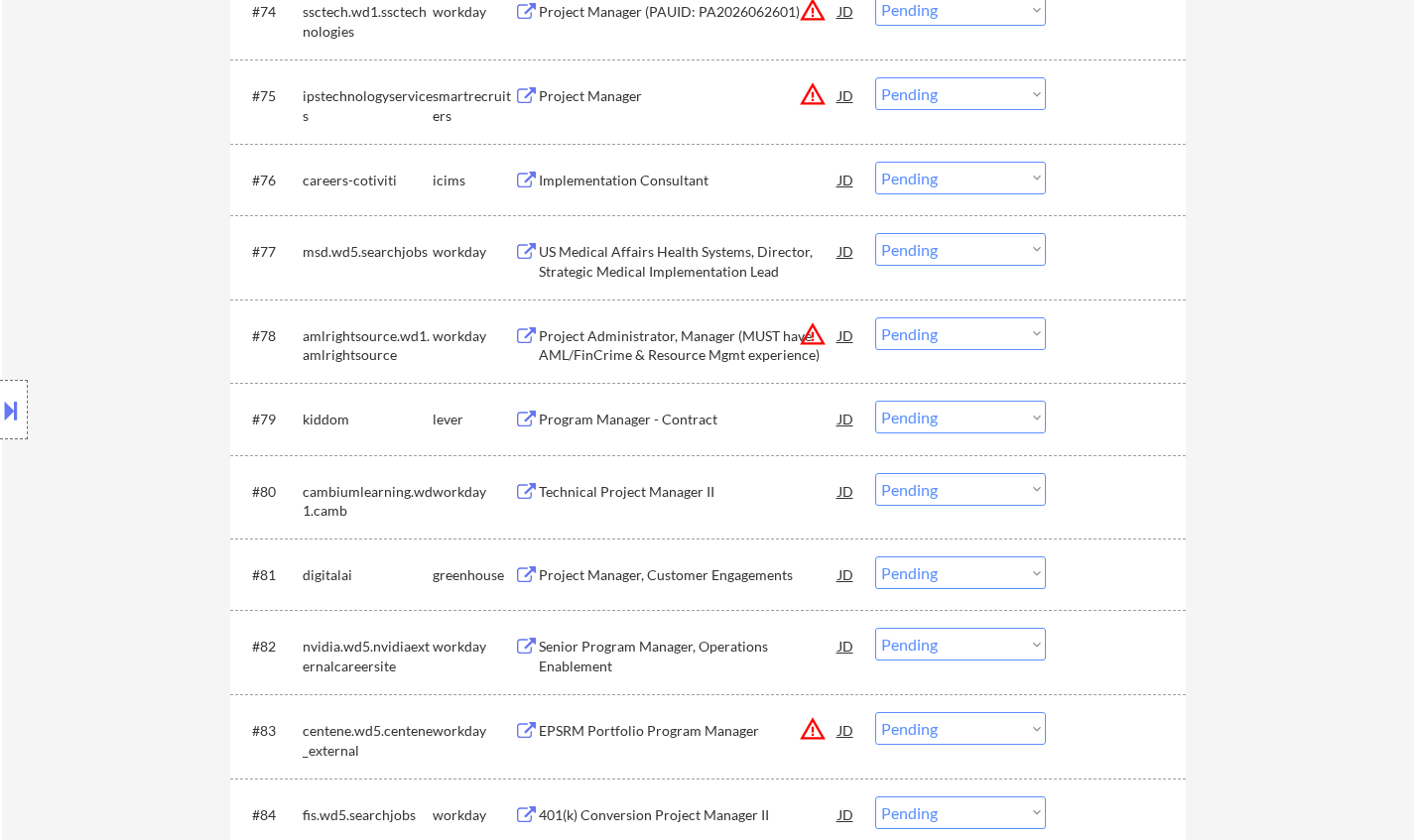 click on "Program Manager - Contract" at bounding box center (689, 420) 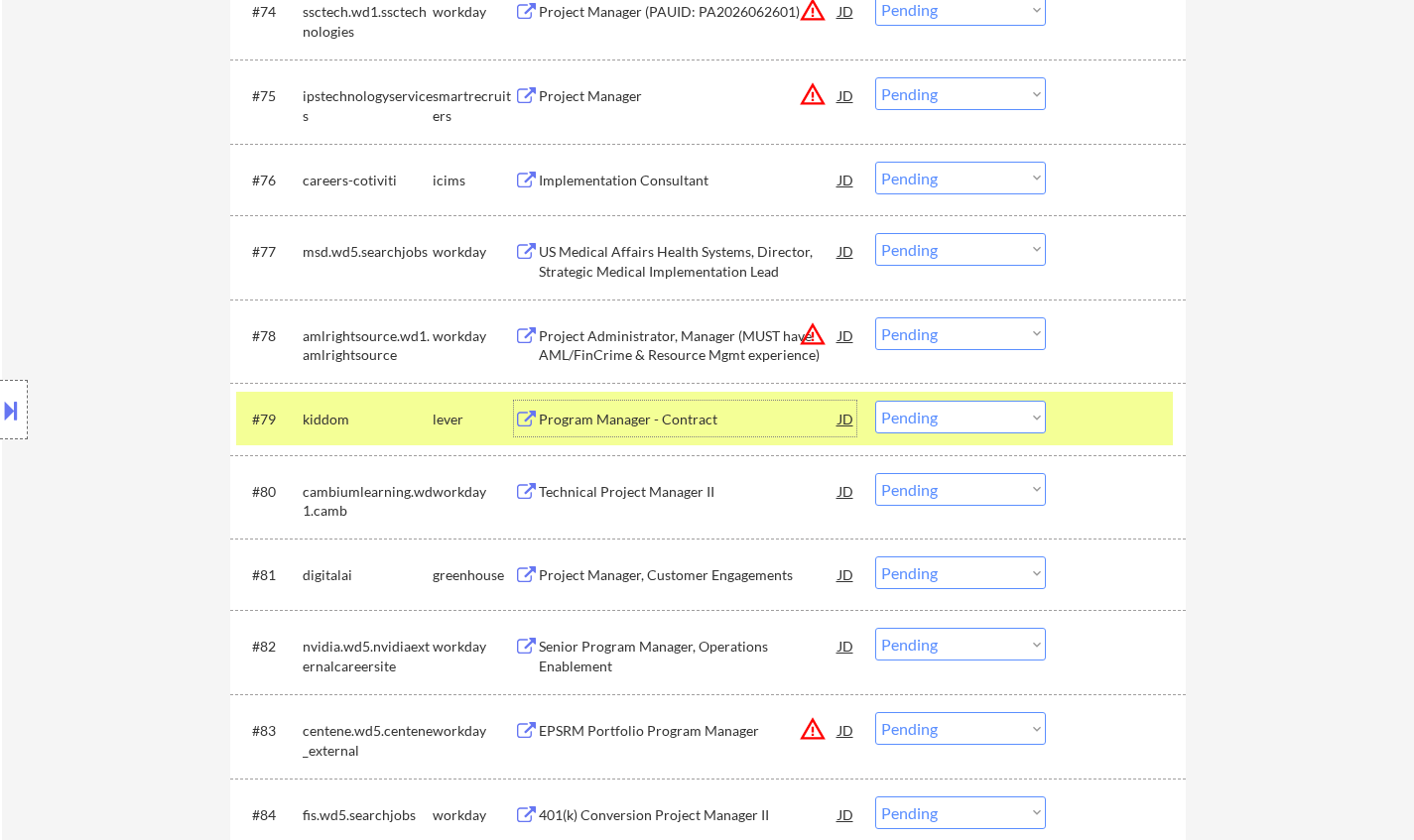 click on "Choose an option... Pending Applied Excluded (Questions) Excluded (Expired) Excluded (Location) Excluded (Bad Match) Excluded (Blocklist) Excluded (Salary) Excluded (Other)" at bounding box center (961, 417) 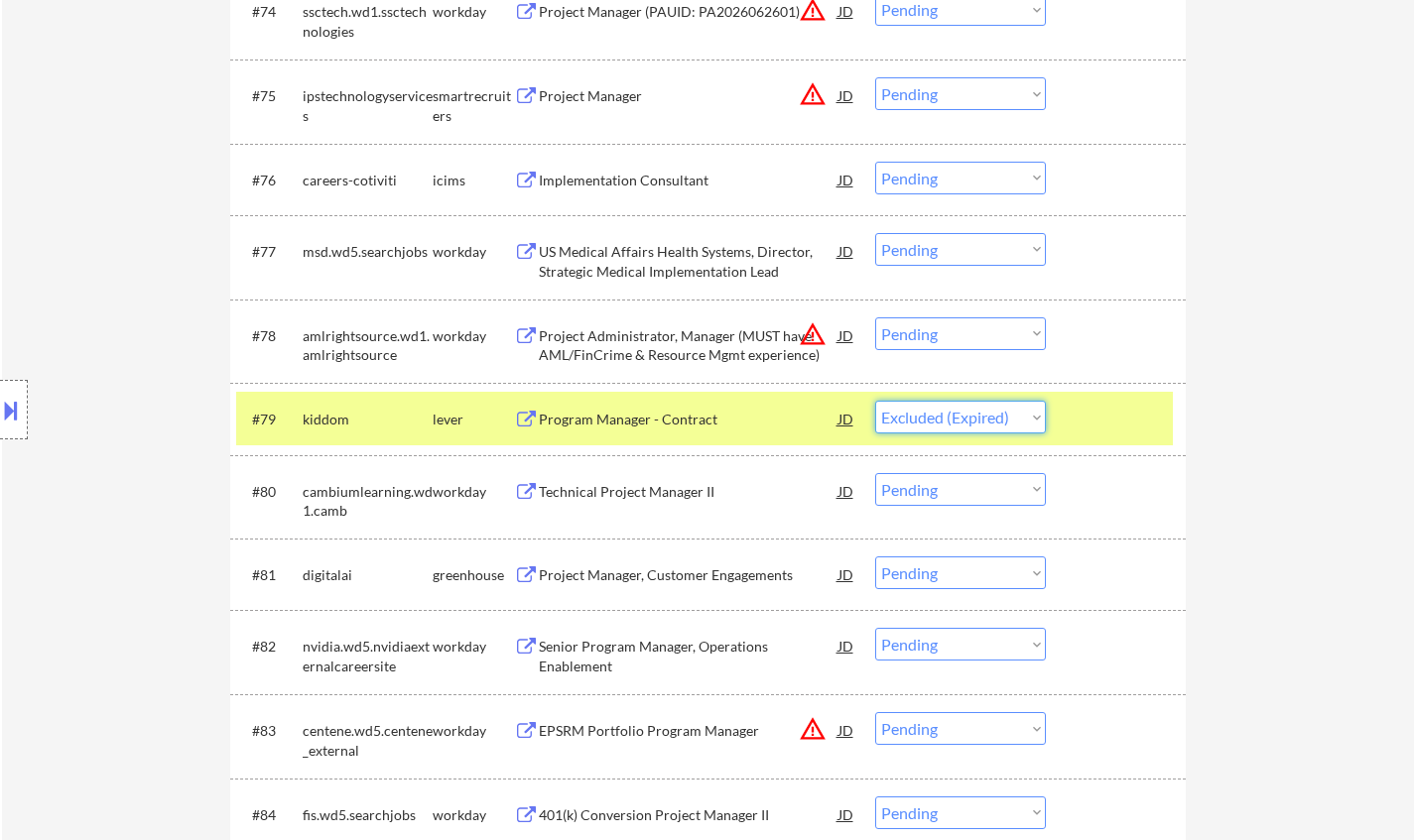 click on "Choose an option... Pending Applied Excluded (Questions) Excluded (Expired) Excluded (Location) Excluded (Bad Match) Excluded (Blocklist) Excluded (Salary) Excluded (Other)" at bounding box center (961, 417) 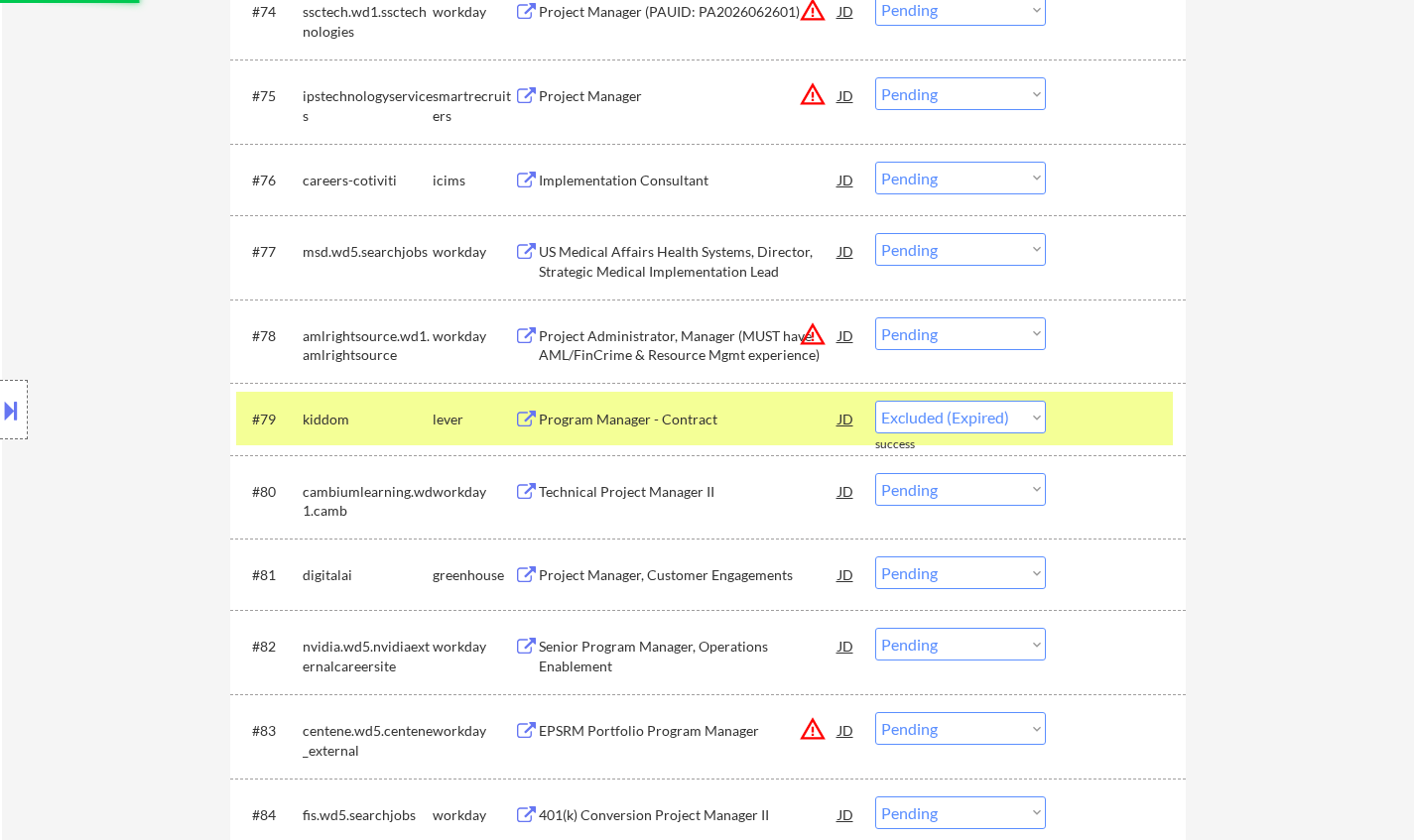 select on ""pending"" 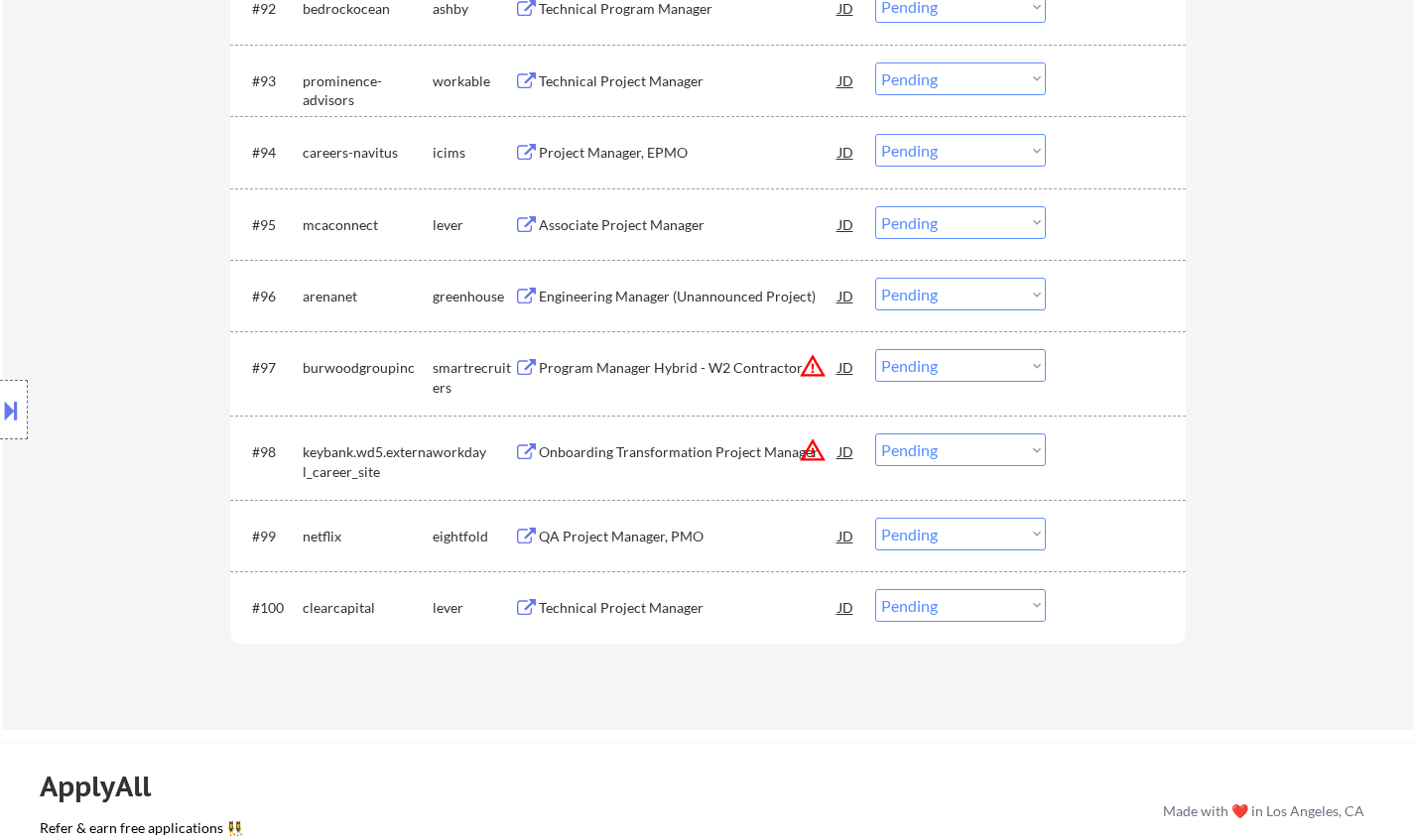 scroll, scrollTop: 7872, scrollLeft: 0, axis: vertical 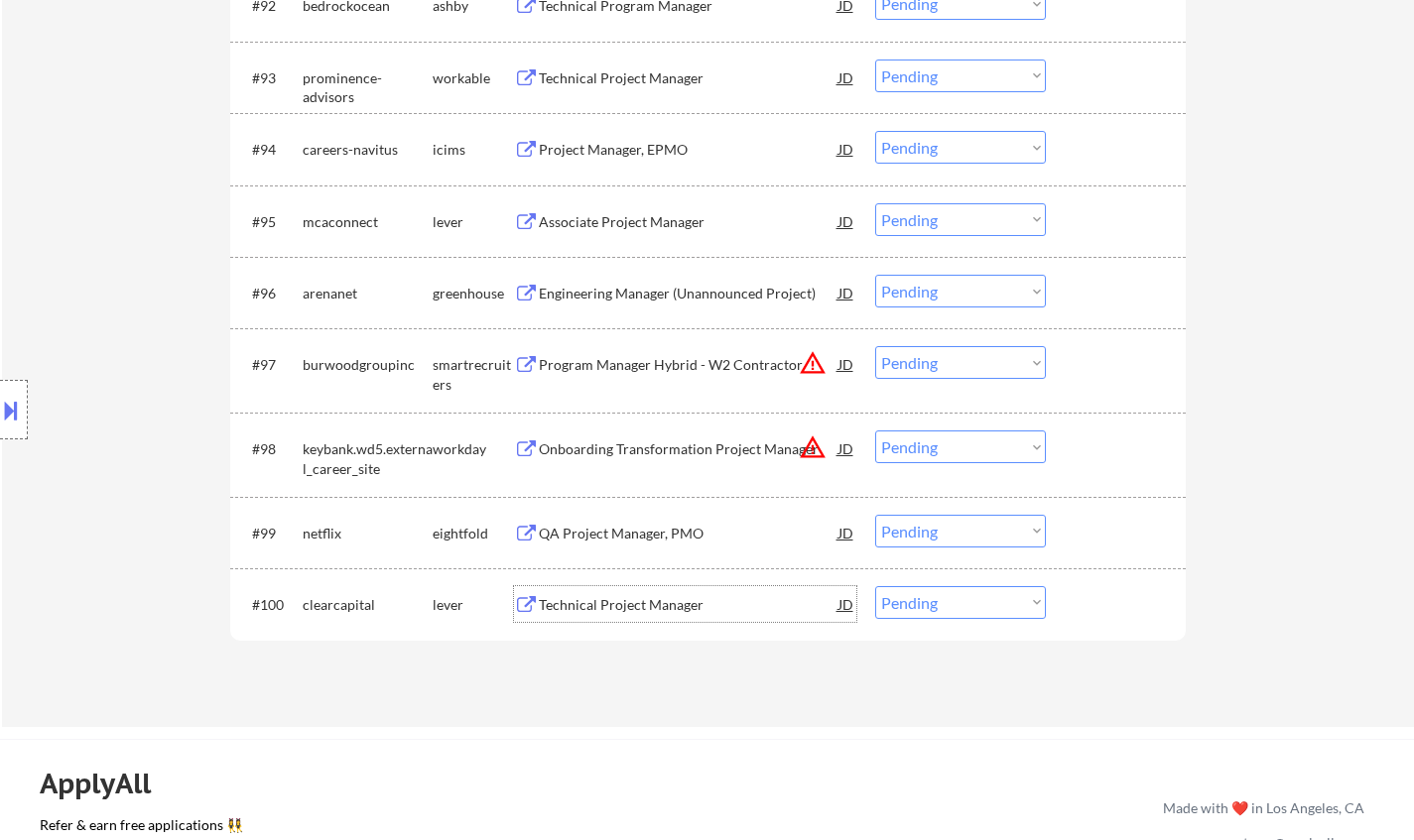 click on "Technical Project Manager" at bounding box center [689, 605] 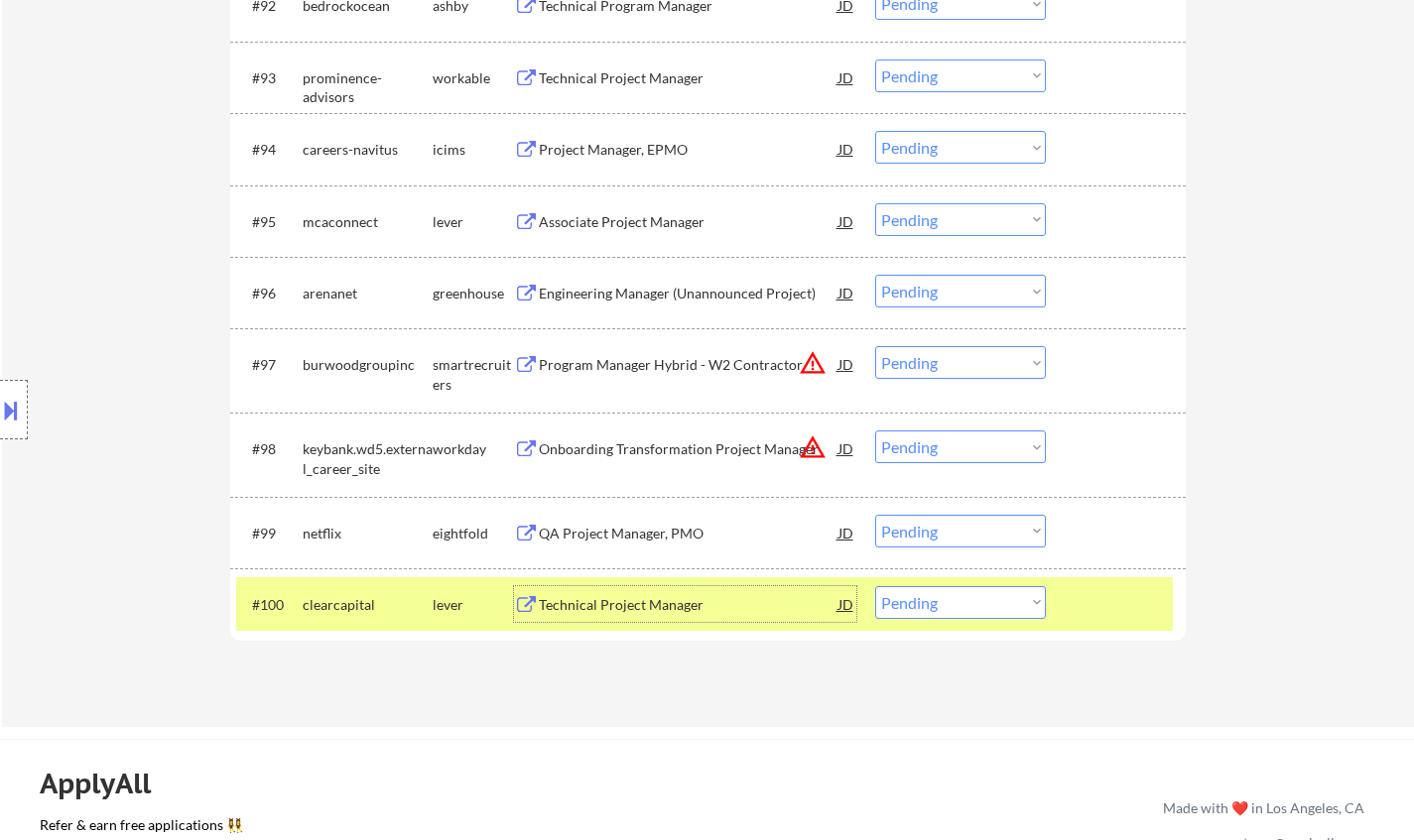 click on "Choose an option... Pending Applied Excluded (Questions) Excluded (Expired) Excluded (Location) Excluded (Bad Match) Excluded (Blocklist) Excluded (Salary) Excluded (Other)" at bounding box center [961, 602] 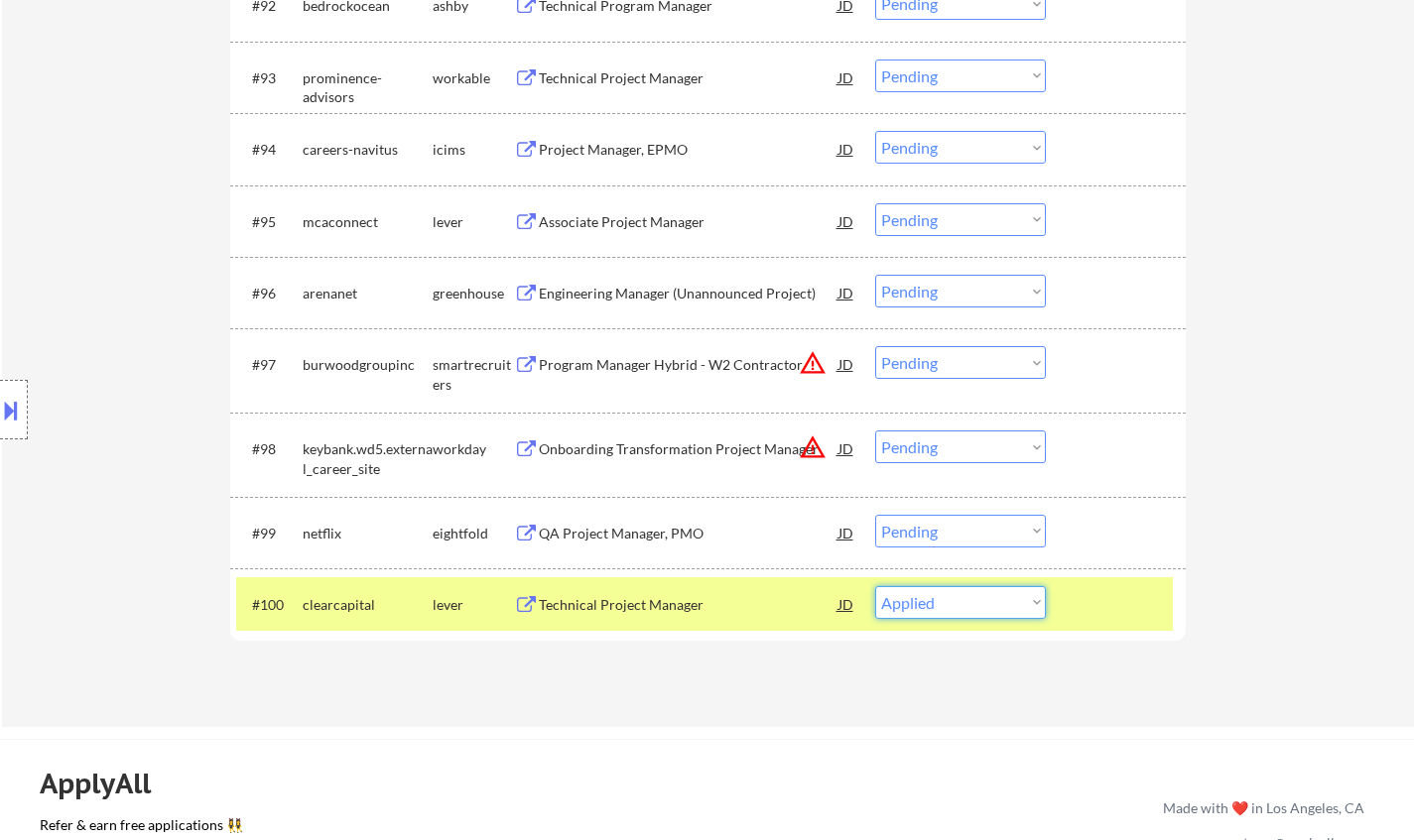 click on "Choose an option... Pending Applied Excluded (Questions) Excluded (Expired) Excluded (Location) Excluded (Bad Match) Excluded (Blocklist) Excluded (Salary) Excluded (Other)" at bounding box center [961, 602] 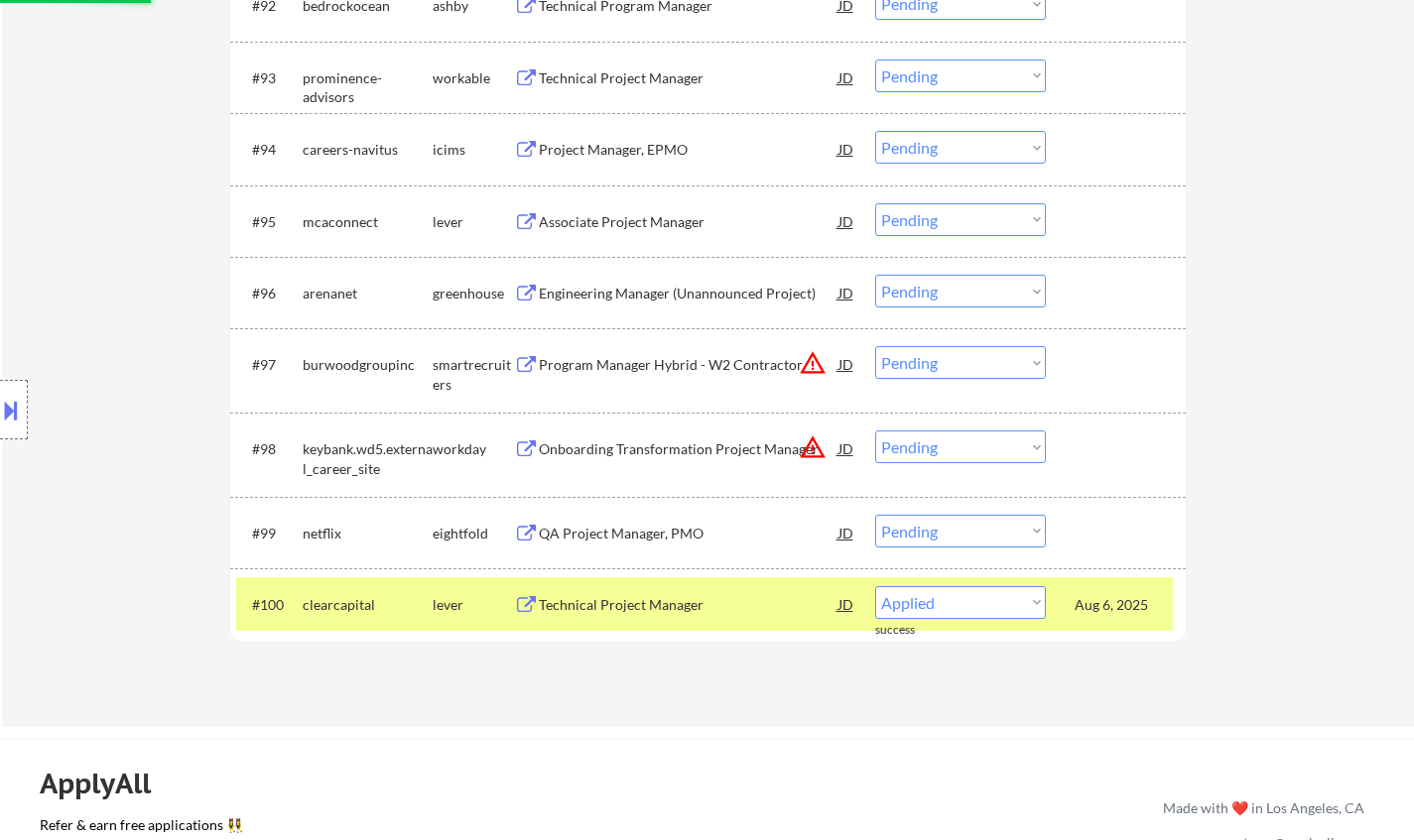 select on ""pending"" 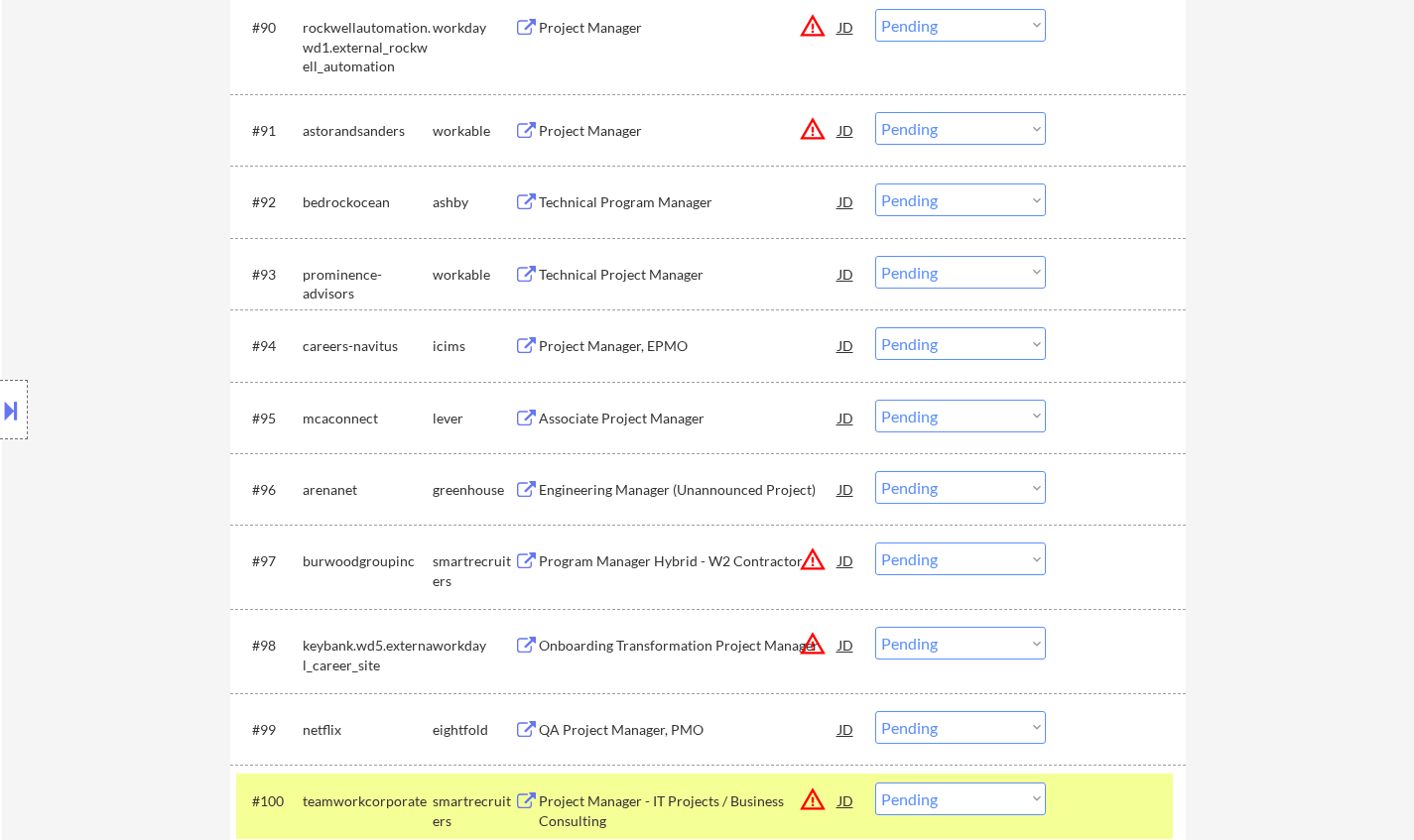 scroll, scrollTop: 7674, scrollLeft: 0, axis: vertical 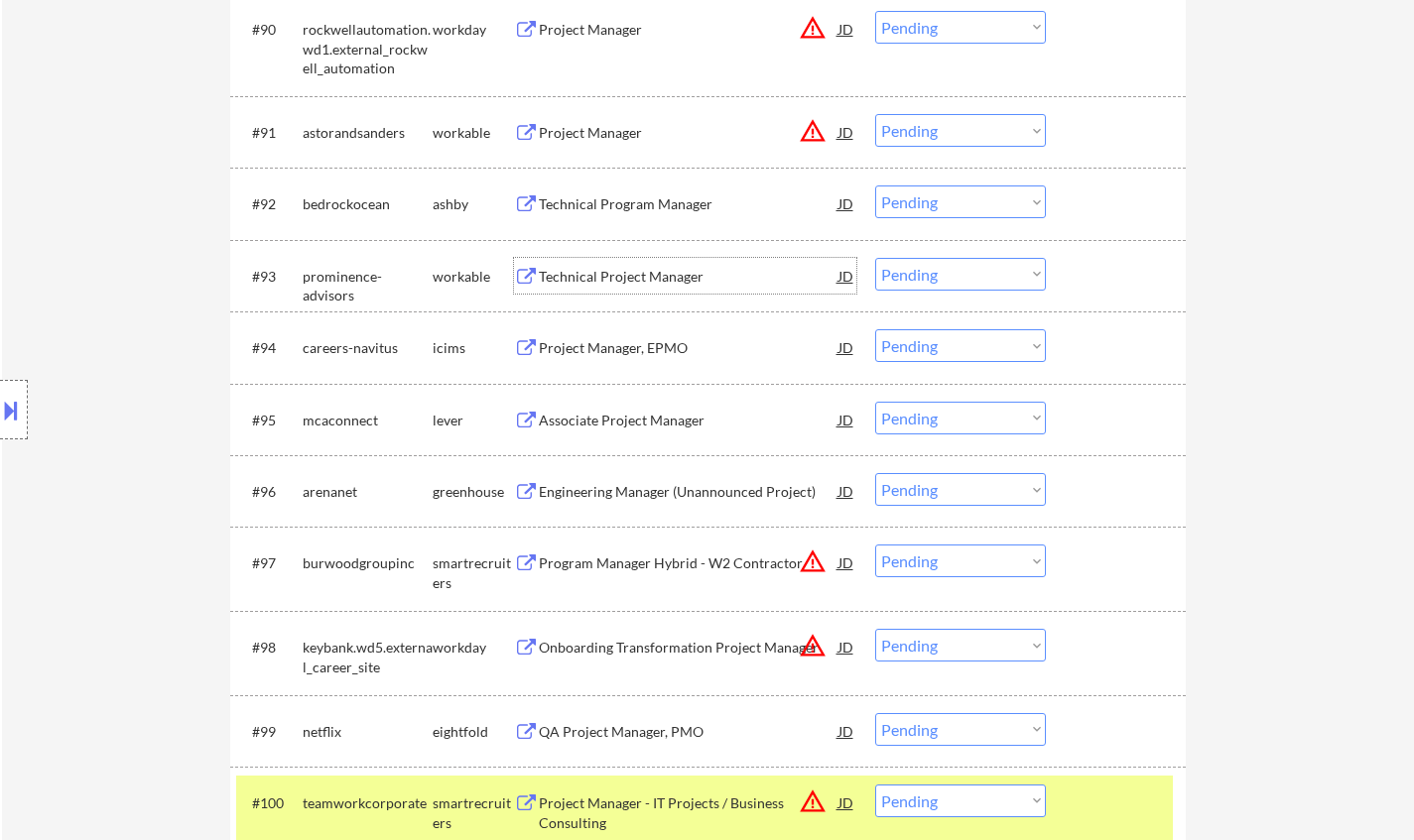 click on "Technical Project Manager" at bounding box center [689, 277] 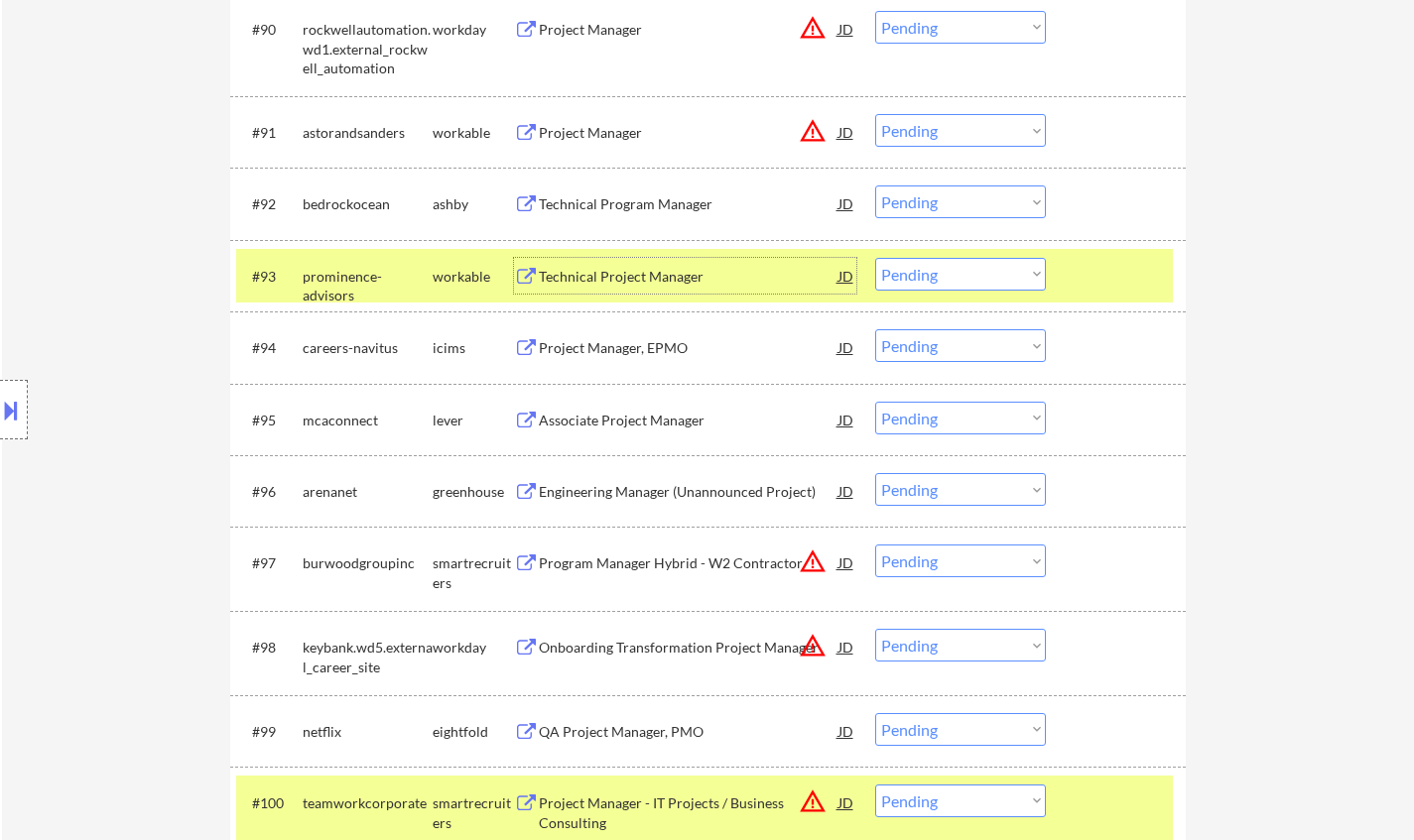 click on "Choose an option... Pending Applied Excluded (Questions) Excluded (Expired) Excluded (Location) Excluded (Bad Match) Excluded (Blocklist) Excluded (Salary) Excluded (Other)" at bounding box center (961, 274) 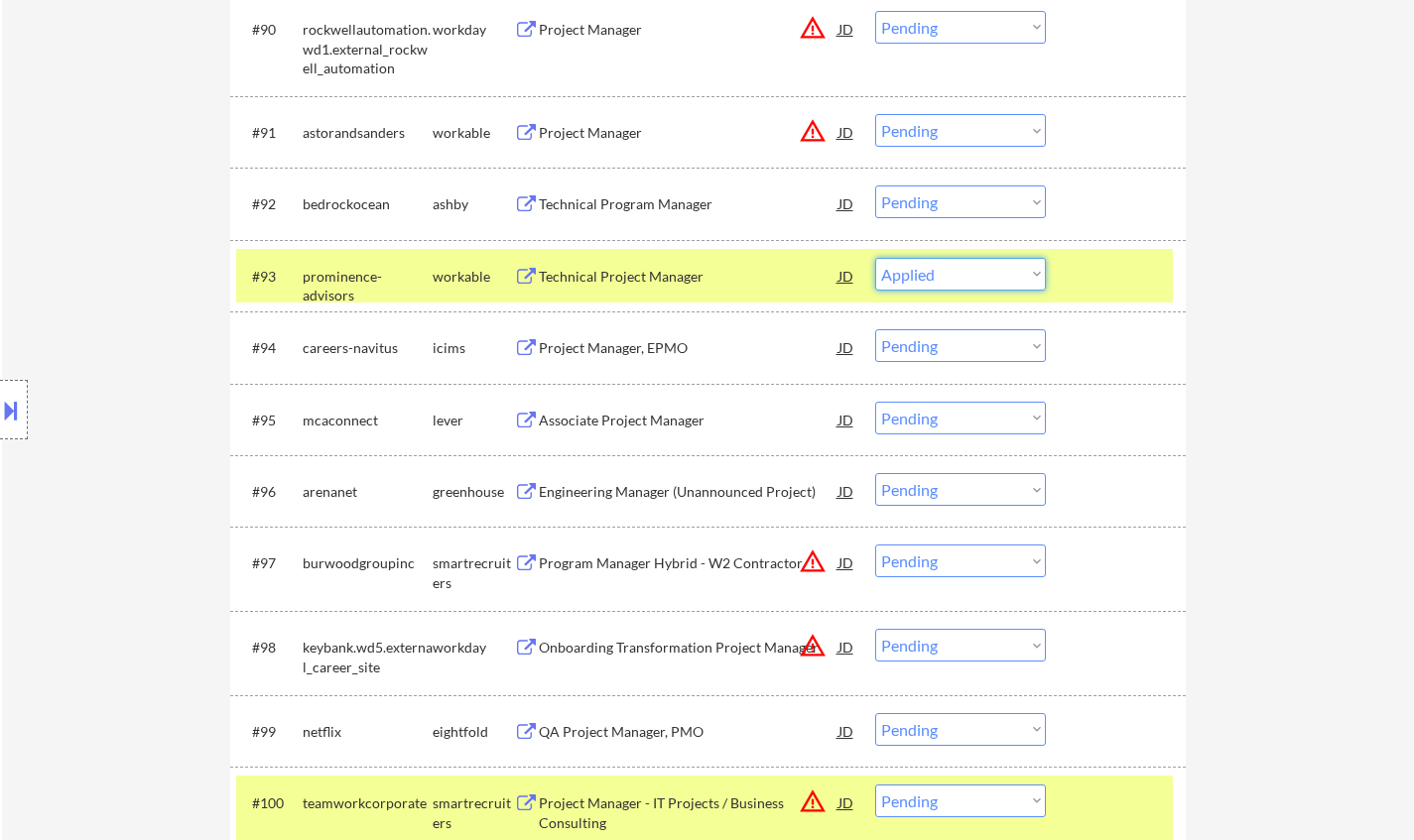 click on "Choose an option... Pending Applied Excluded (Questions) Excluded (Expired) Excluded (Location) Excluded (Bad Match) Excluded (Blocklist) Excluded (Salary) Excluded (Other)" at bounding box center [961, 274] 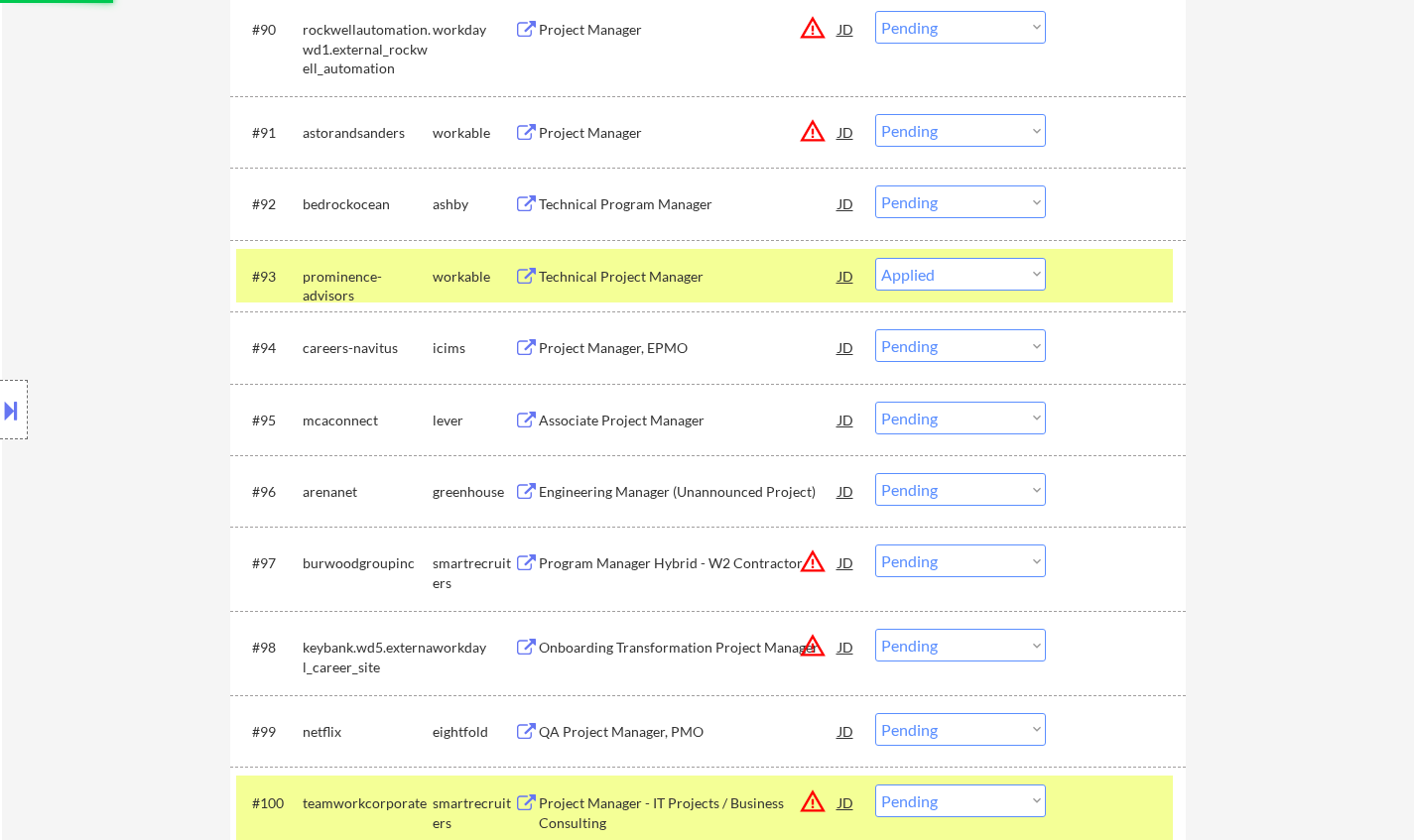 select on ""pending"" 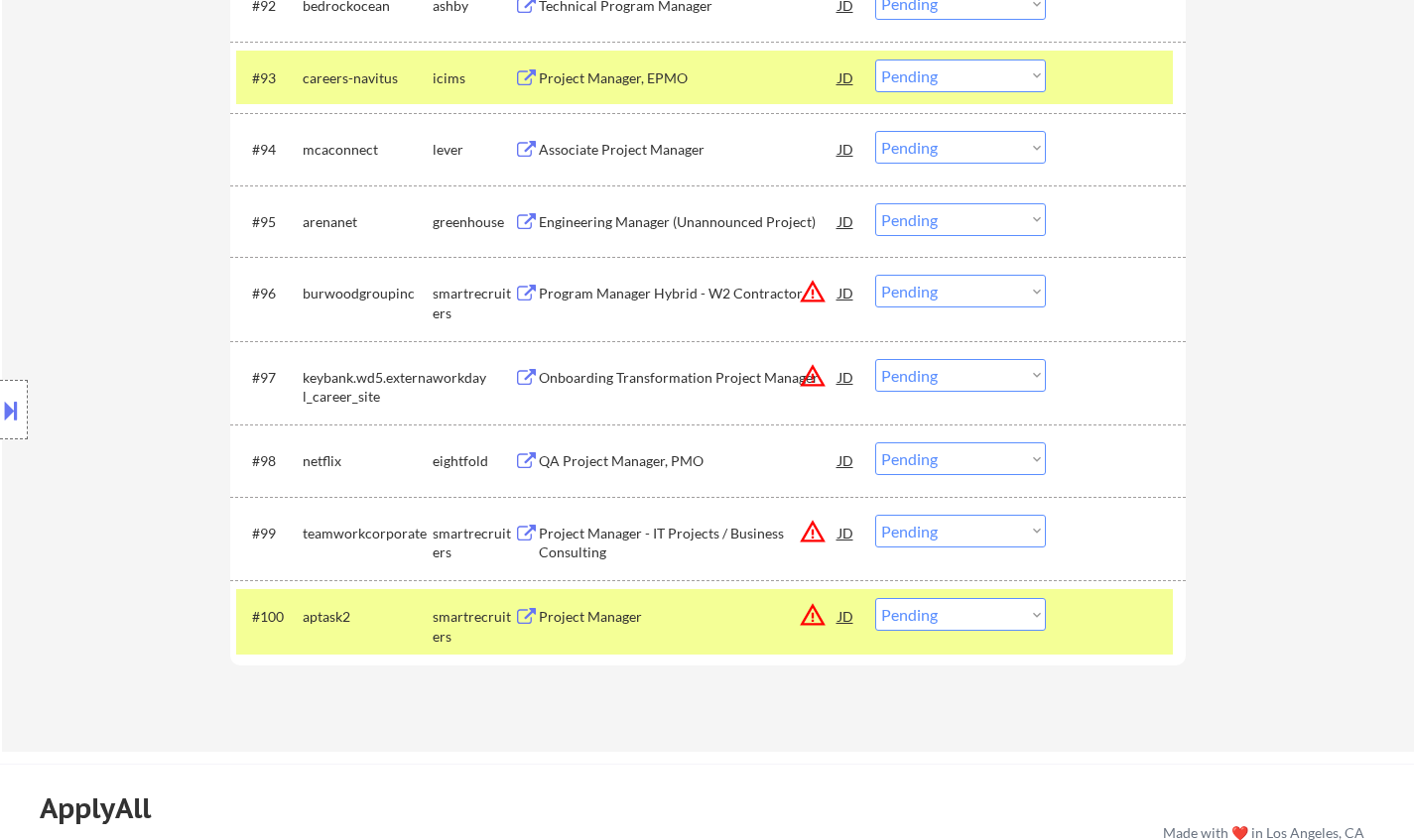 scroll, scrollTop: 7674, scrollLeft: 0, axis: vertical 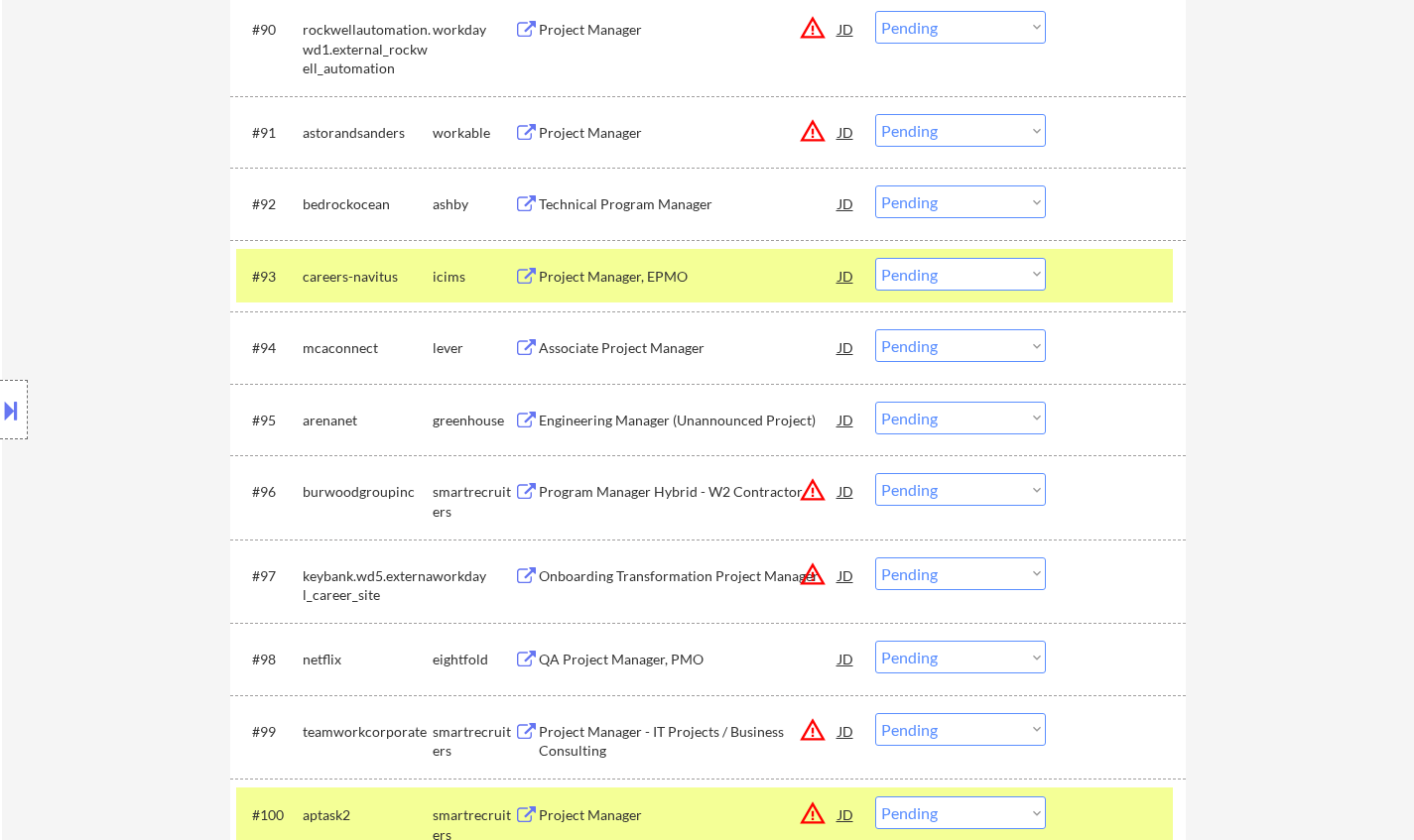 click on "Technical Program Manager" at bounding box center [689, 204] 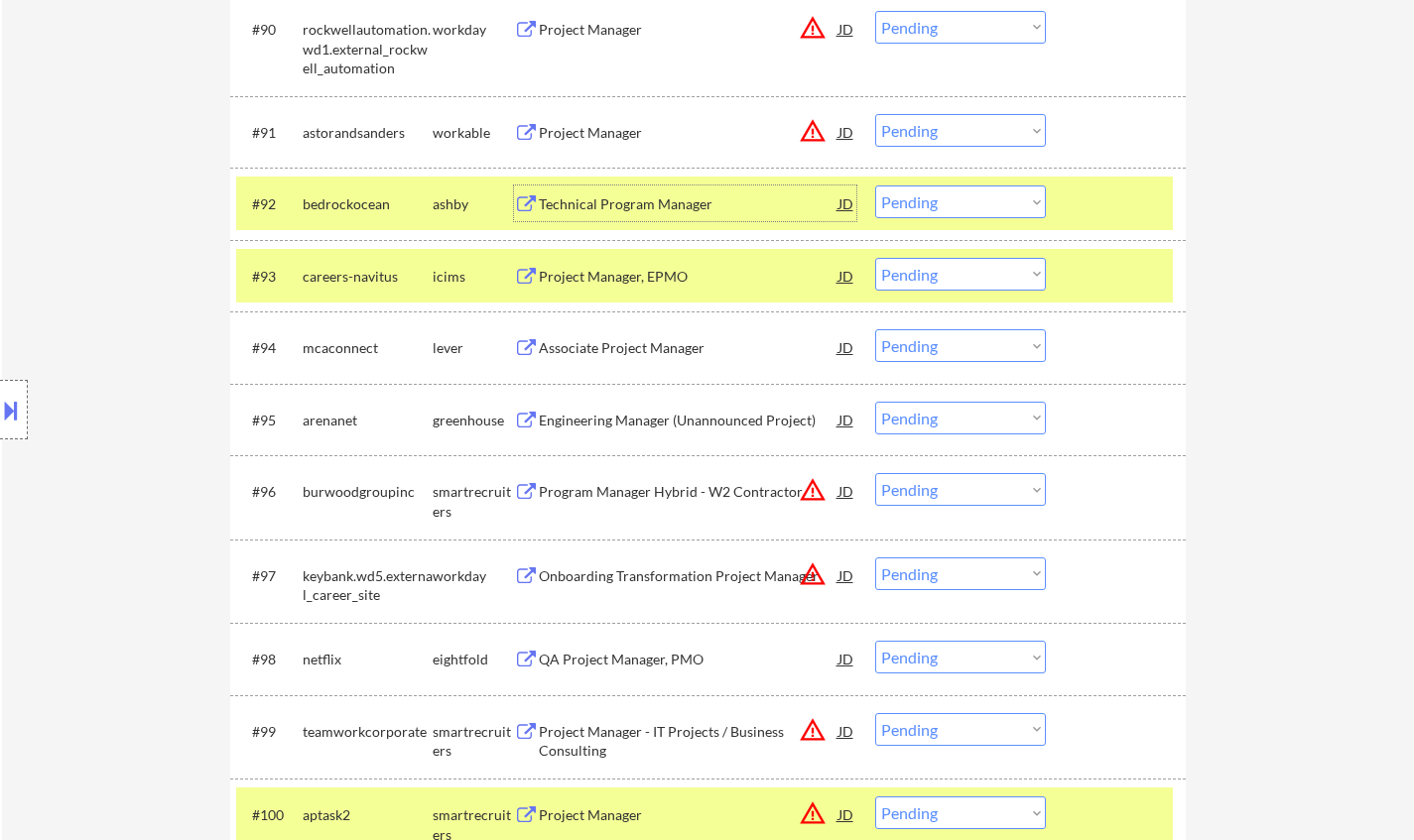 click on "Choose an option... Pending Applied Excluded (Questions) Excluded (Expired) Excluded (Location) Excluded (Bad Match) Excluded (Blocklist) Excluded (Salary) Excluded (Other)" at bounding box center (961, 201) 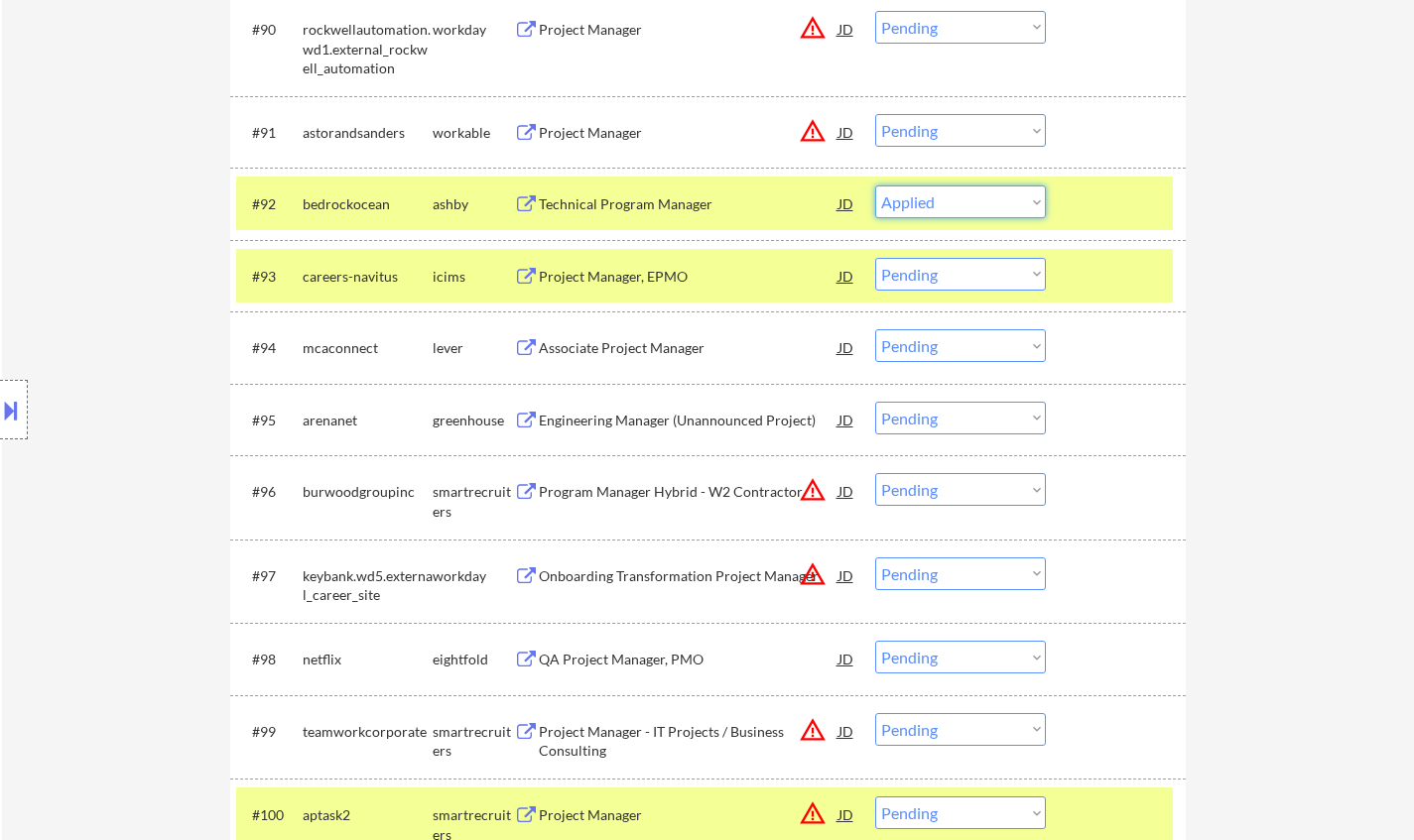 click on "Choose an option... Pending Applied Excluded (Questions) Excluded (Expired) Excluded (Location) Excluded (Bad Match) Excluded (Blocklist) Excluded (Salary) Excluded (Other)" at bounding box center (961, 201) 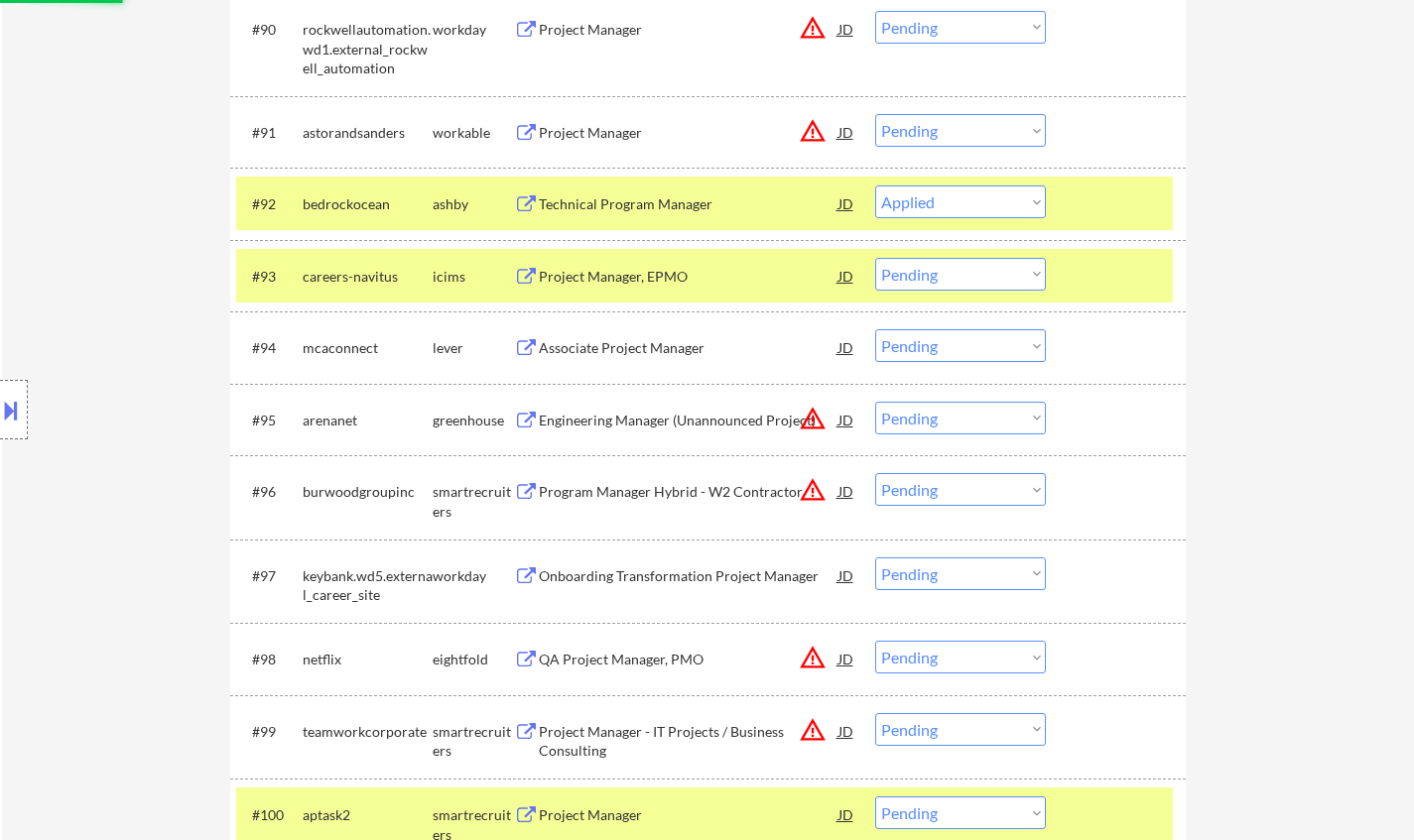 select on ""pending"" 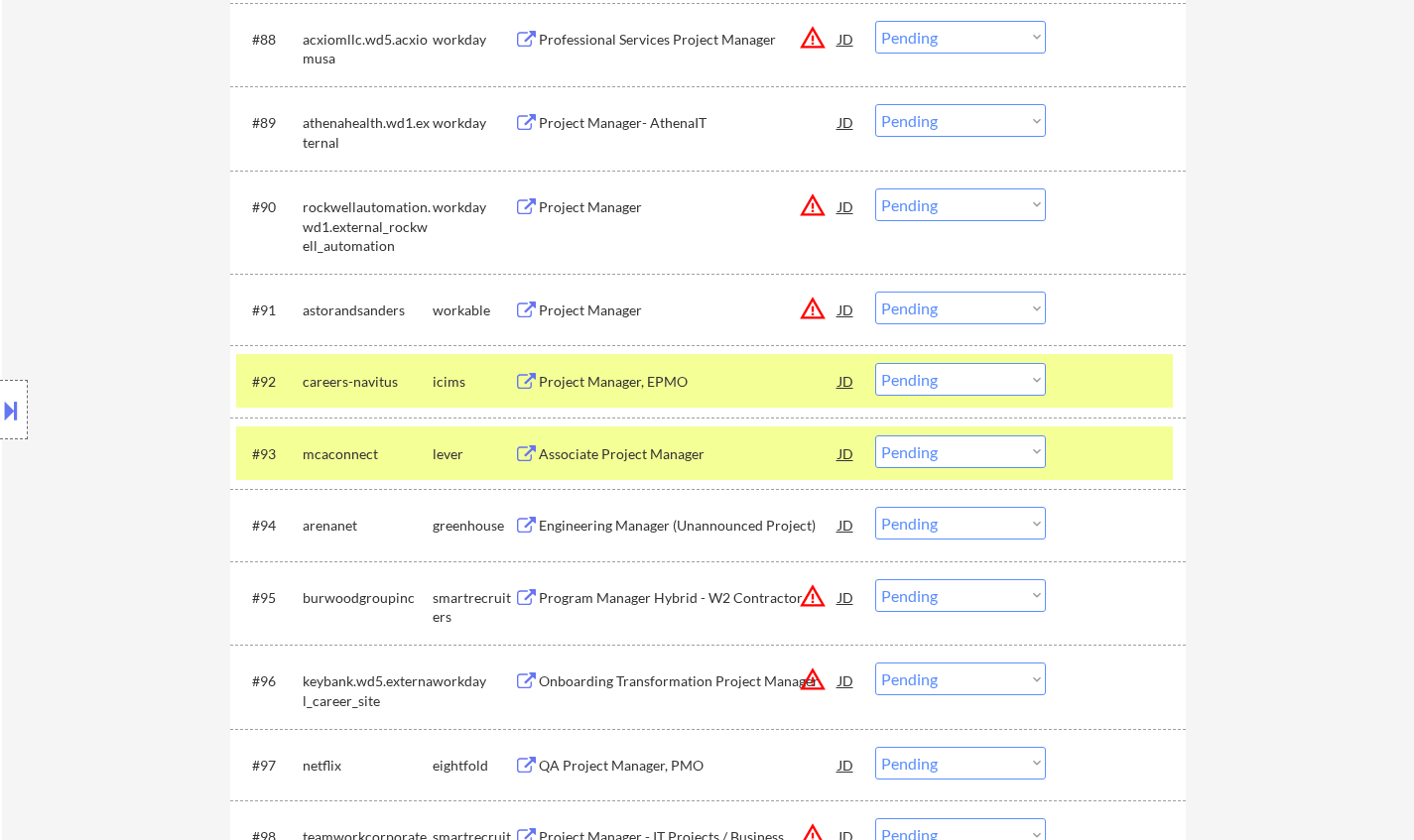 scroll, scrollTop: 7476, scrollLeft: 0, axis: vertical 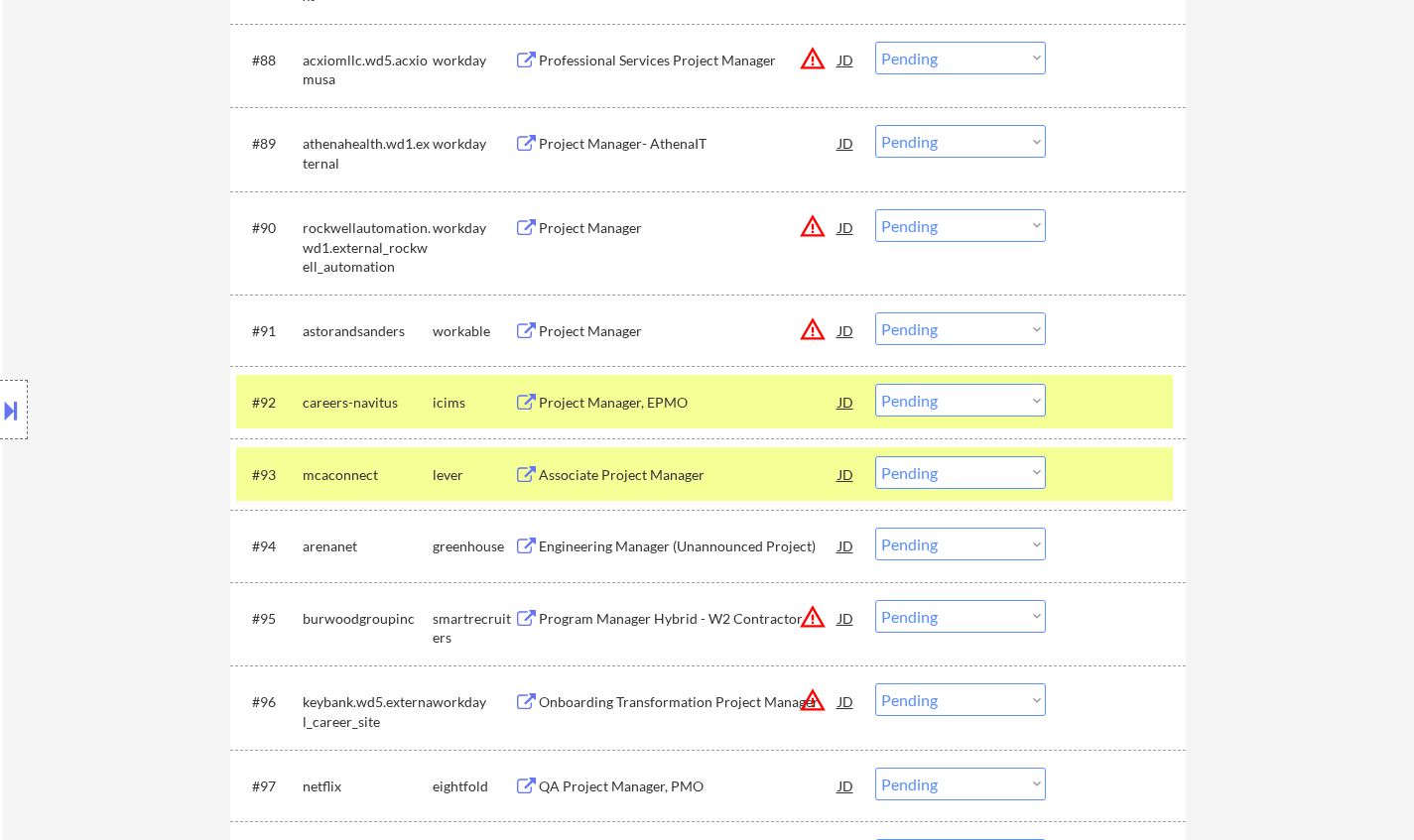 click on "JD" at bounding box center [846, 330] 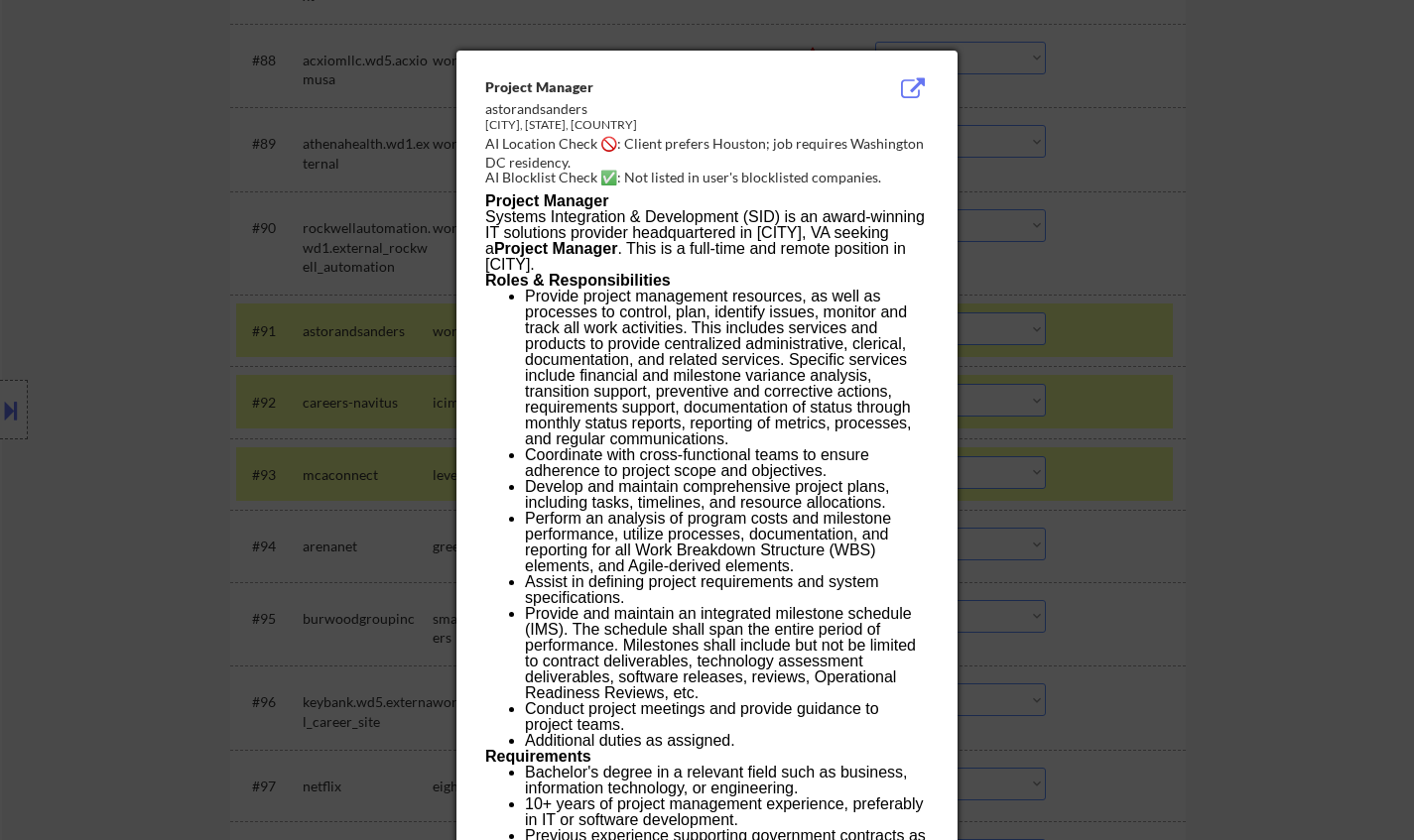 click at bounding box center (707, 420) 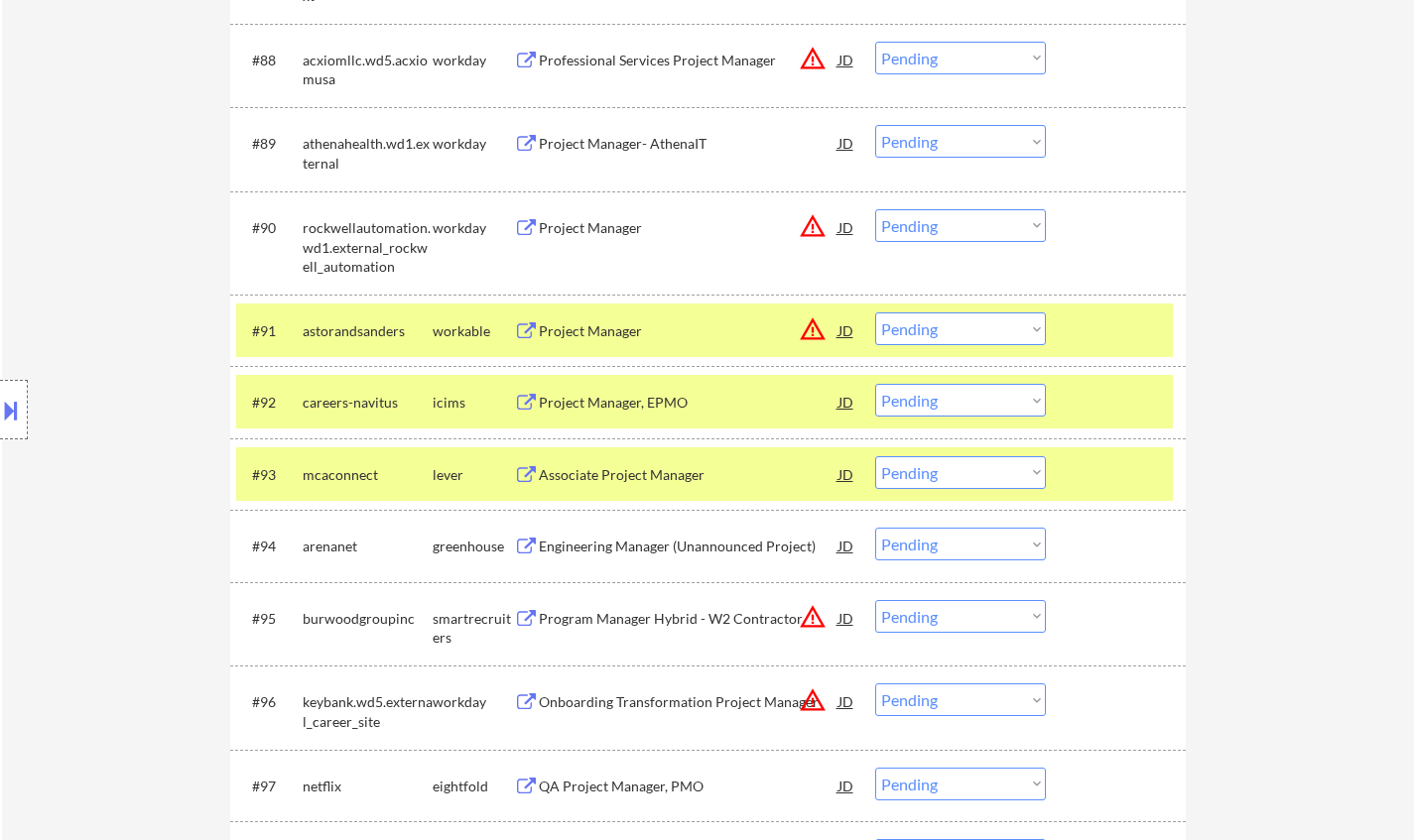 click on "Choose an option... Pending Applied Excluded (Questions) Excluded (Expired) Excluded (Location) Excluded (Bad Match) Excluded (Blocklist) Excluded (Salary) Excluded (Other)" at bounding box center [961, 328] 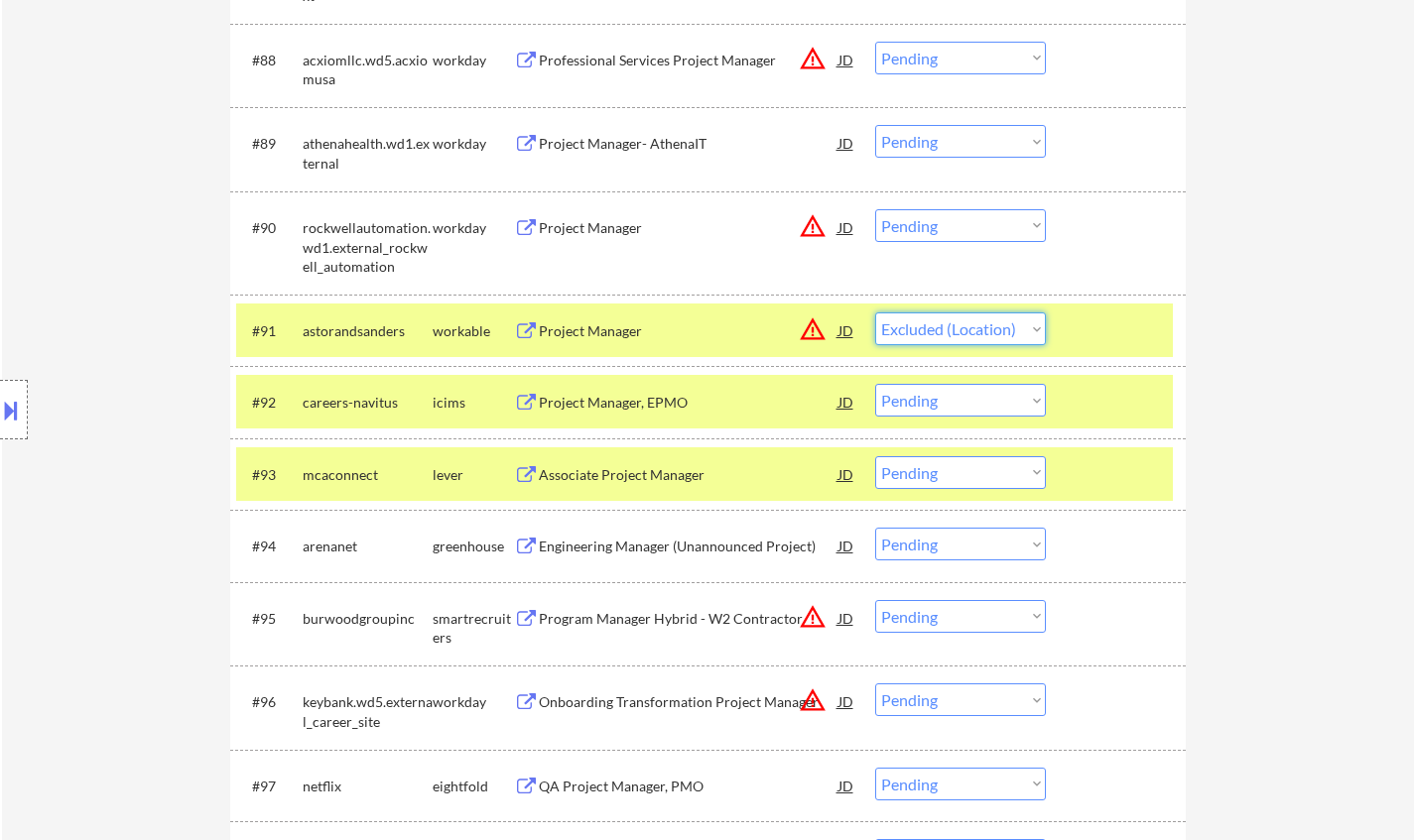 click on "Choose an option... Pending Applied Excluded (Questions) Excluded (Expired) Excluded (Location) Excluded (Bad Match) Excluded (Blocklist) Excluded (Salary) Excluded (Other)" at bounding box center [961, 328] 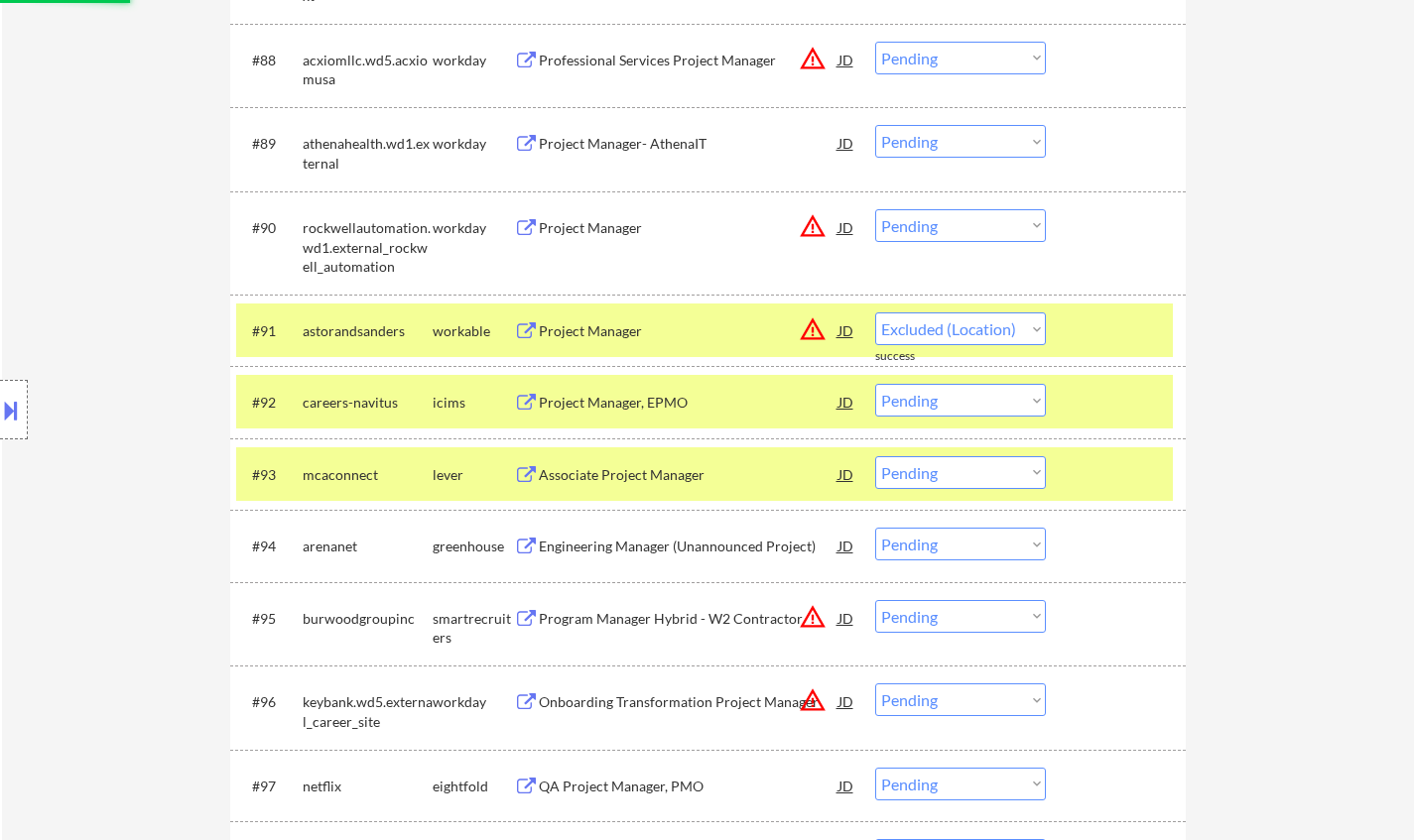 select on ""pending"" 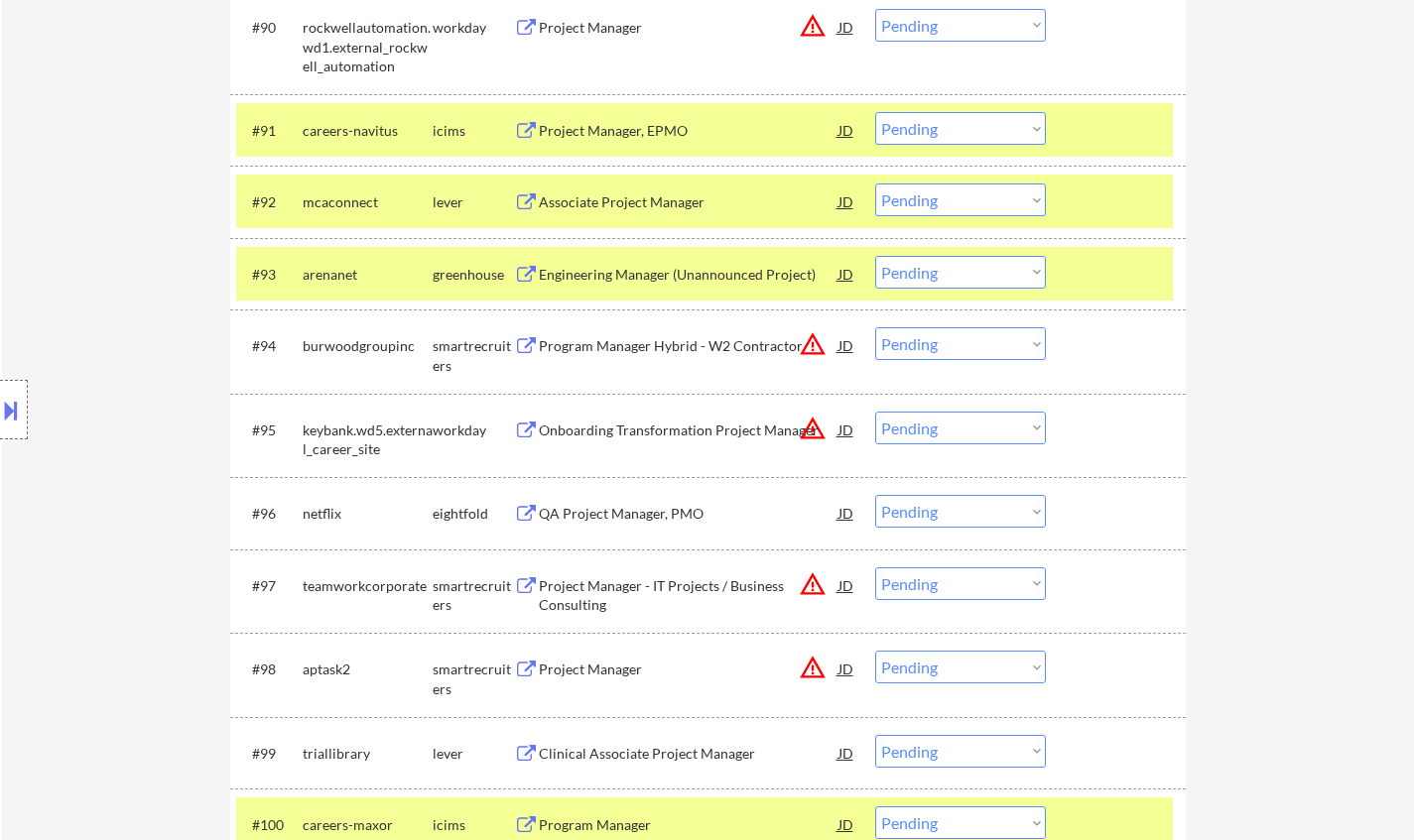 scroll, scrollTop: 7773, scrollLeft: 0, axis: vertical 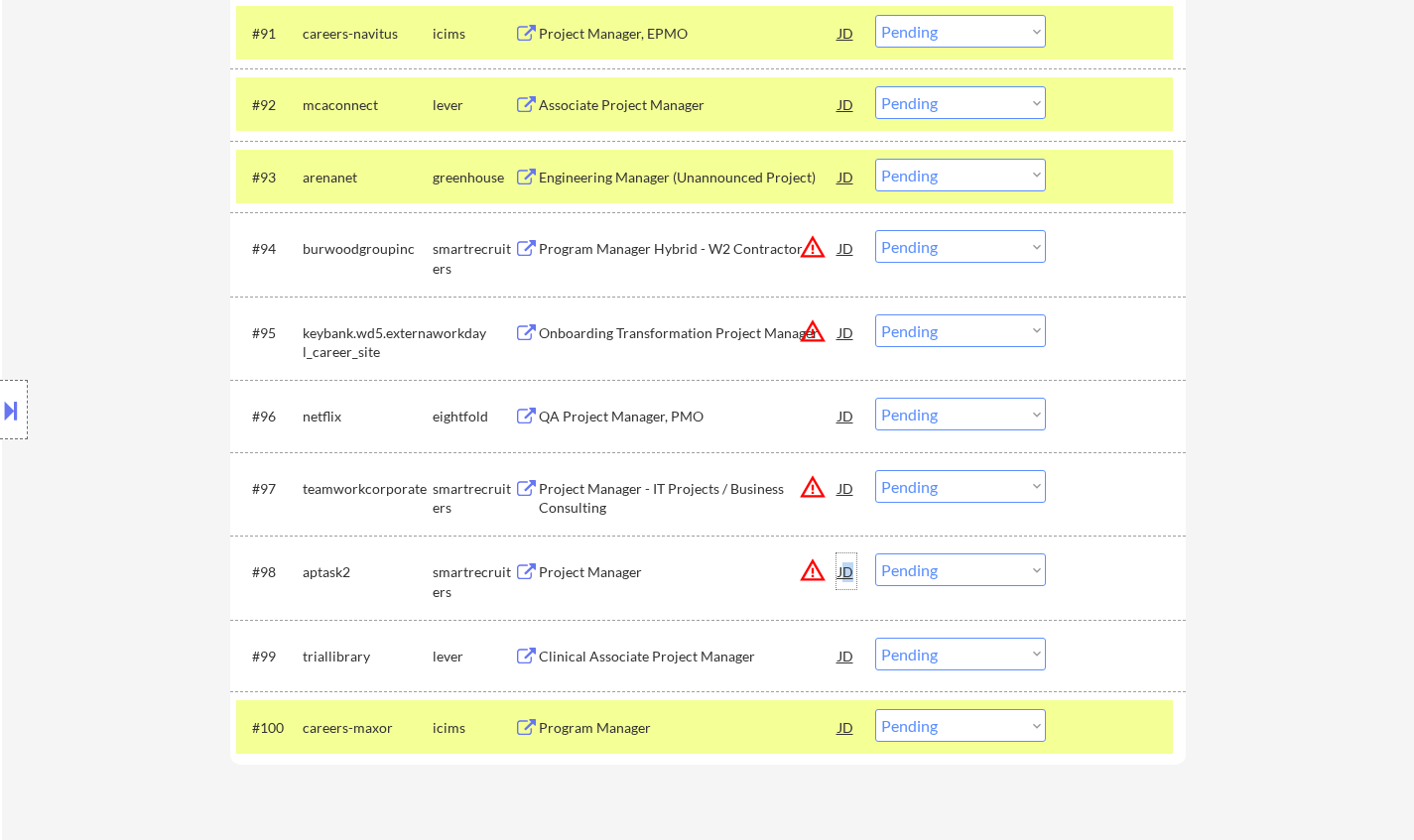 click on "JD" at bounding box center [846, 571] 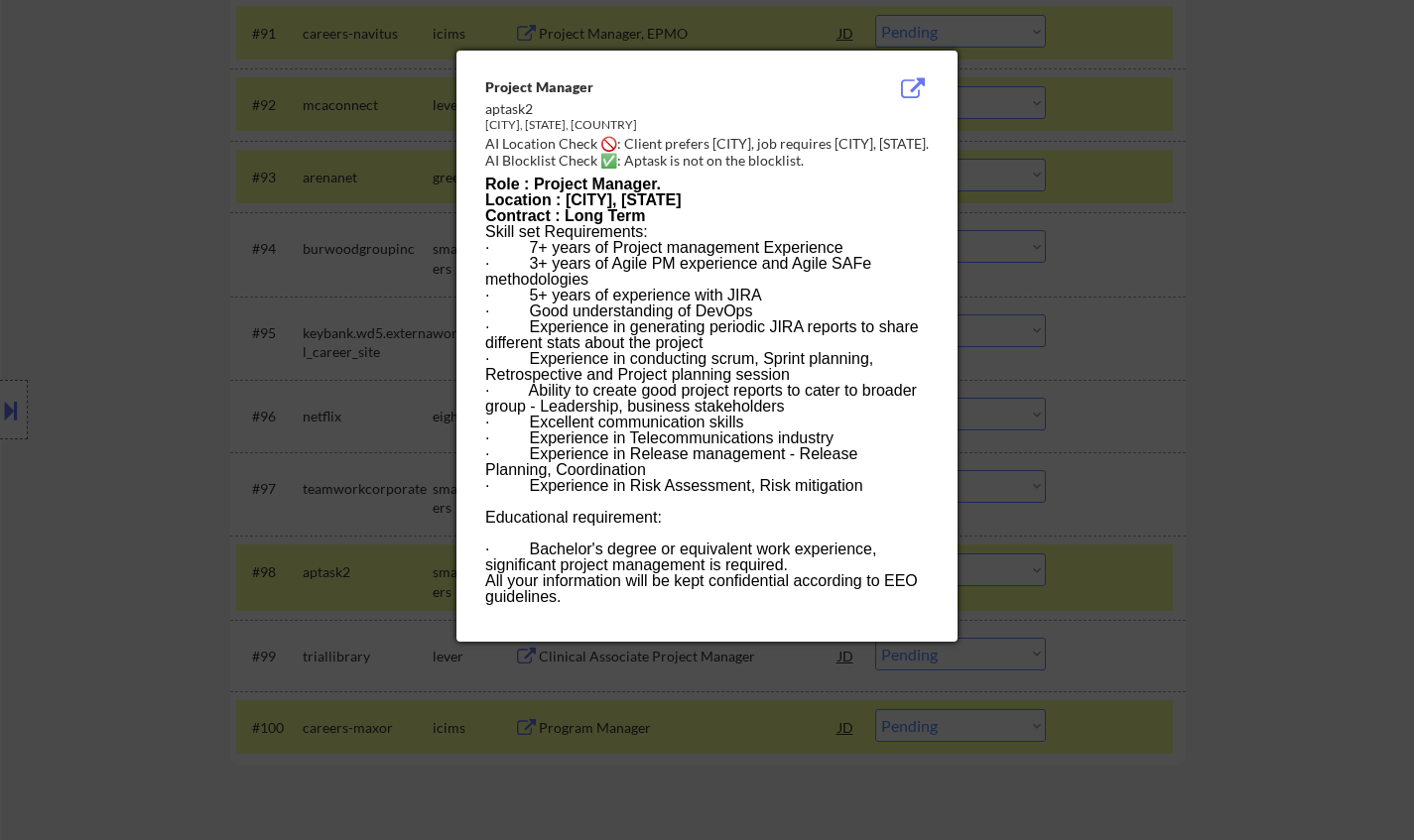 click at bounding box center [707, 420] 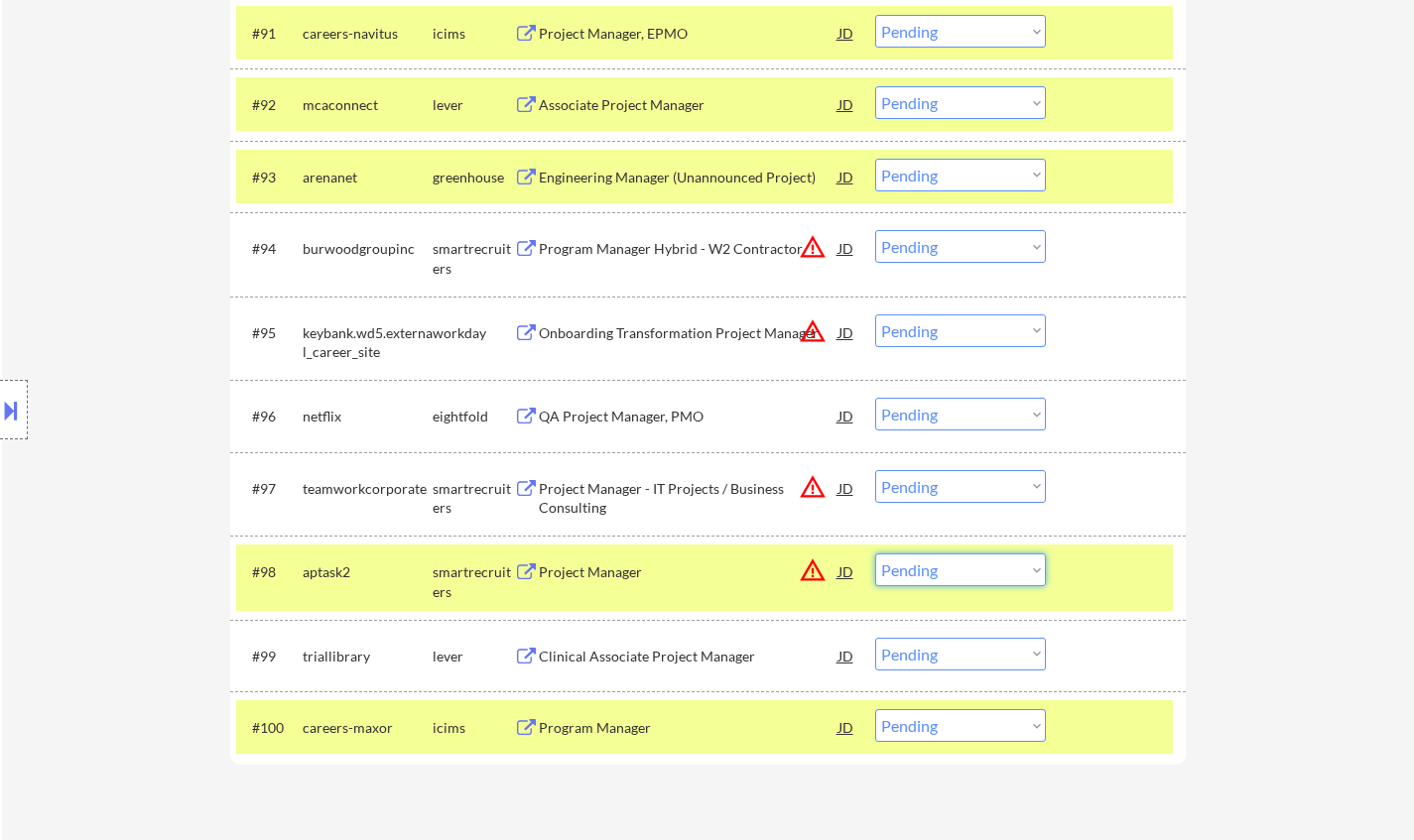 click on "Choose an option... Pending Applied Excluded (Questions) Excluded (Expired) Excluded (Location) Excluded (Bad Match) Excluded (Blocklist) Excluded (Salary) Excluded (Other)" at bounding box center (961, 569) 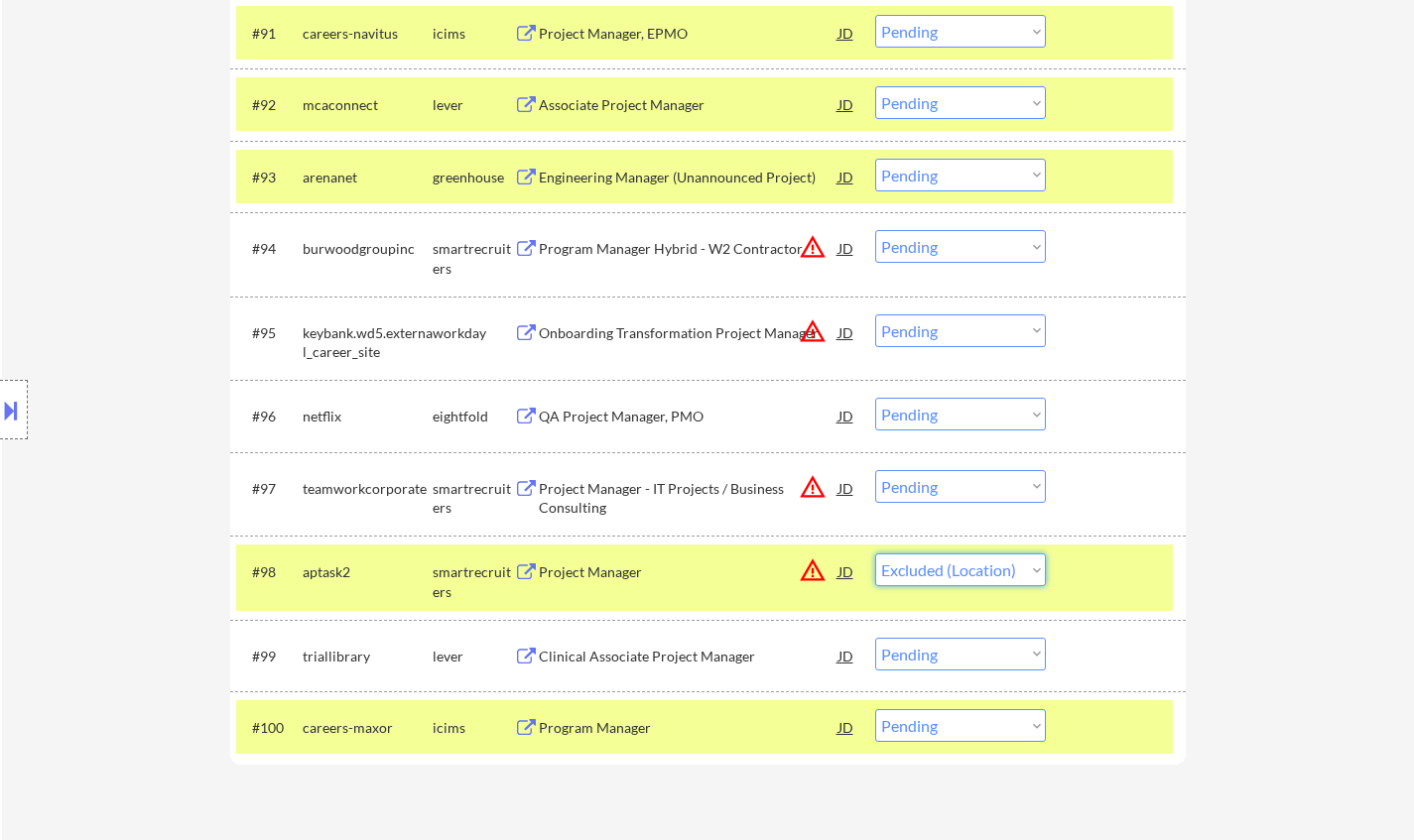 click on "Choose an option... Pending Applied Excluded (Questions) Excluded (Expired) Excluded (Location) Excluded (Bad Match) Excluded (Blocklist) Excluded (Salary) Excluded (Other)" at bounding box center [961, 569] 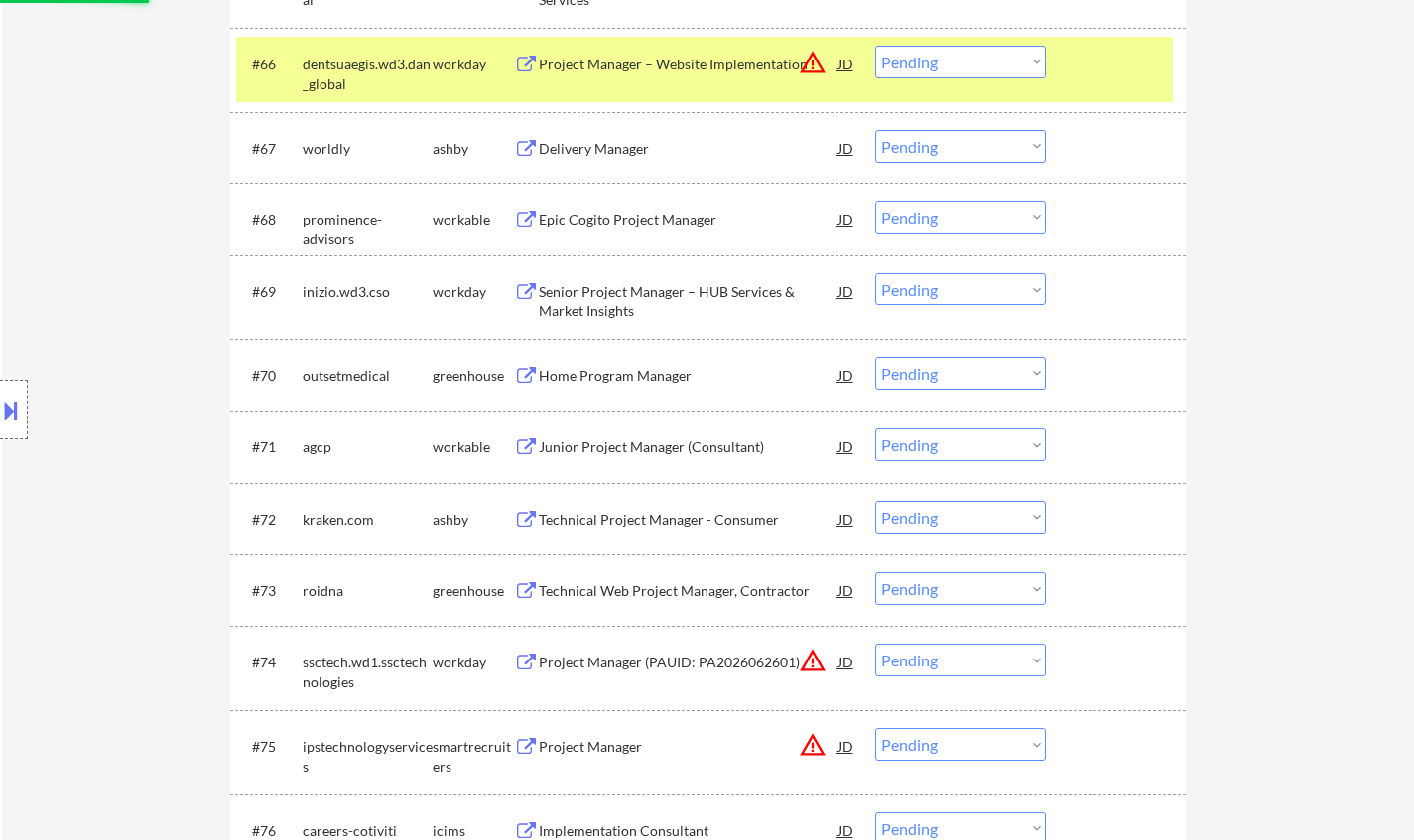 select on ""pending"" 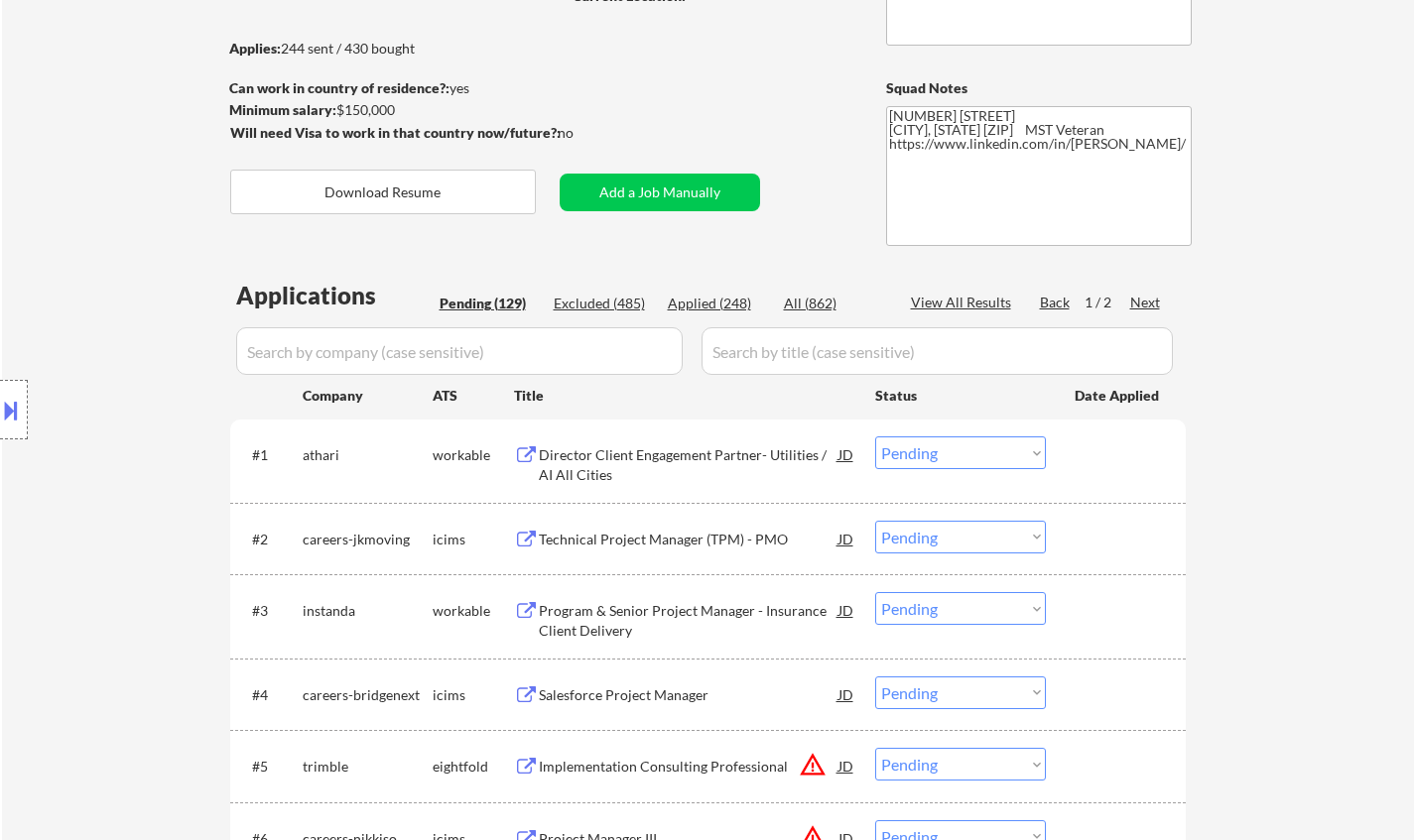 scroll, scrollTop: 0, scrollLeft: 0, axis: both 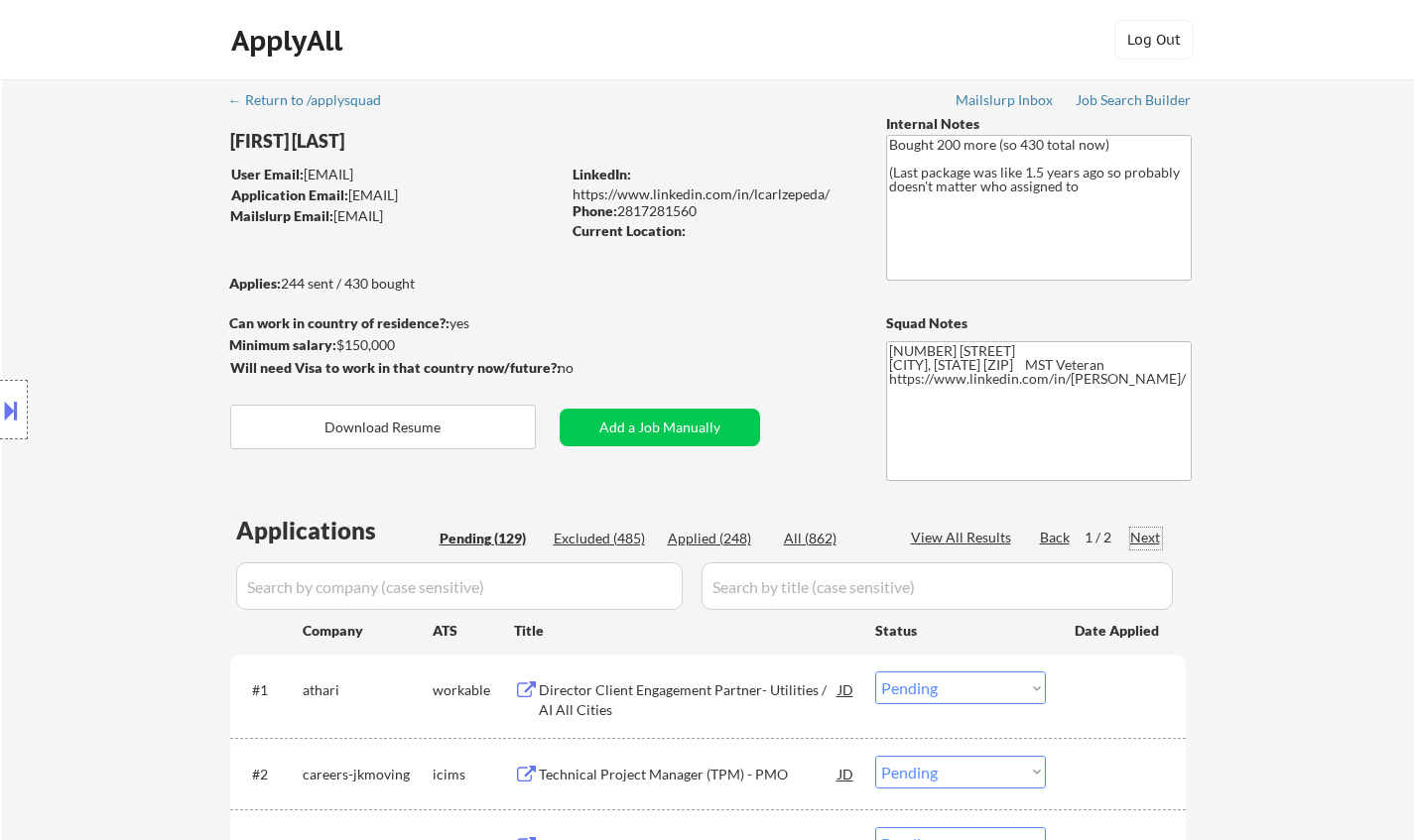 click on "Next" at bounding box center (1146, 538) 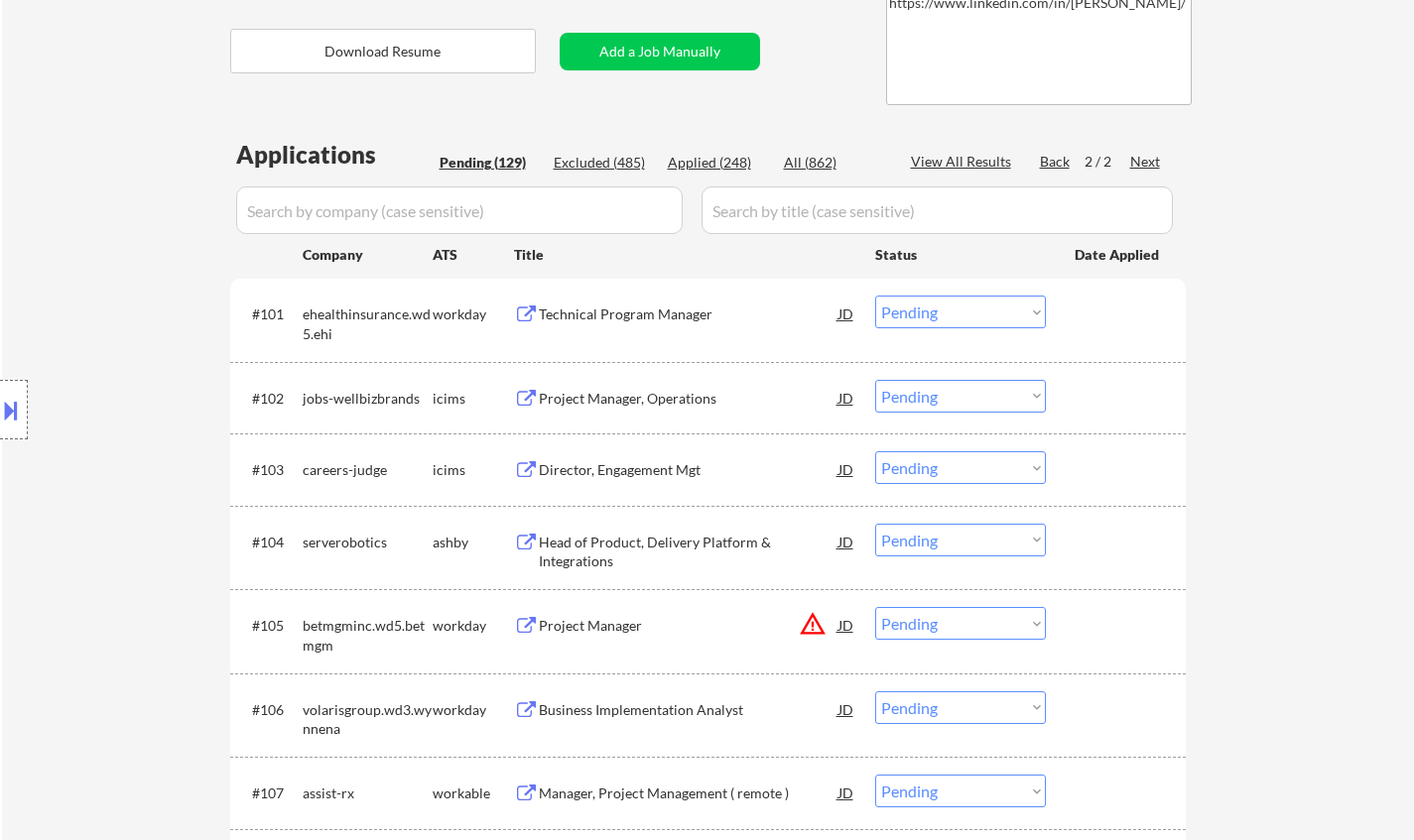 scroll, scrollTop: 397, scrollLeft: 0, axis: vertical 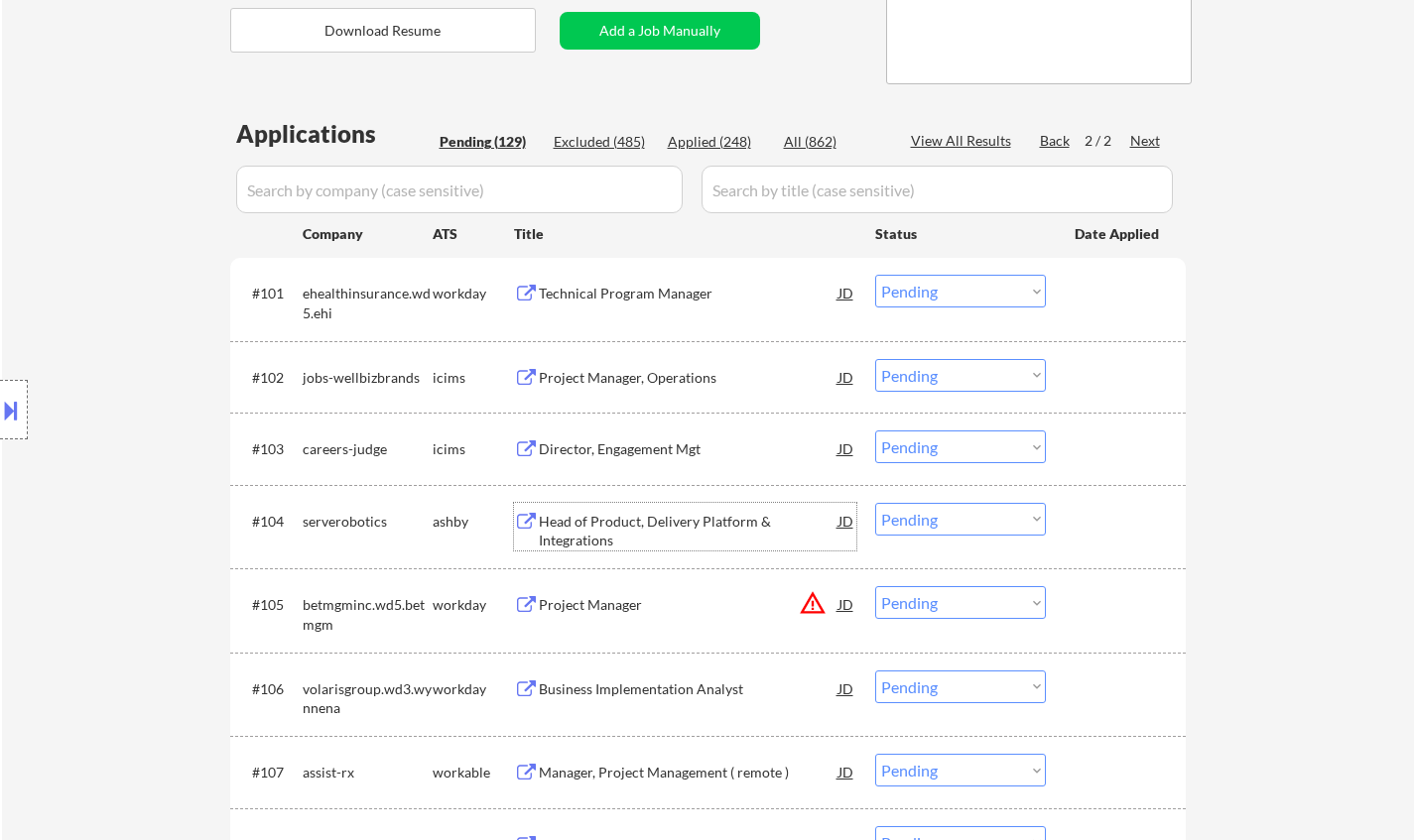 click on "Head of Product, Delivery Platform & Integrations" at bounding box center (689, 531) 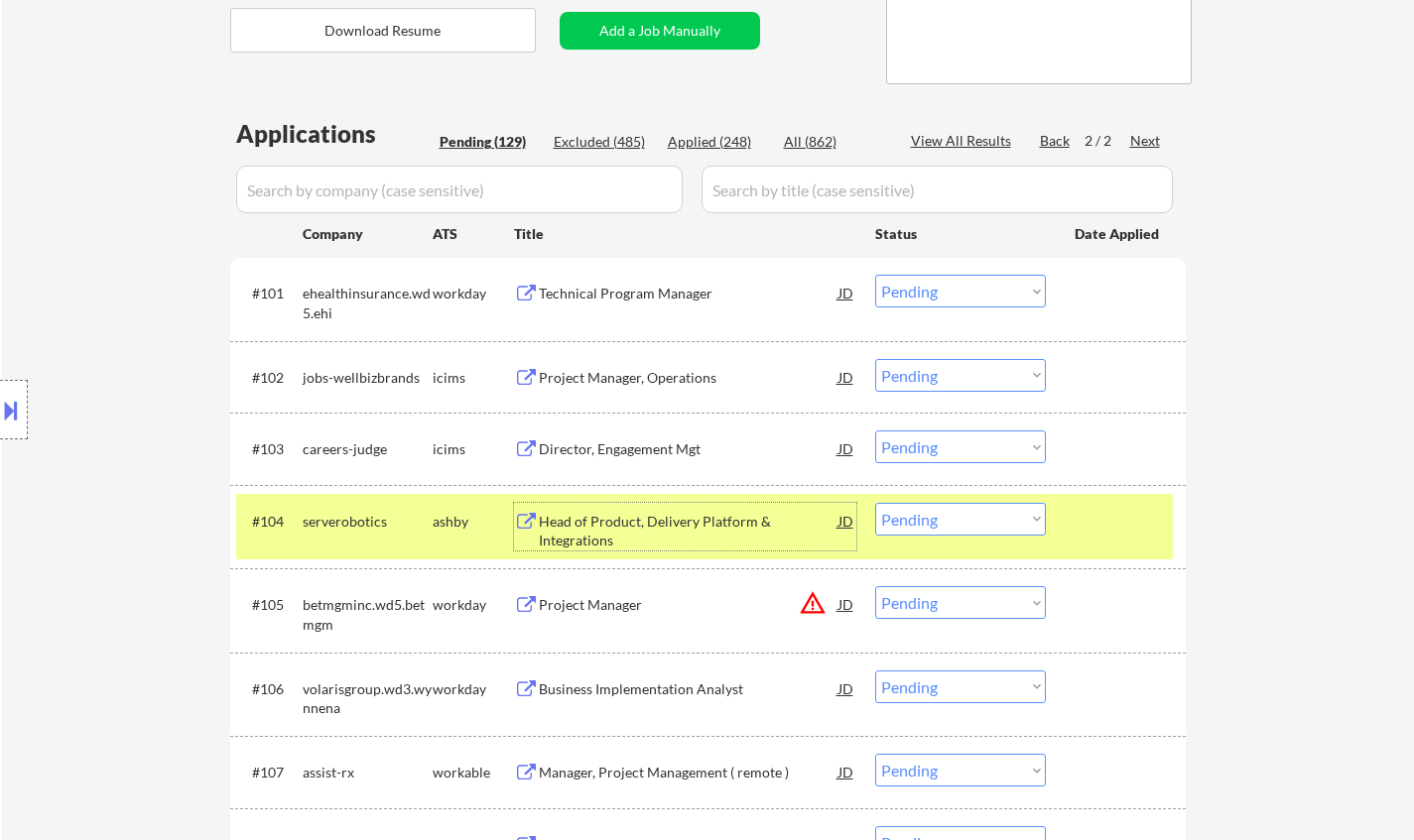 click on "Choose an option... Pending Applied Excluded (Questions) Excluded (Expired) Excluded (Location) Excluded (Bad Match) Excluded (Blocklist) Excluded (Salary) Excluded (Other)" at bounding box center [961, 519] 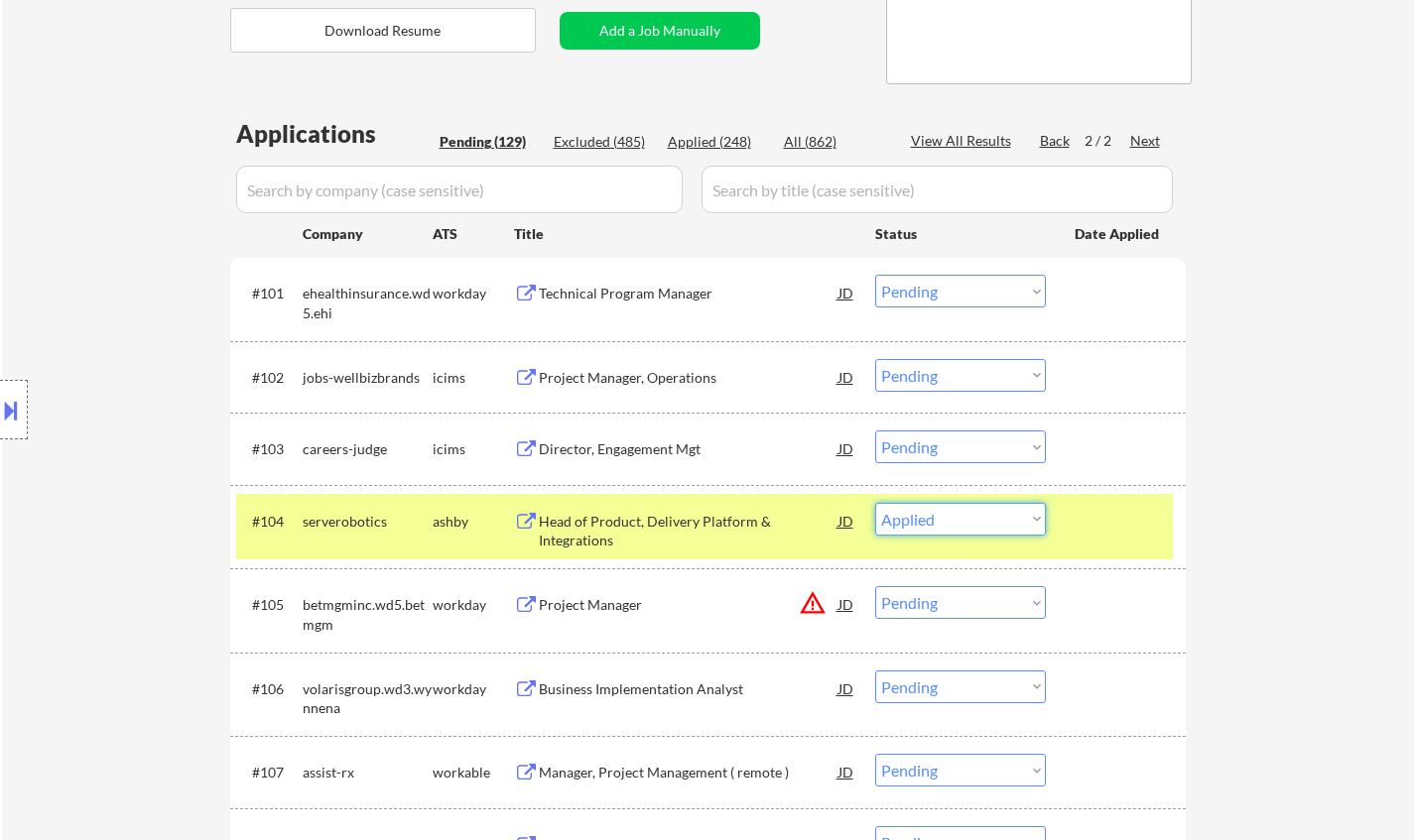 click on "Choose an option... Pending Applied Excluded (Questions) Excluded (Expired) Excluded (Location) Excluded (Bad Match) Excluded (Blocklist) Excluded (Salary) Excluded (Other)" at bounding box center (961, 519) 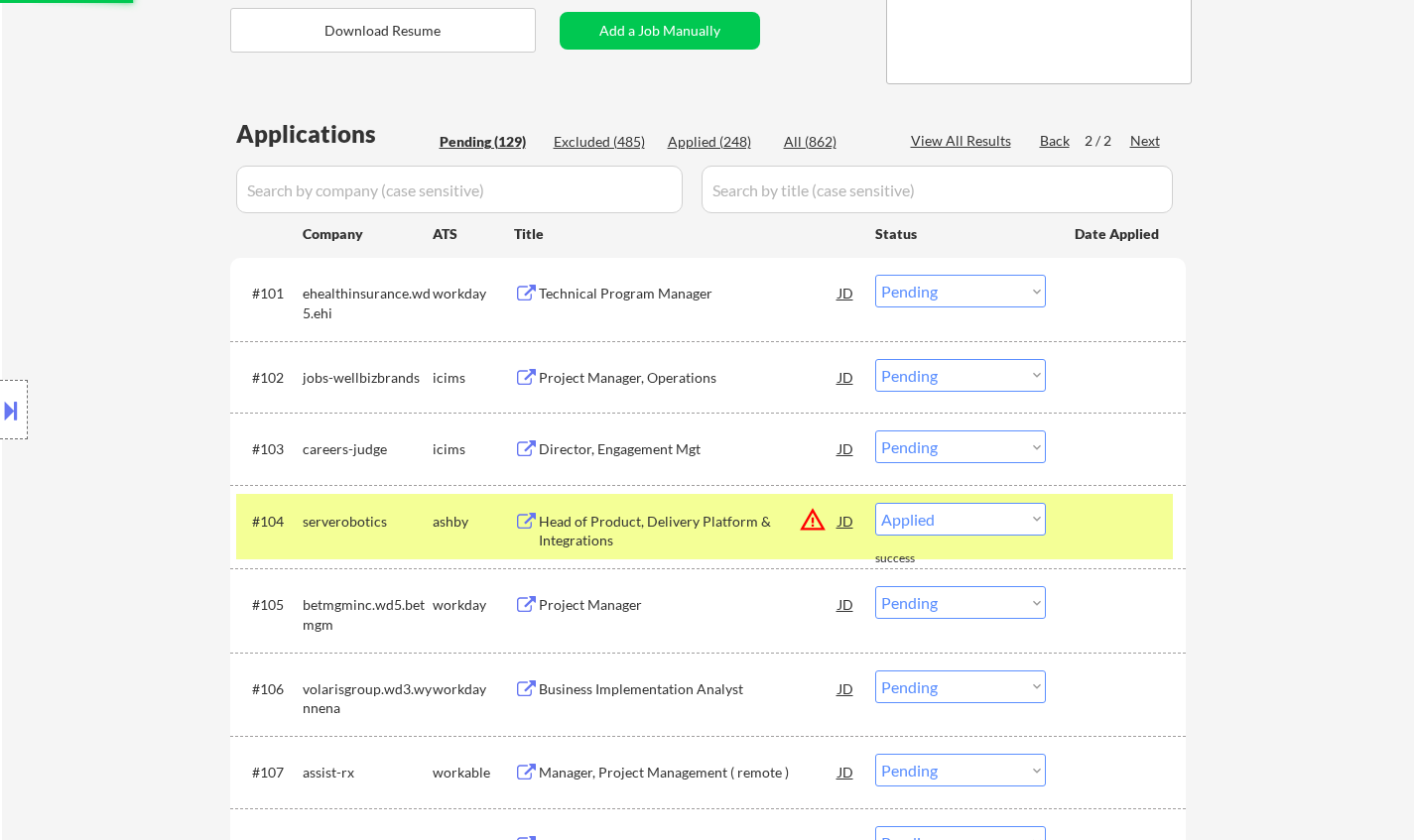 select on ""pending"" 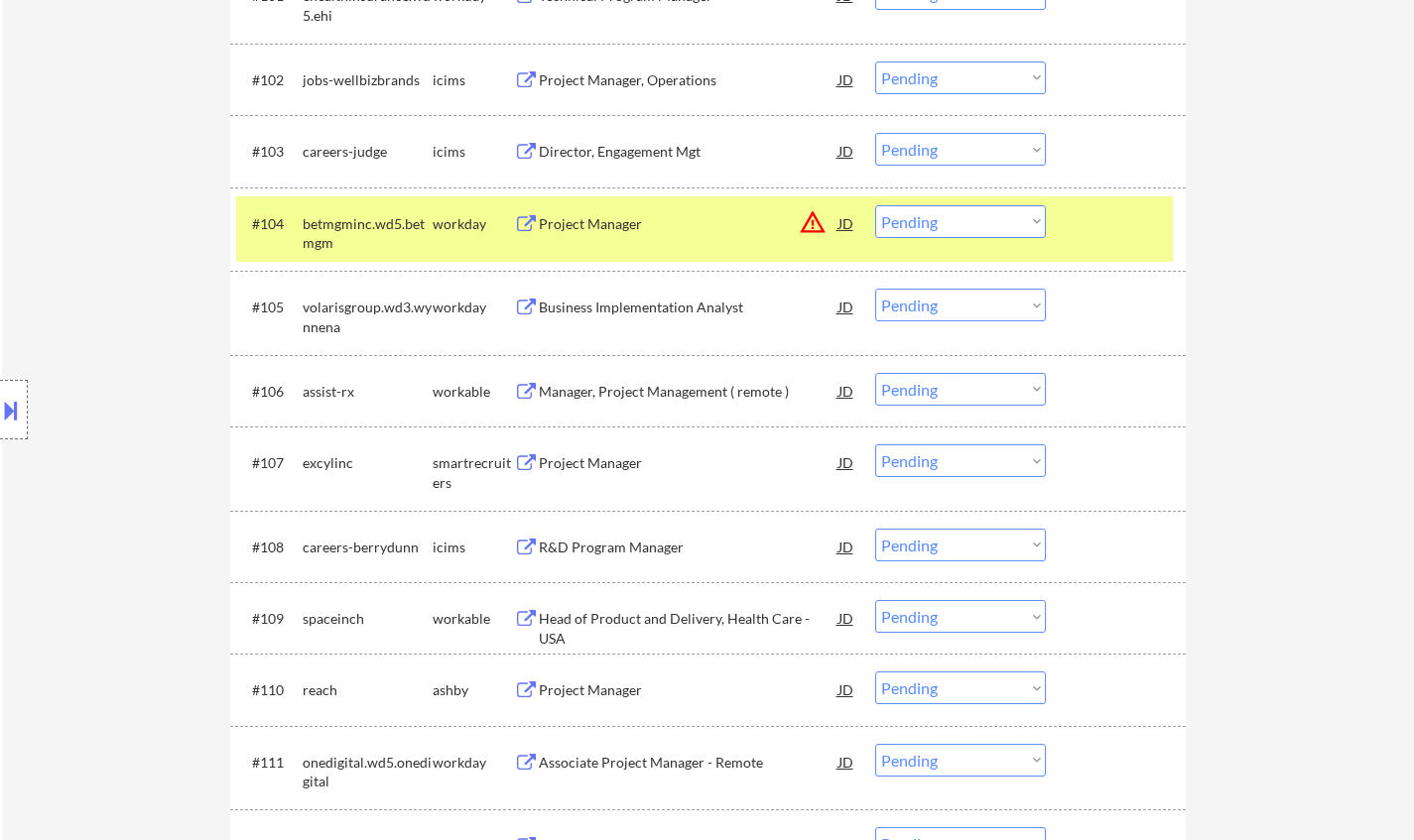 scroll, scrollTop: 793, scrollLeft: 0, axis: vertical 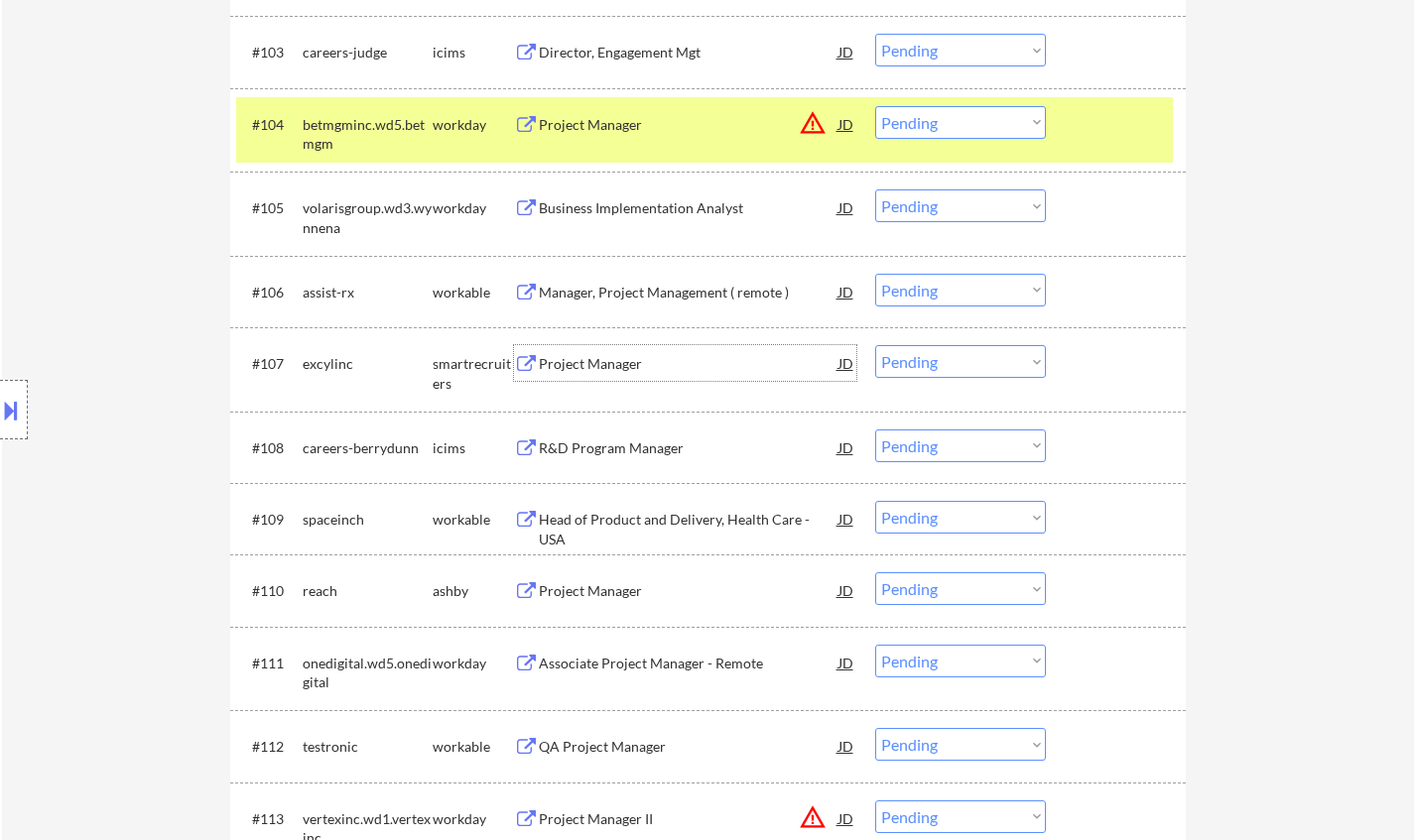 click on "Project Manager" at bounding box center [689, 364] 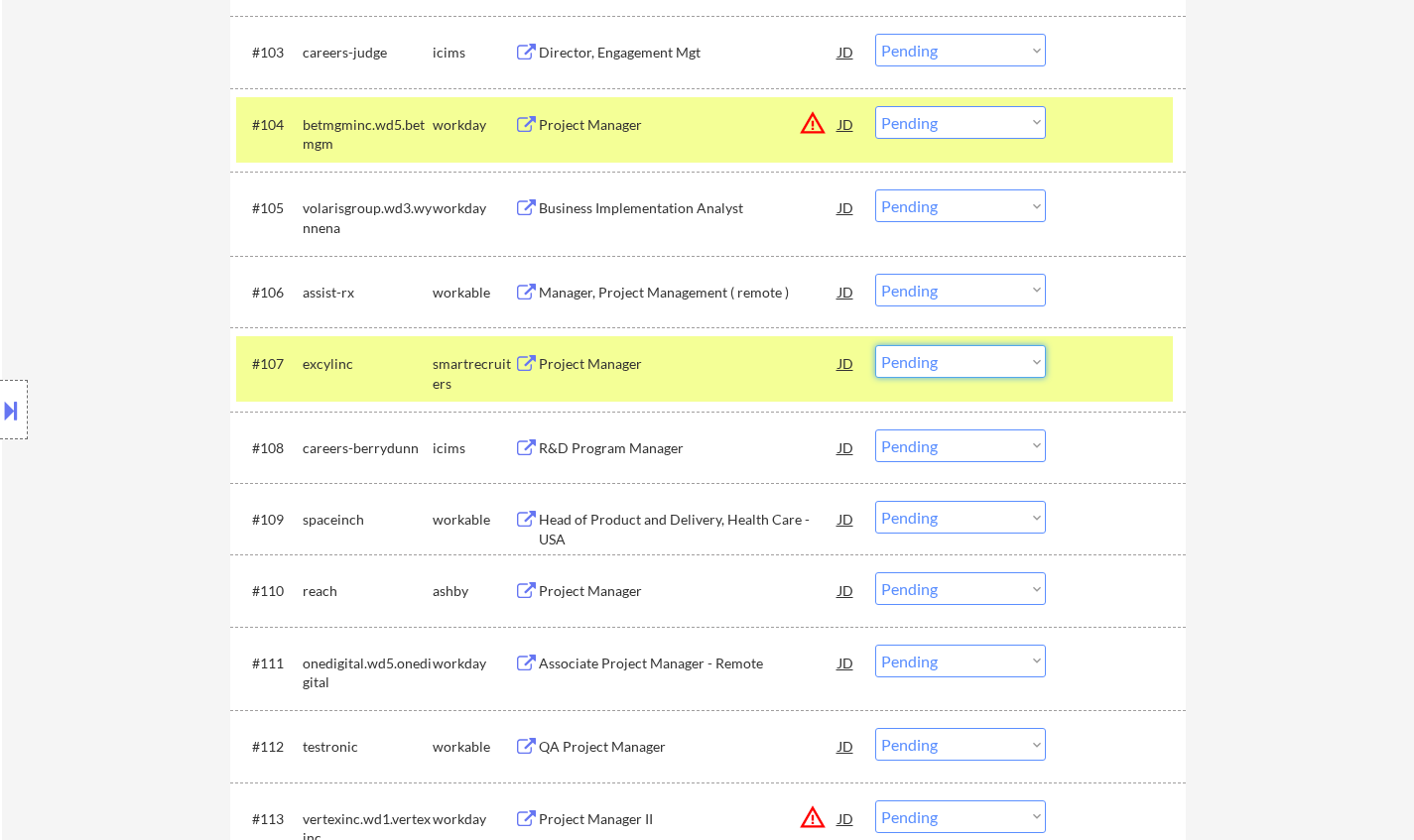 click on "Choose an option... Pending Applied Excluded (Questions) Excluded (Expired) Excluded (Location) Excluded (Bad Match) Excluded (Blocklist) Excluded (Salary) Excluded (Other)" at bounding box center [961, 361] 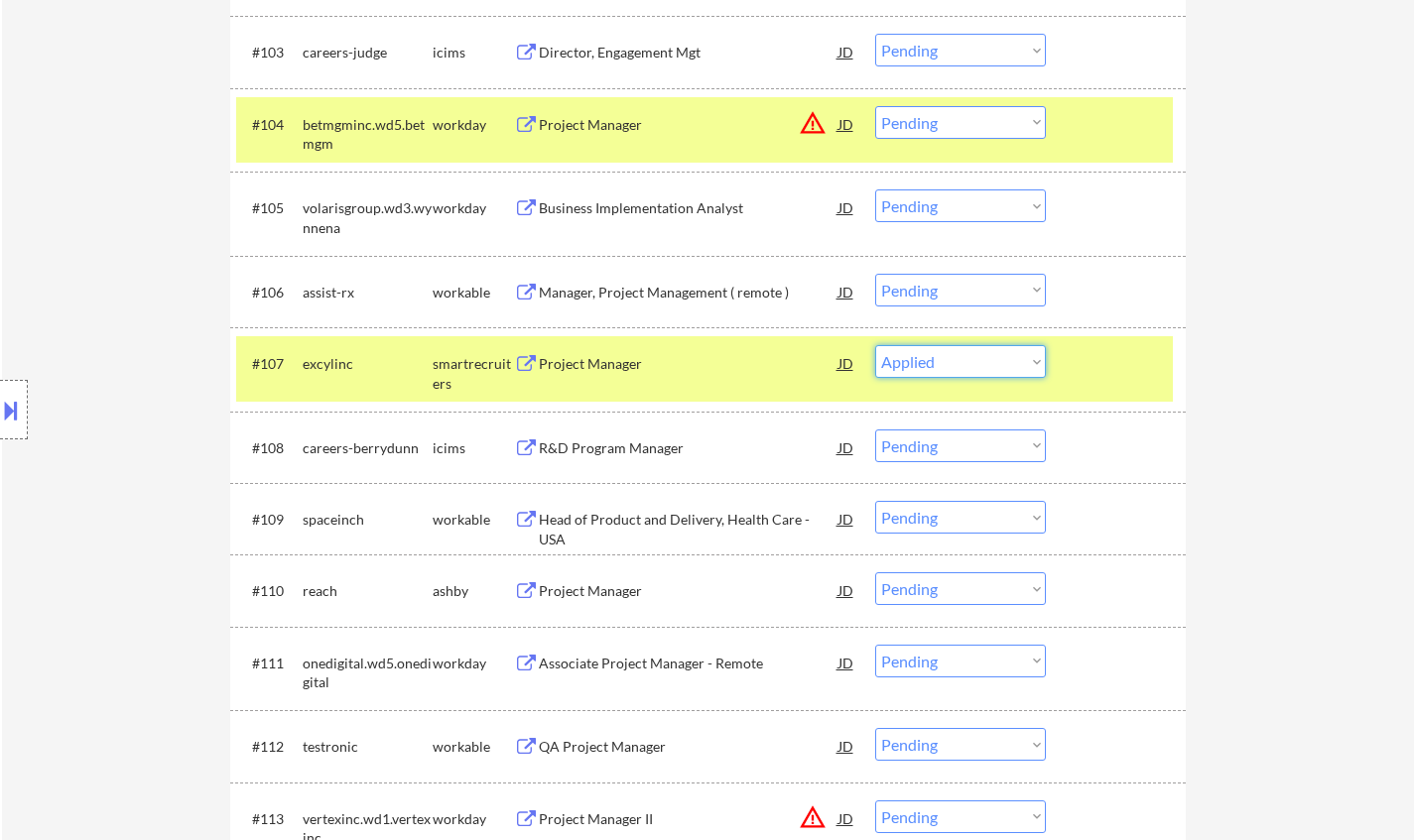 click on "Choose an option... Pending Applied Excluded (Questions) Excluded (Expired) Excluded (Location) Excluded (Bad Match) Excluded (Blocklist) Excluded (Salary) Excluded (Other)" at bounding box center [961, 361] 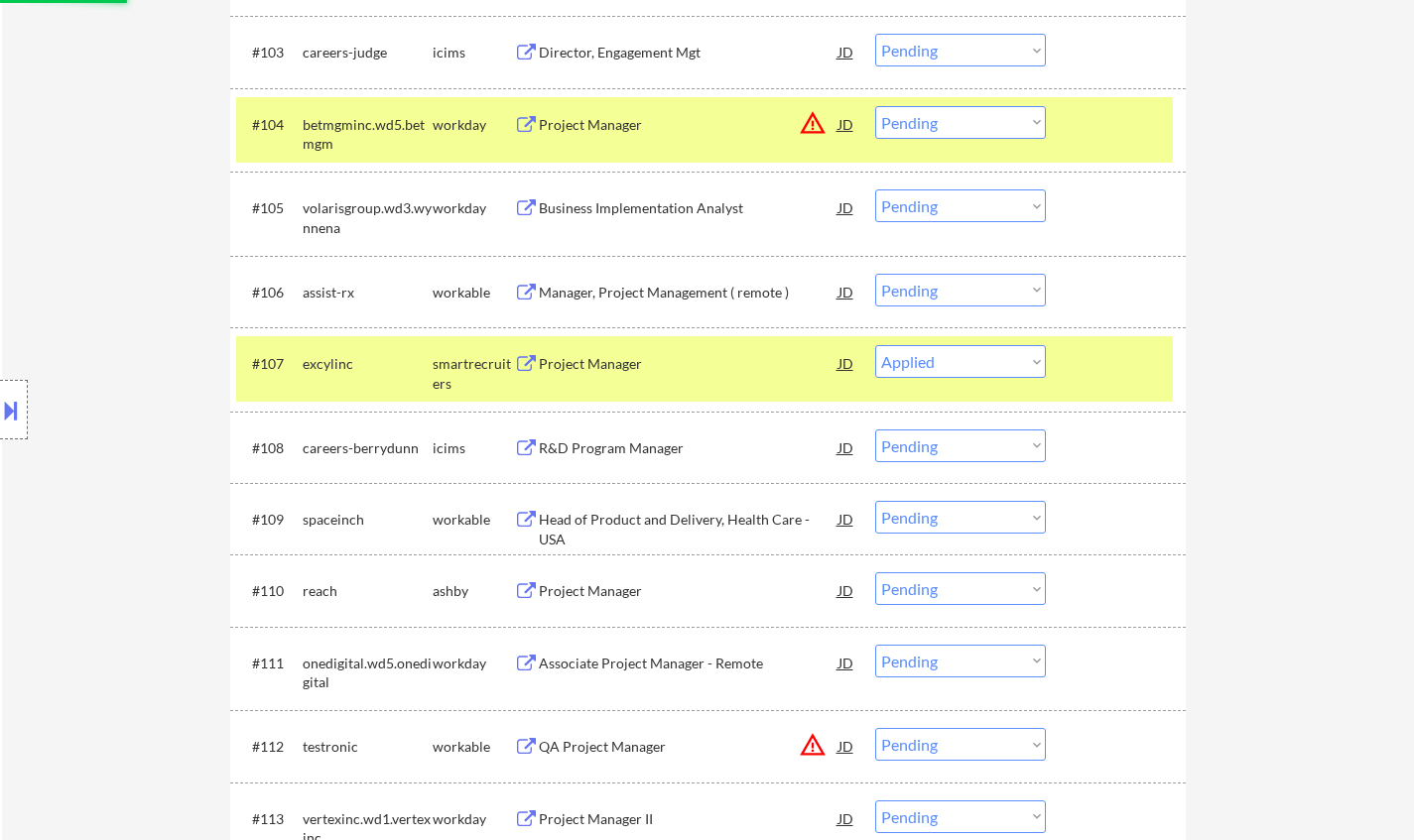select on ""pending"" 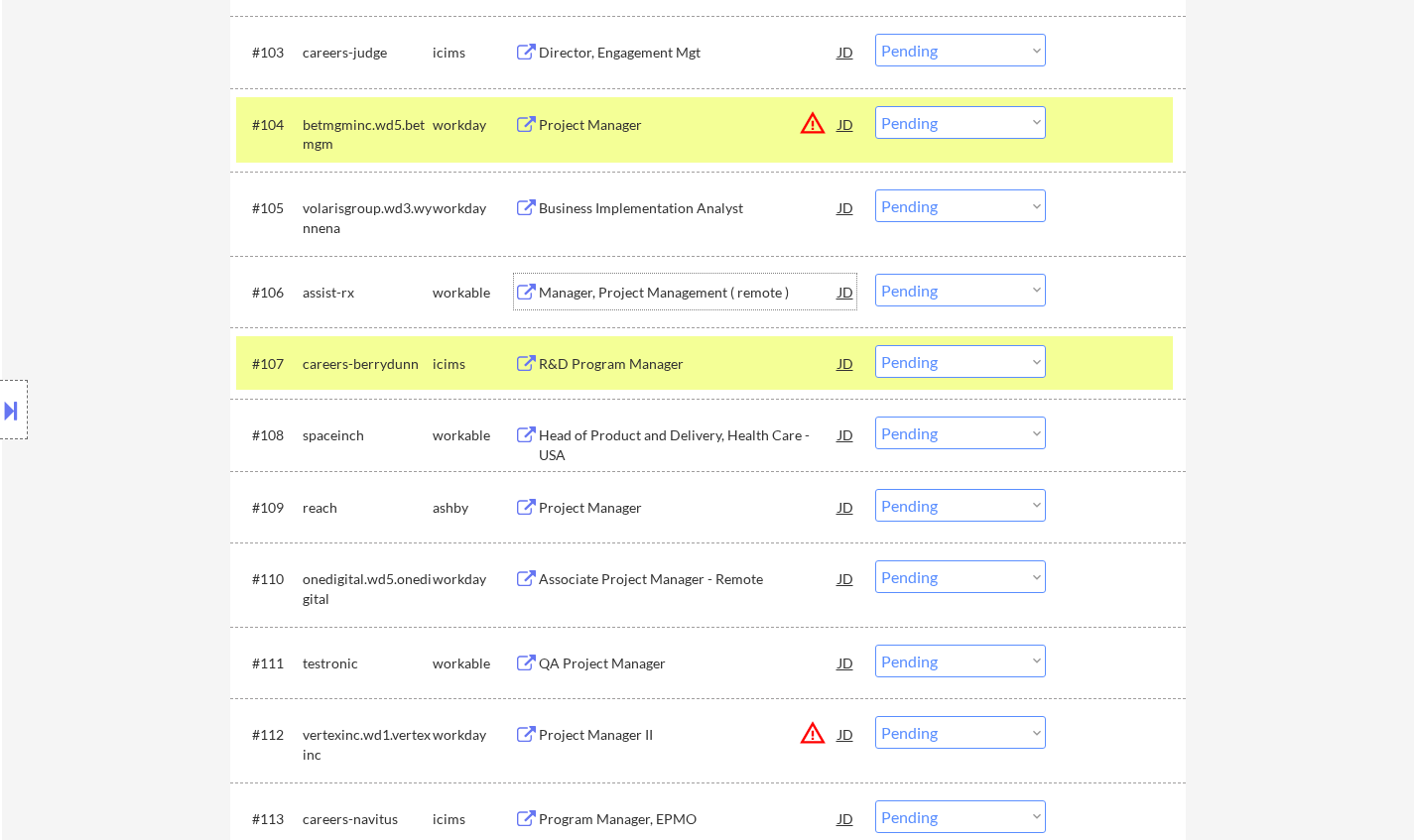 click on "Manager, Project Management ( remote )" at bounding box center [689, 293] 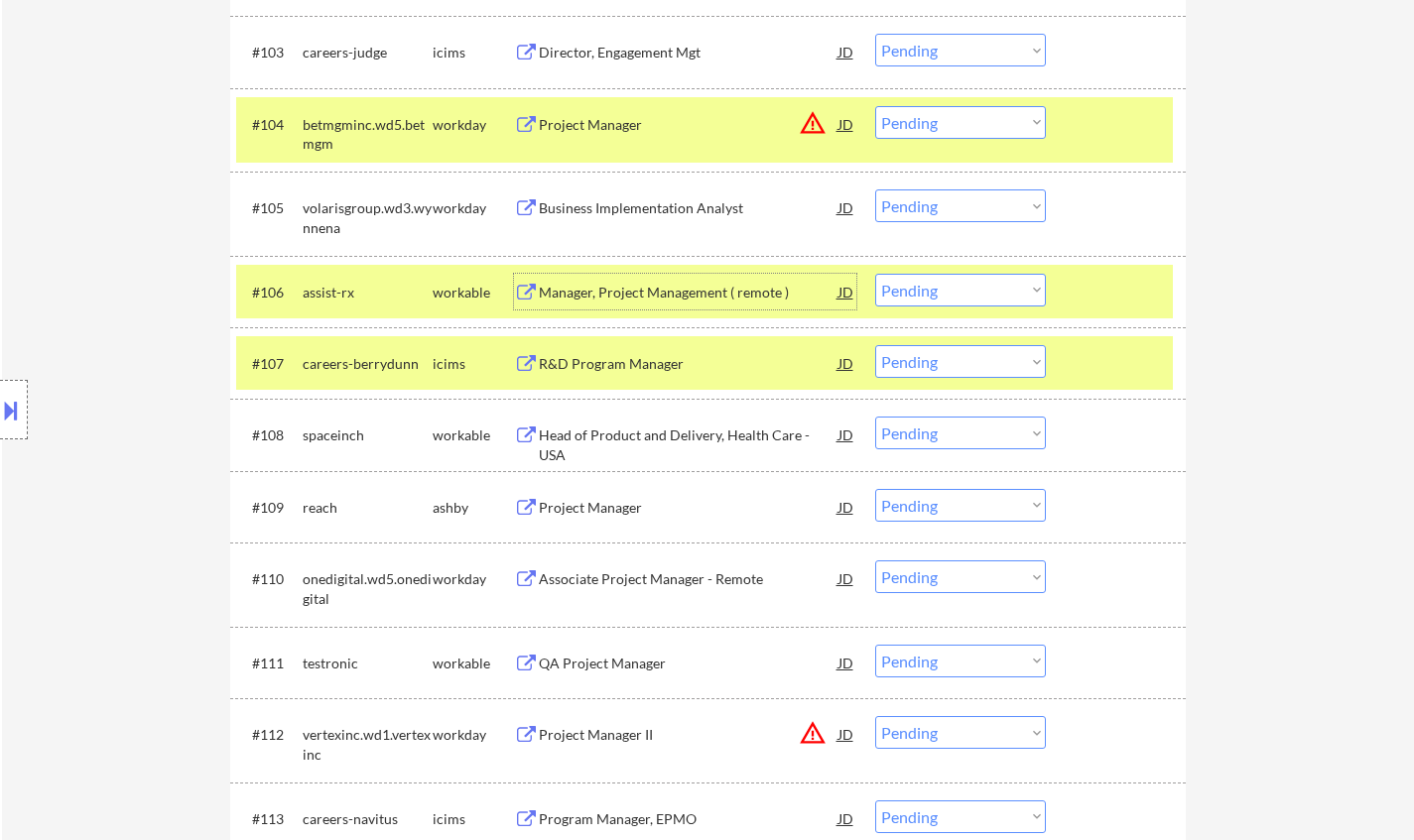 drag, startPoint x: 990, startPoint y: 290, endPoint x: 997, endPoint y: 299, distance: 11.401754 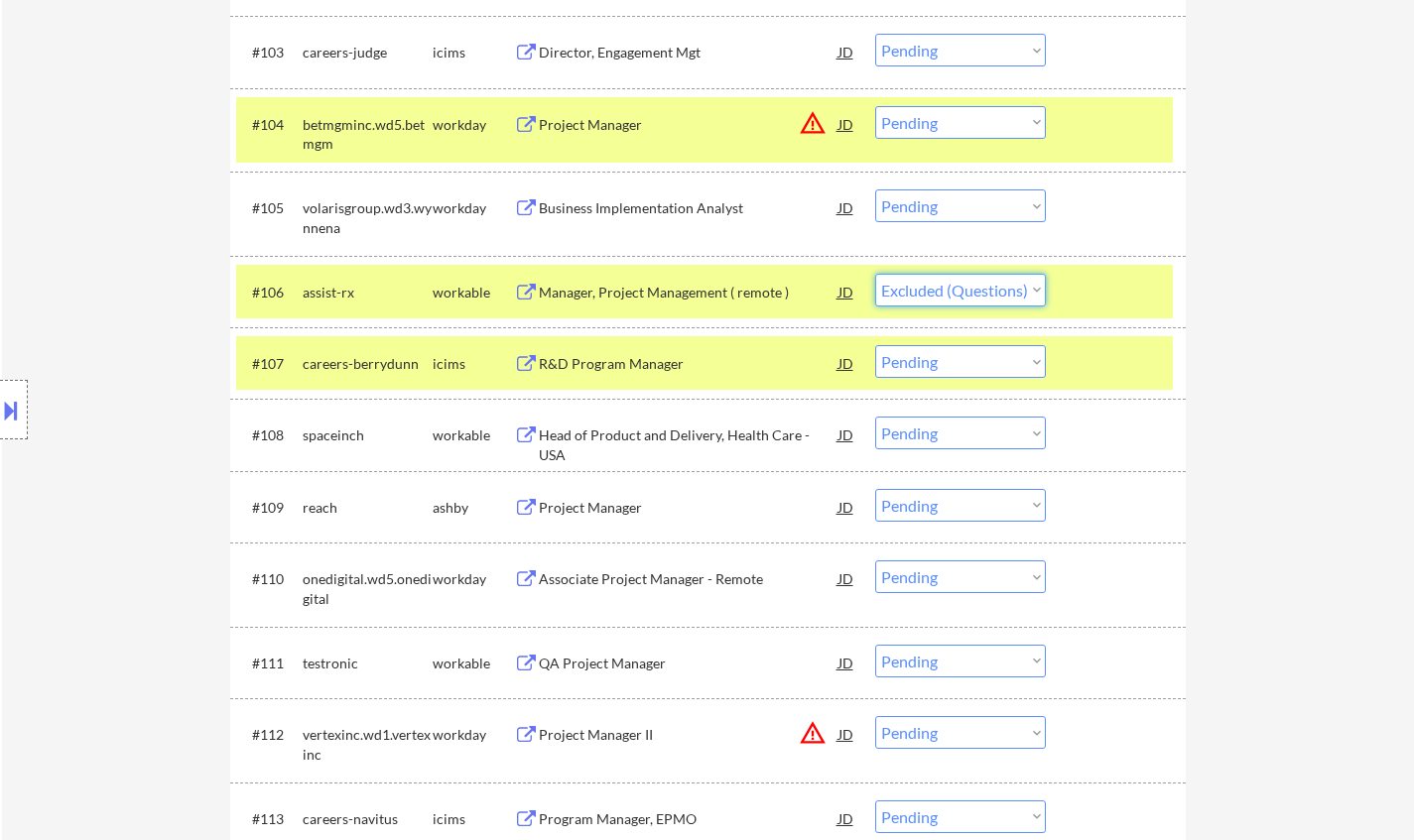 click on "Choose an option... Pending Applied Excluded (Questions) Excluded (Expired) Excluded (Location) Excluded (Bad Match) Excluded (Blocklist) Excluded (Salary) Excluded (Other)" at bounding box center (961, 290) 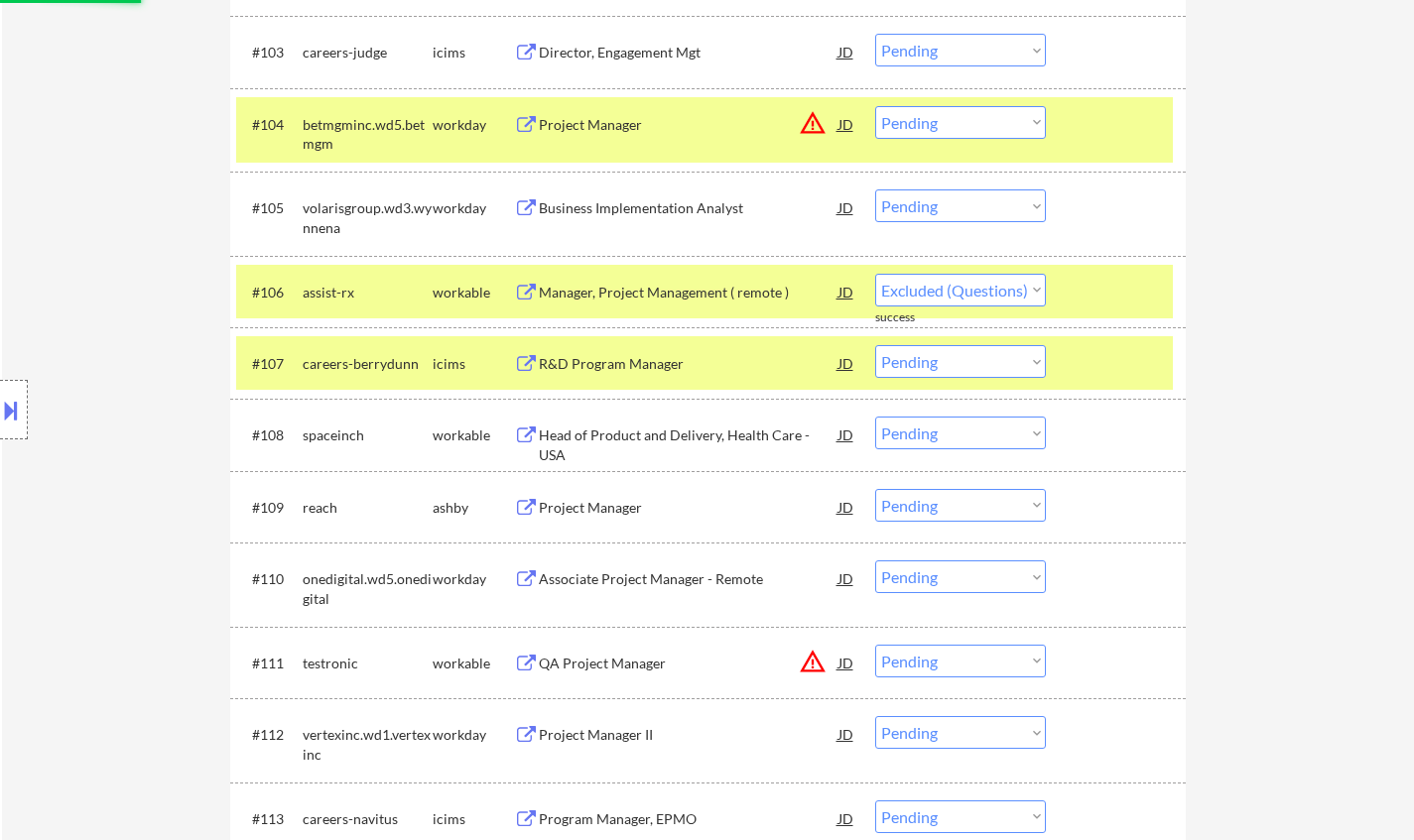 select on ""pending"" 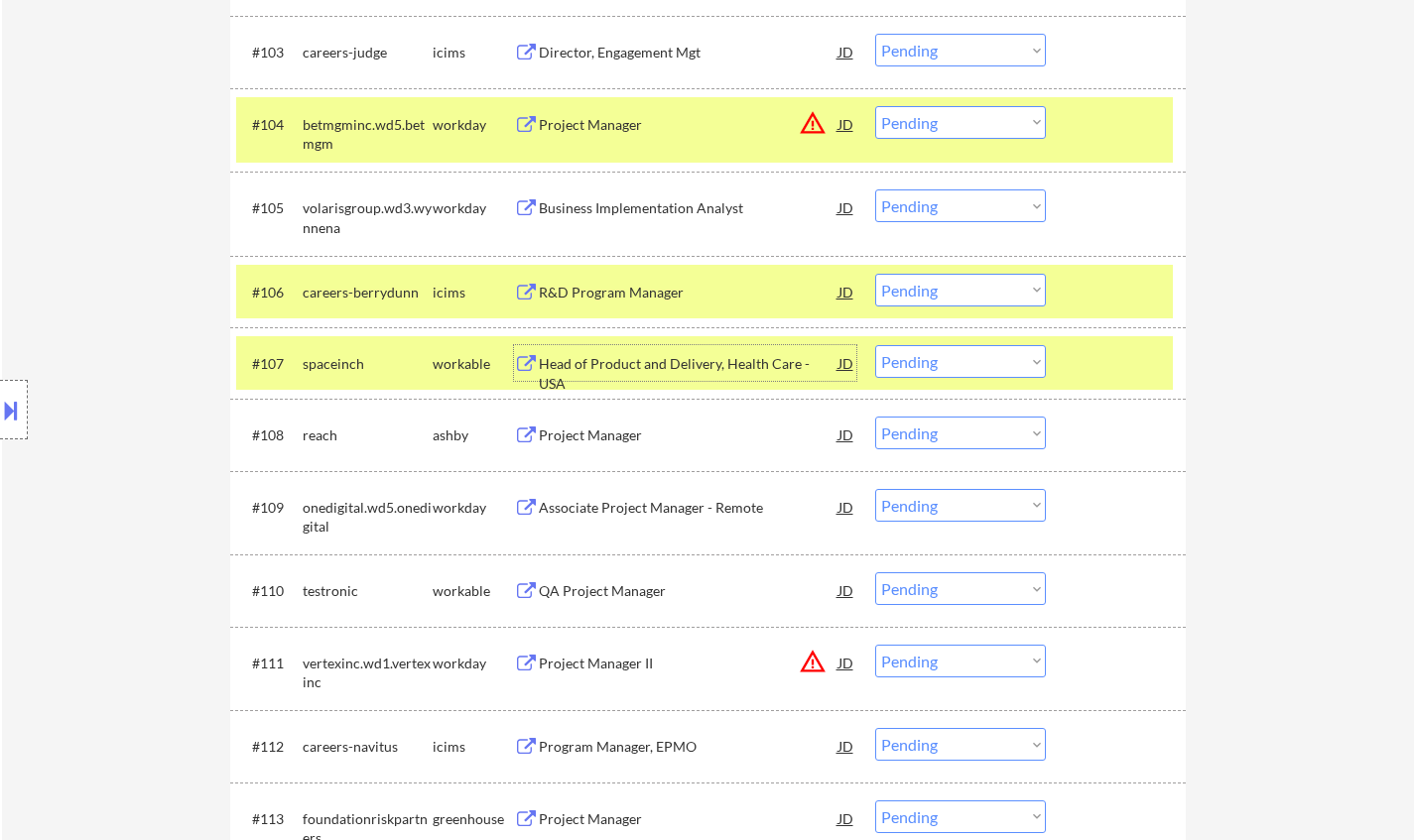 click on "Head of Product and Delivery, Health Care - USA" at bounding box center (689, 373) 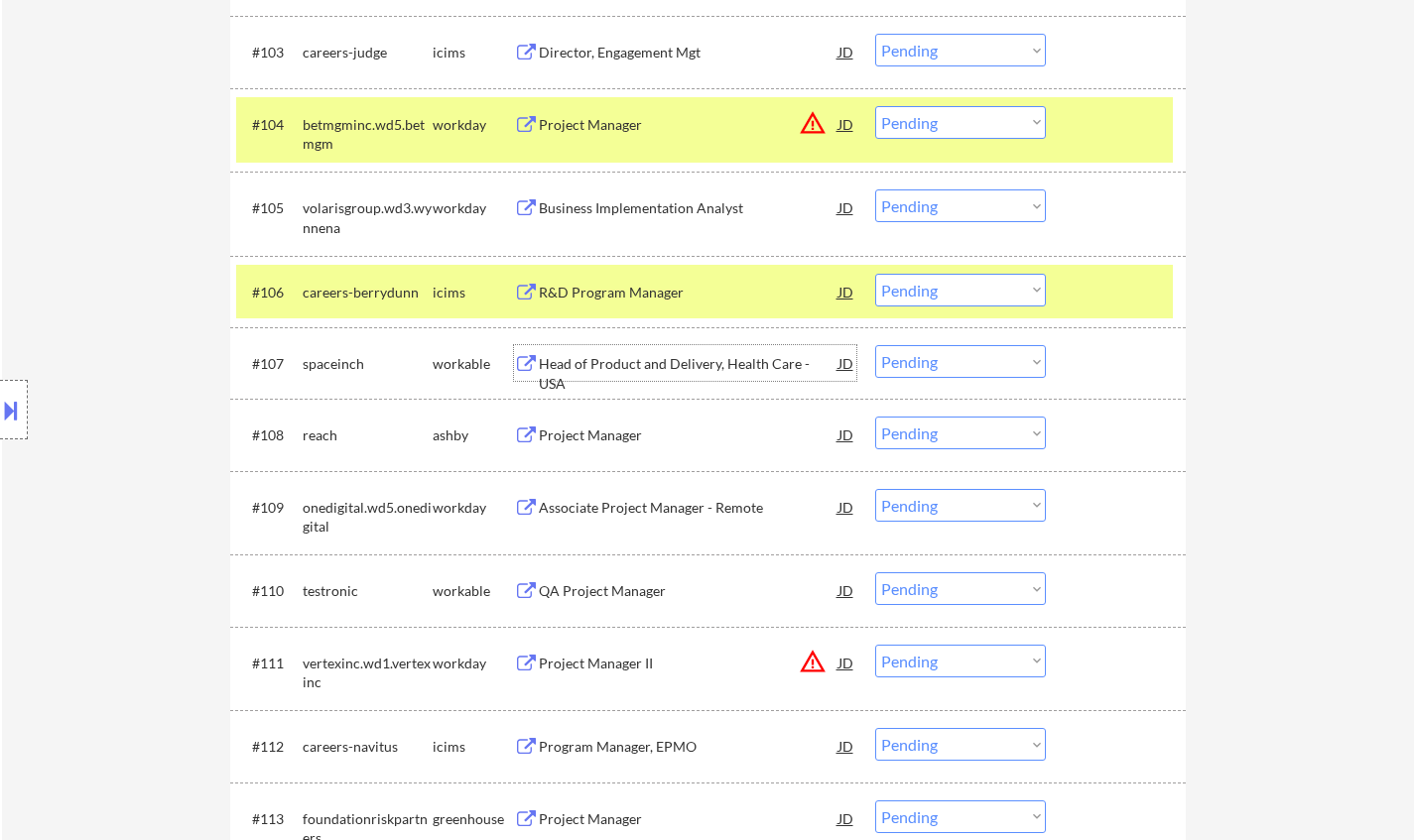 click on "Choose an option... Pending Applied Excluded (Questions) Excluded (Expired) Excluded (Location) Excluded (Bad Match) Excluded (Blocklist) Excluded (Salary) Excluded (Other)" at bounding box center (961, 361) 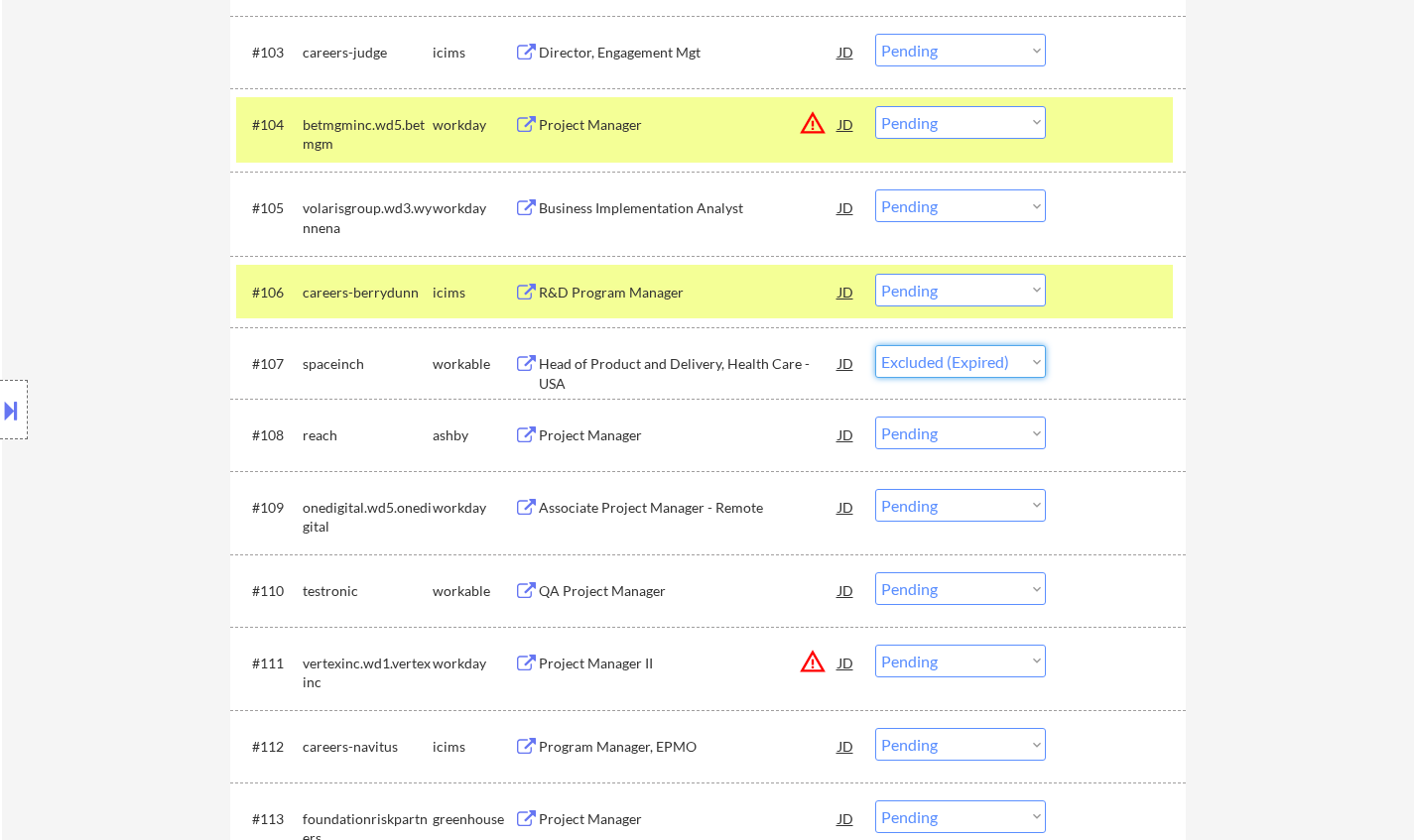 click on "Choose an option... Pending Applied Excluded (Questions) Excluded (Expired) Excluded (Location) Excluded (Bad Match) Excluded (Blocklist) Excluded (Salary) Excluded (Other)" at bounding box center (961, 361) 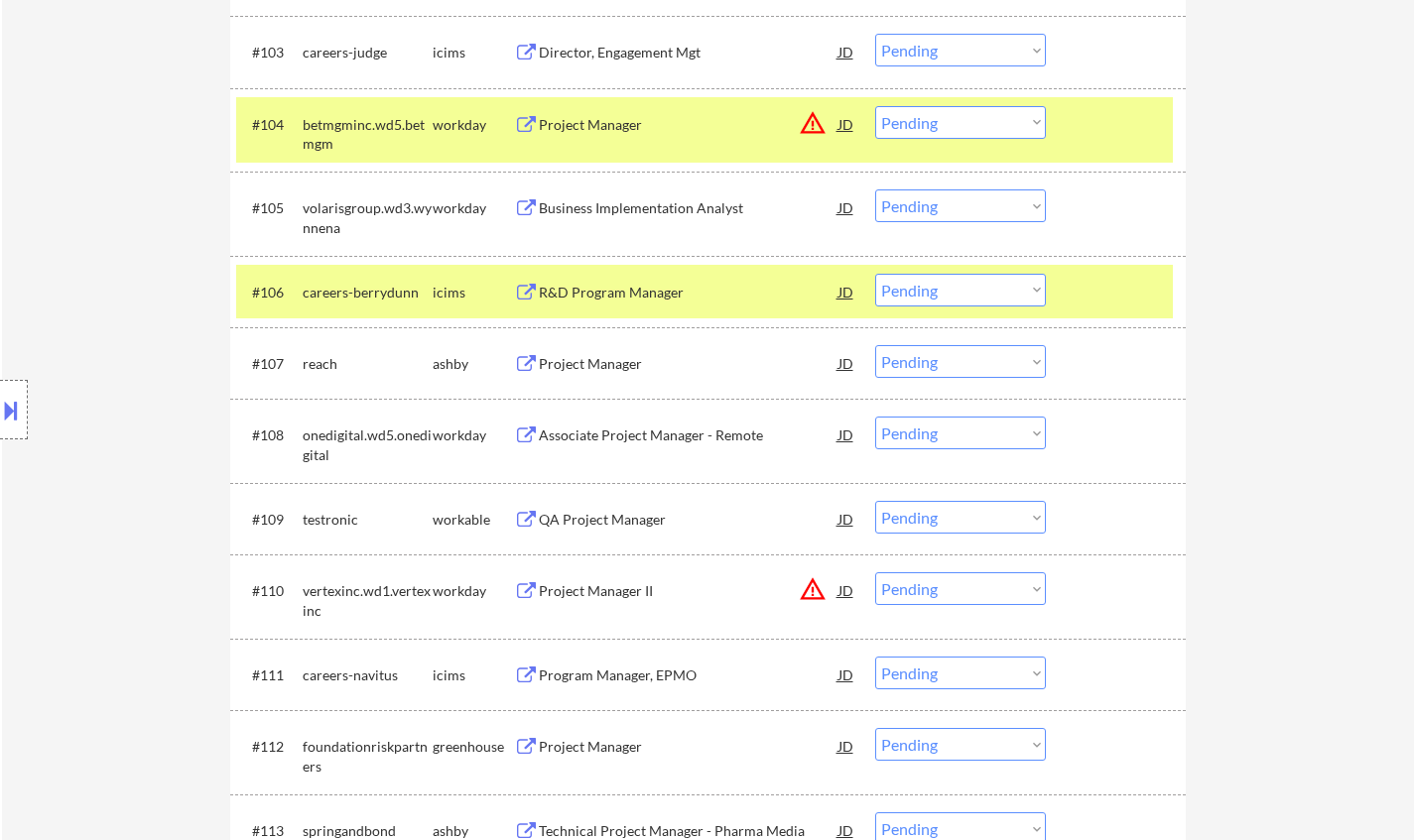 click on "Project Manager" at bounding box center [689, 364] 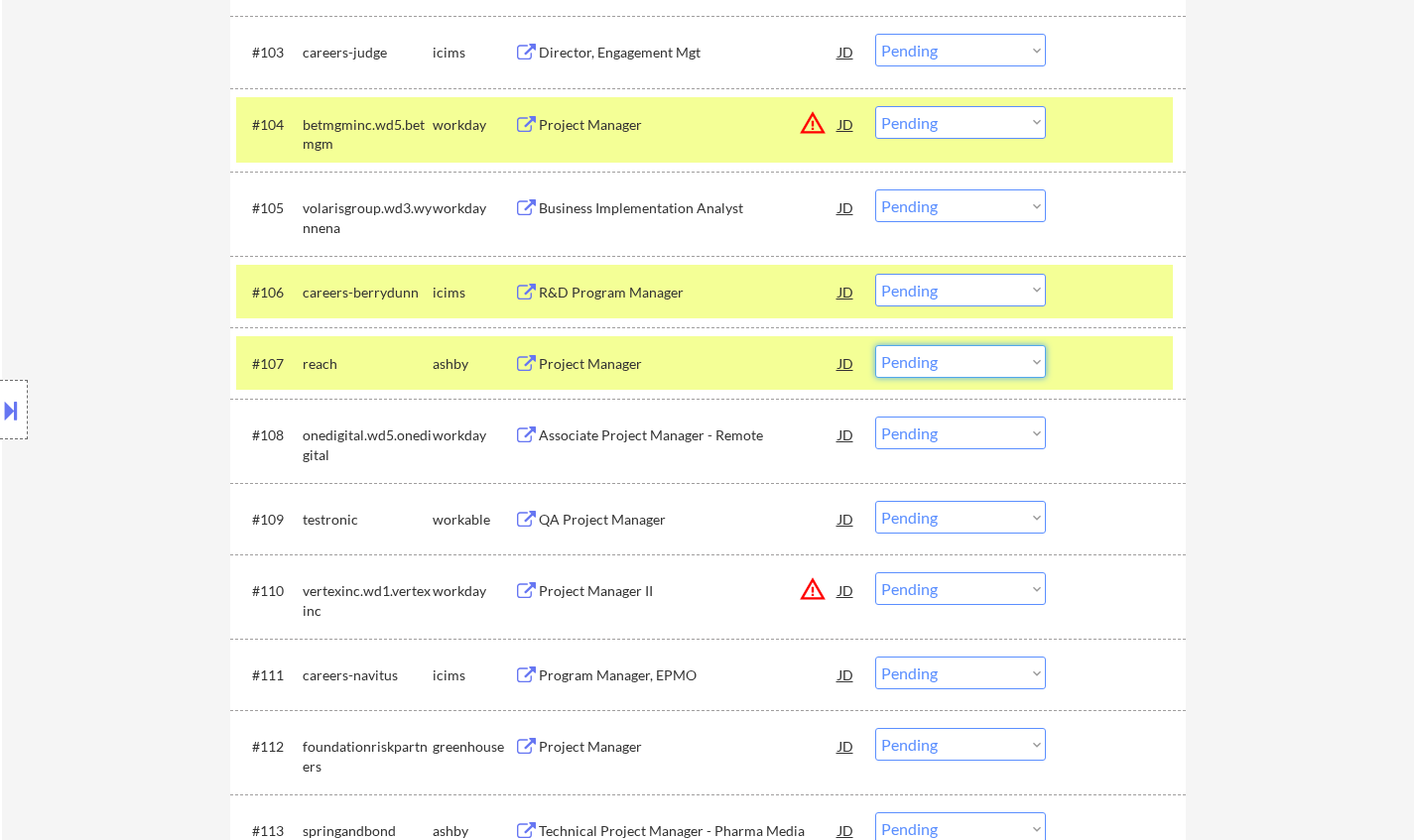 click on "Choose an option... Pending Applied Excluded (Questions) Excluded (Expired) Excluded (Location) Excluded (Bad Match) Excluded (Blocklist) Excluded (Salary) Excluded (Other)" at bounding box center [961, 361] 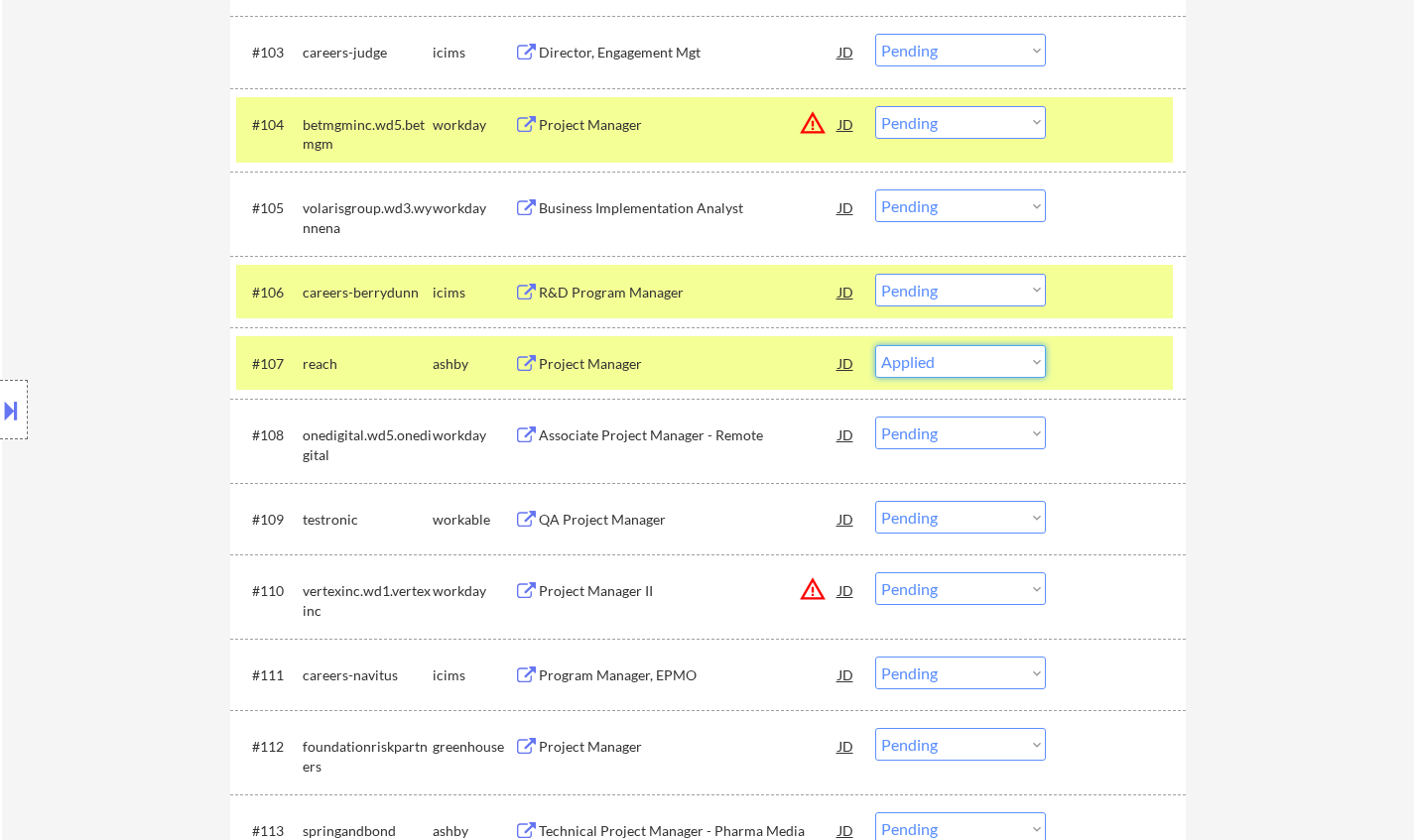 click on "Choose an option... Pending Applied Excluded (Questions) Excluded (Expired) Excluded (Location) Excluded (Bad Match) Excluded (Blocklist) Excluded (Salary) Excluded (Other)" at bounding box center [961, 361] 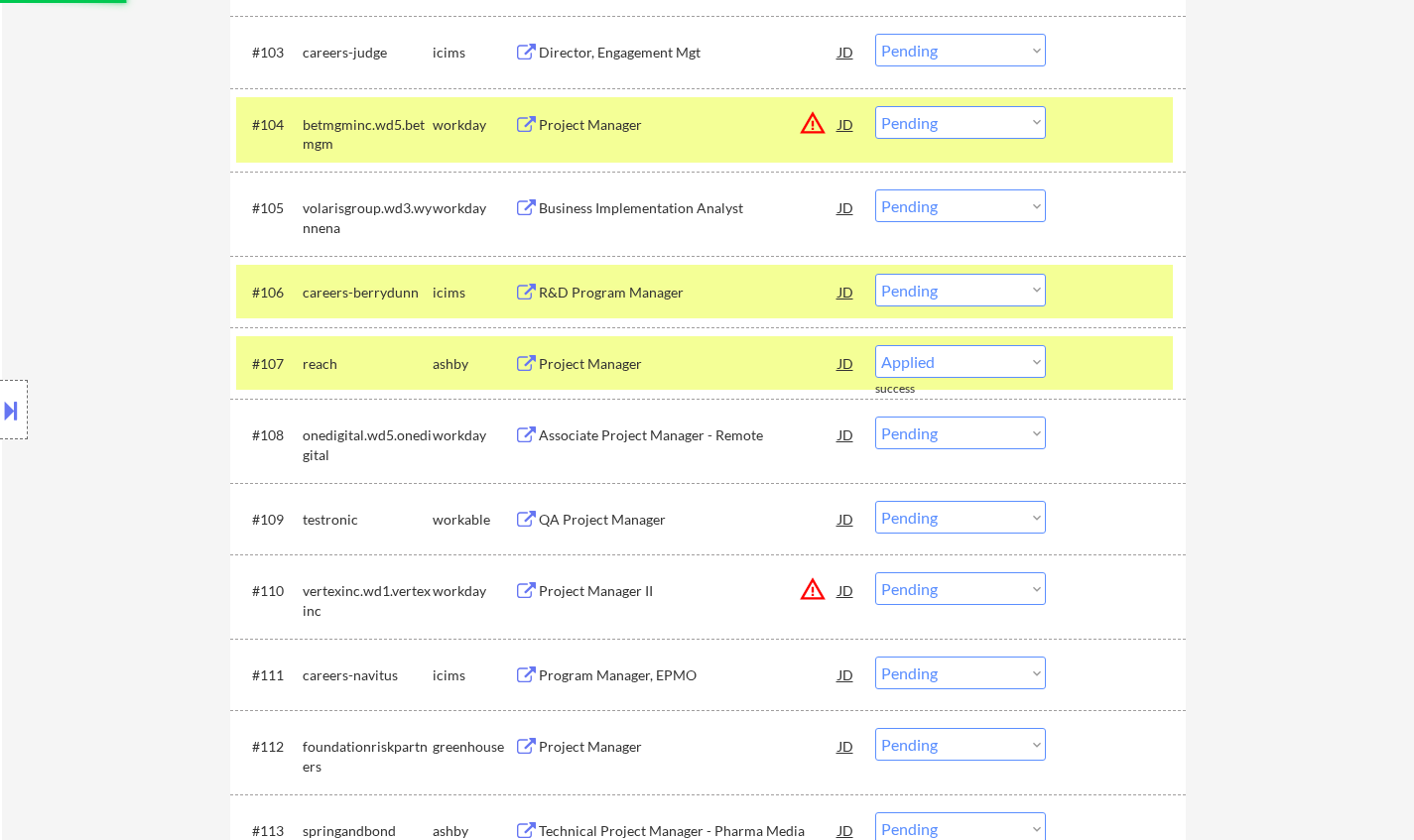 select on ""pending"" 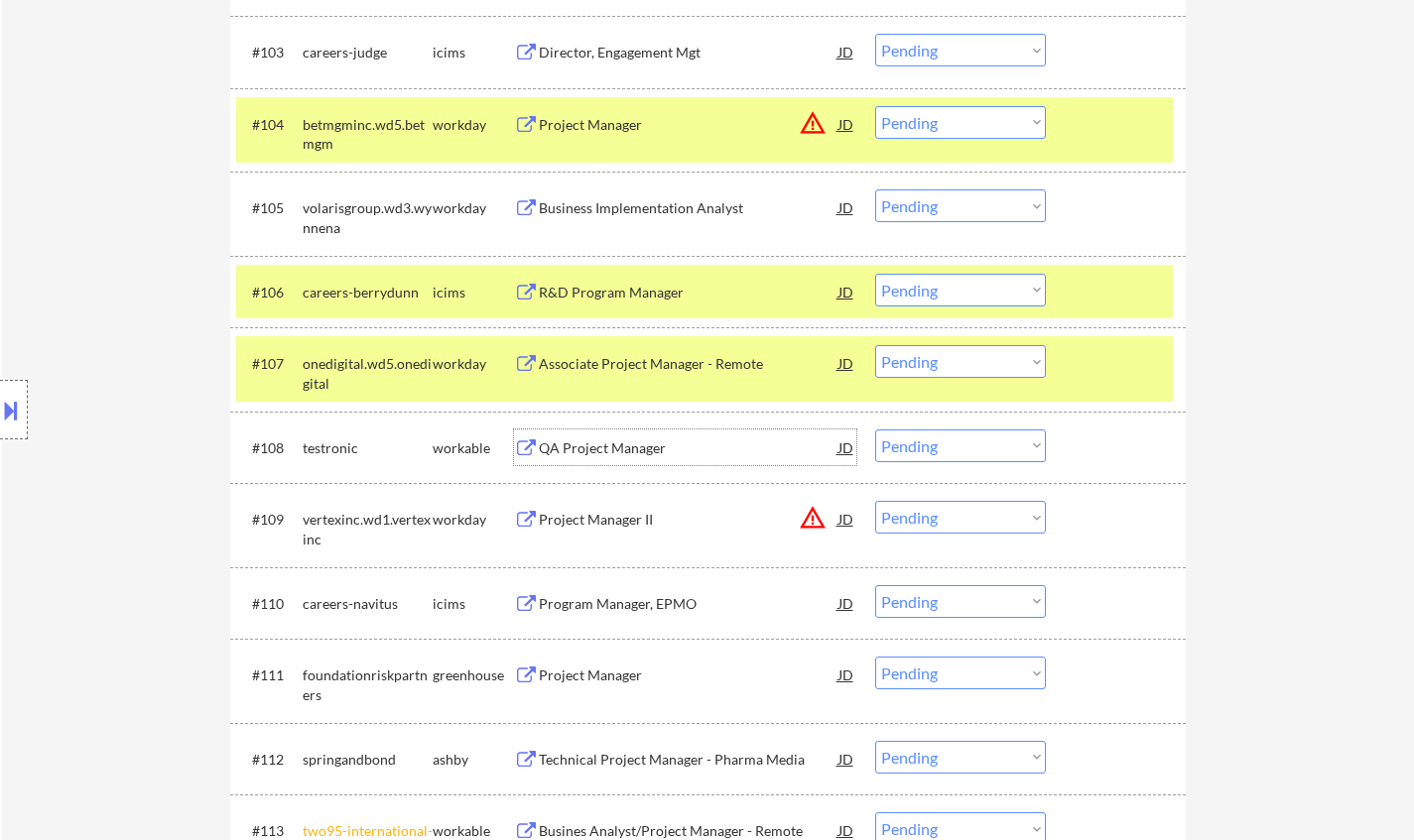 click on "QA Project Manager" at bounding box center (689, 448) 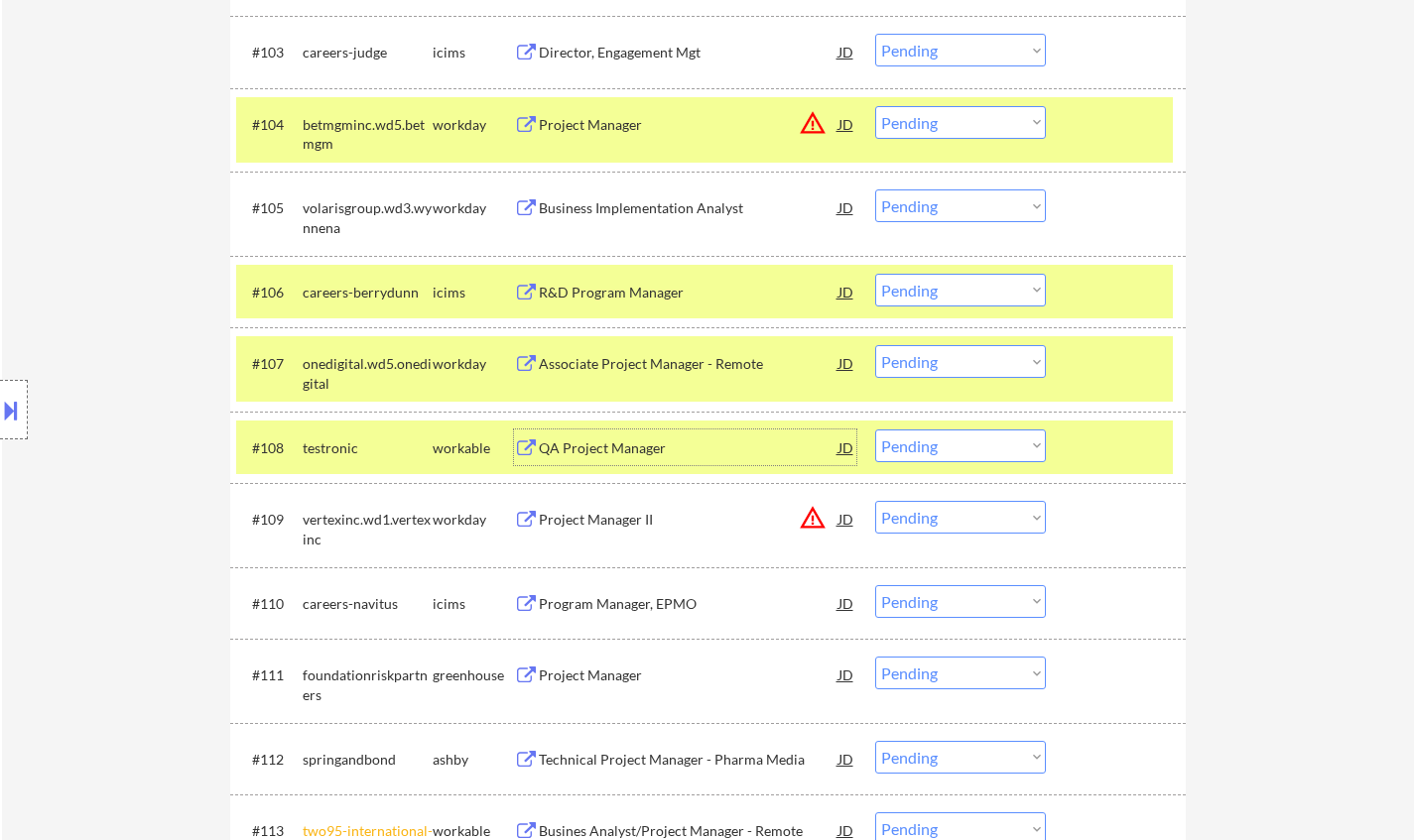 click on "Choose an option... Pending Applied Excluded (Questions) Excluded (Expired) Excluded (Location) Excluded (Bad Match) Excluded (Blocklist) Excluded (Salary) Excluded (Other)" at bounding box center (961, 445) 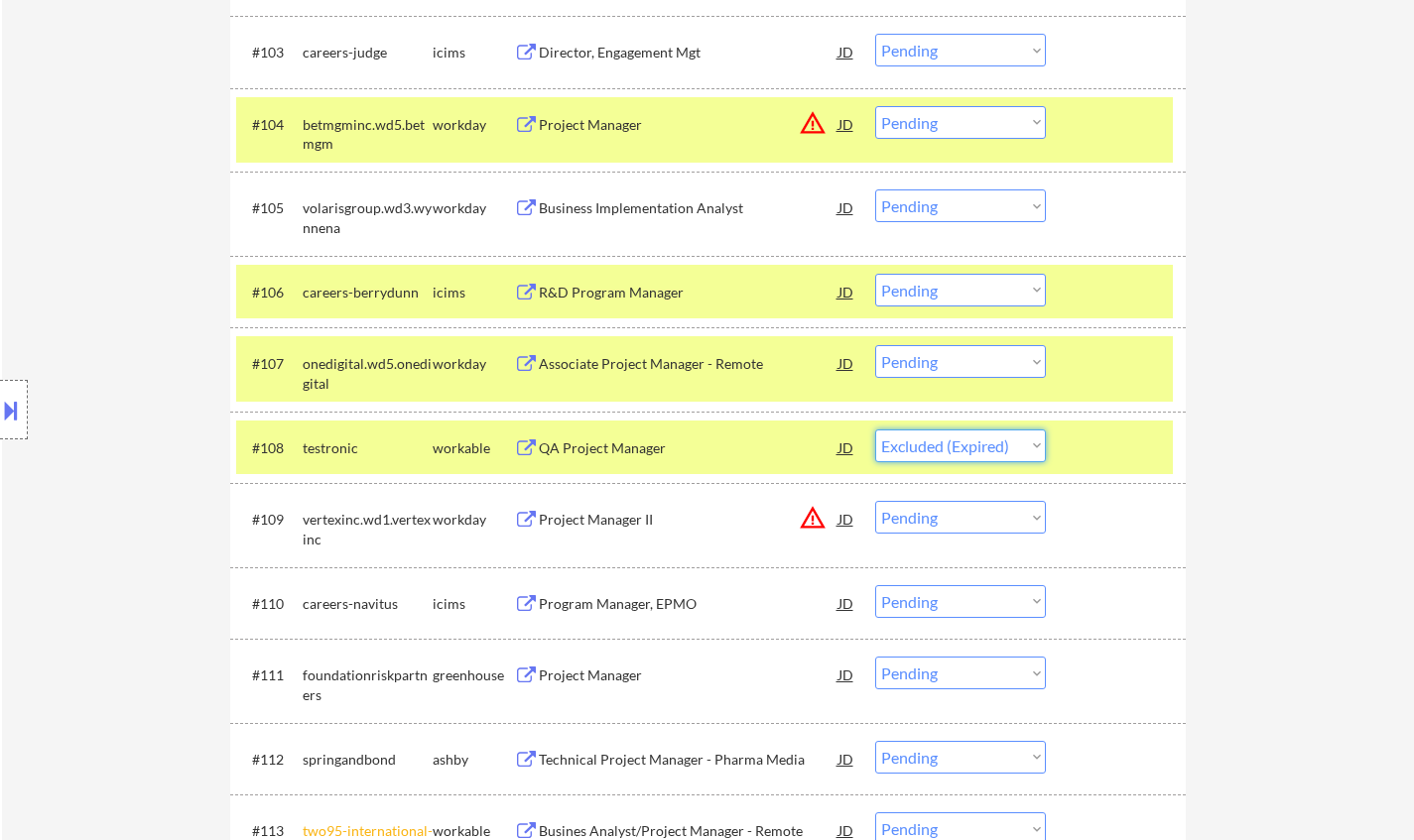 click on "Choose an option... Pending Applied Excluded (Questions) Excluded (Expired) Excluded (Location) Excluded (Bad Match) Excluded (Blocklist) Excluded (Salary) Excluded (Other)" at bounding box center (961, 445) 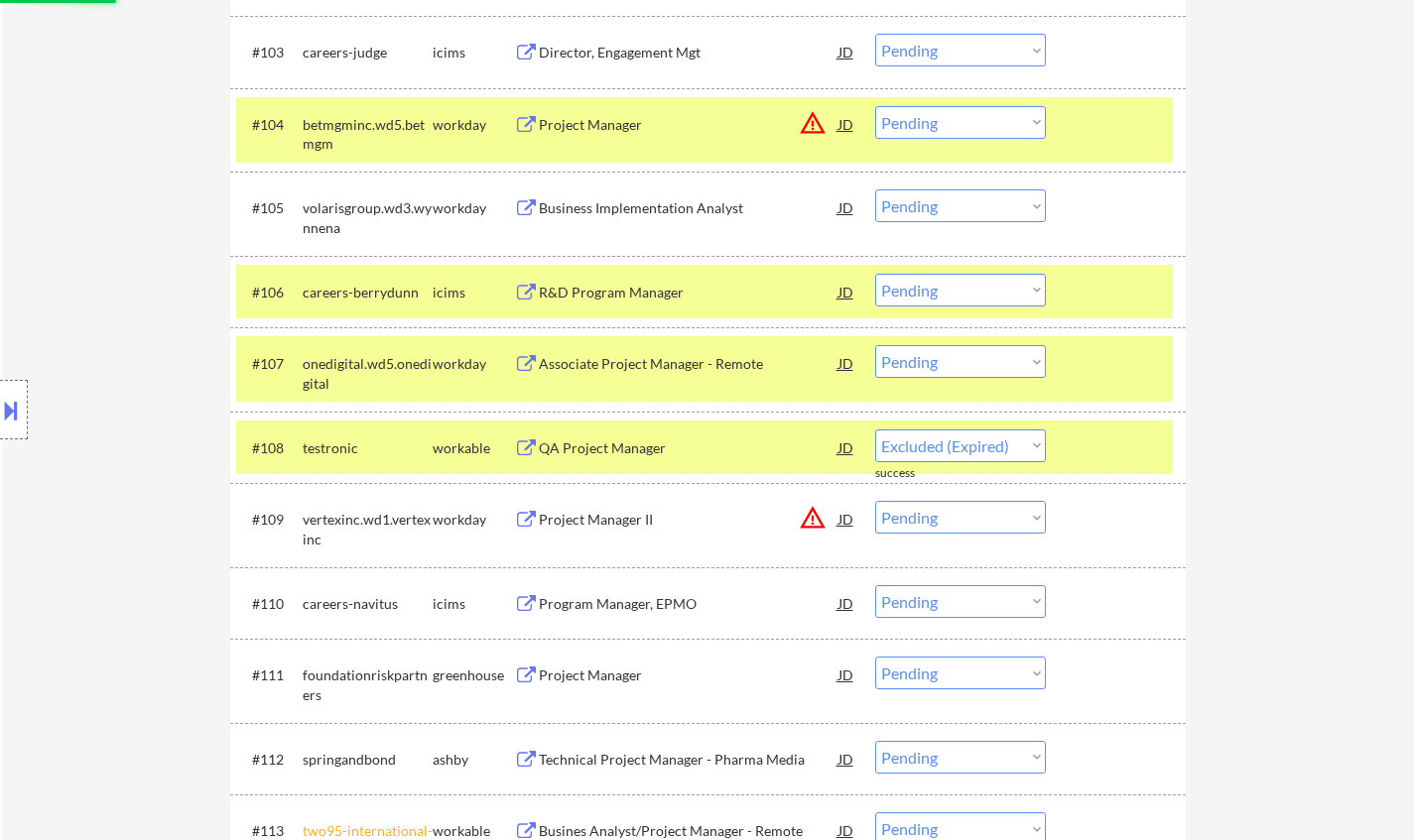 select on ""pending"" 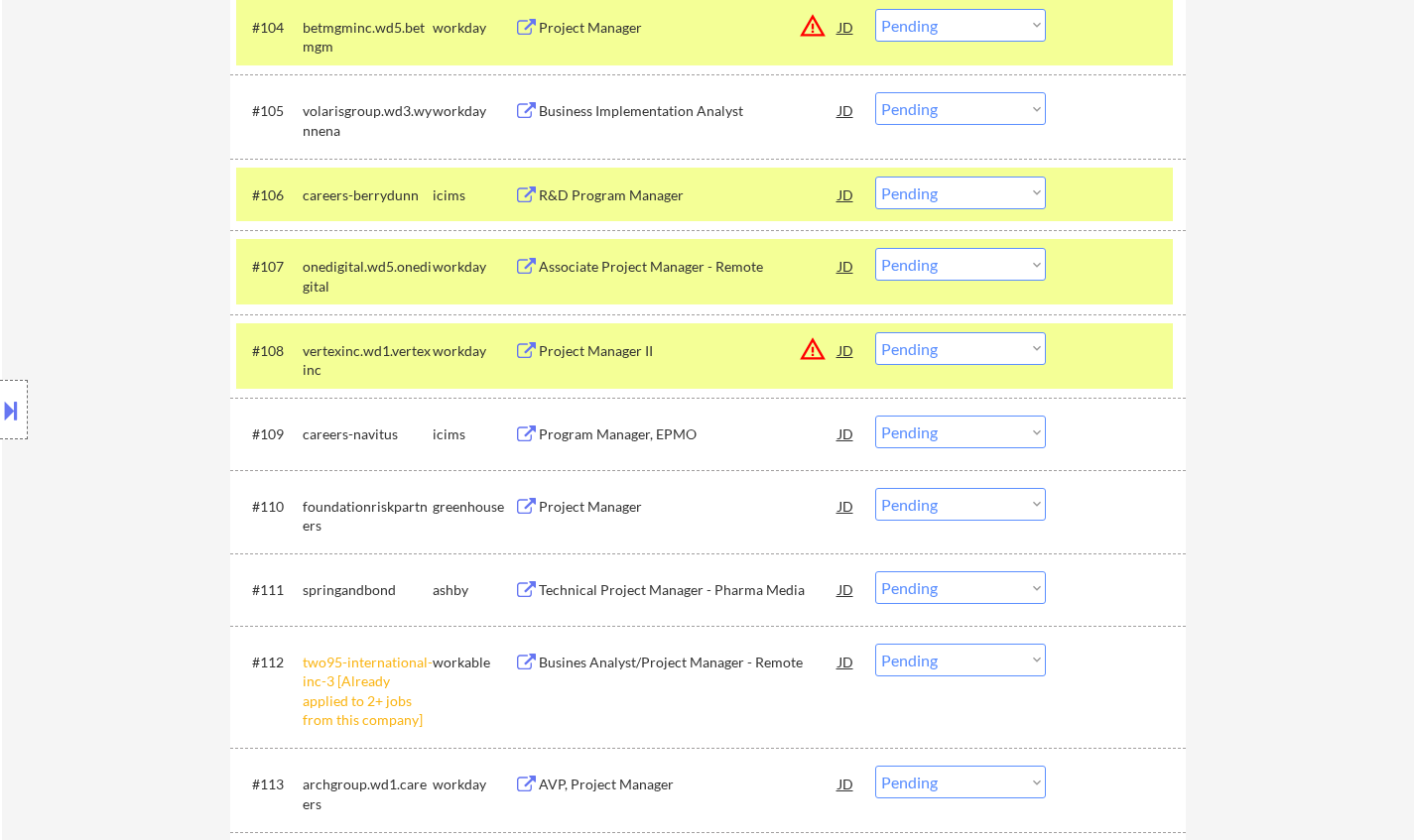 scroll, scrollTop: 1190, scrollLeft: 0, axis: vertical 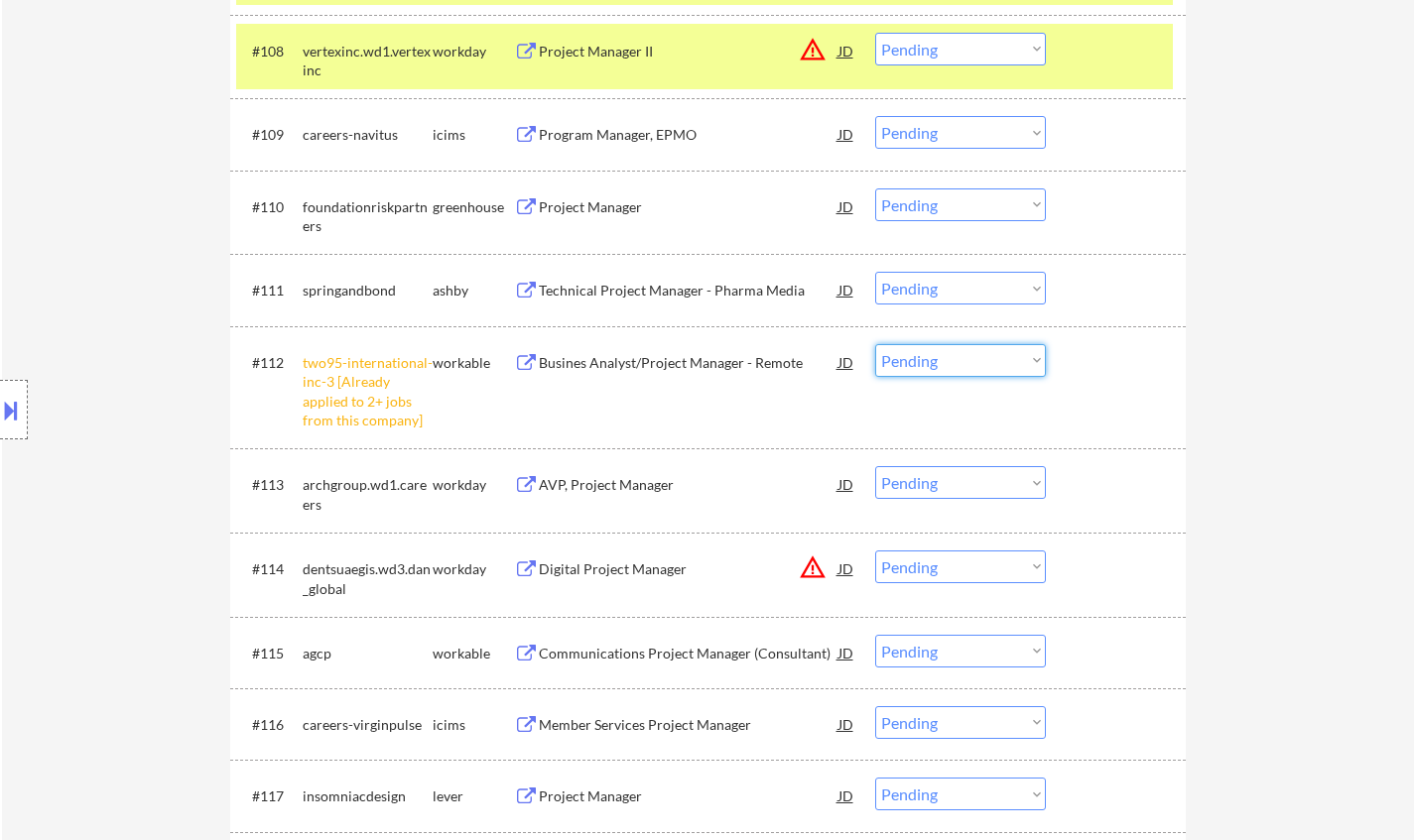 click on "Choose an option... Pending Applied Excluded (Questions) Excluded (Expired) Excluded (Location) Excluded (Bad Match) Excluded (Blocklist) Excluded (Salary) Excluded (Other)" at bounding box center (961, 360) 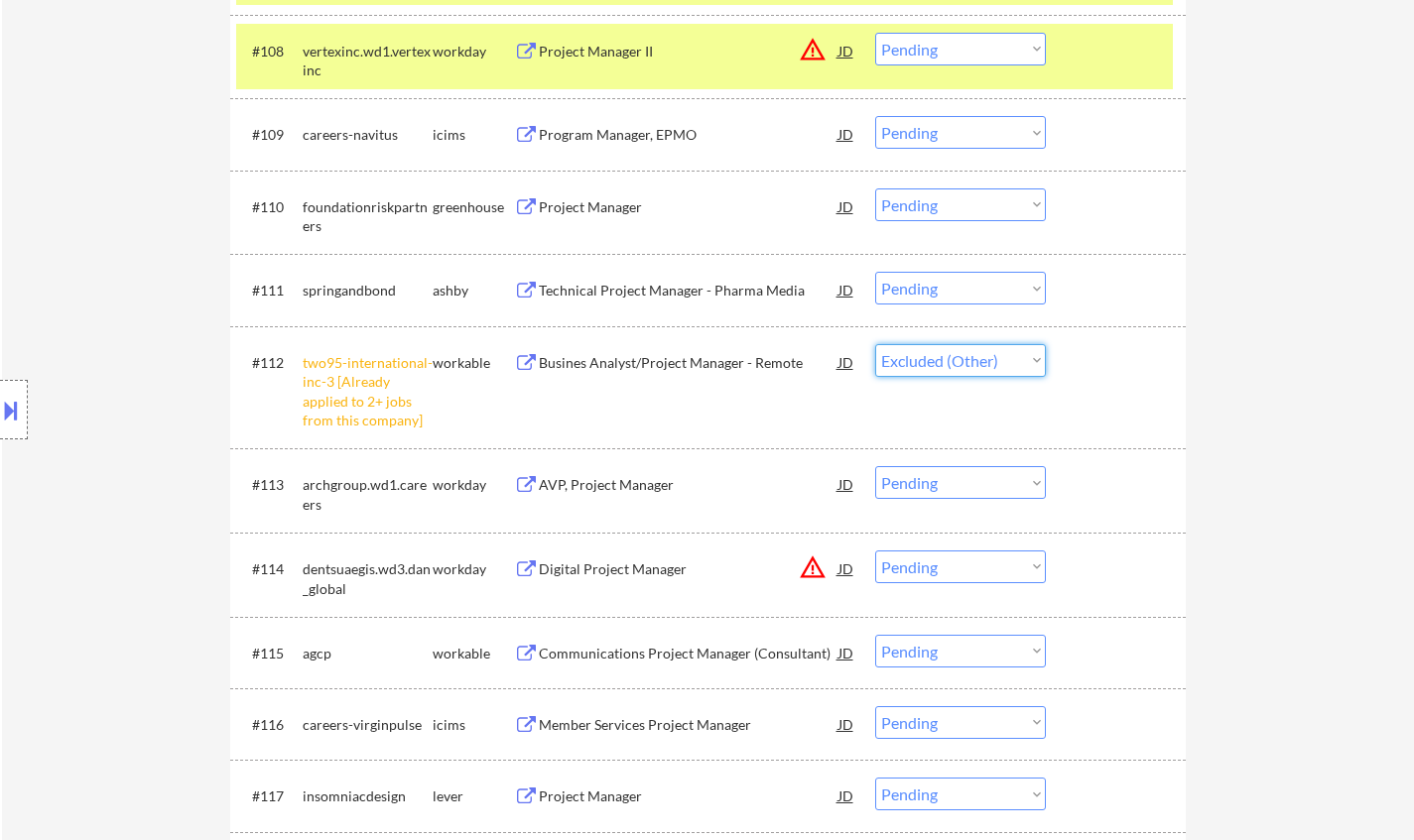 click on "Choose an option... Pending Applied Excluded (Questions) Excluded (Expired) Excluded (Location) Excluded (Bad Match) Excluded (Blocklist) Excluded (Salary) Excluded (Other)" at bounding box center [961, 360] 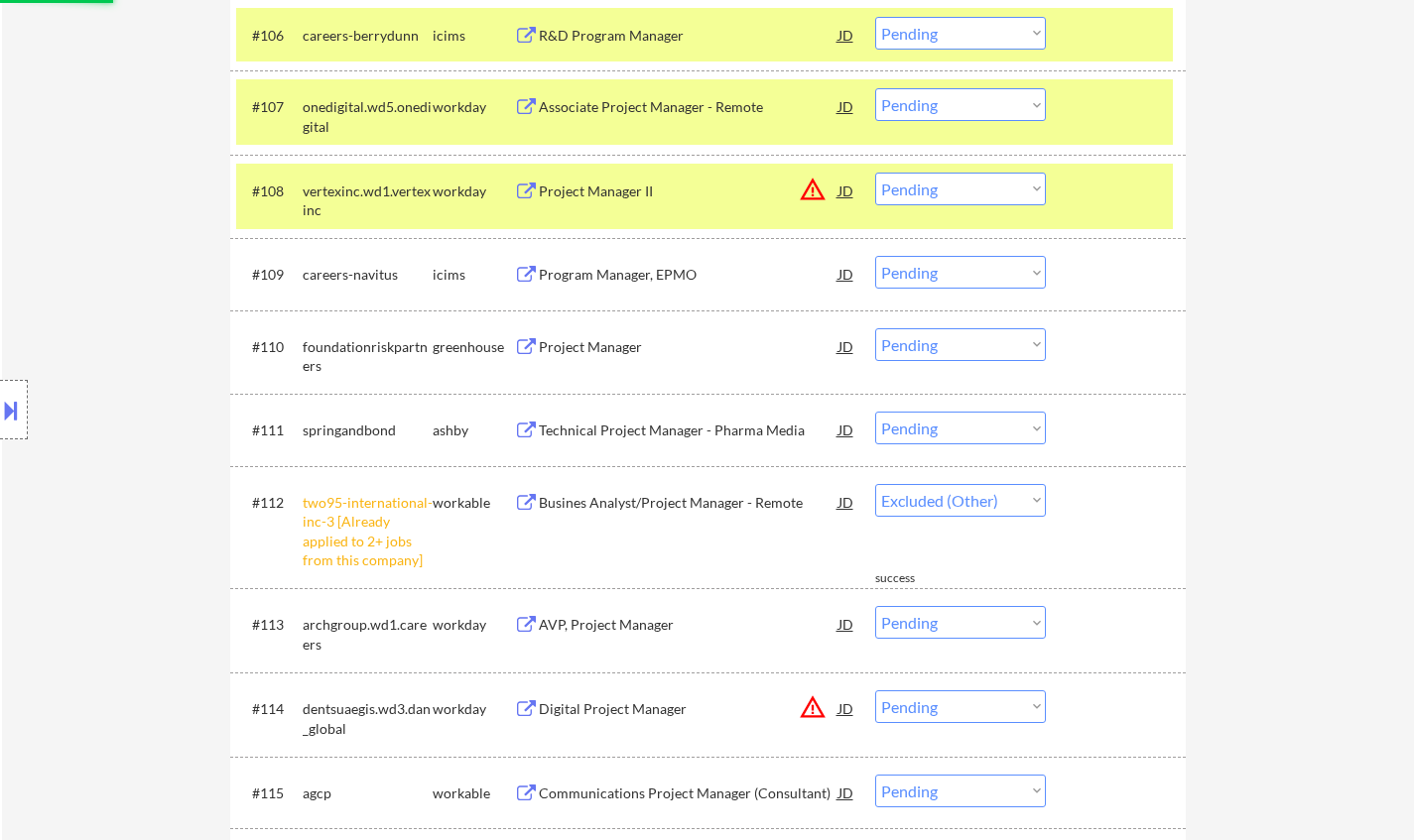 scroll, scrollTop: 992, scrollLeft: 0, axis: vertical 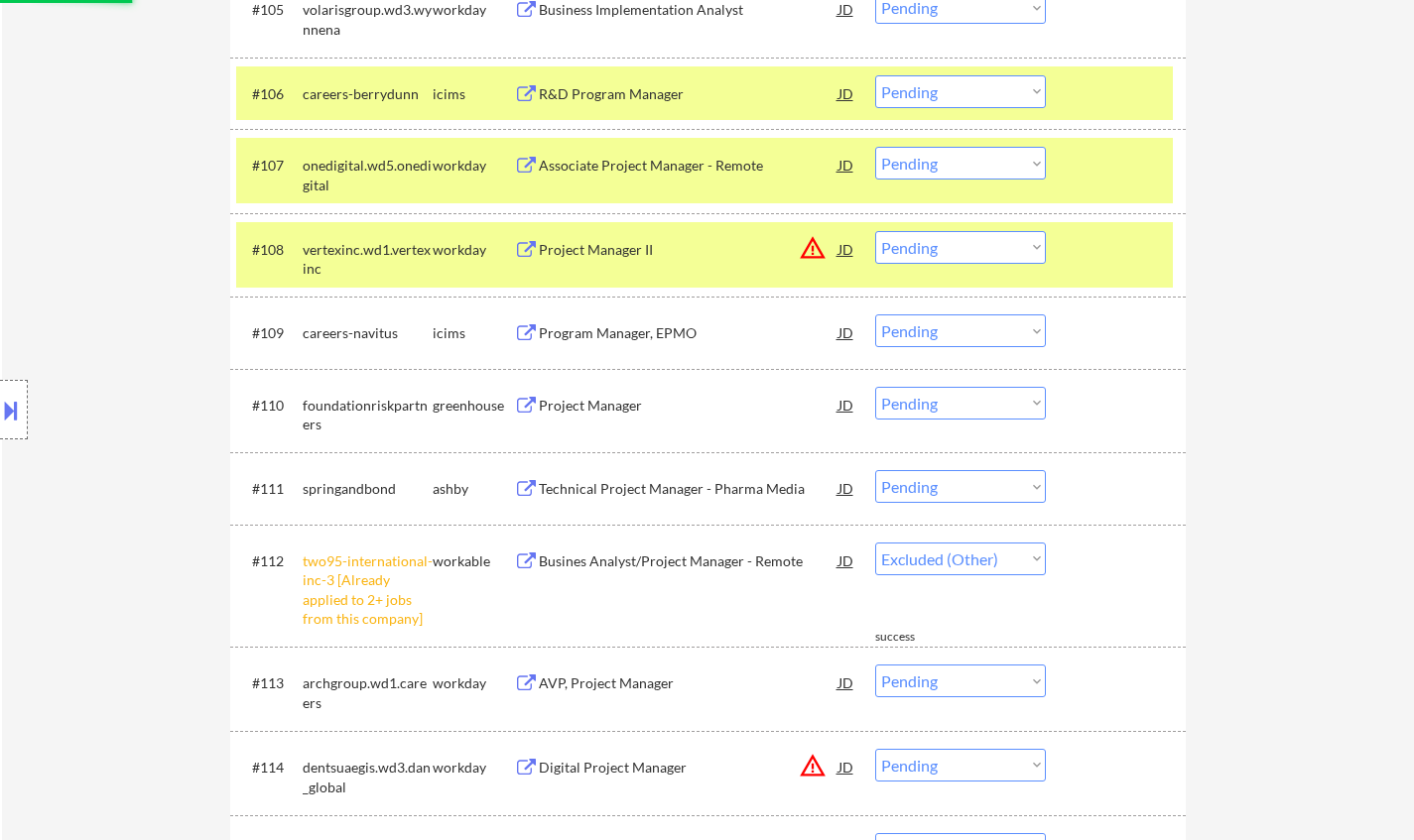 select on ""pending"" 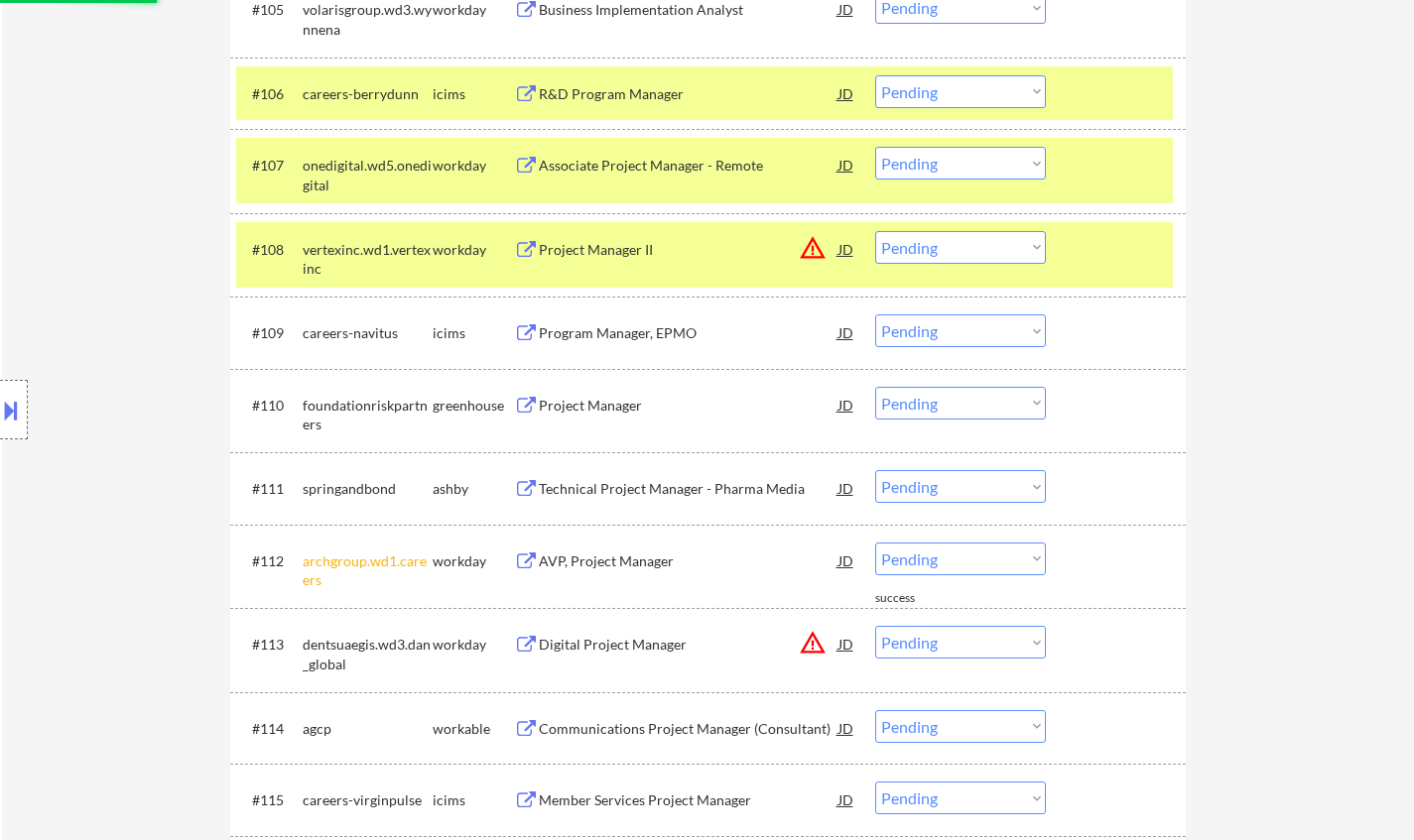 scroll, scrollTop: 893, scrollLeft: 0, axis: vertical 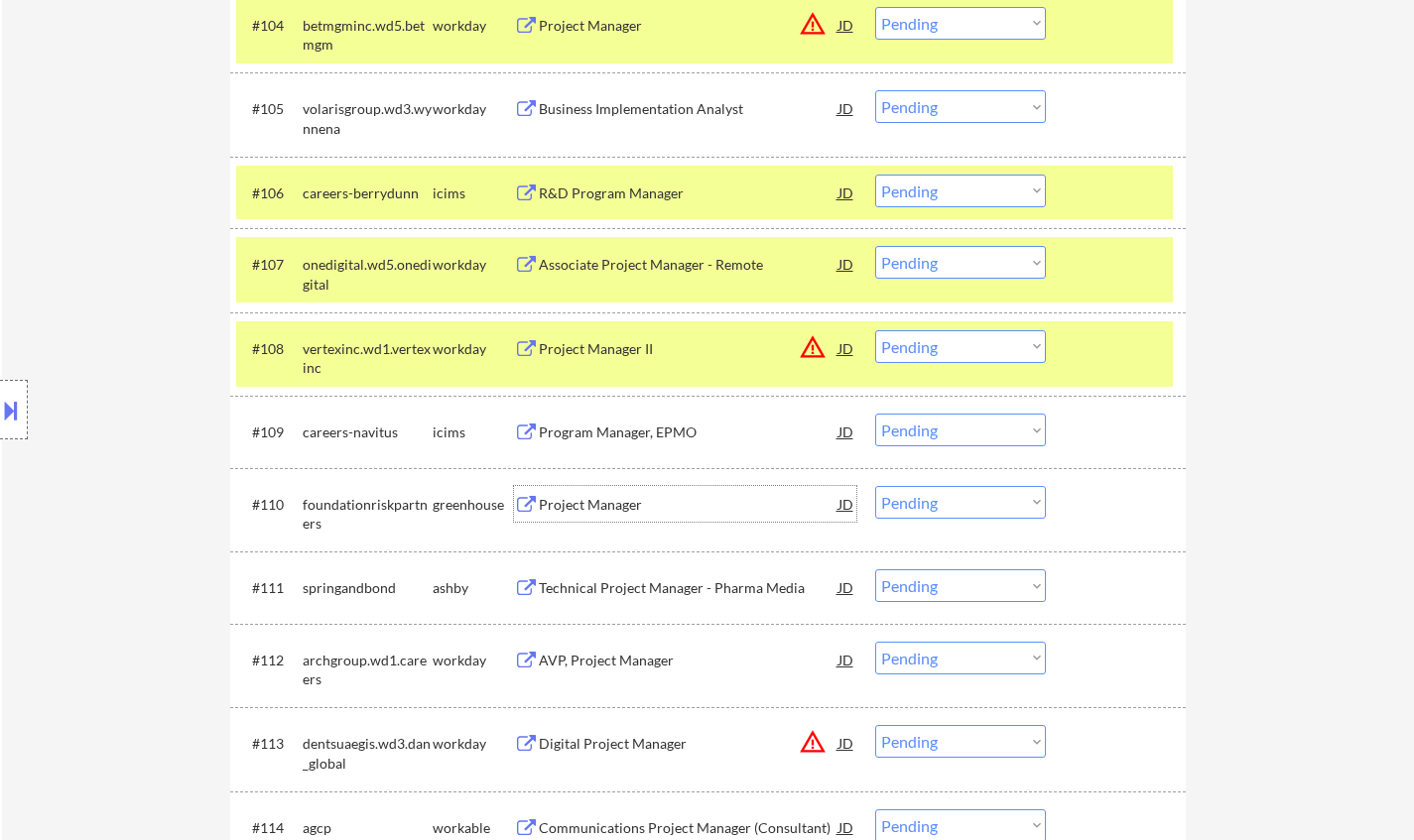 click on "Project Manager" at bounding box center (689, 505) 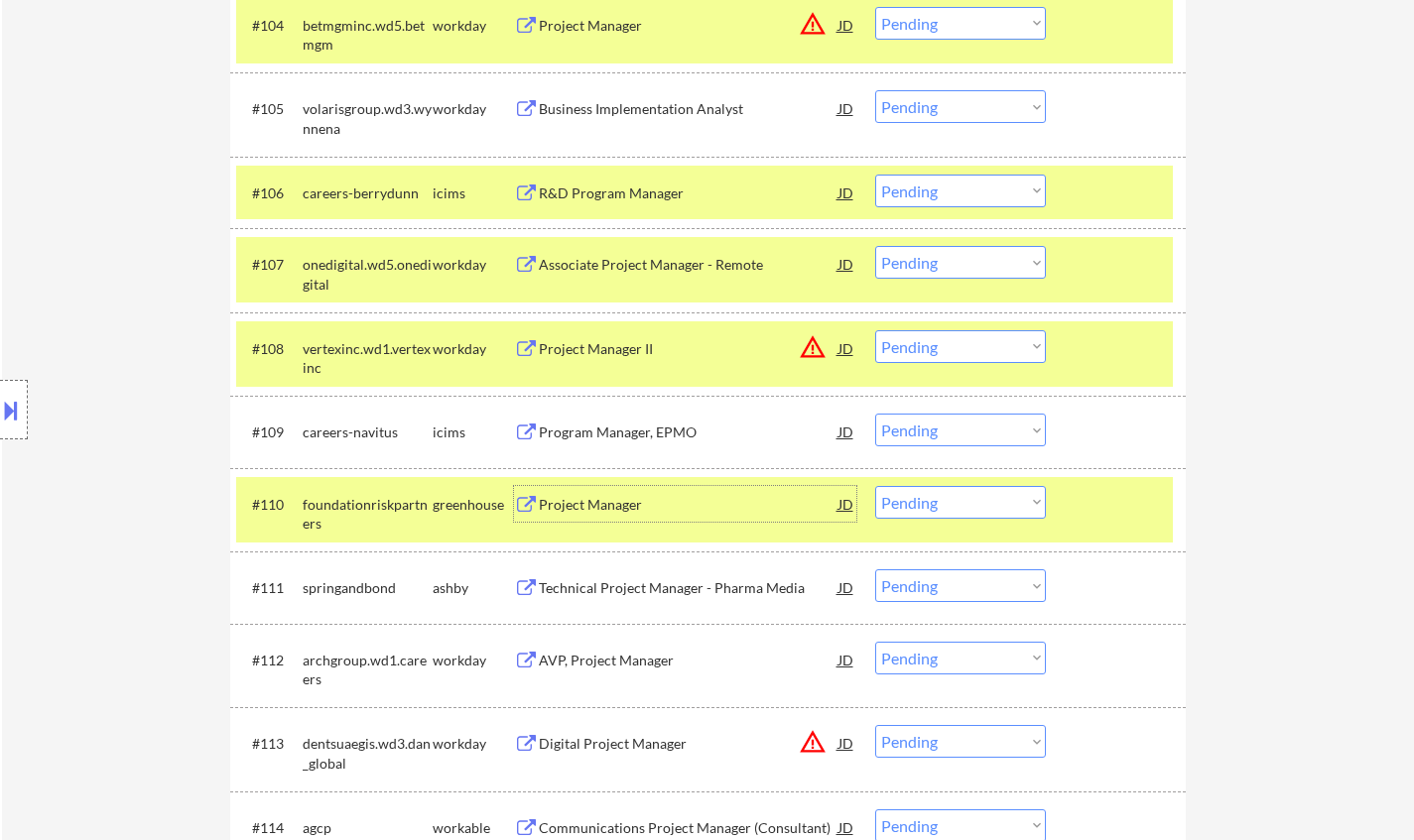 click on "Choose an option... Pending Applied Excluded (Questions) Excluded (Expired) Excluded (Location) Excluded (Bad Match) Excluded (Blocklist) Excluded (Salary) Excluded (Other)" at bounding box center [961, 502] 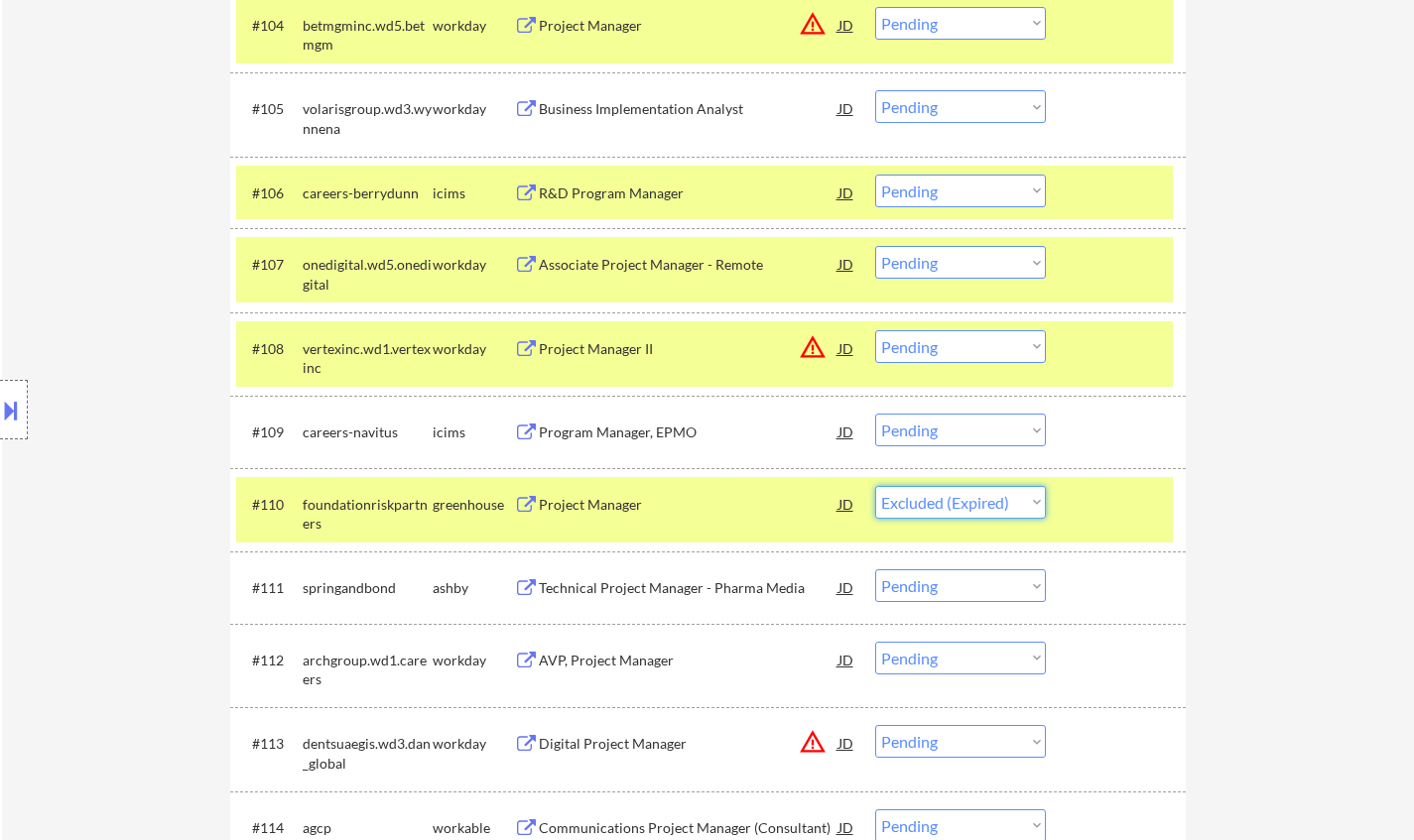 click on "Choose an option... Pending Applied Excluded (Questions) Excluded (Expired) Excluded (Location) Excluded (Bad Match) Excluded (Blocklist) Excluded (Salary) Excluded (Other)" at bounding box center [961, 502] 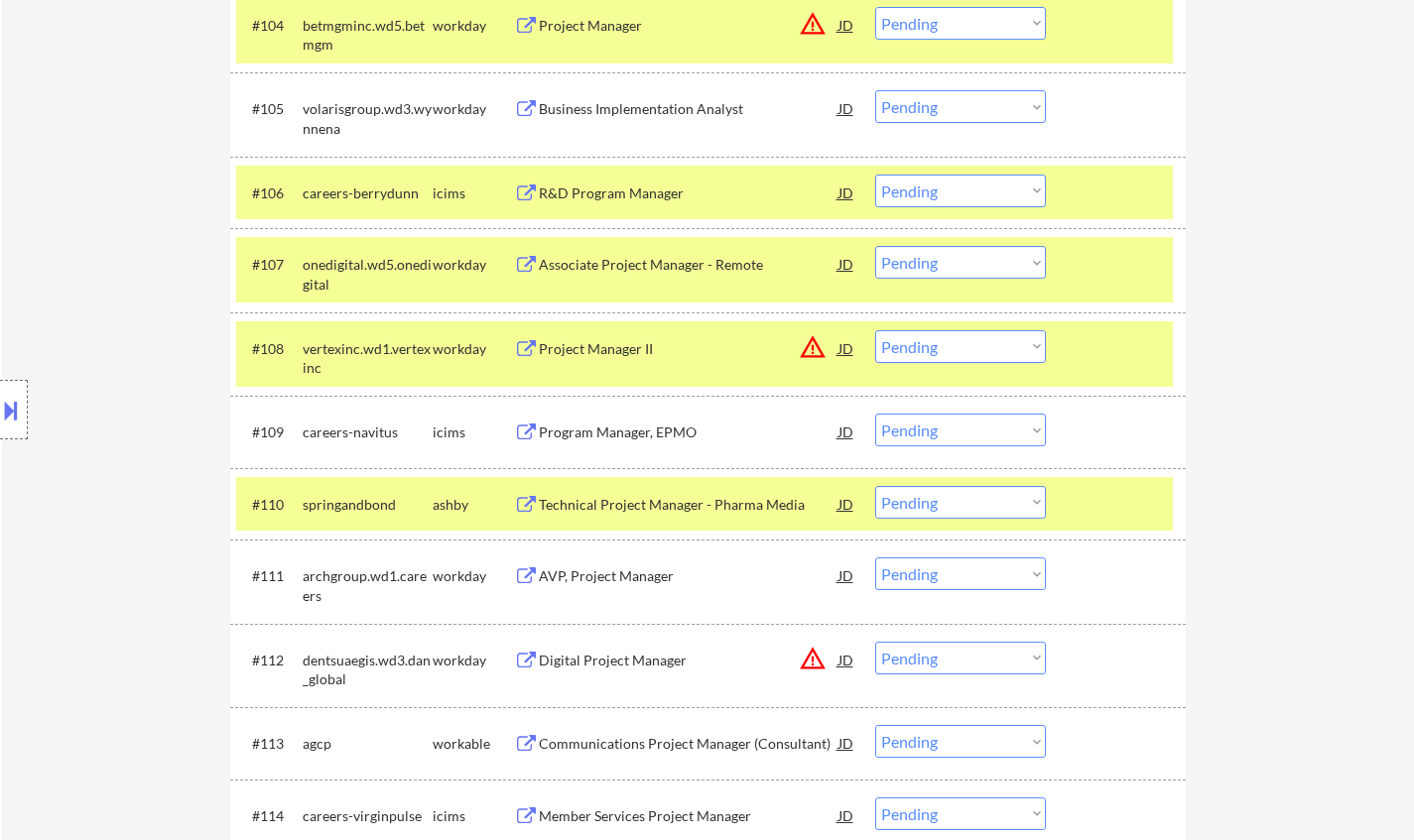 click on "Technical Project Manager - Pharma Media" at bounding box center (689, 505) 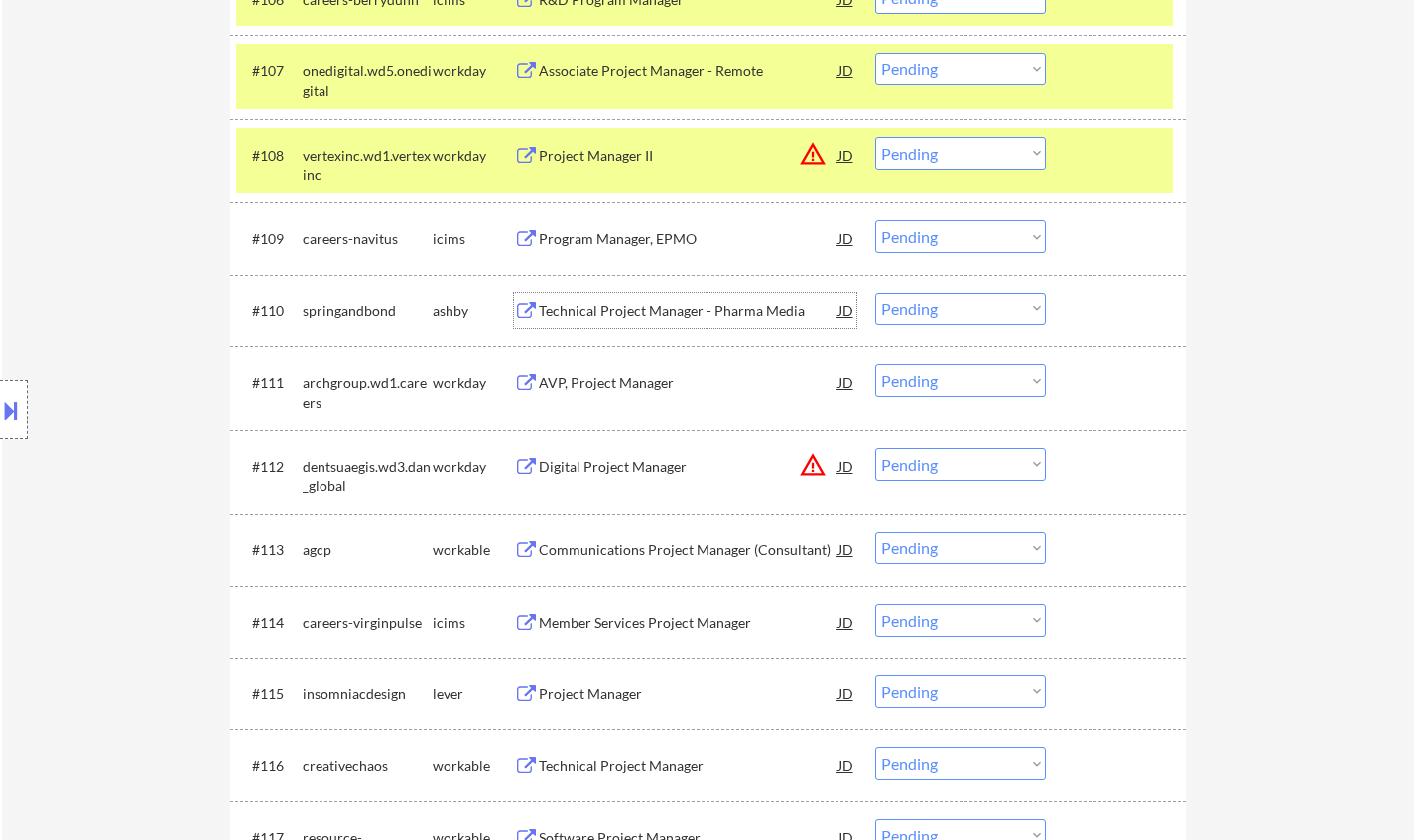 scroll, scrollTop: 1091, scrollLeft: 0, axis: vertical 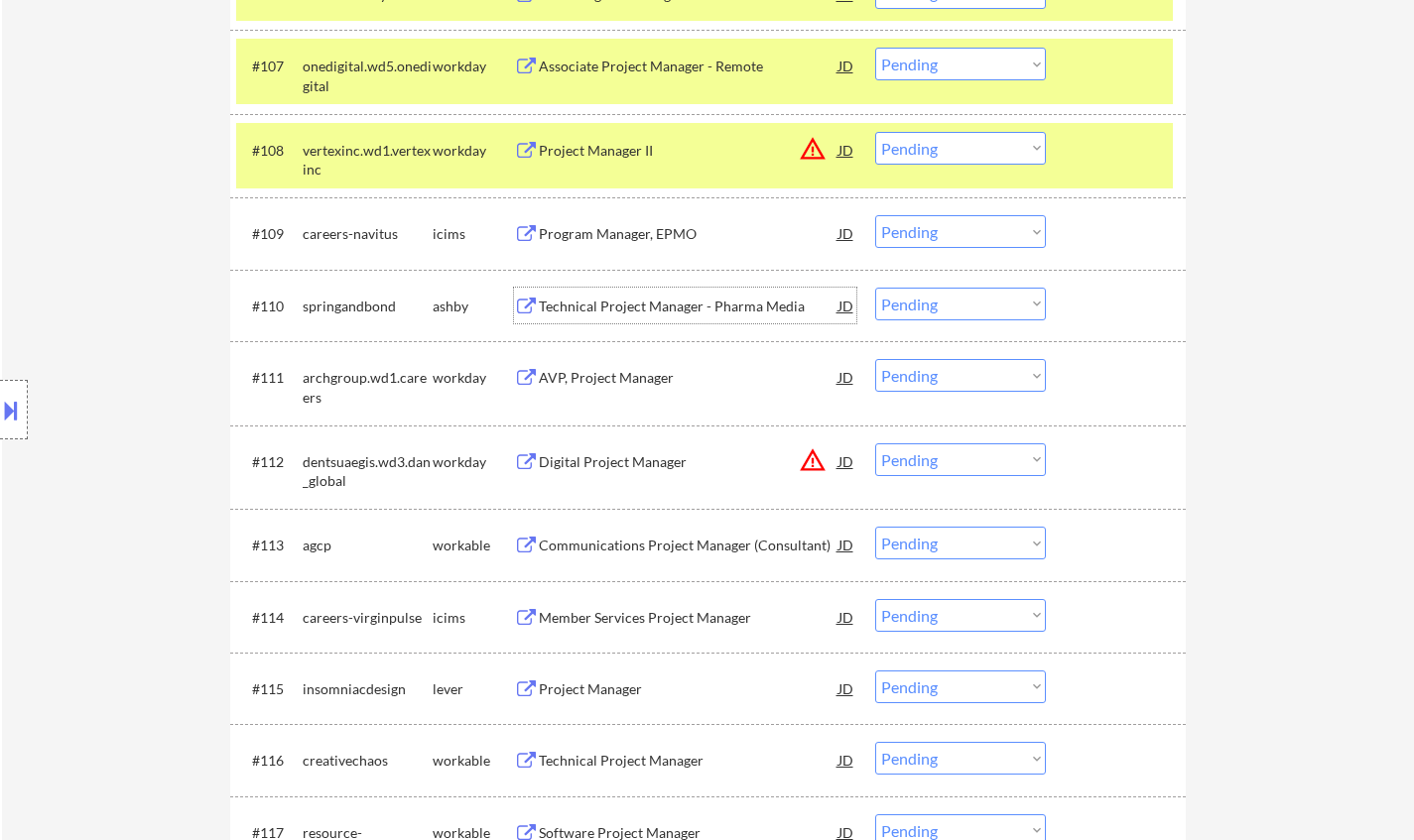drag, startPoint x: 954, startPoint y: 300, endPoint x: 961, endPoint y: 308, distance: 10.630146 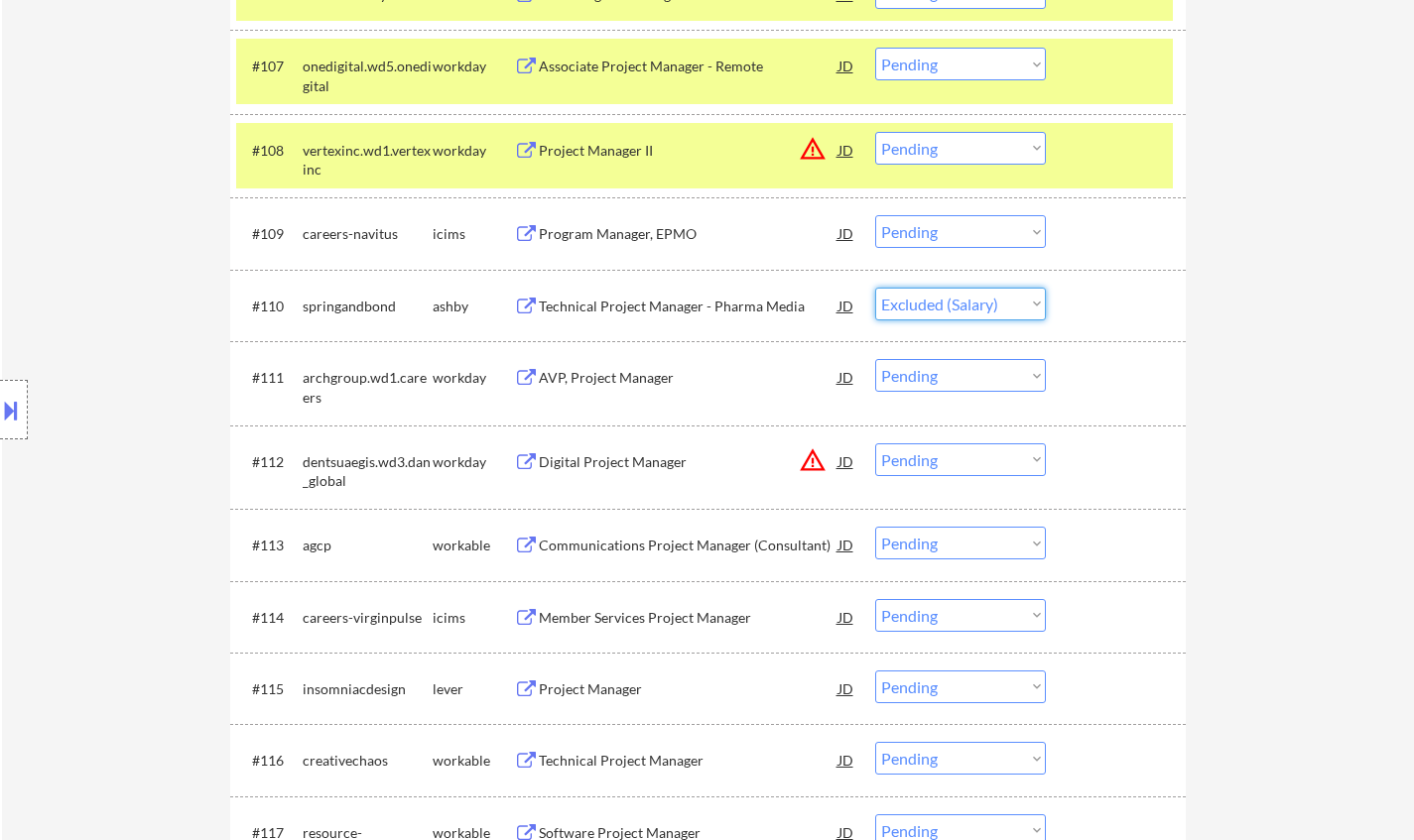 click on "Choose an option... Pending Applied Excluded (Questions) Excluded (Expired) Excluded (Location) Excluded (Bad Match) Excluded (Blocklist) Excluded (Salary) Excluded (Other)" at bounding box center (961, 303) 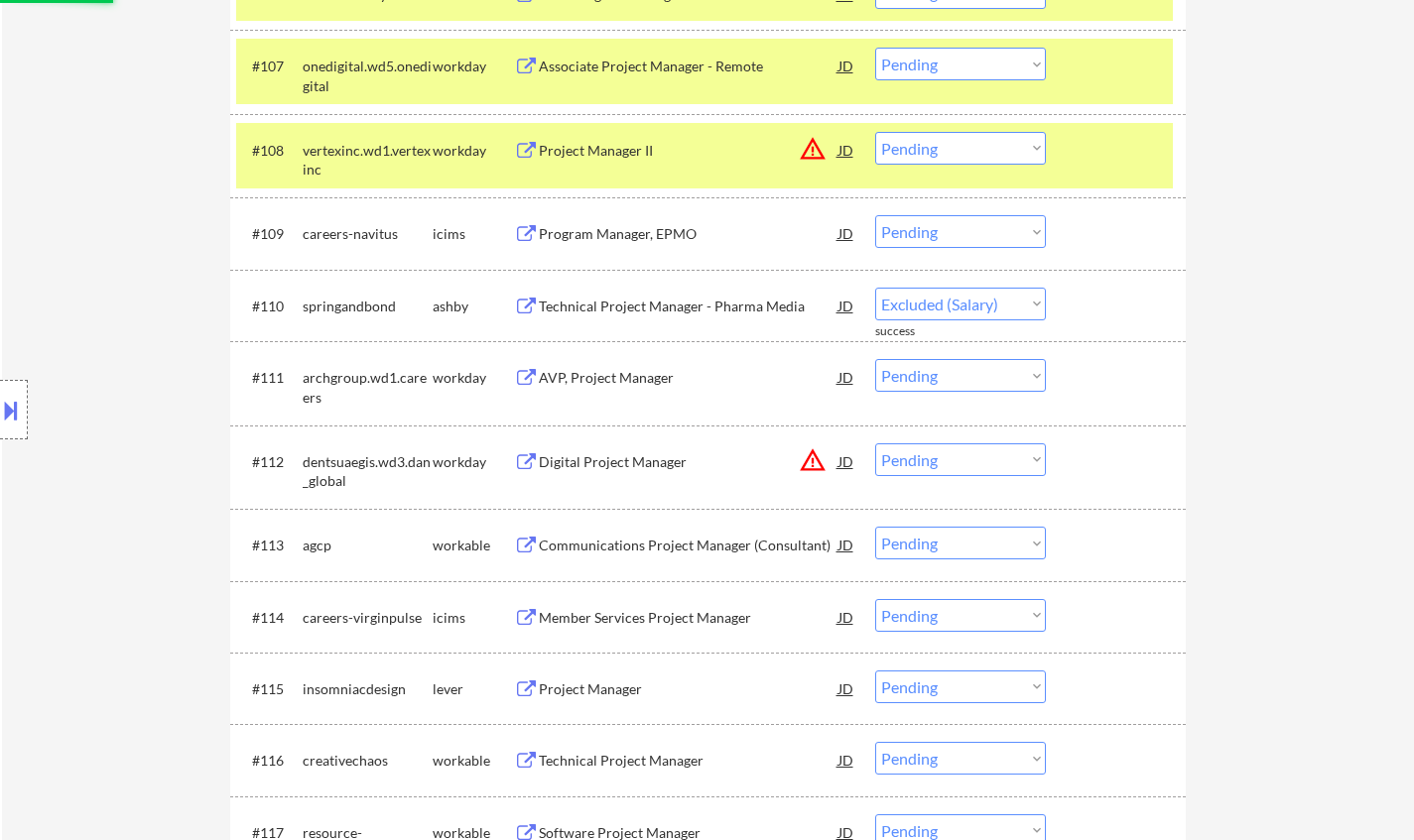 select on ""pending"" 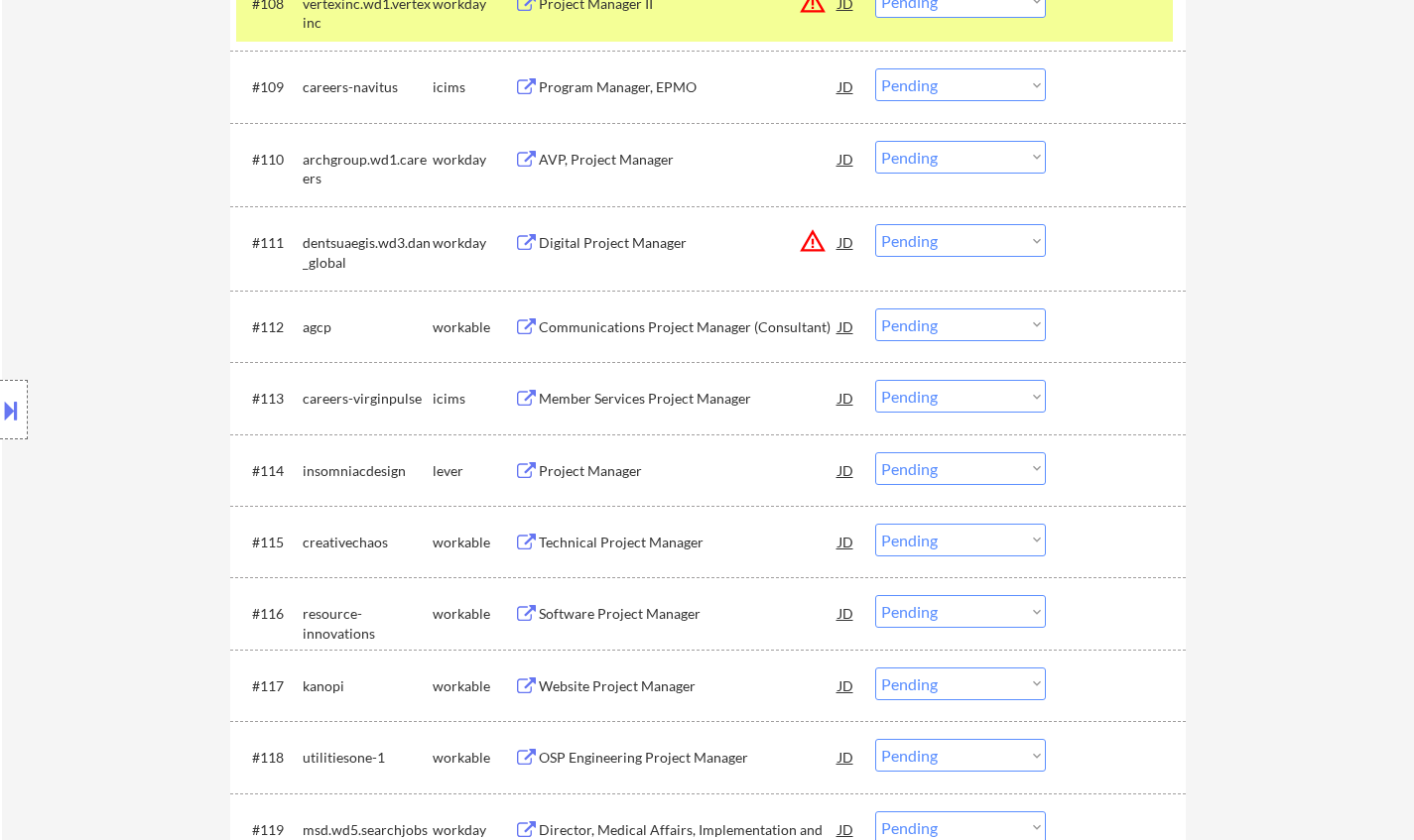 scroll, scrollTop: 1388, scrollLeft: 0, axis: vertical 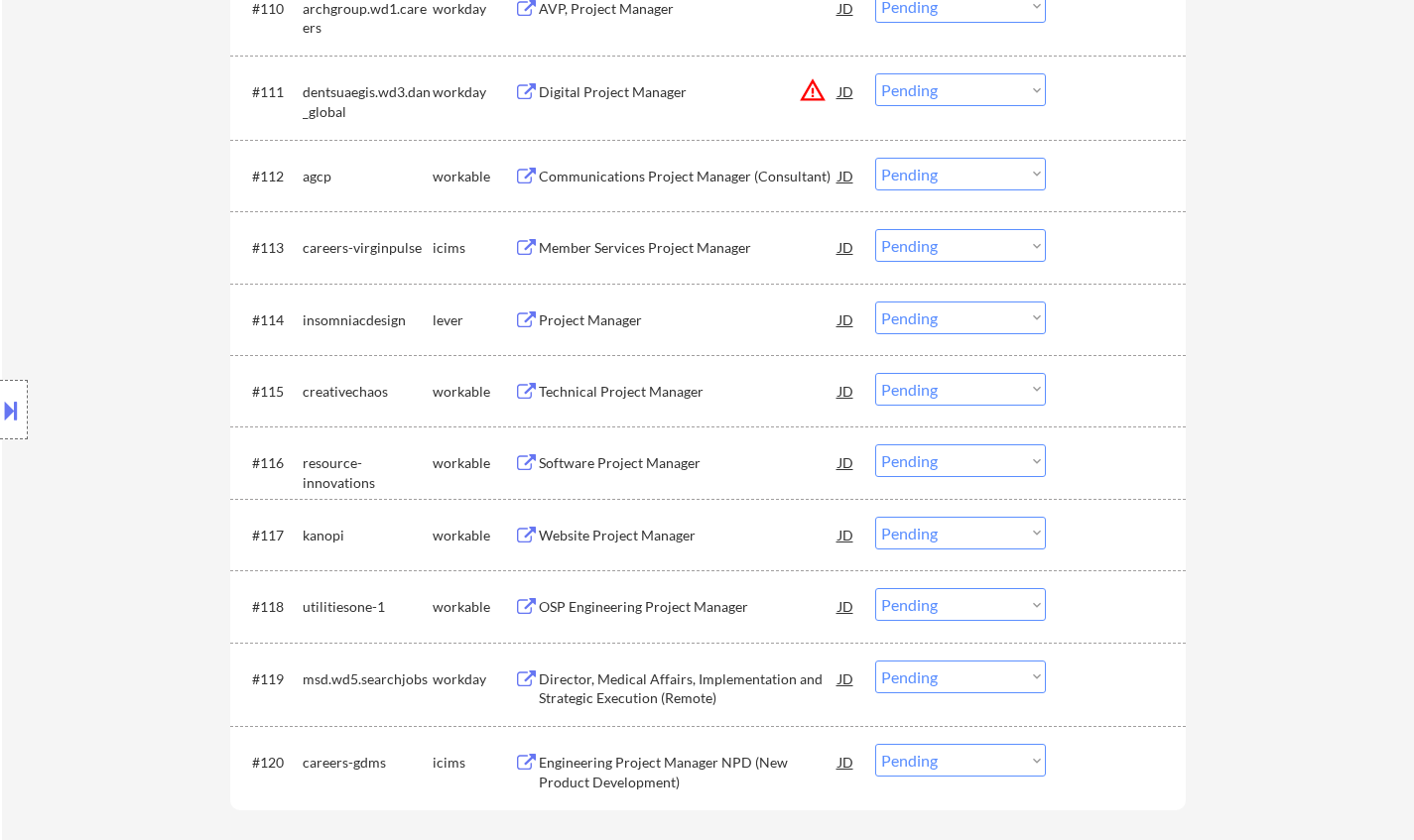 click on "Project Manager" at bounding box center (689, 319) 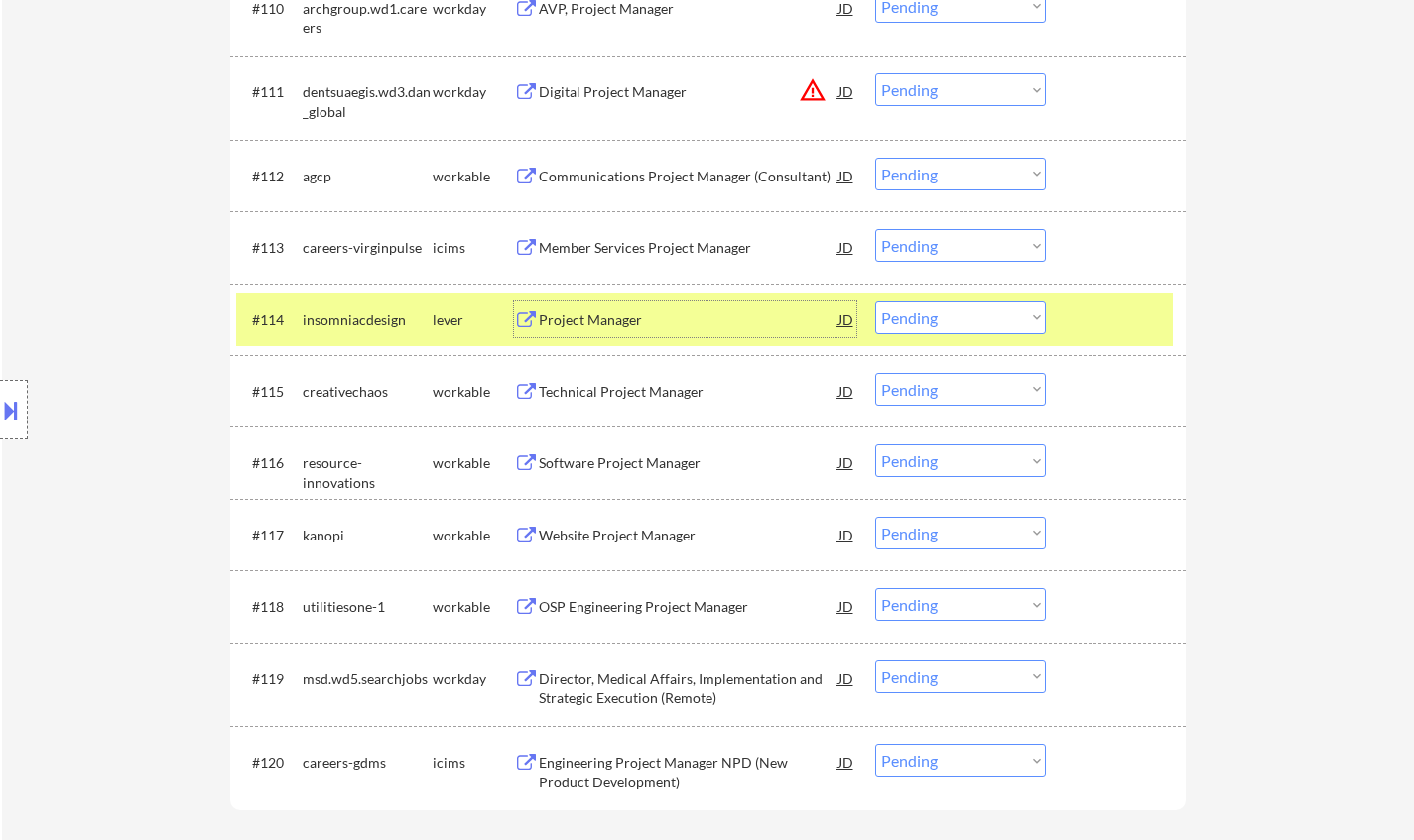 click on "Technical Project Manager" at bounding box center (689, 392) 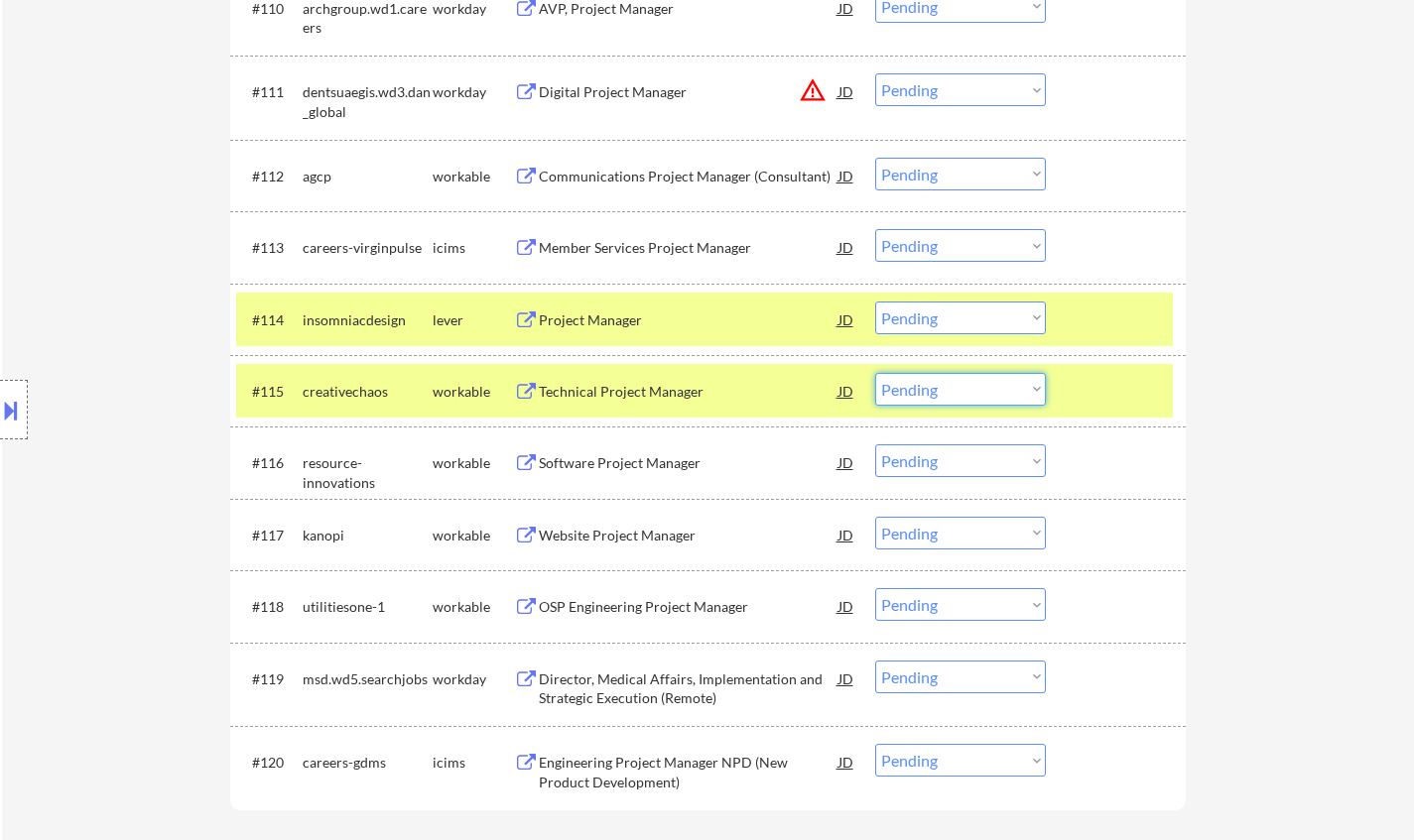 drag, startPoint x: 958, startPoint y: 389, endPoint x: 967, endPoint y: 403, distance: 16.64332 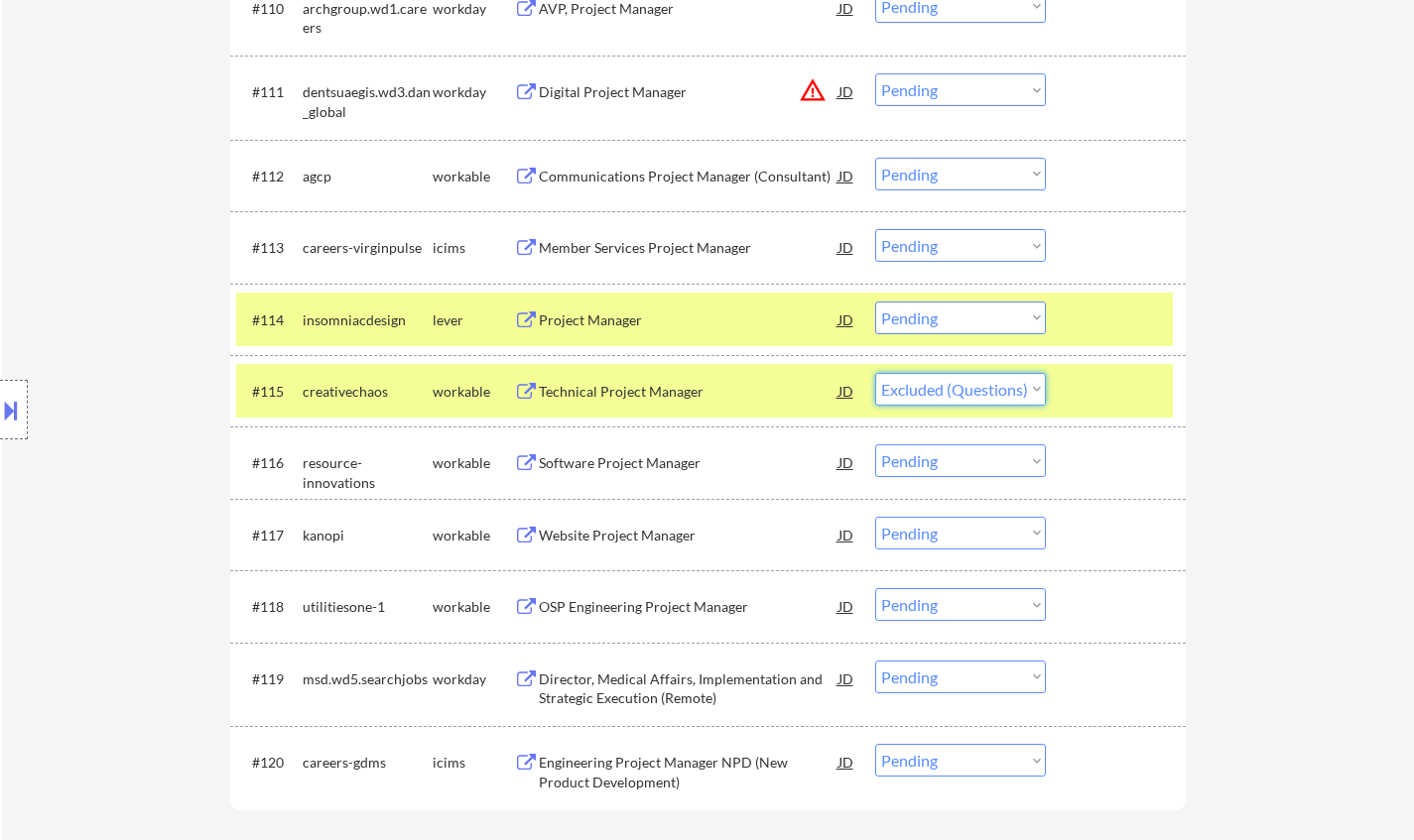 click on "Choose an option... Pending Applied Excluded (Questions) Excluded (Expired) Excluded (Location) Excluded (Bad Match) Excluded (Blocklist) Excluded (Salary) Excluded (Other)" at bounding box center (961, 389) 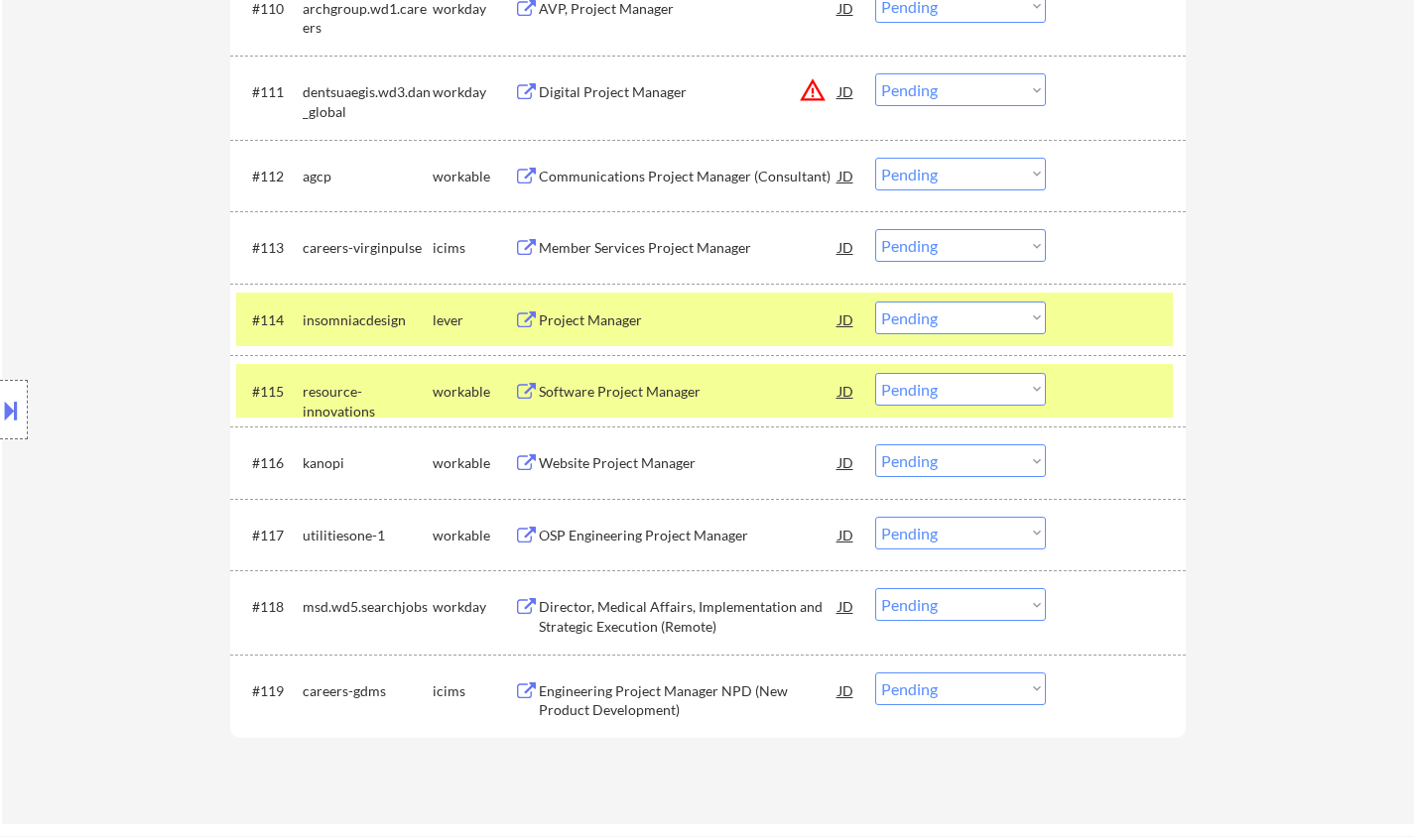 click on "Software Project Manager" at bounding box center [689, 392] 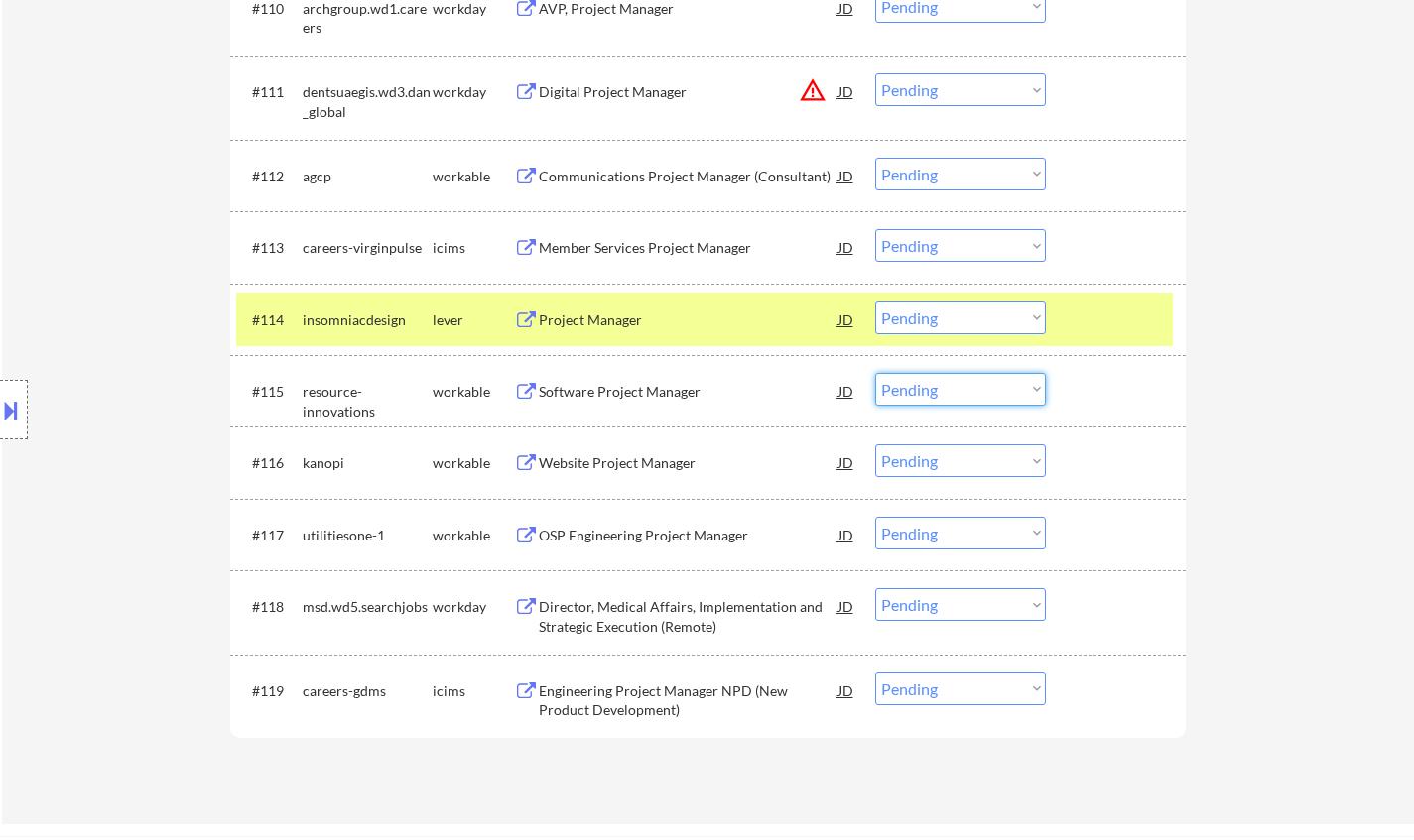 click on "Choose an option... Pending Applied Excluded (Questions) Excluded (Expired) Excluded (Location) Excluded (Bad Match) Excluded (Blocklist) Excluded (Salary) Excluded (Other)" at bounding box center [961, 389] 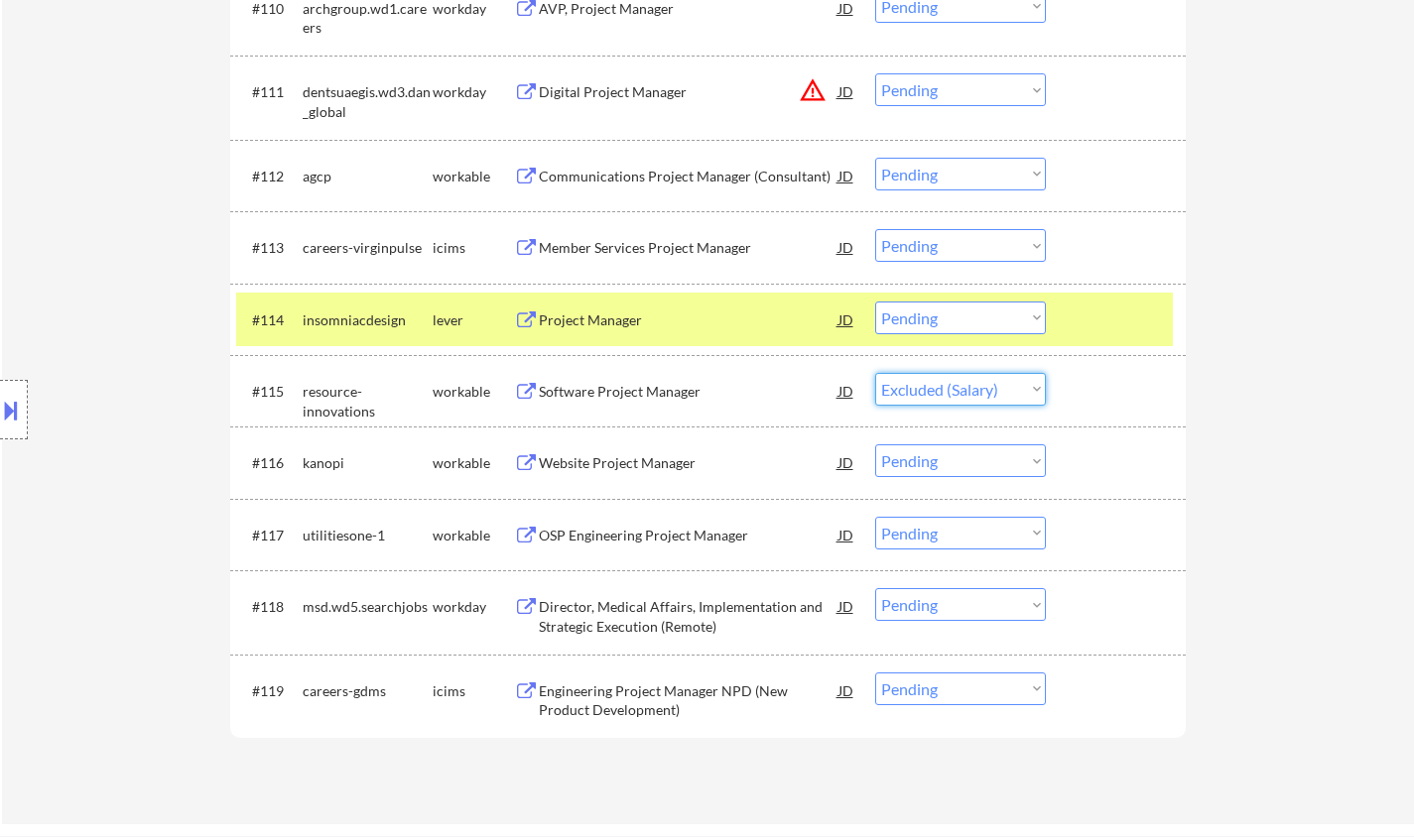click on "Choose an option... Pending Applied Excluded (Questions) Excluded (Expired) Excluded (Location) Excluded (Bad Match) Excluded (Blocklist) Excluded (Salary) Excluded (Other)" at bounding box center [961, 389] 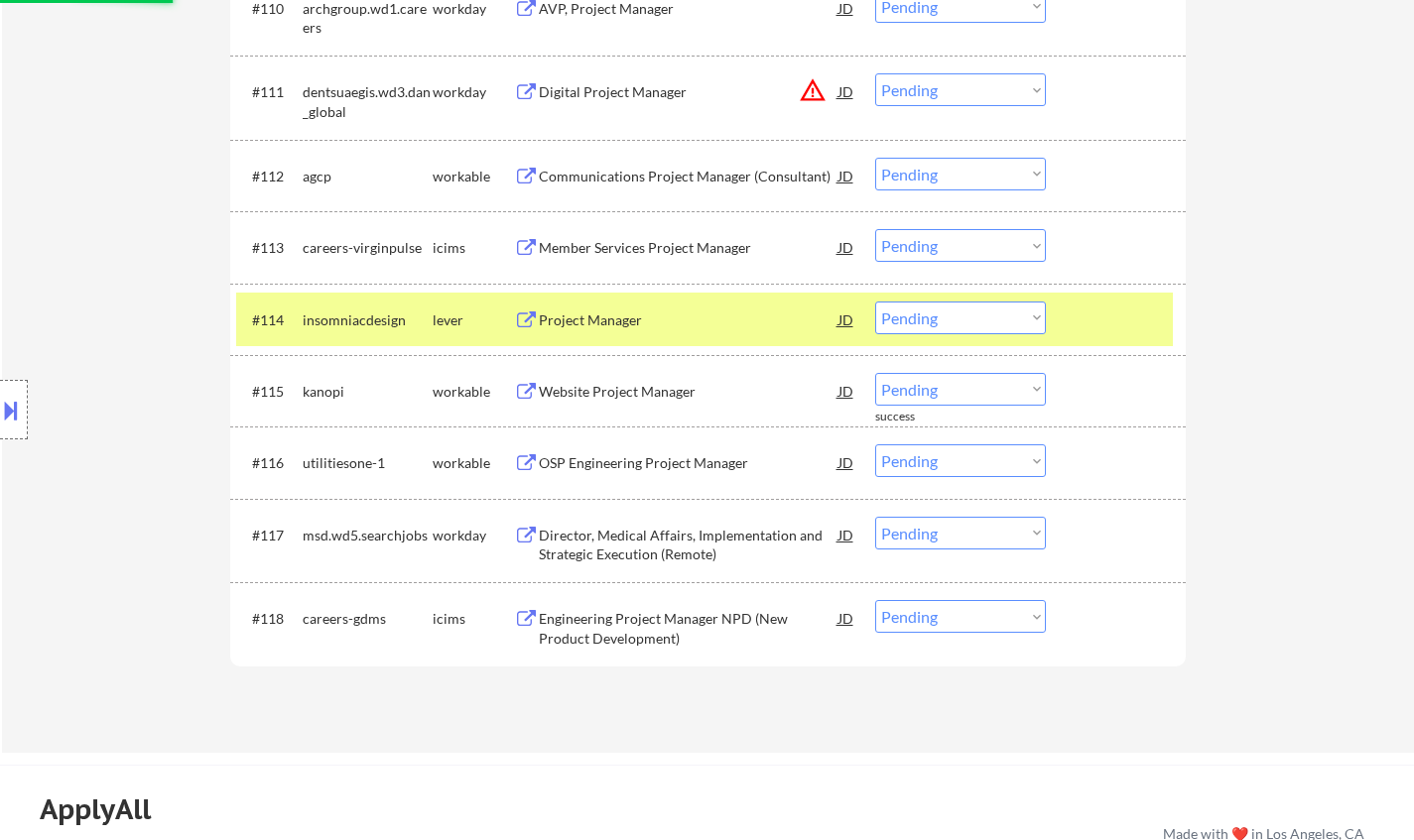 click on "Website Project Manager" at bounding box center [689, 392] 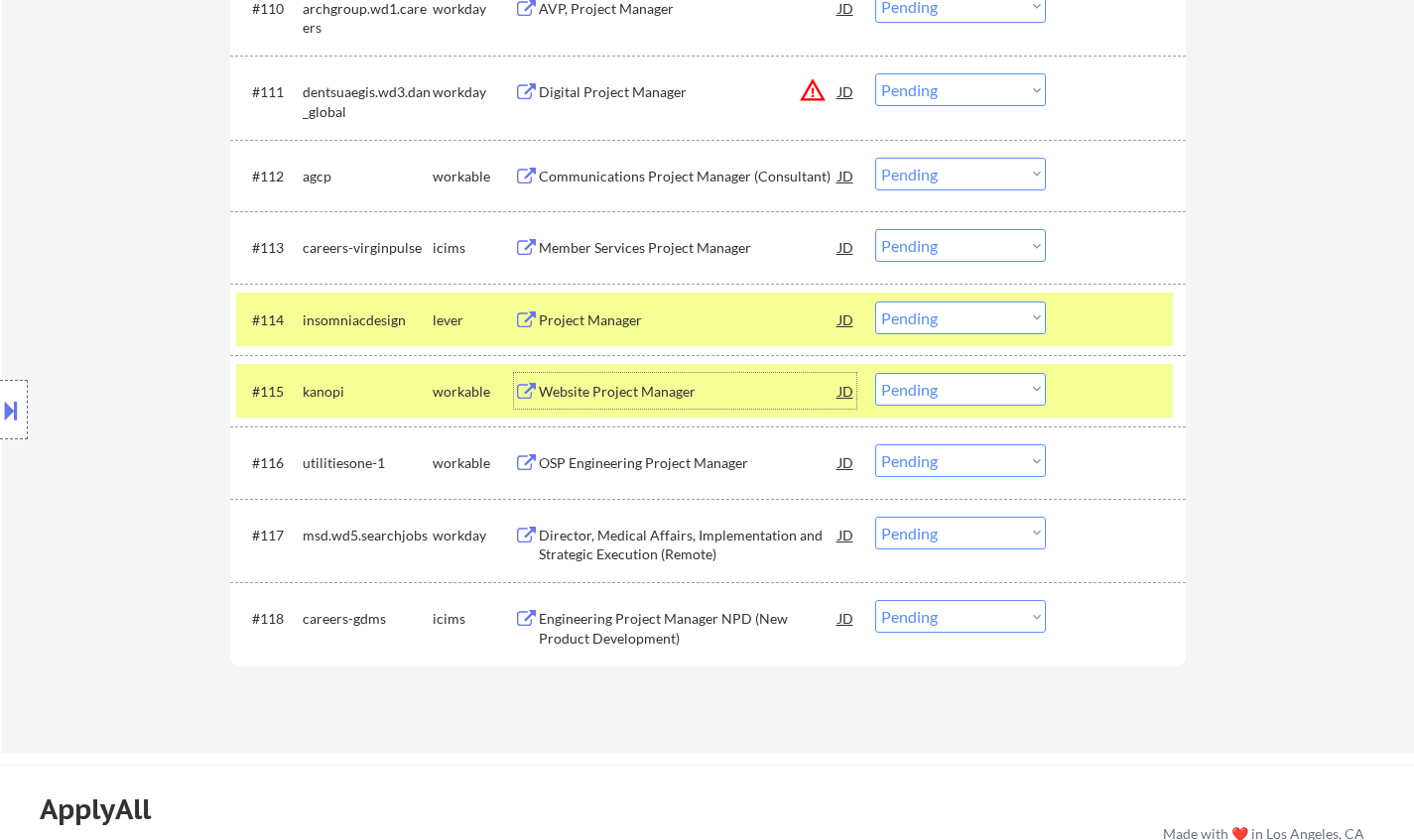click on "Choose an option... Pending Applied Excluded (Questions) Excluded (Expired) Excluded (Location) Excluded (Bad Match) Excluded (Blocklist) Excluded (Salary) Excluded (Other)" at bounding box center (961, 389) 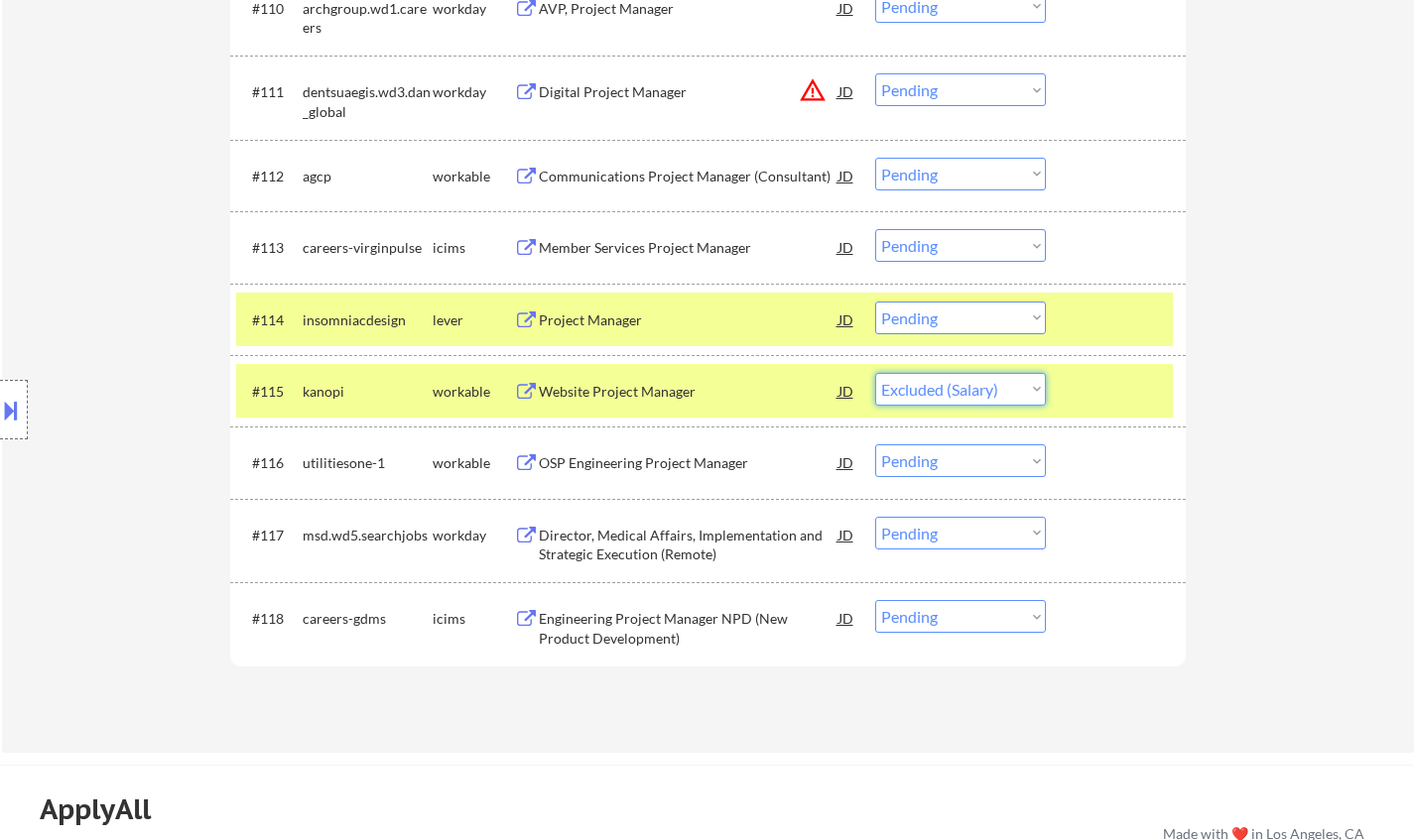 click on "Choose an option... Pending Applied Excluded (Questions) Excluded (Expired) Excluded (Location) Excluded (Bad Match) Excluded (Blocklist) Excluded (Salary) Excluded (Other)" at bounding box center [961, 389] 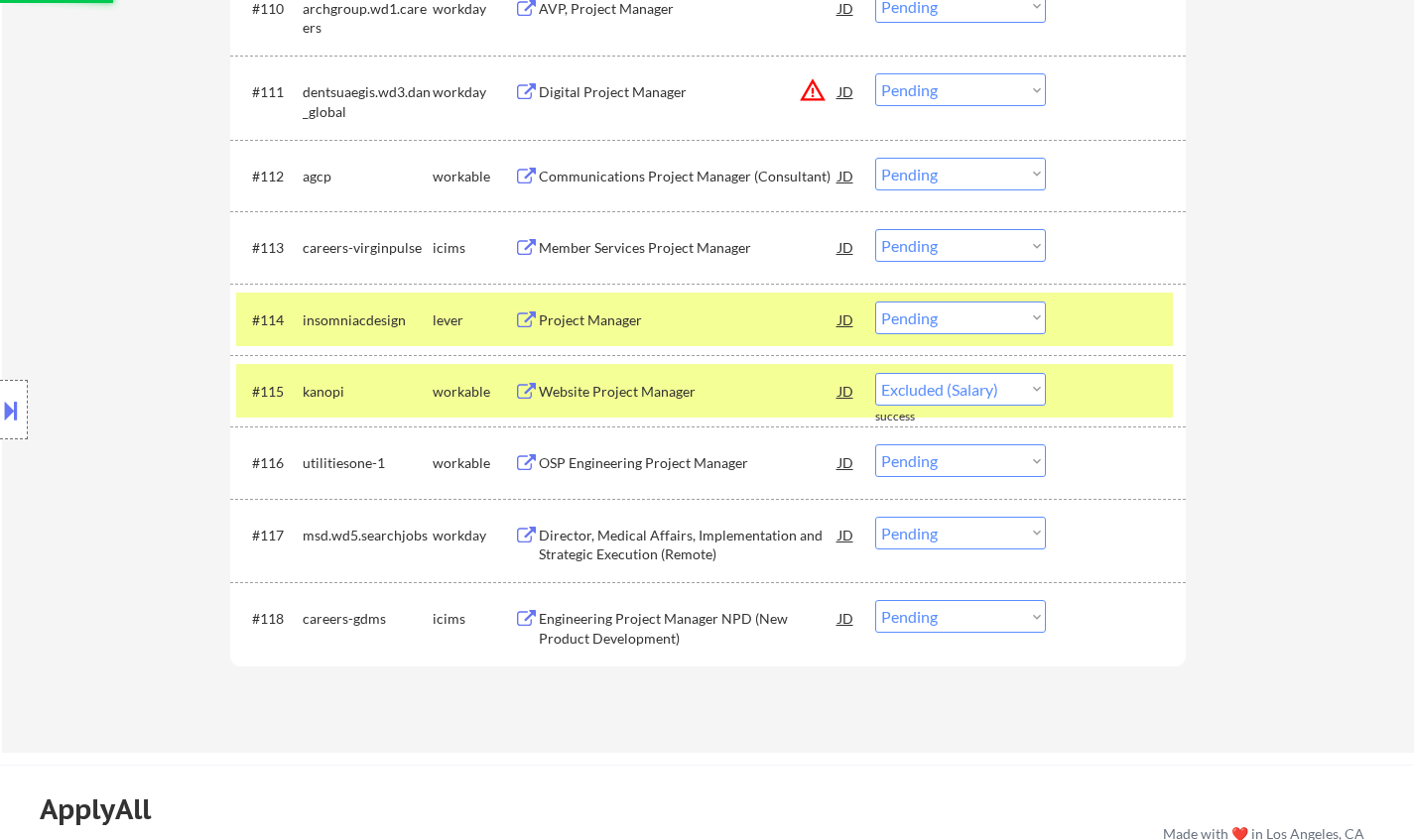 select on ""pending"" 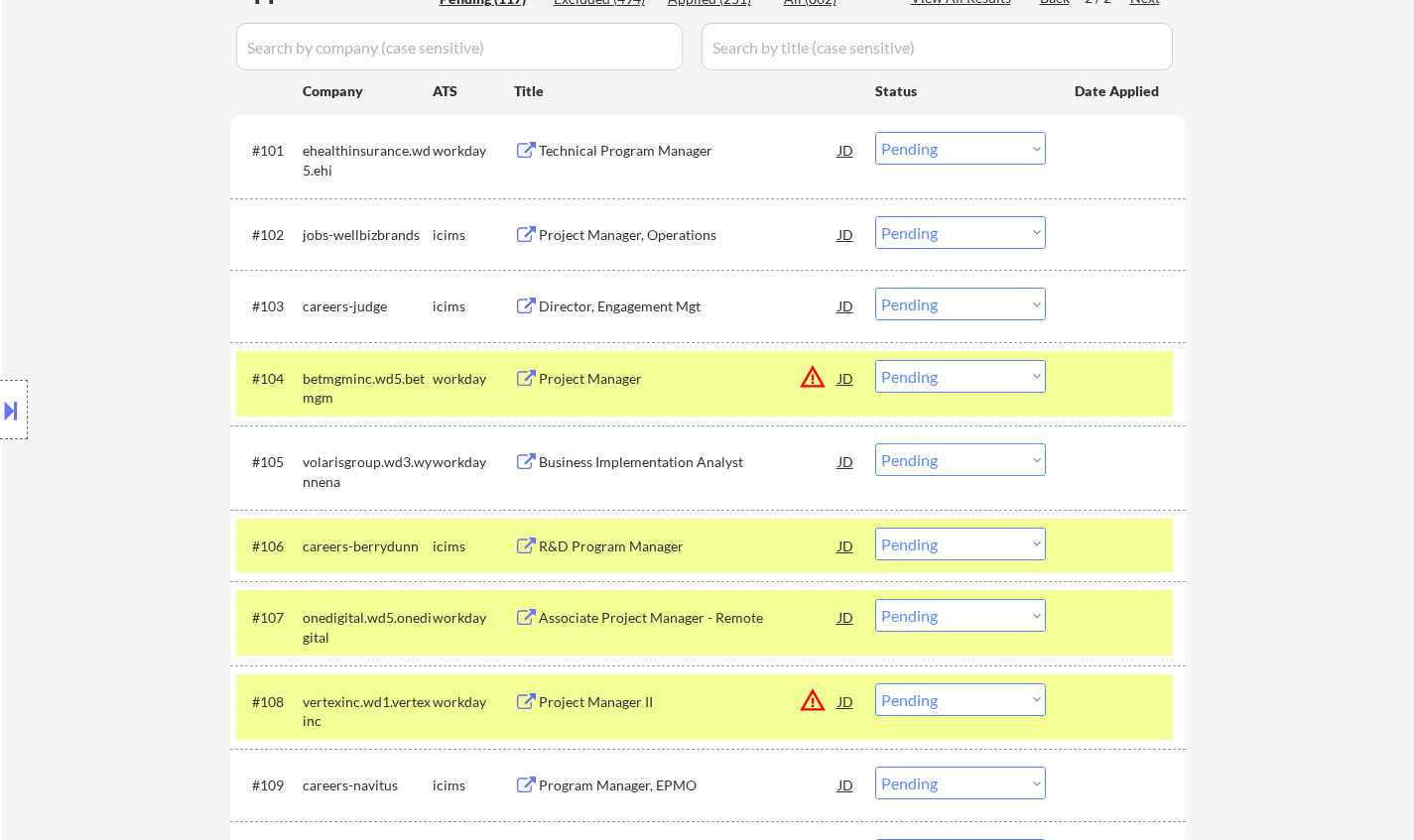 scroll, scrollTop: 397, scrollLeft: 0, axis: vertical 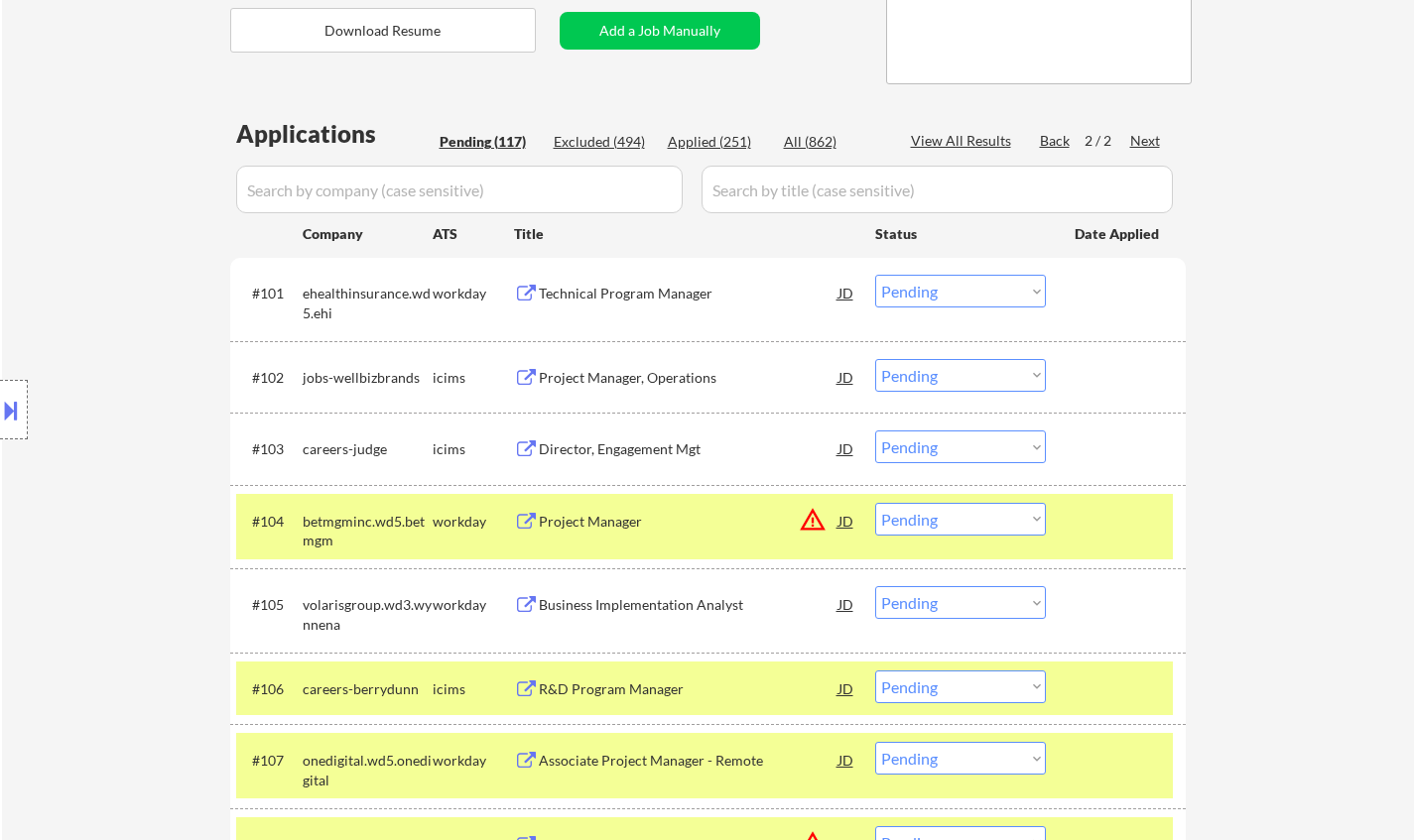 click on "Technical Program Manager" at bounding box center (689, 294) 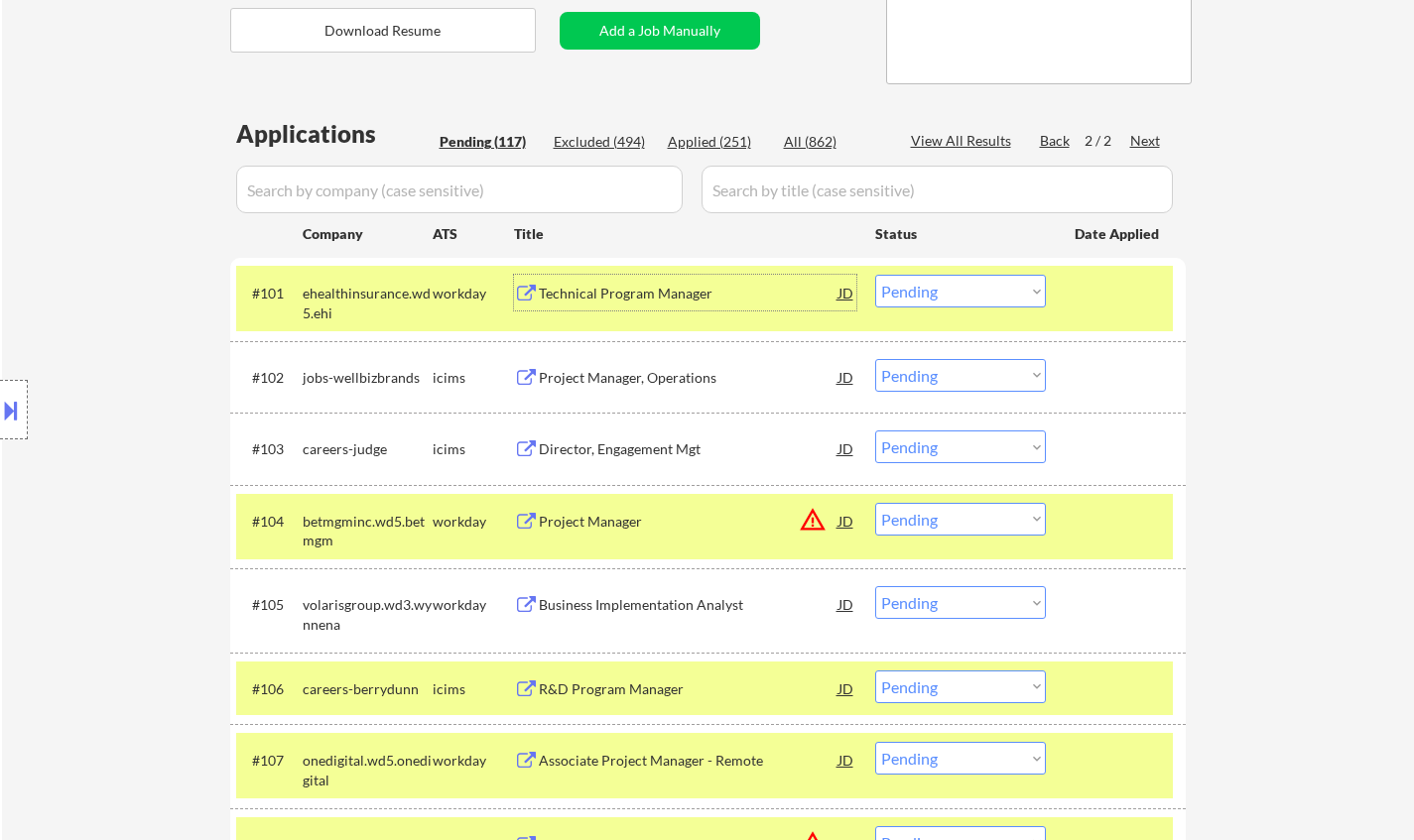 click on "Choose an option... Pending Applied Excluded (Questions) Excluded (Expired) Excluded (Location) Excluded (Bad Match) Excluded (Blocklist) Excluded (Salary) Excluded (Other)" at bounding box center (961, 291) 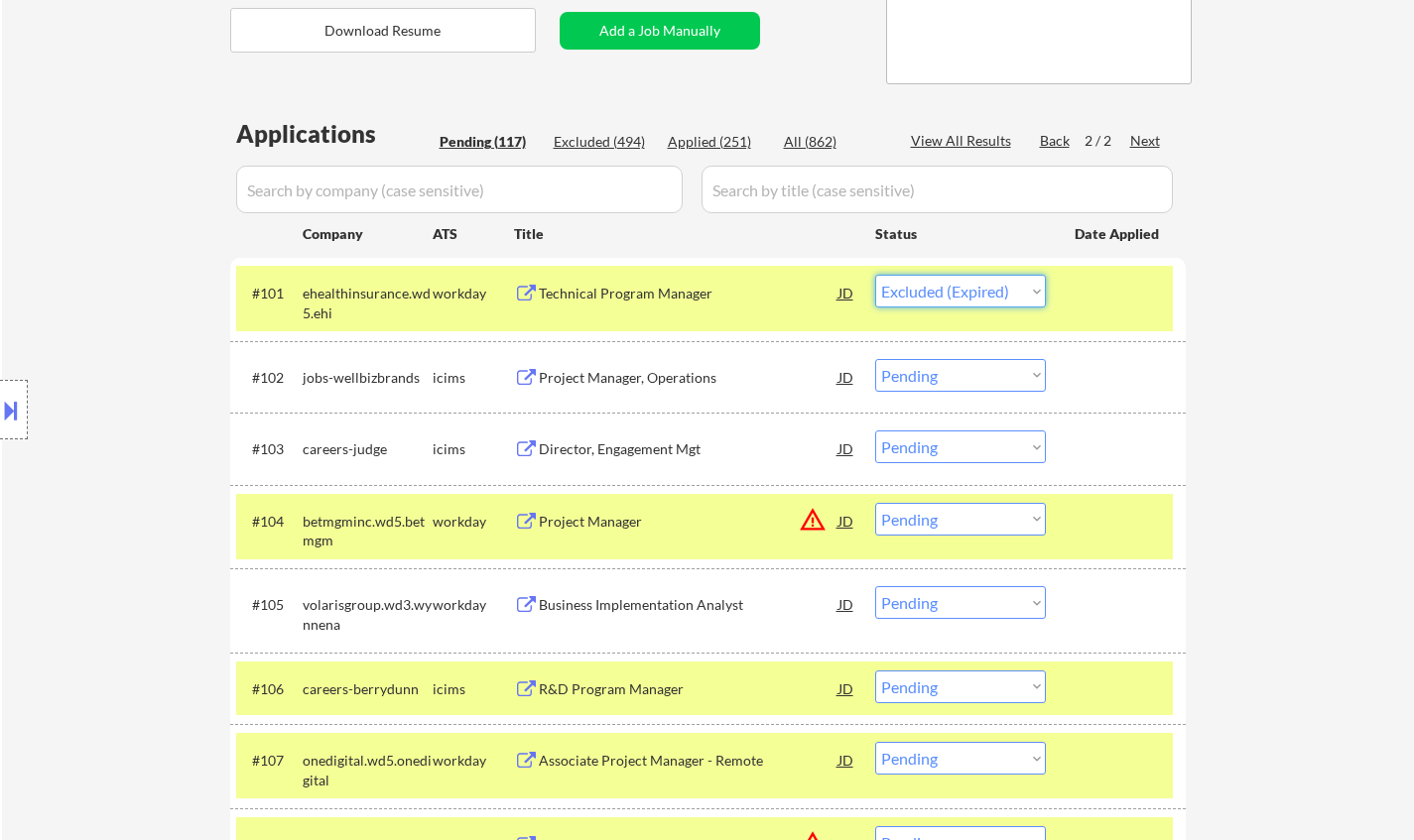 click on "Choose an option... Pending Applied Excluded (Questions) Excluded (Expired) Excluded (Location) Excluded (Bad Match) Excluded (Blocklist) Excluded (Salary) Excluded (Other)" at bounding box center [961, 291] 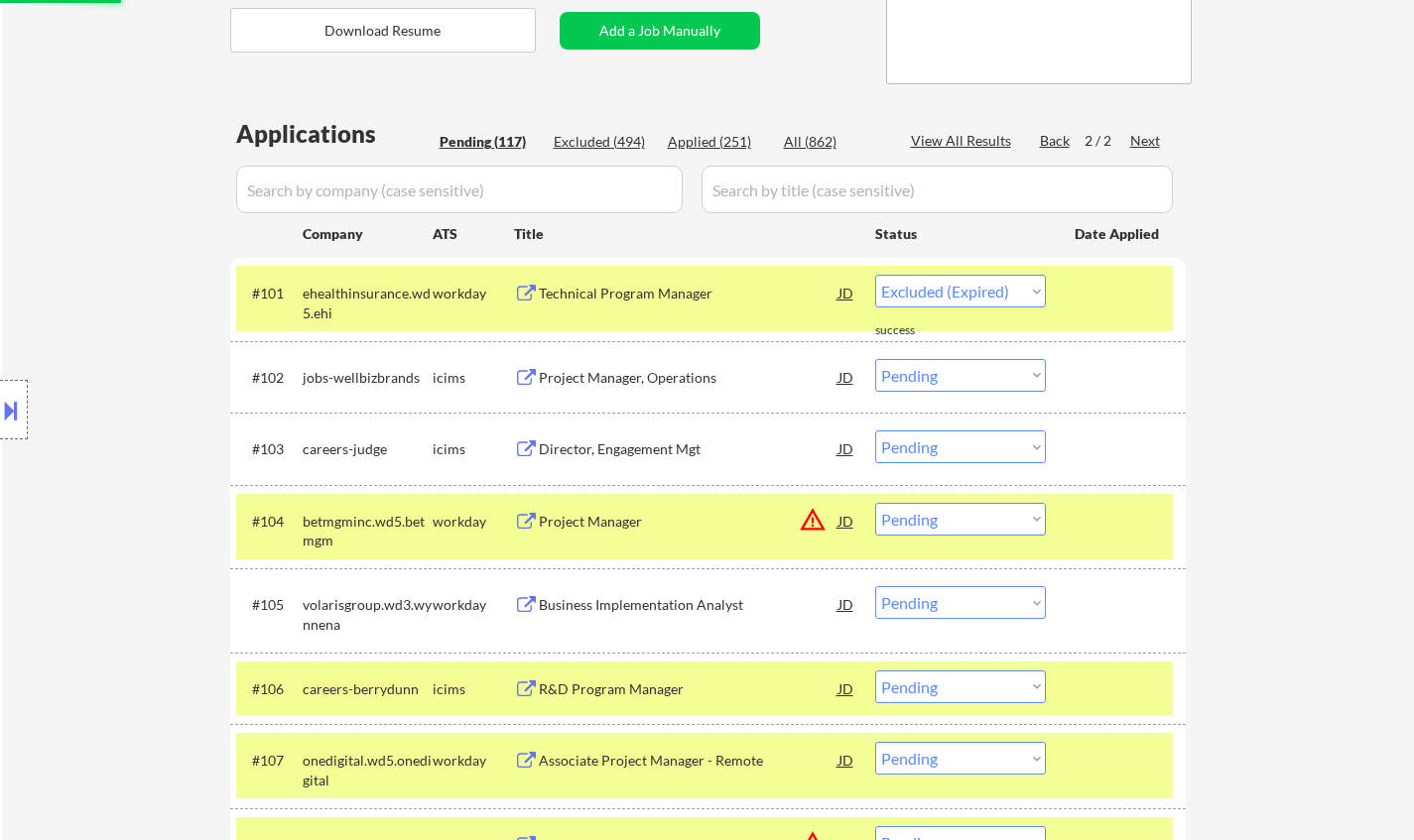 select on ""pending"" 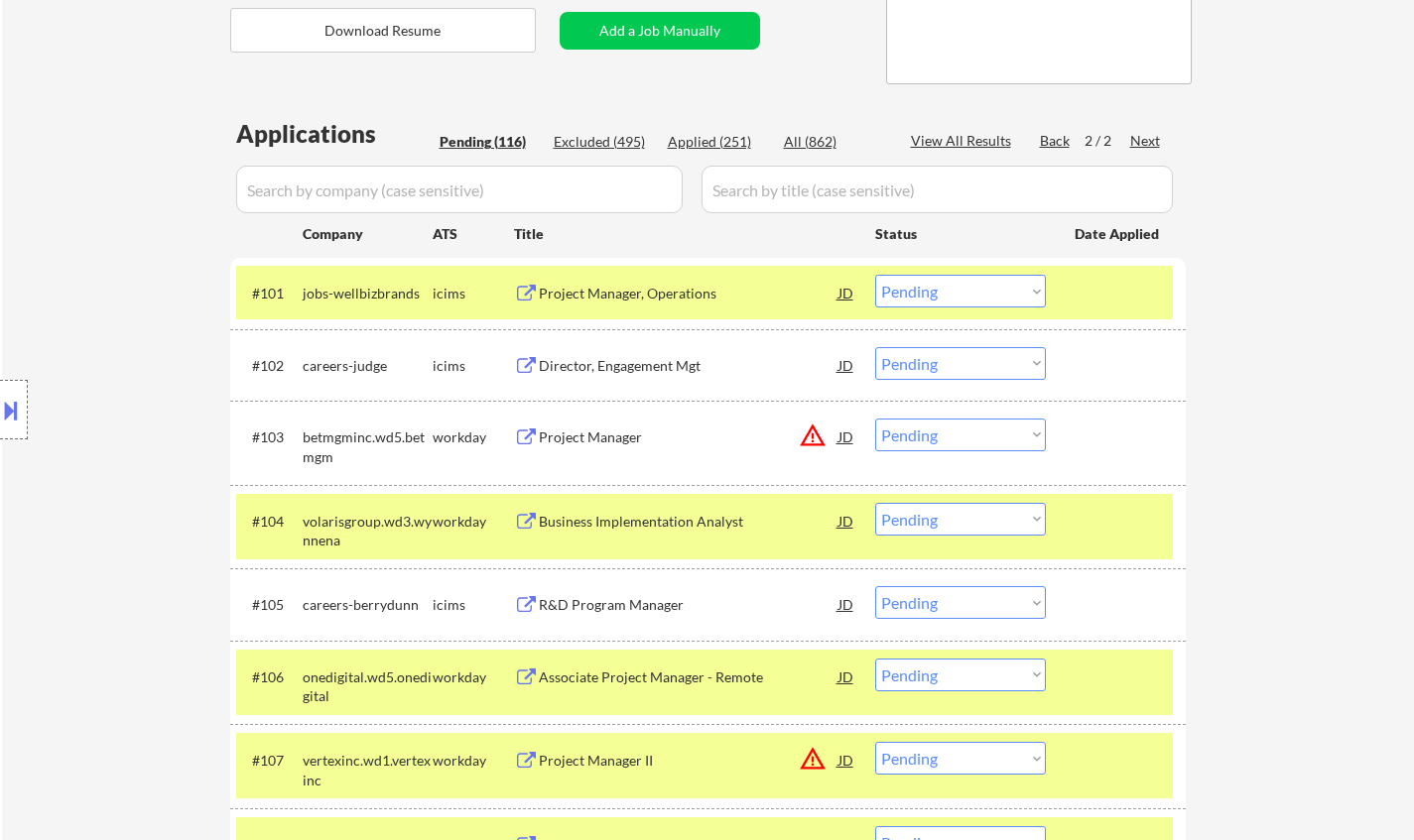 click on "Business Implementation Analyst" at bounding box center [689, 522] 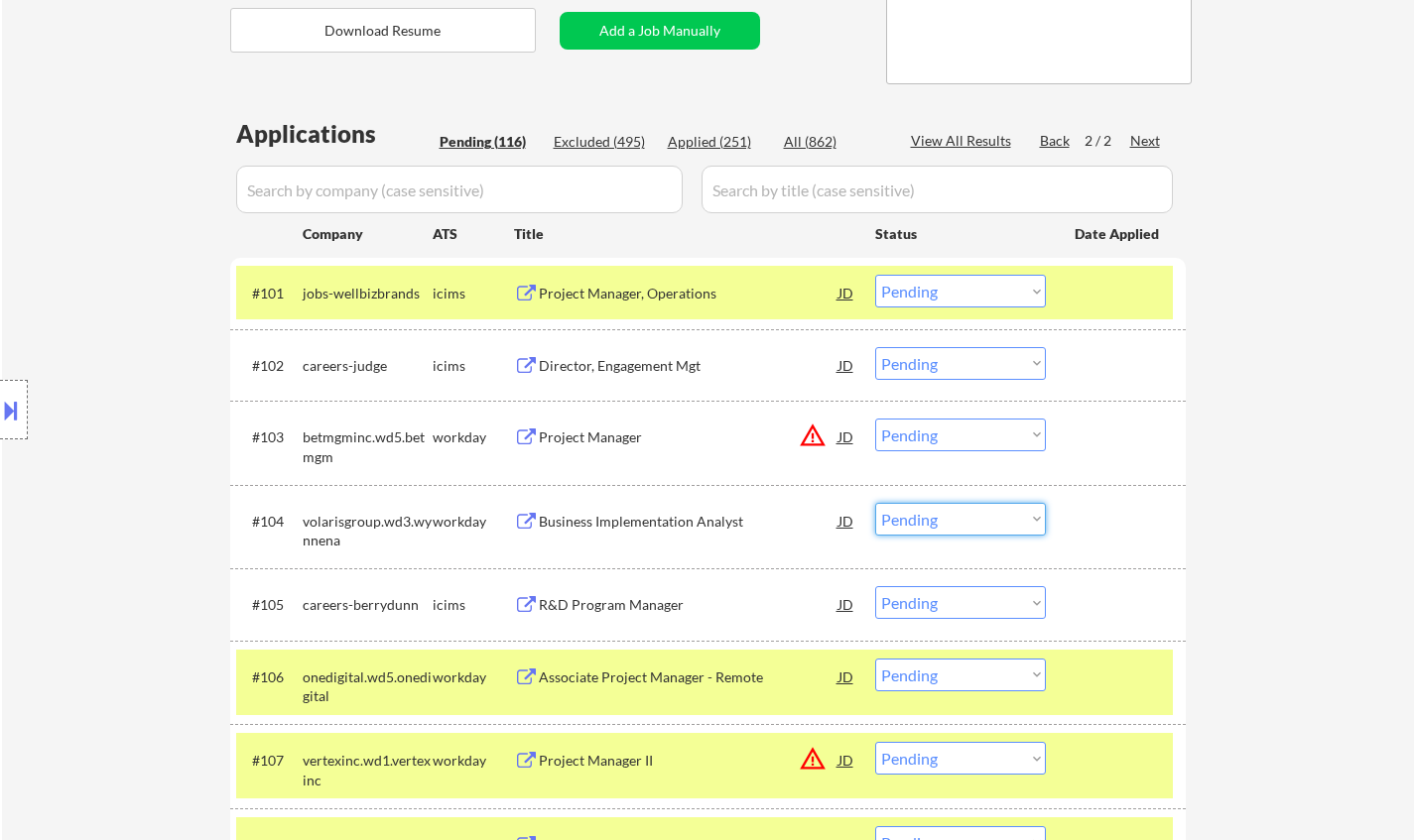 drag, startPoint x: 949, startPoint y: 522, endPoint x: 967, endPoint y: 533, distance: 21.095023 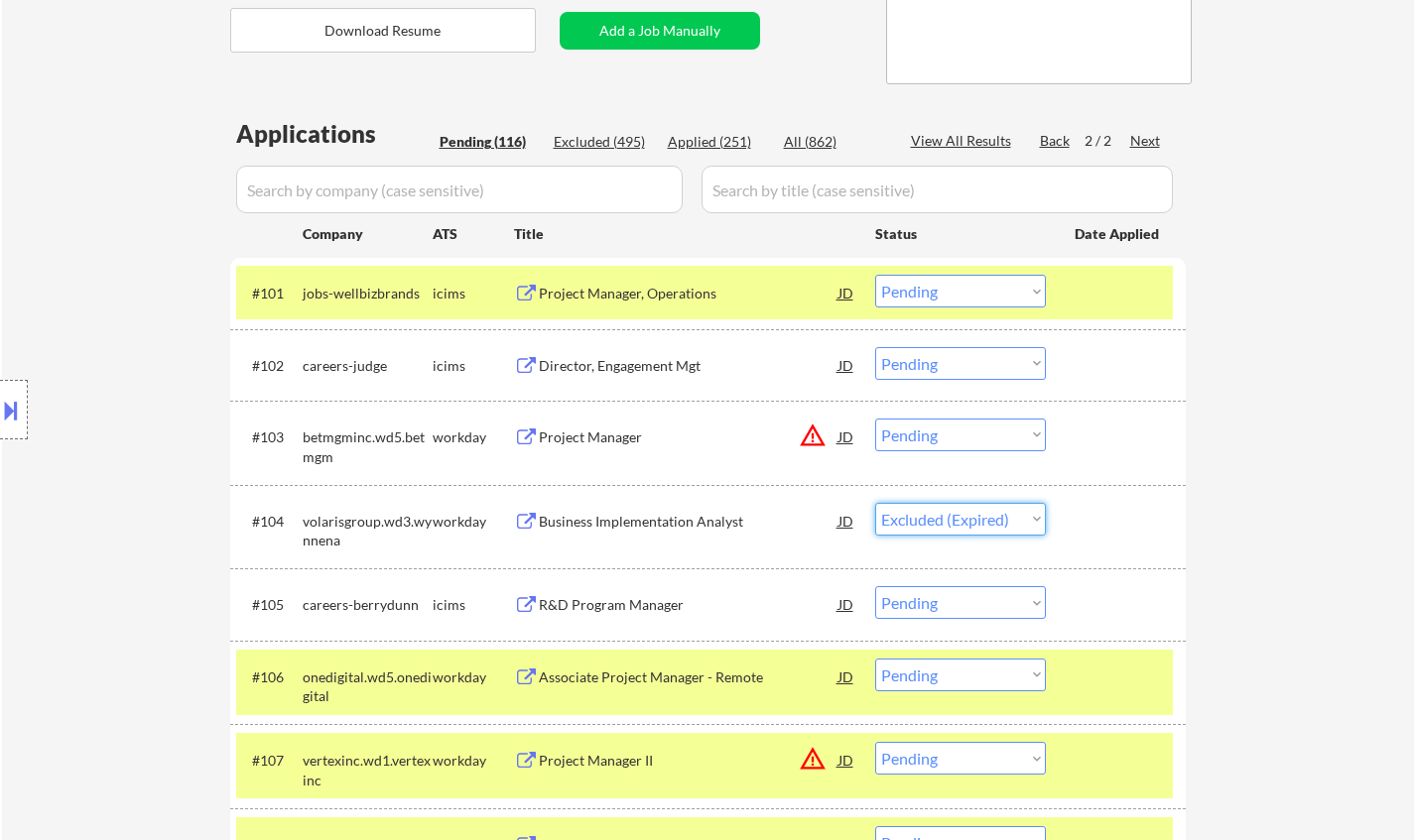 click on "Choose an option... Pending Applied Excluded (Questions) Excluded (Expired) Excluded (Location) Excluded (Bad Match) Excluded (Blocklist) Excluded (Salary) Excluded (Other)" at bounding box center (961, 519) 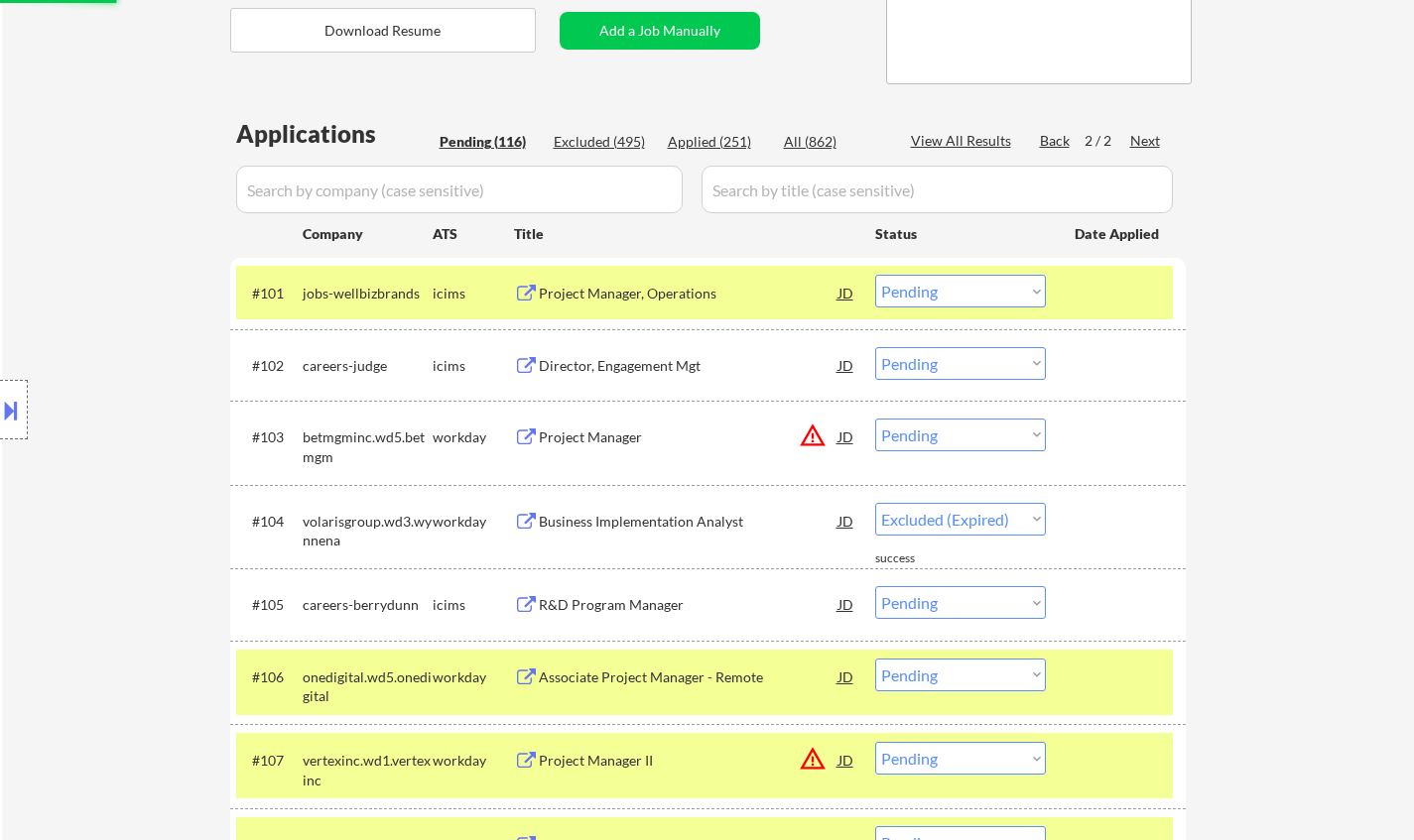 select on ""pending"" 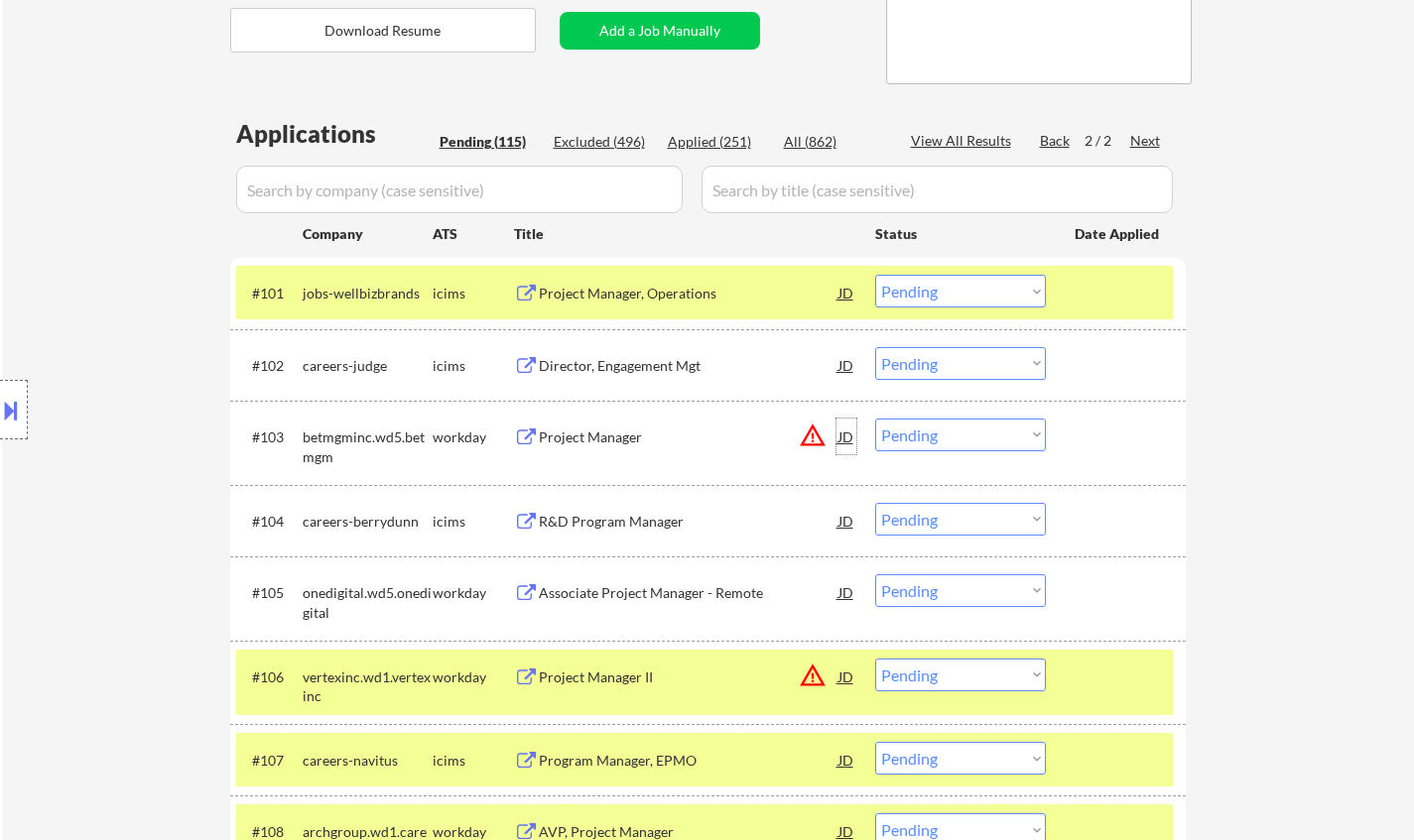 click on "JD" at bounding box center [846, 436] 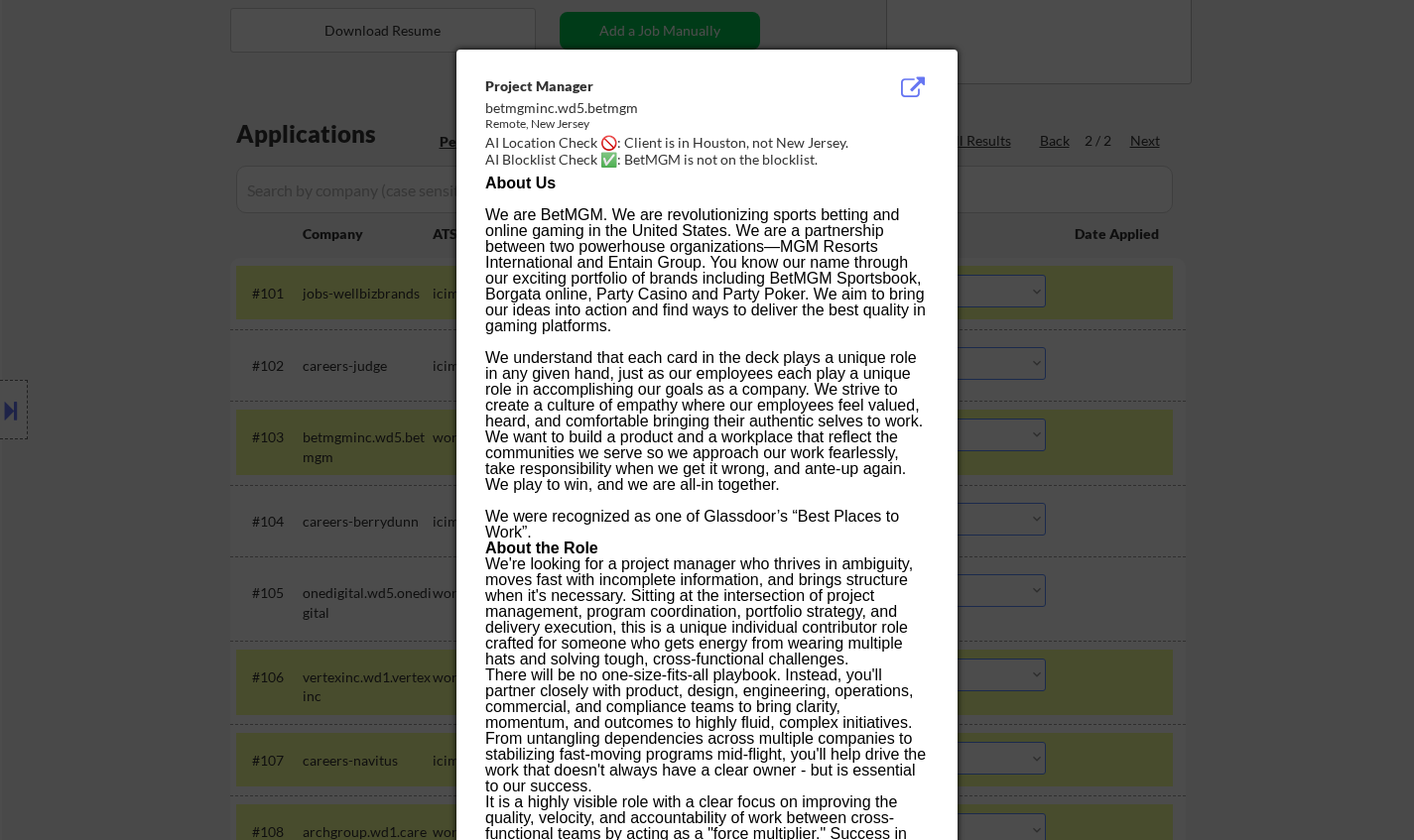 click at bounding box center [707, 420] 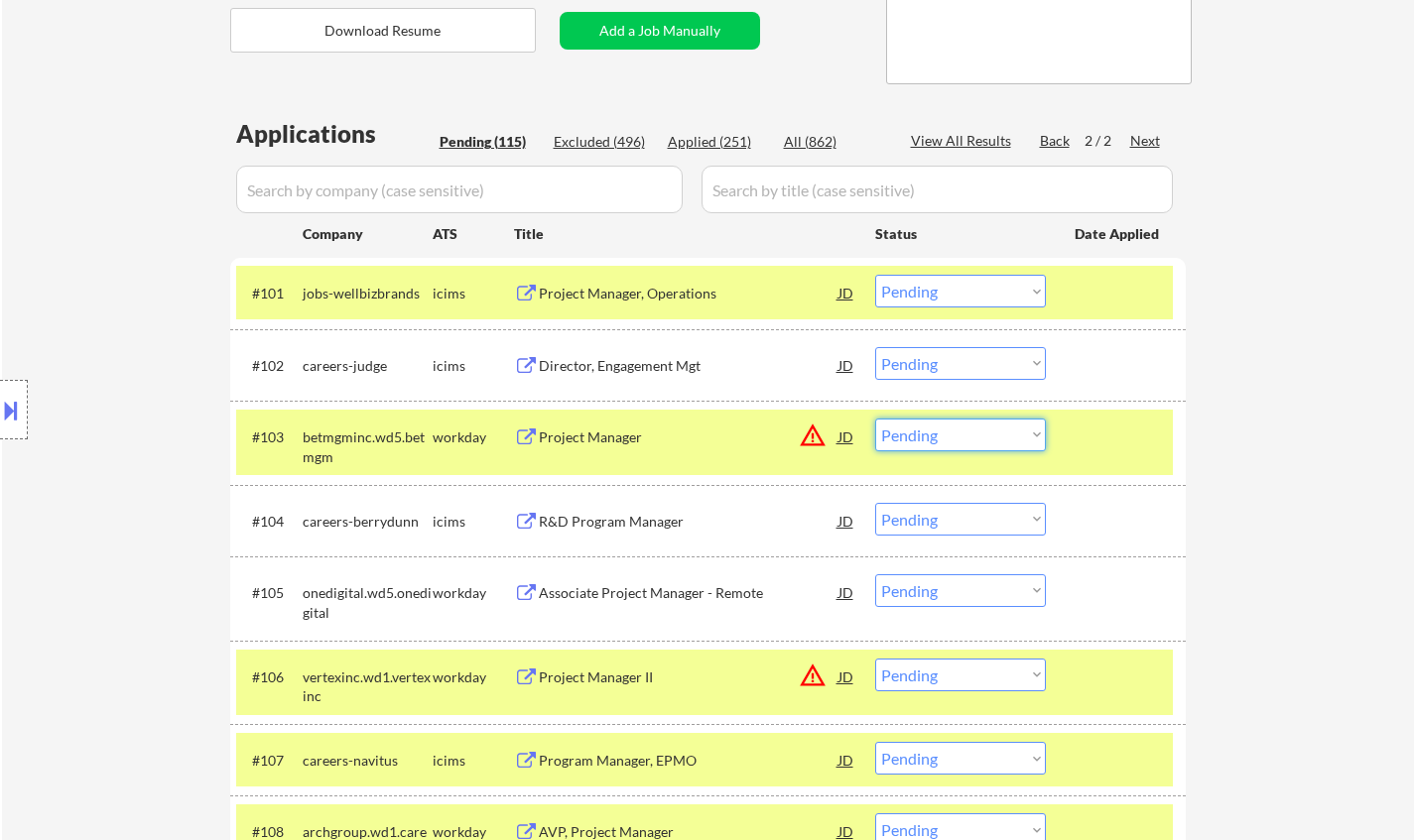 drag, startPoint x: 974, startPoint y: 426, endPoint x: 991, endPoint y: 447, distance: 27.018512 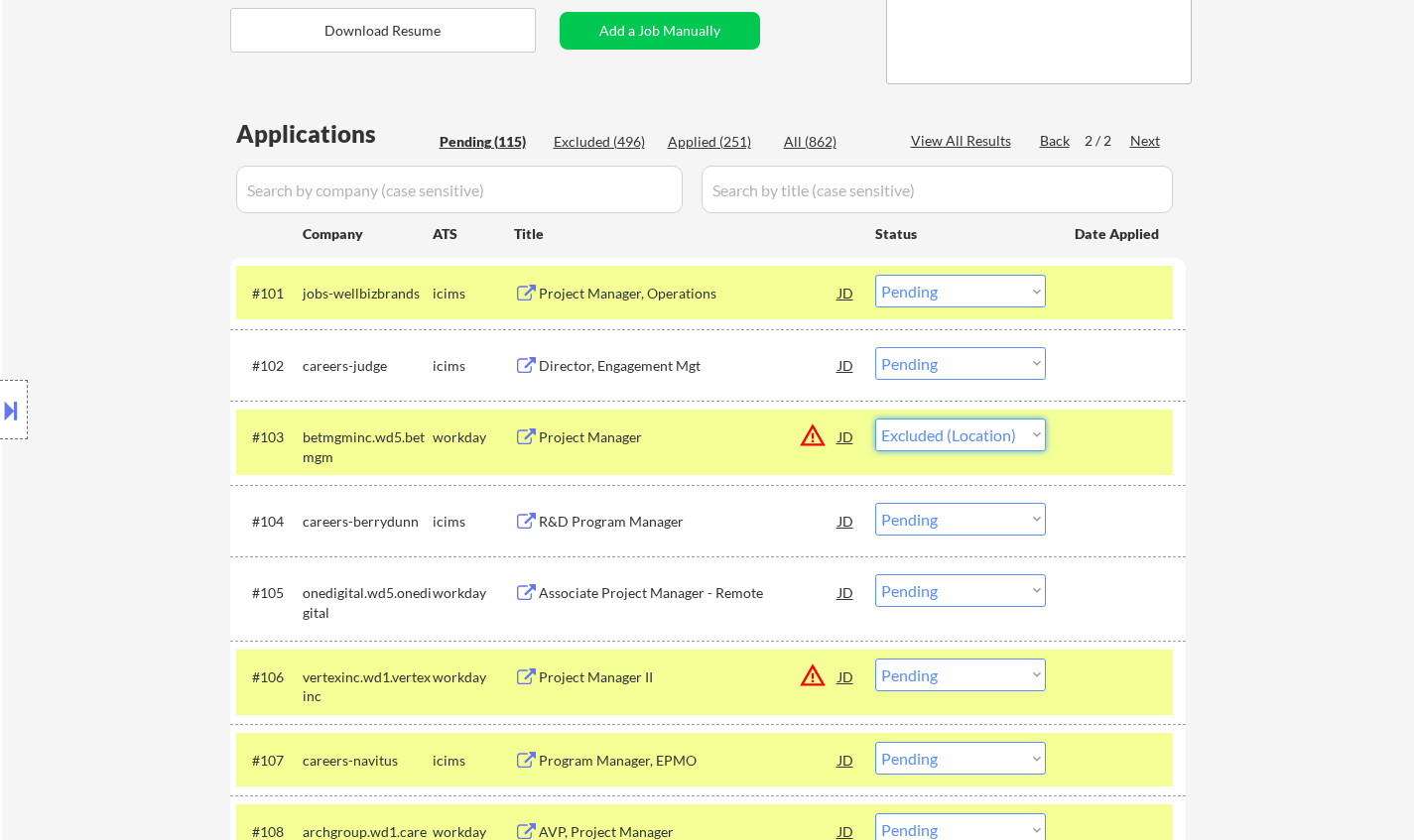 click on "Choose an option... Pending Applied Excluded (Questions) Excluded (Expired) Excluded (Location) Excluded (Bad Match) Excluded (Blocklist) Excluded (Salary) Excluded (Other)" at bounding box center (961, 434) 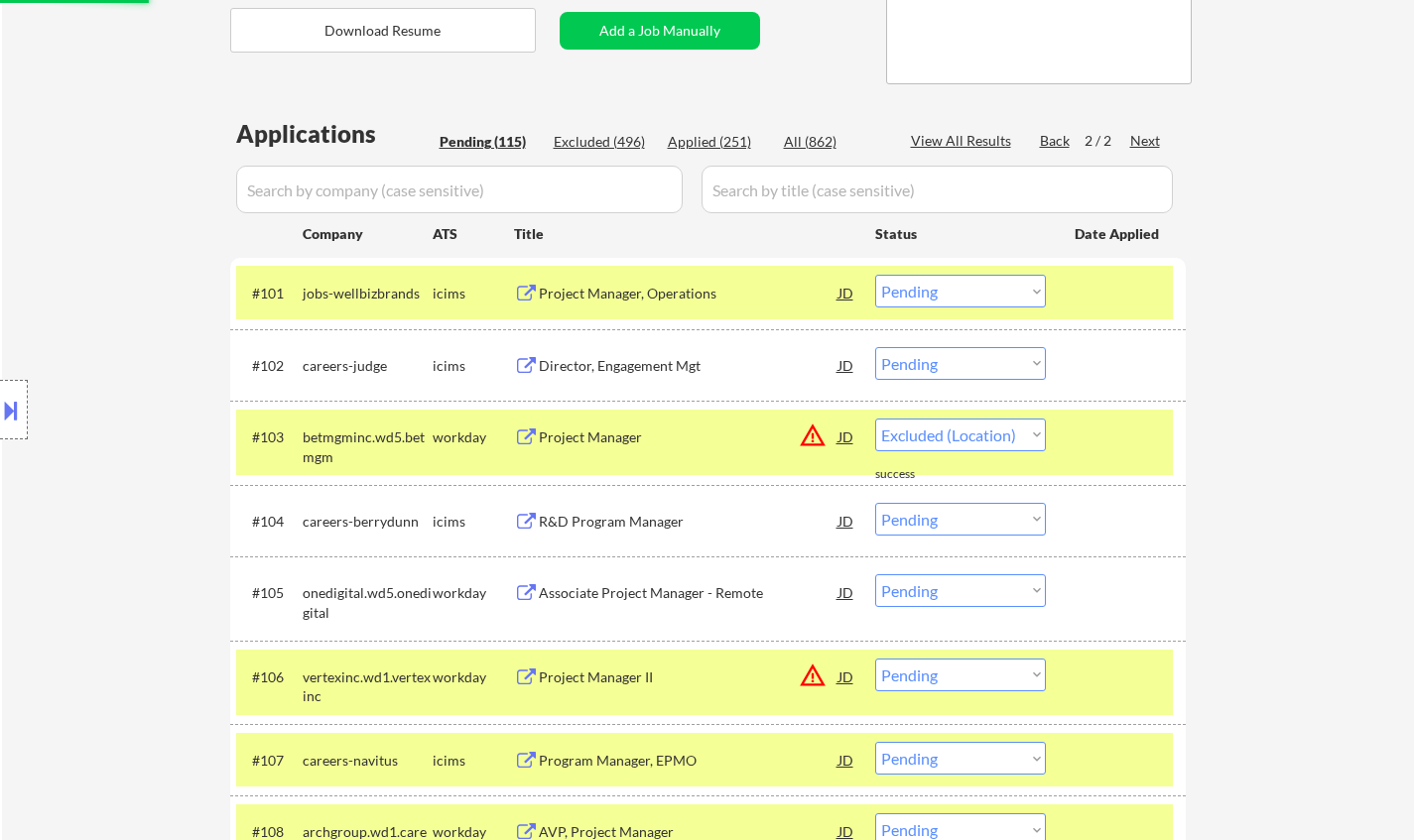 select on ""pending"" 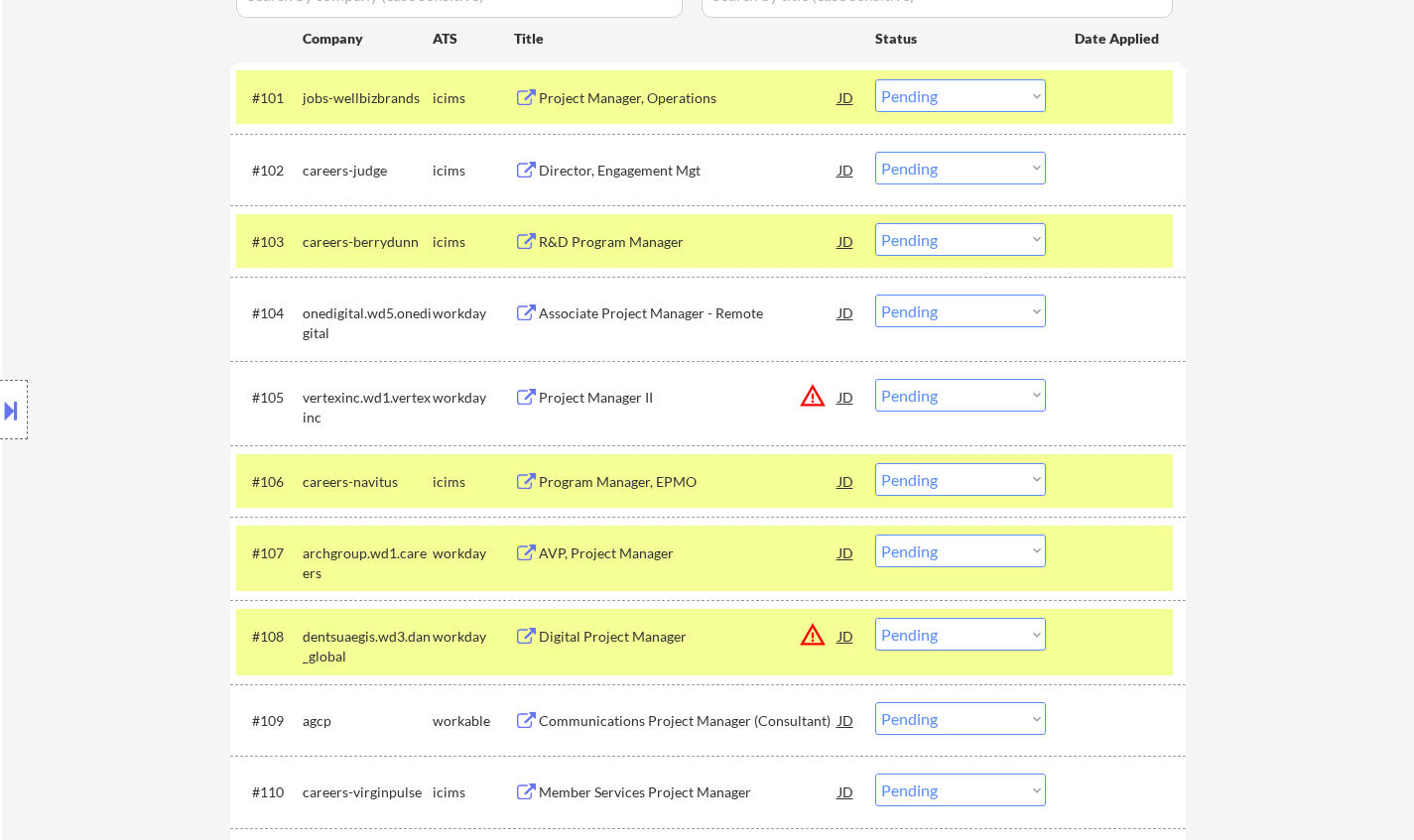 scroll, scrollTop: 595, scrollLeft: 0, axis: vertical 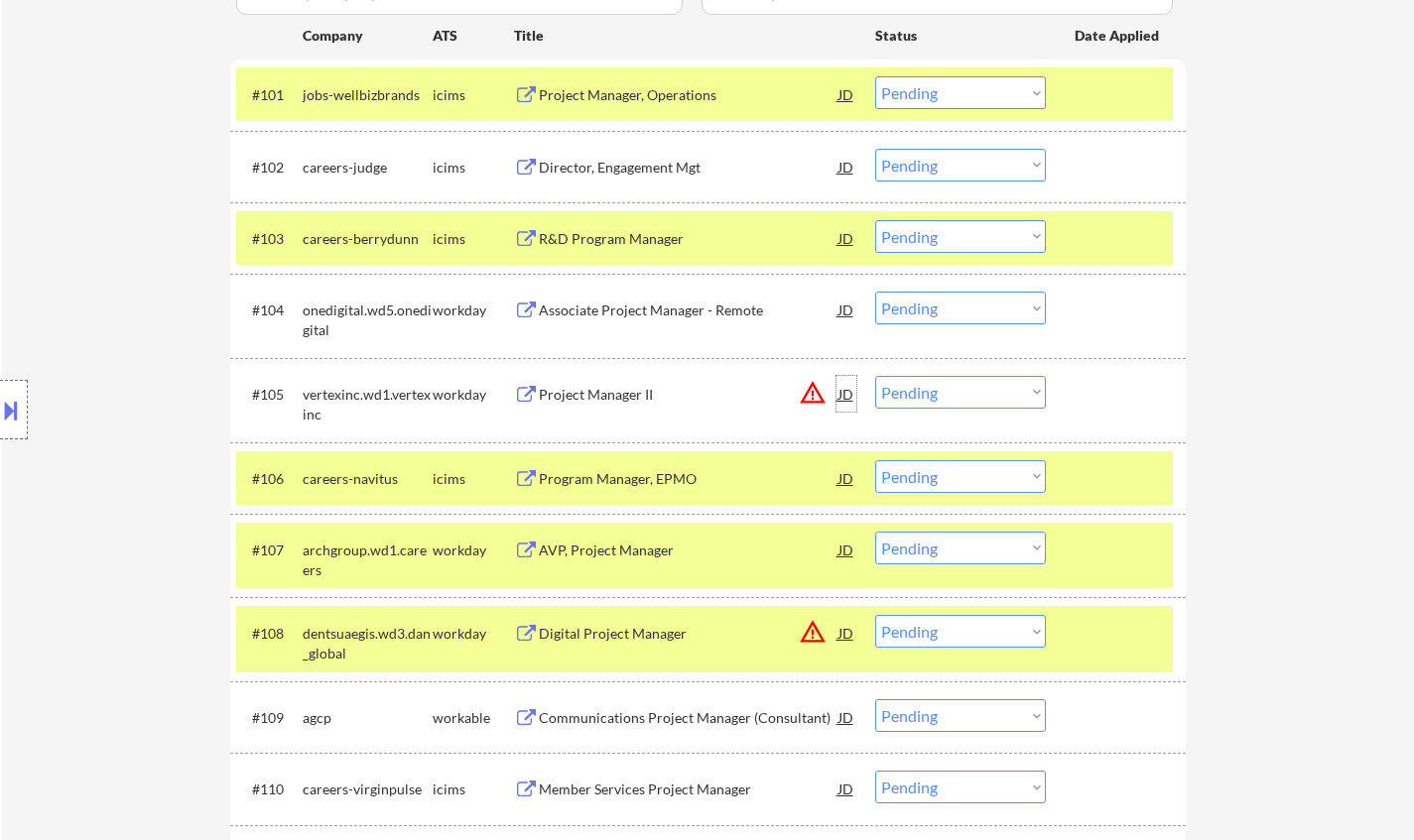 click on "JD" at bounding box center (846, 394) 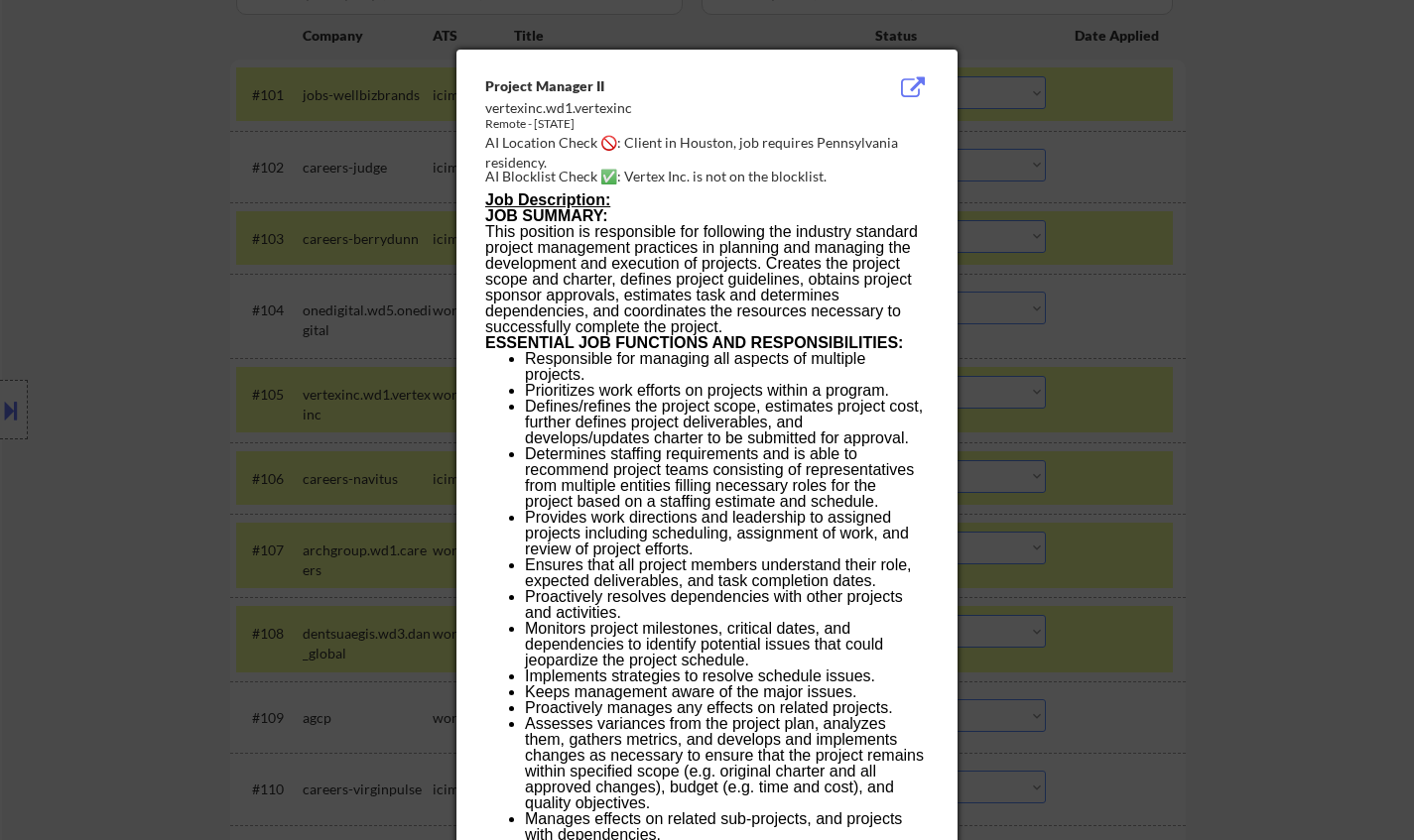 click at bounding box center (707, 420) 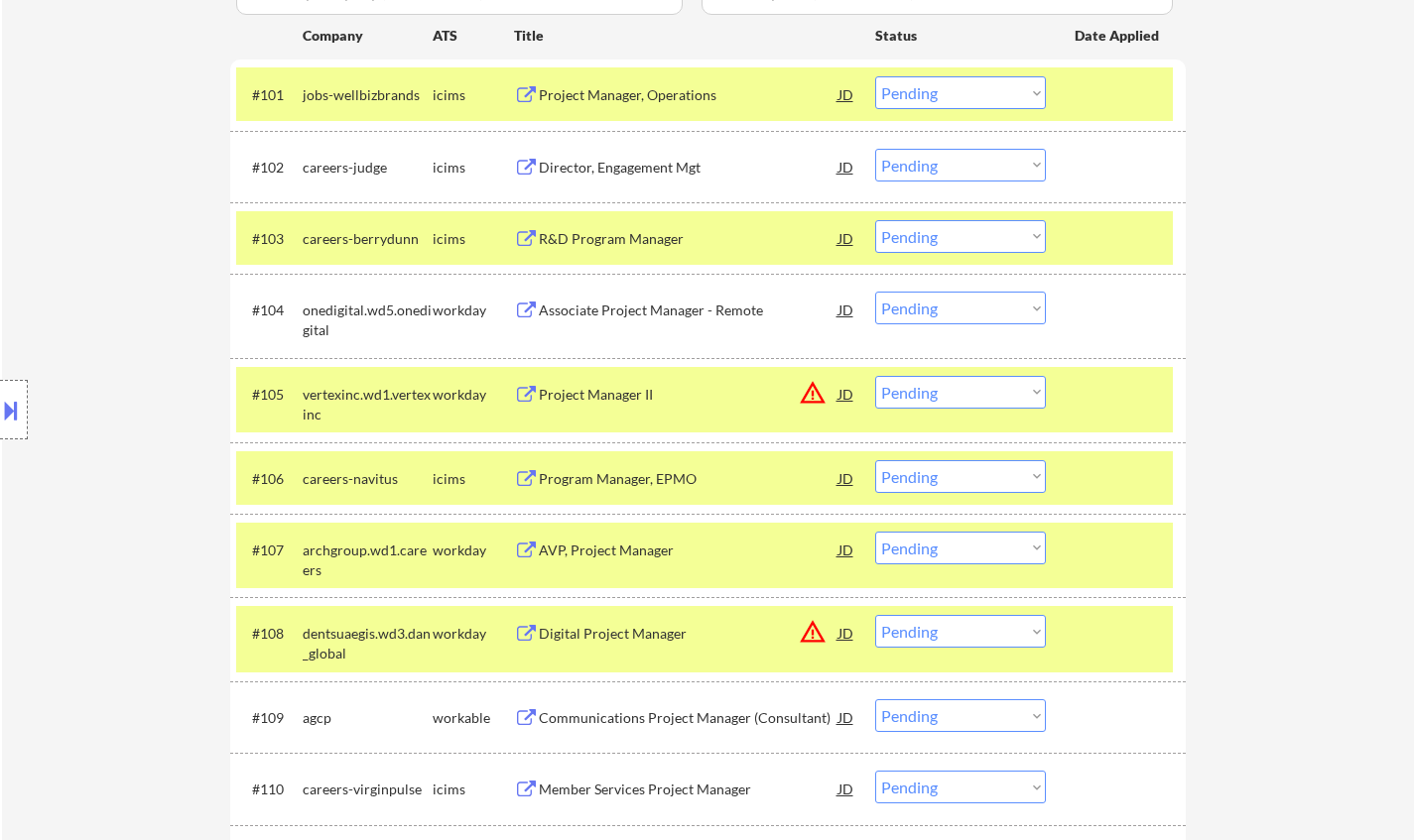 click on "Choose an option... Pending Applied Excluded (Questions) Excluded (Expired) Excluded (Location) Excluded (Bad Match) Excluded (Blocklist) Excluded (Salary) Excluded (Other)" at bounding box center [961, 392] 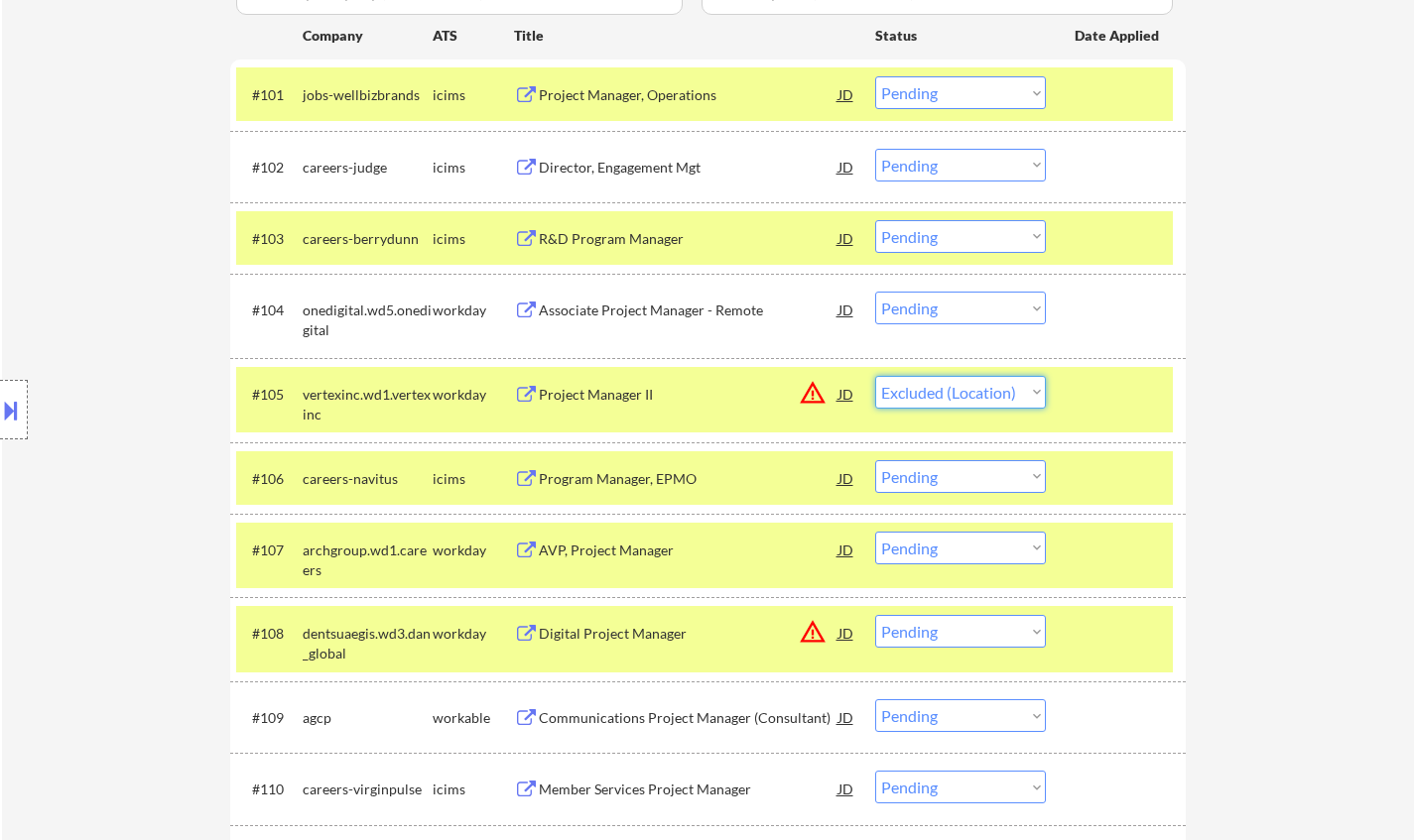 click on "Choose an option... Pending Applied Excluded (Questions) Excluded (Expired) Excluded (Location) Excluded (Bad Match) Excluded (Blocklist) Excluded (Salary) Excluded (Other)" at bounding box center [961, 392] 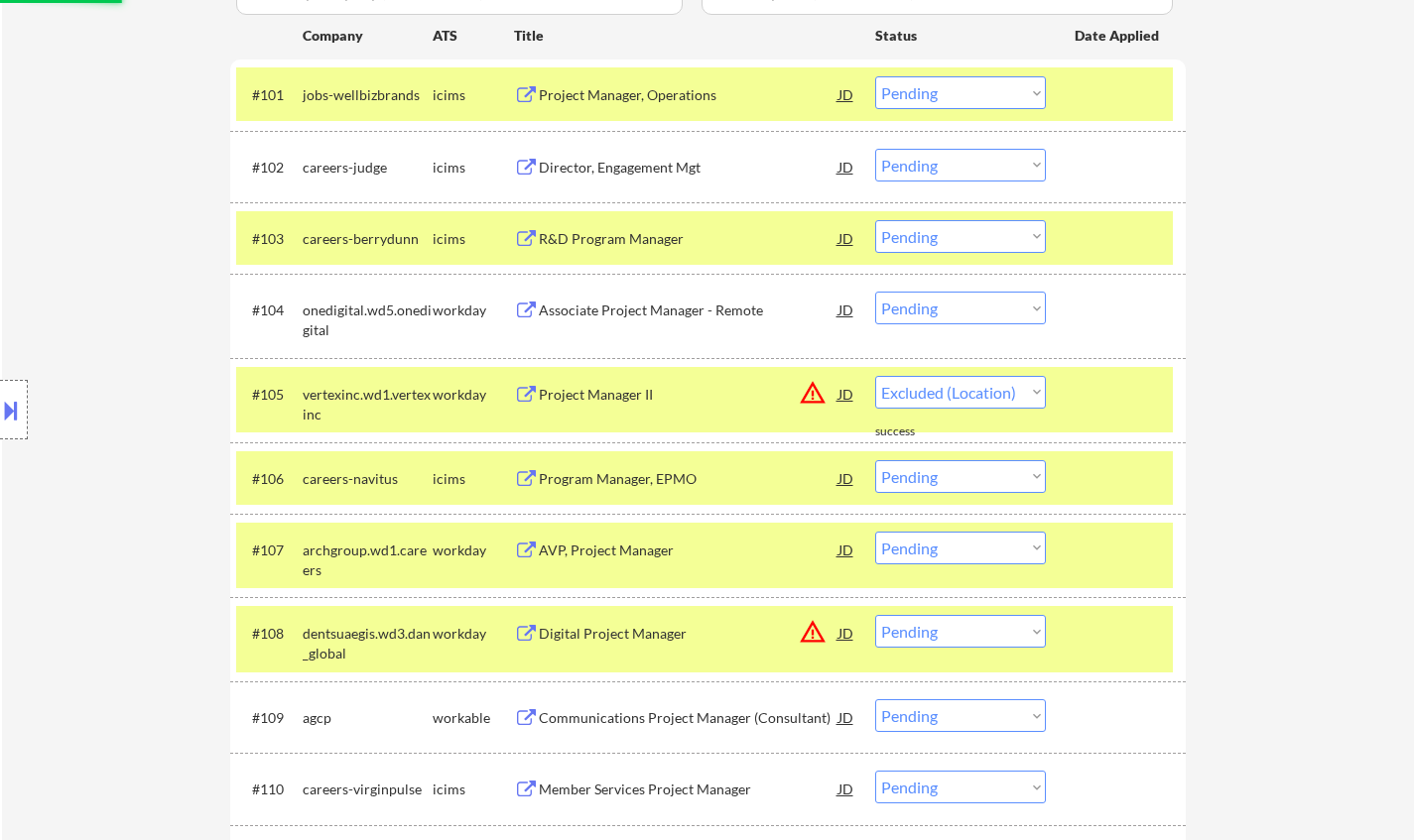 select on ""pending"" 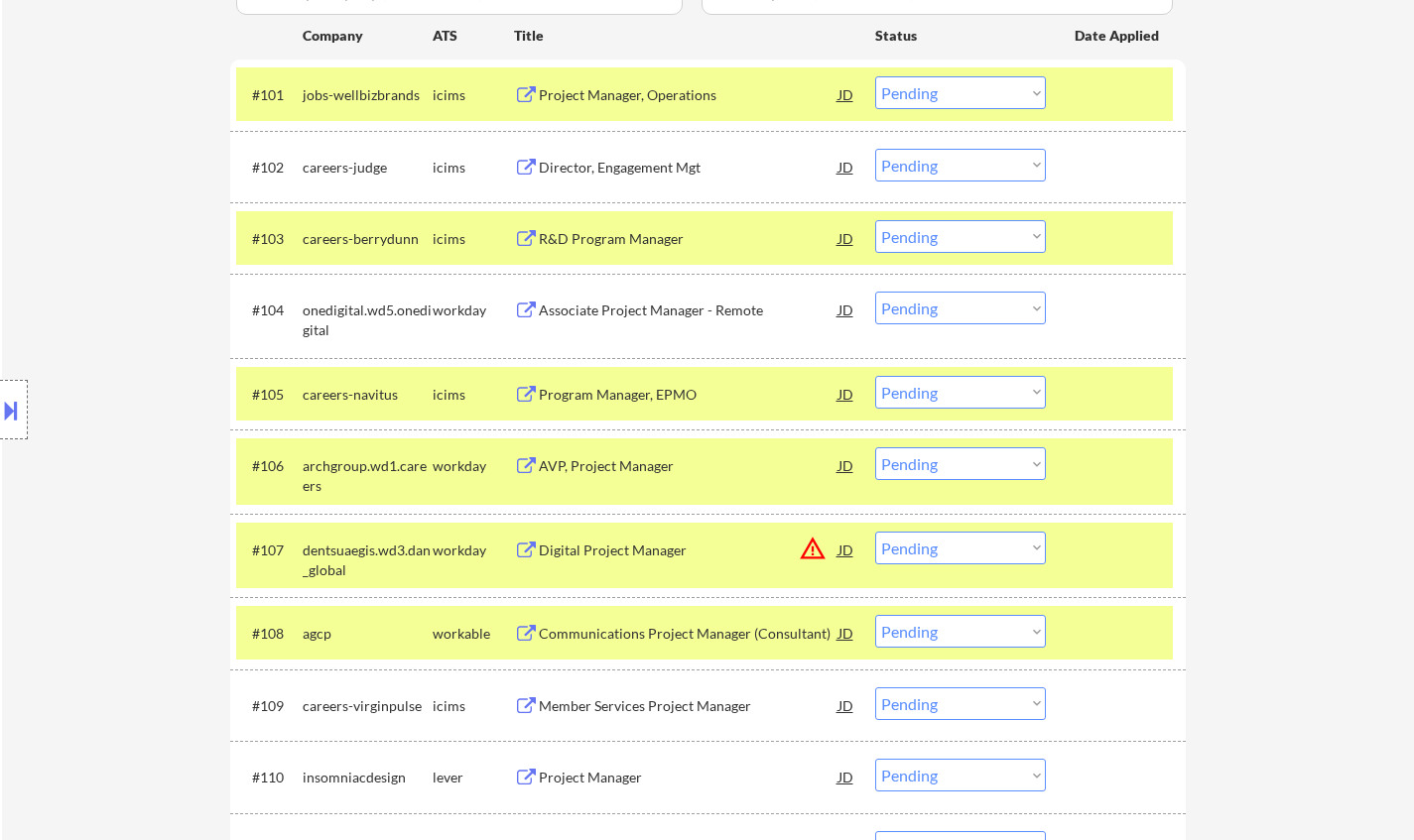 scroll, scrollTop: 694, scrollLeft: 0, axis: vertical 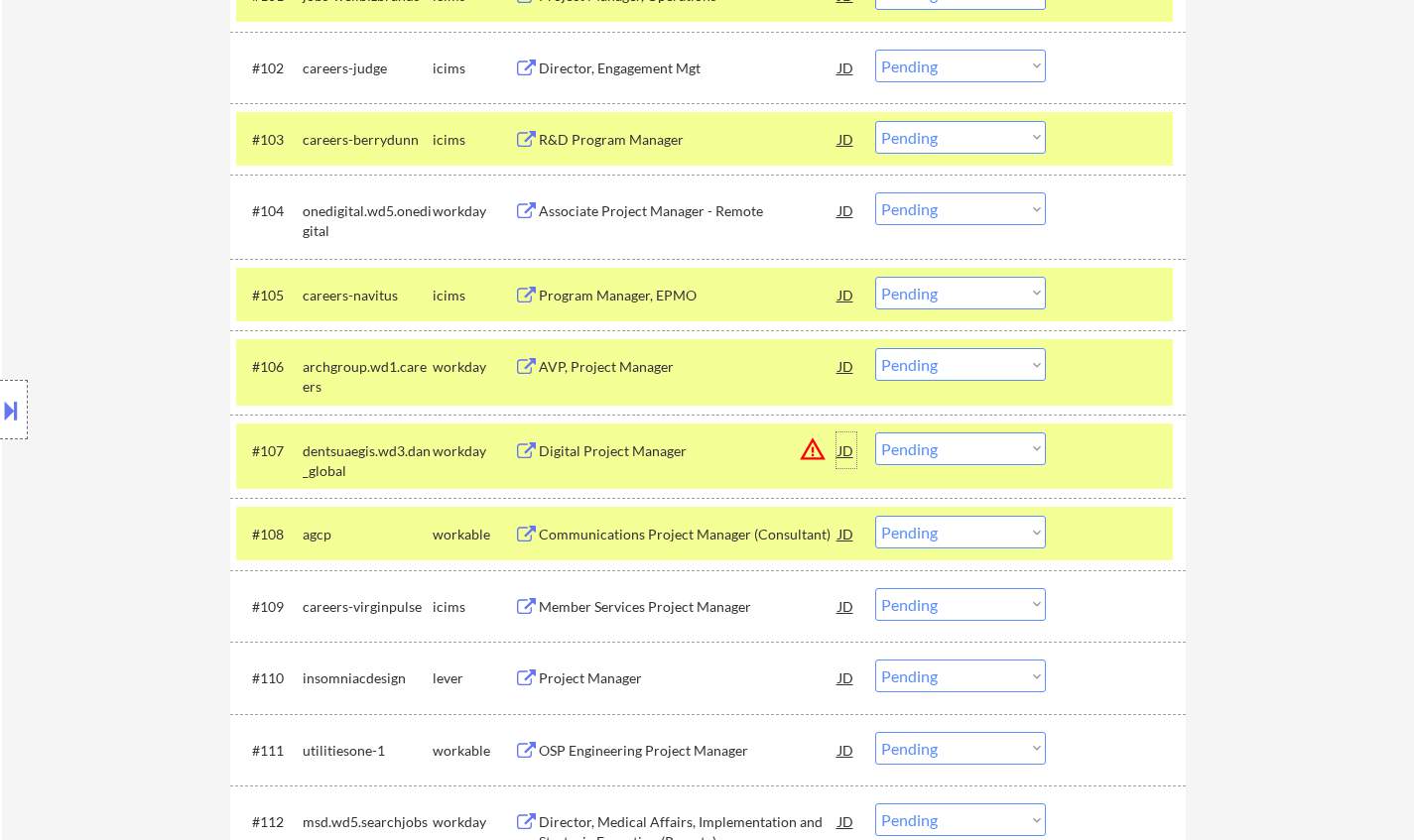 click on "JD" at bounding box center [846, 450] 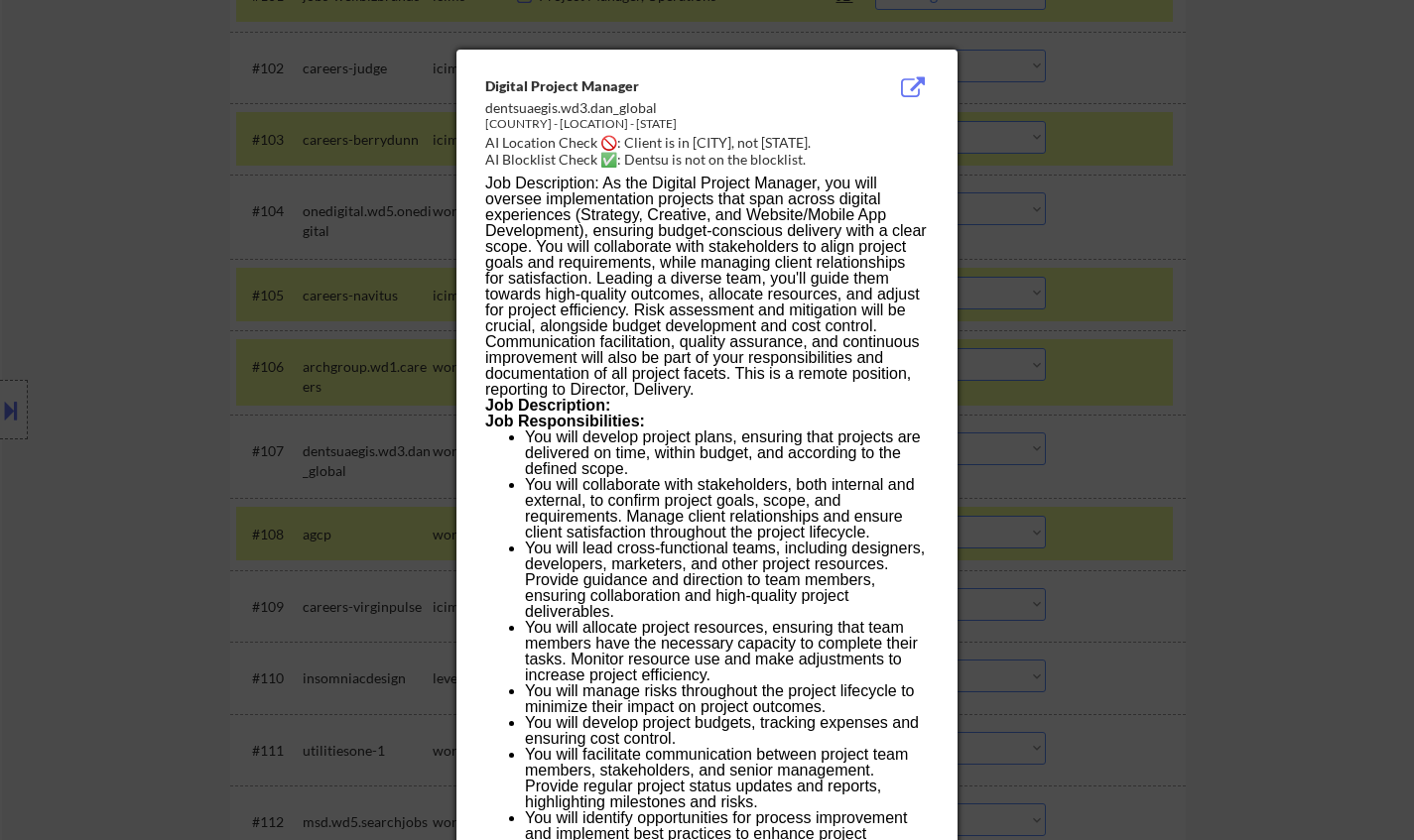 click at bounding box center [707, 420] 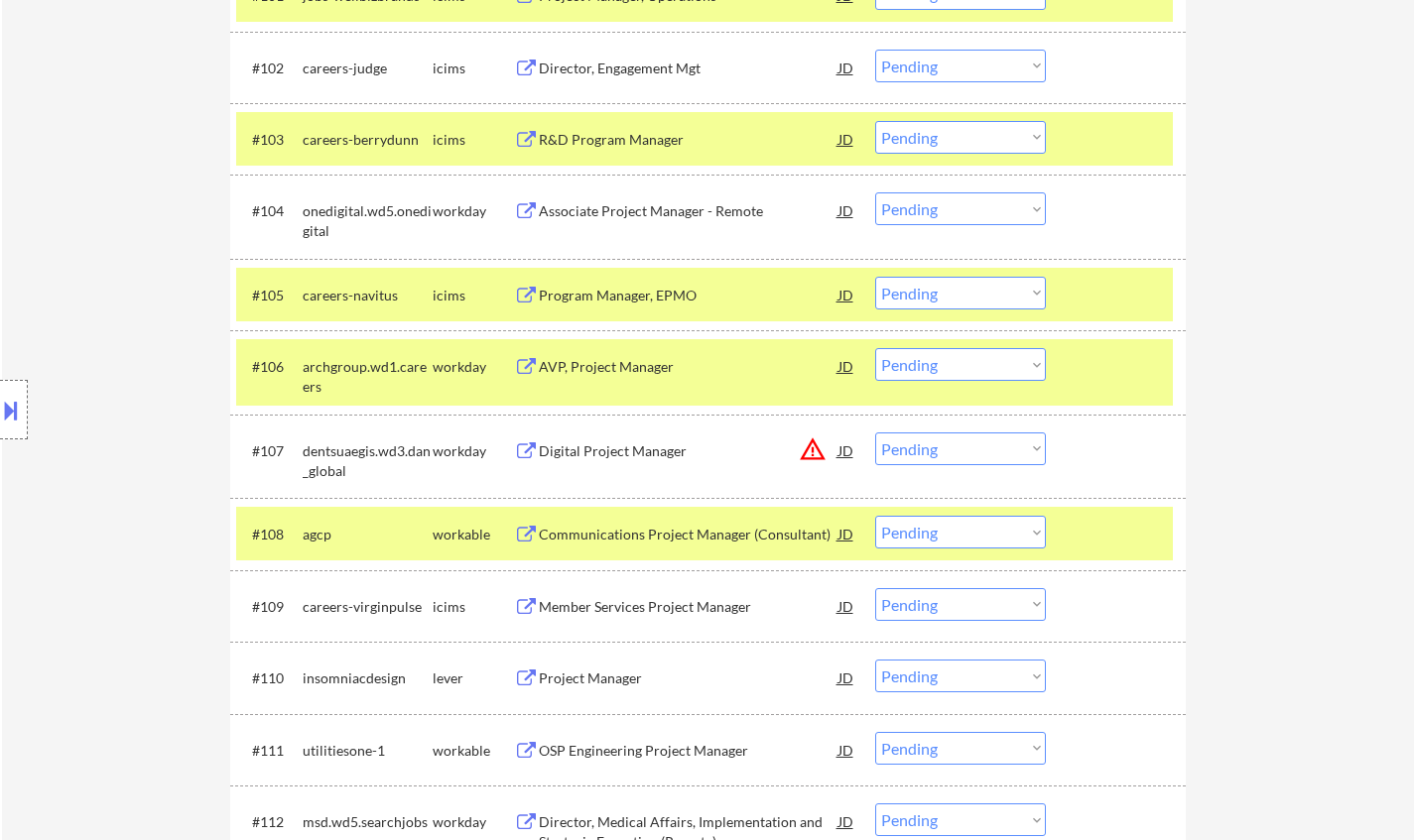 click on "Choose an option... Pending Applied Excluded (Questions) Excluded (Expired) Excluded (Location) Excluded (Bad Match) Excluded (Blocklist) Excluded (Salary) Excluded (Other)" at bounding box center (961, 448) 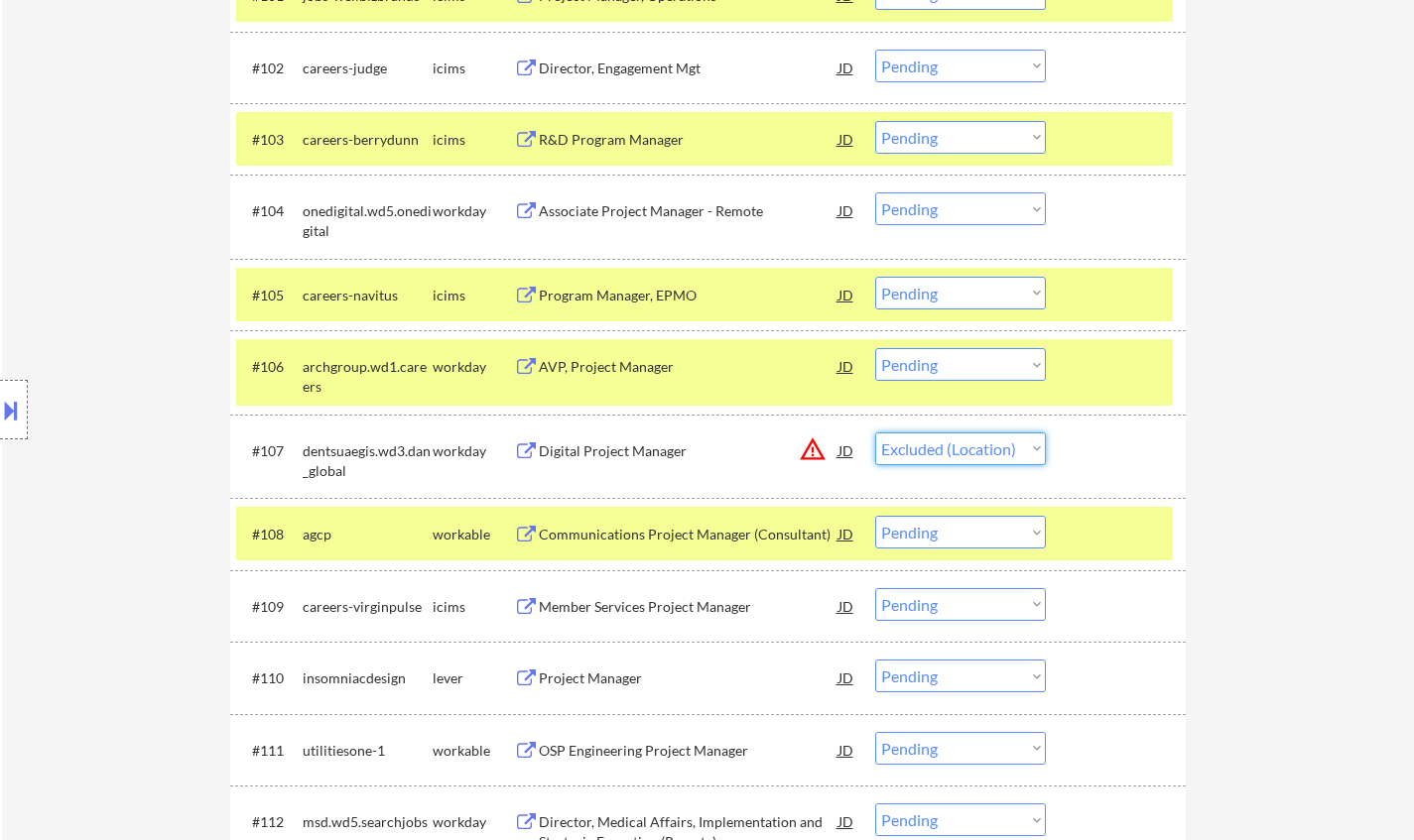 click on "Choose an option... Pending Applied Excluded (Questions) Excluded (Expired) Excluded (Location) Excluded (Bad Match) Excluded (Blocklist) Excluded (Salary) Excluded (Other)" at bounding box center (961, 448) 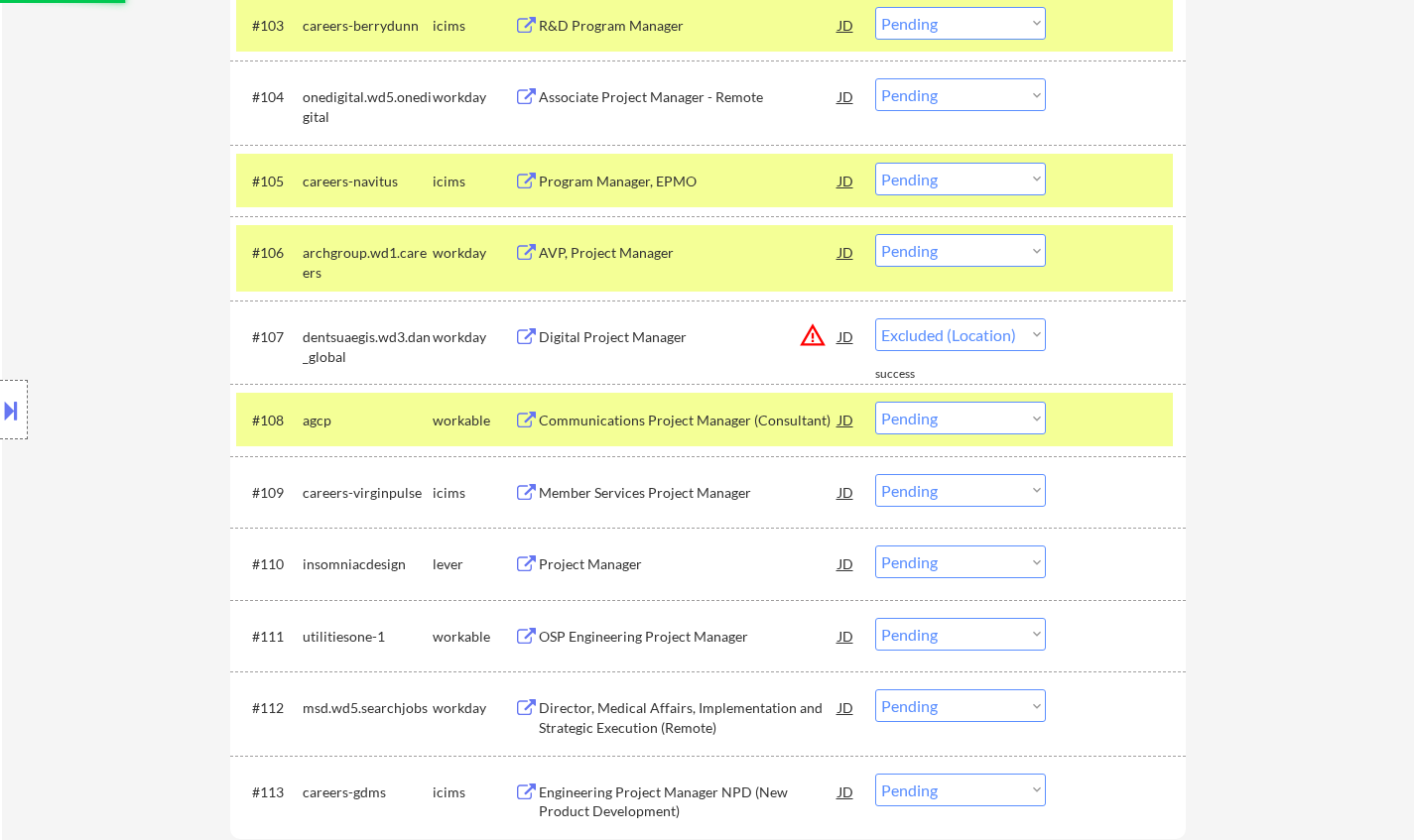 scroll, scrollTop: 893, scrollLeft: 0, axis: vertical 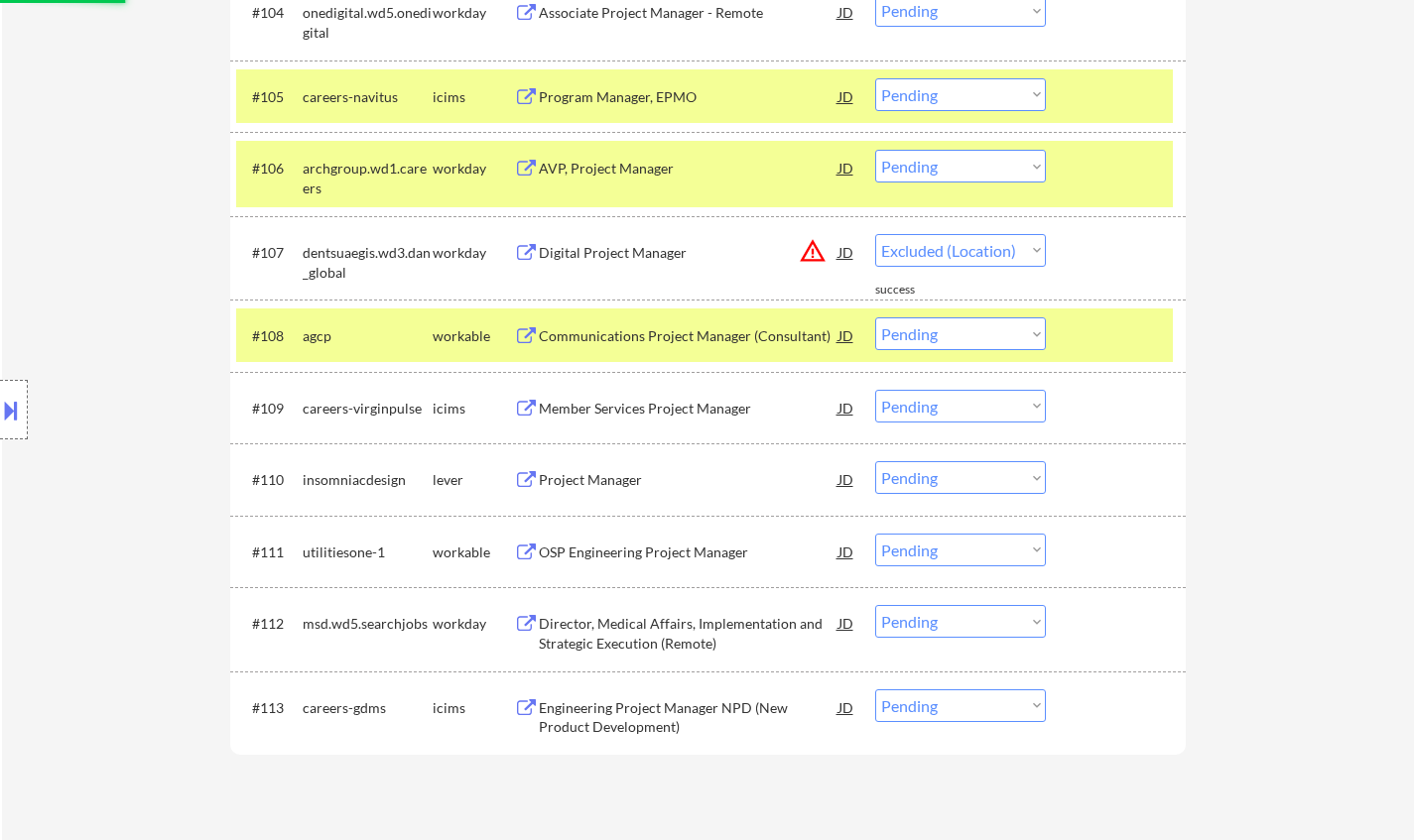 select on ""pending"" 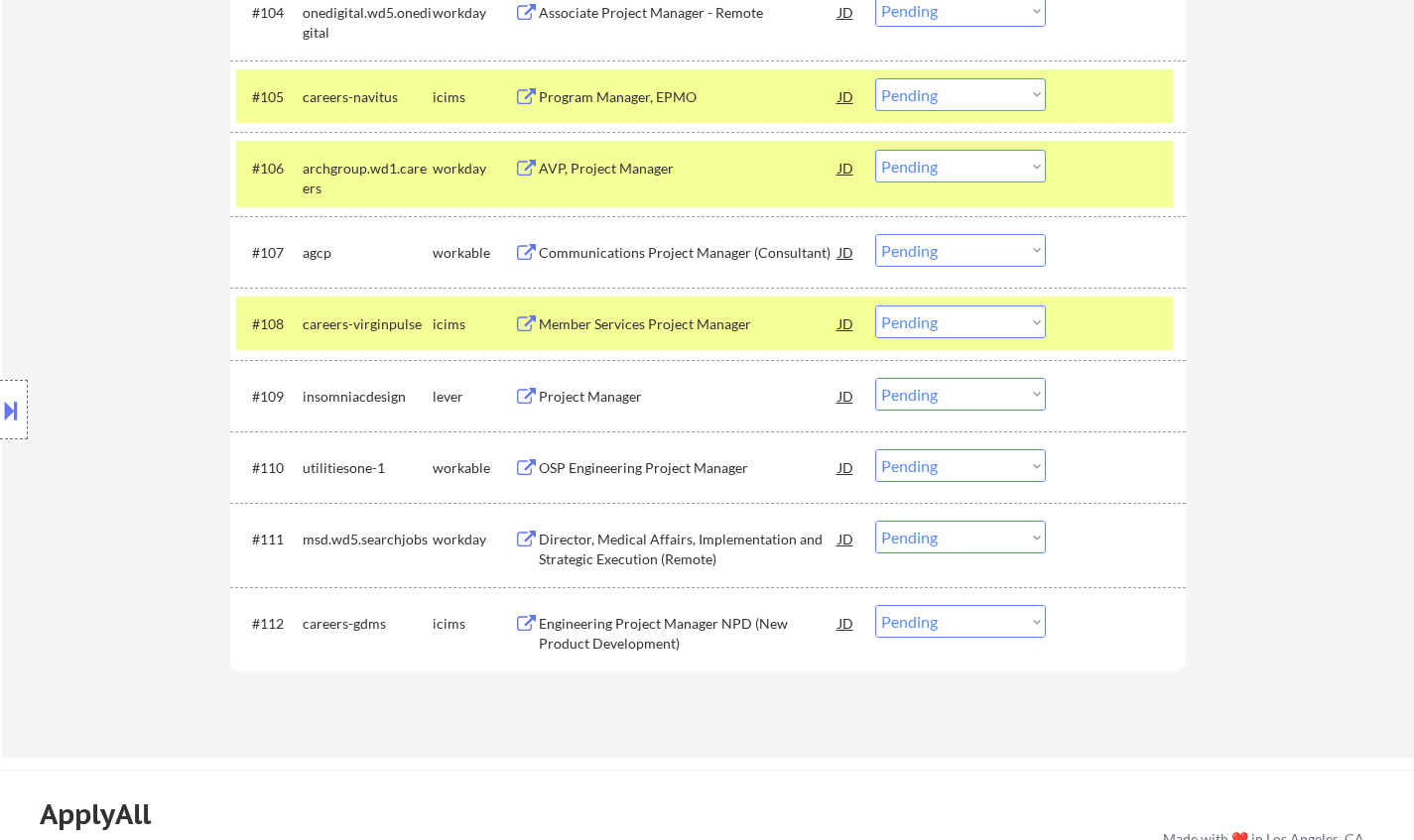 click on "Project Manager" at bounding box center (689, 397) 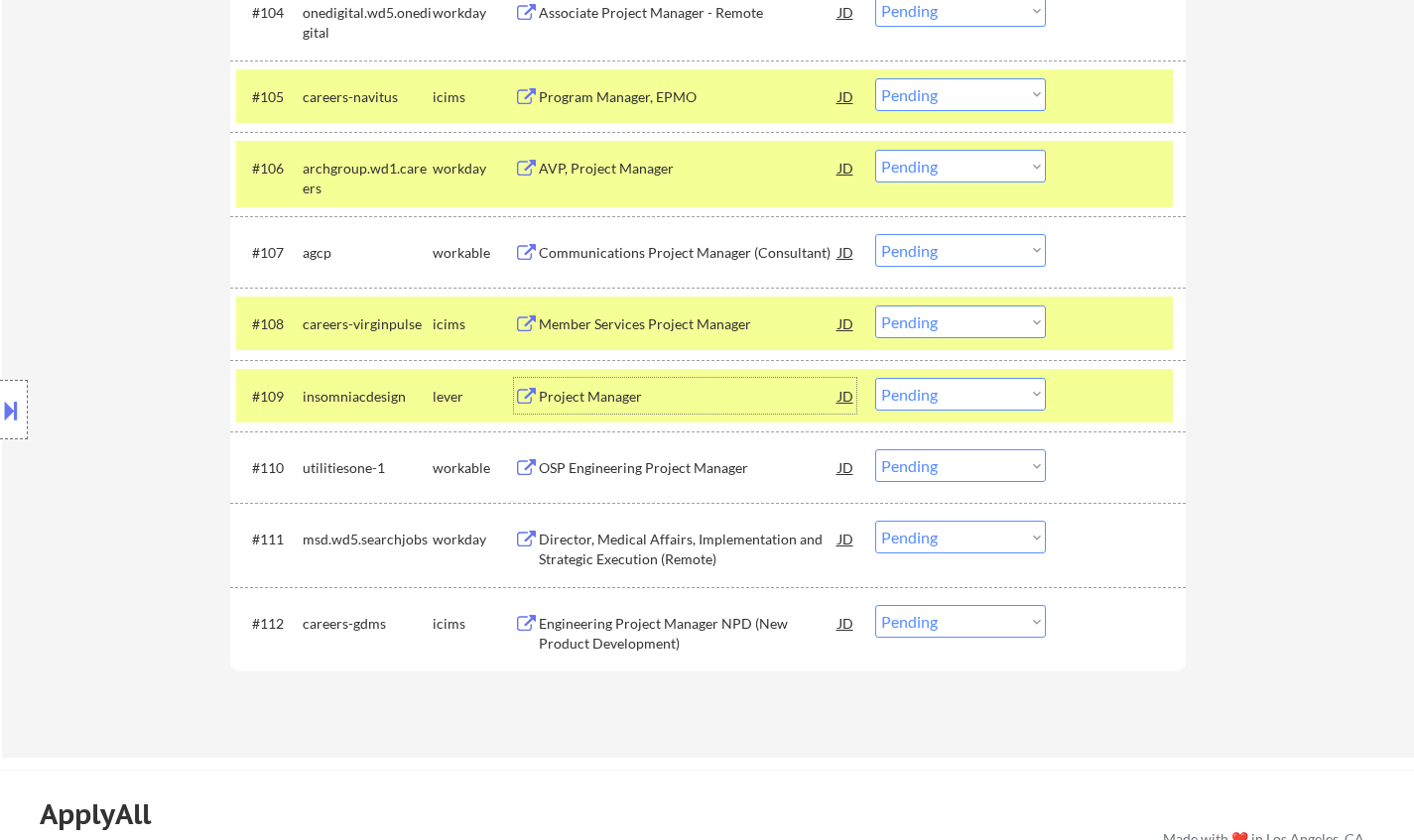 click on "OSP Engineering Project Manager" at bounding box center (689, 468) 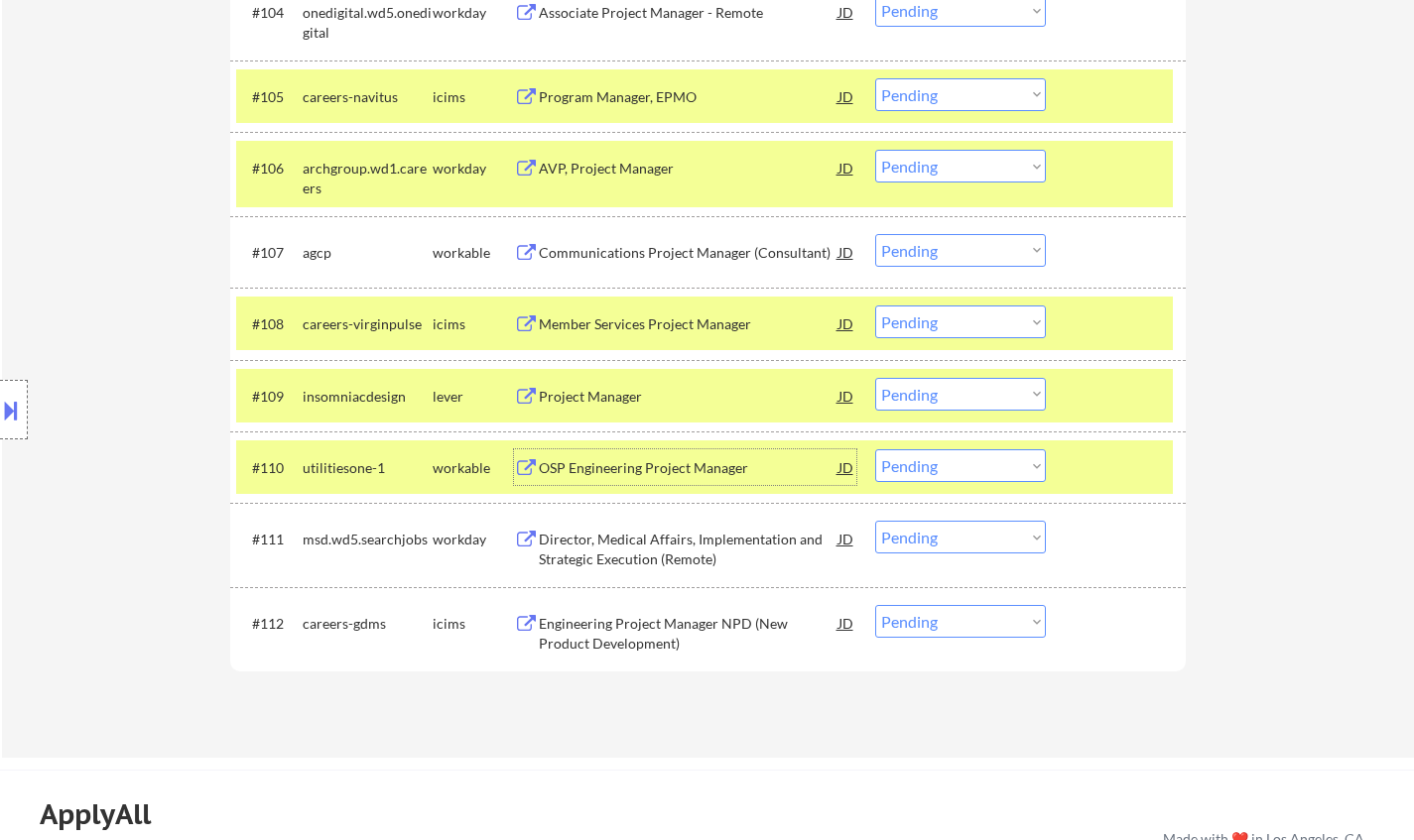 drag, startPoint x: 1007, startPoint y: 472, endPoint x: 1014, endPoint y: 481, distance: 11.401754 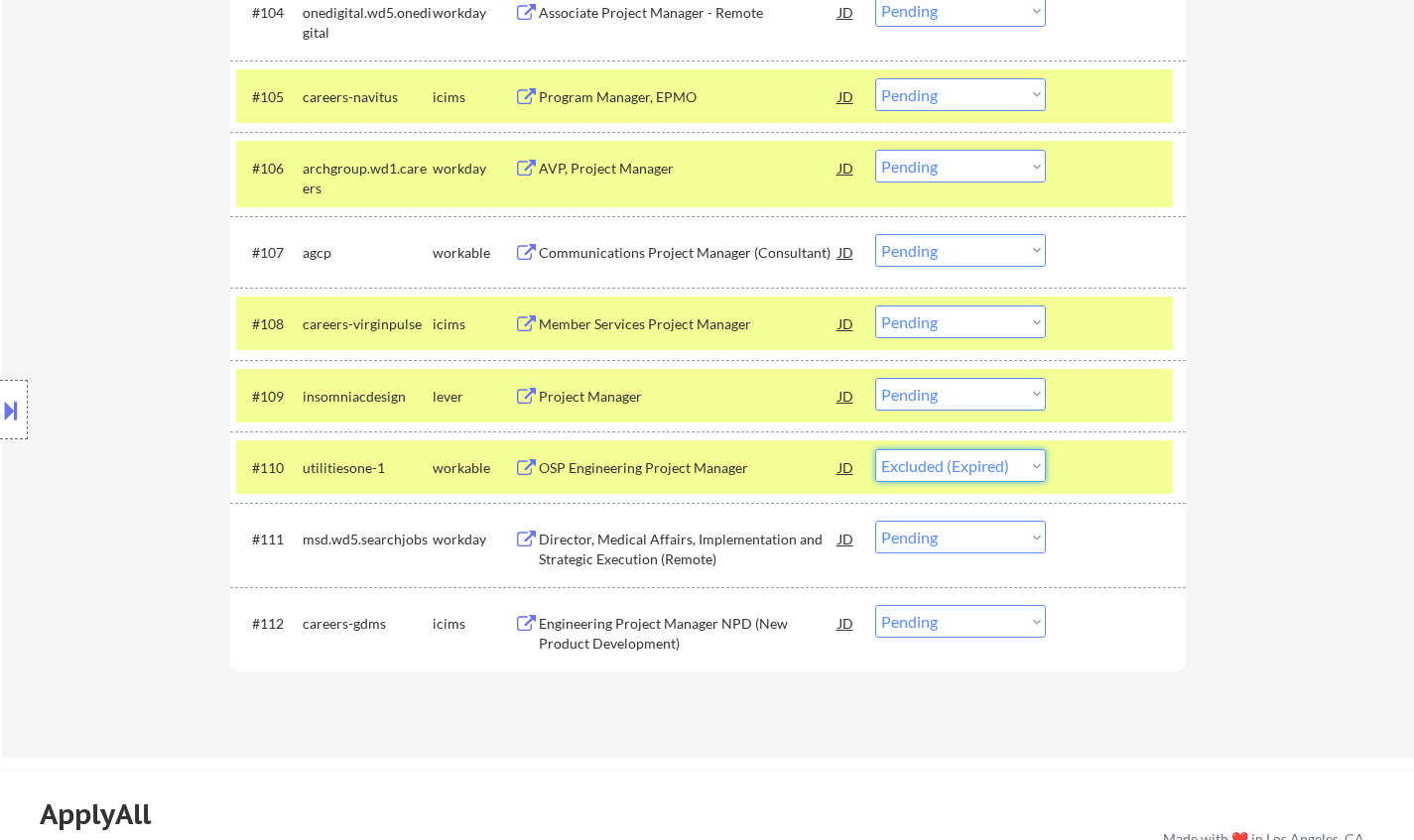 click on "Choose an option... Pending Applied Excluded (Questions) Excluded (Expired) Excluded (Location) Excluded (Bad Match) Excluded (Blocklist) Excluded (Salary) Excluded (Other)" at bounding box center (961, 465) 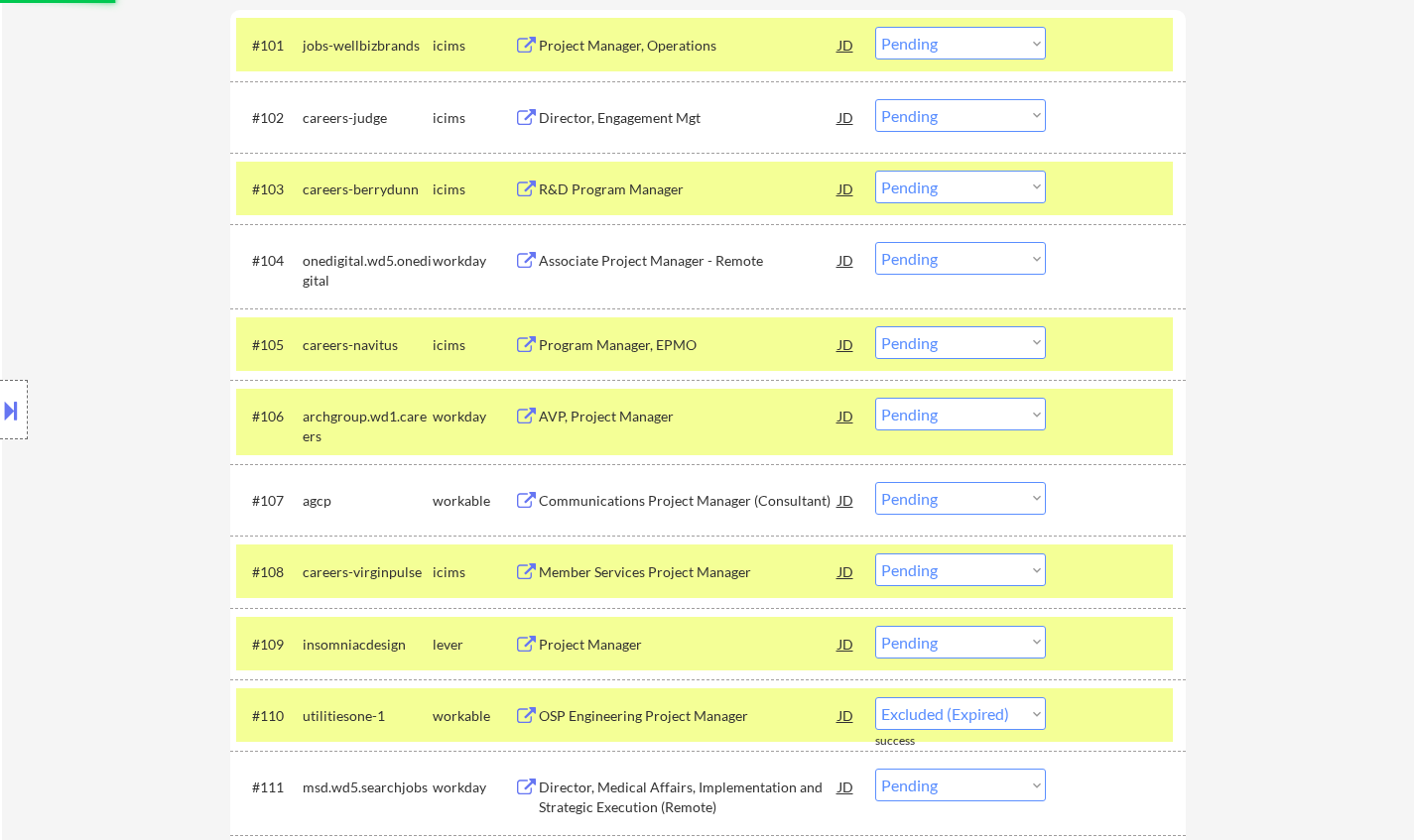 scroll, scrollTop: 496, scrollLeft: 0, axis: vertical 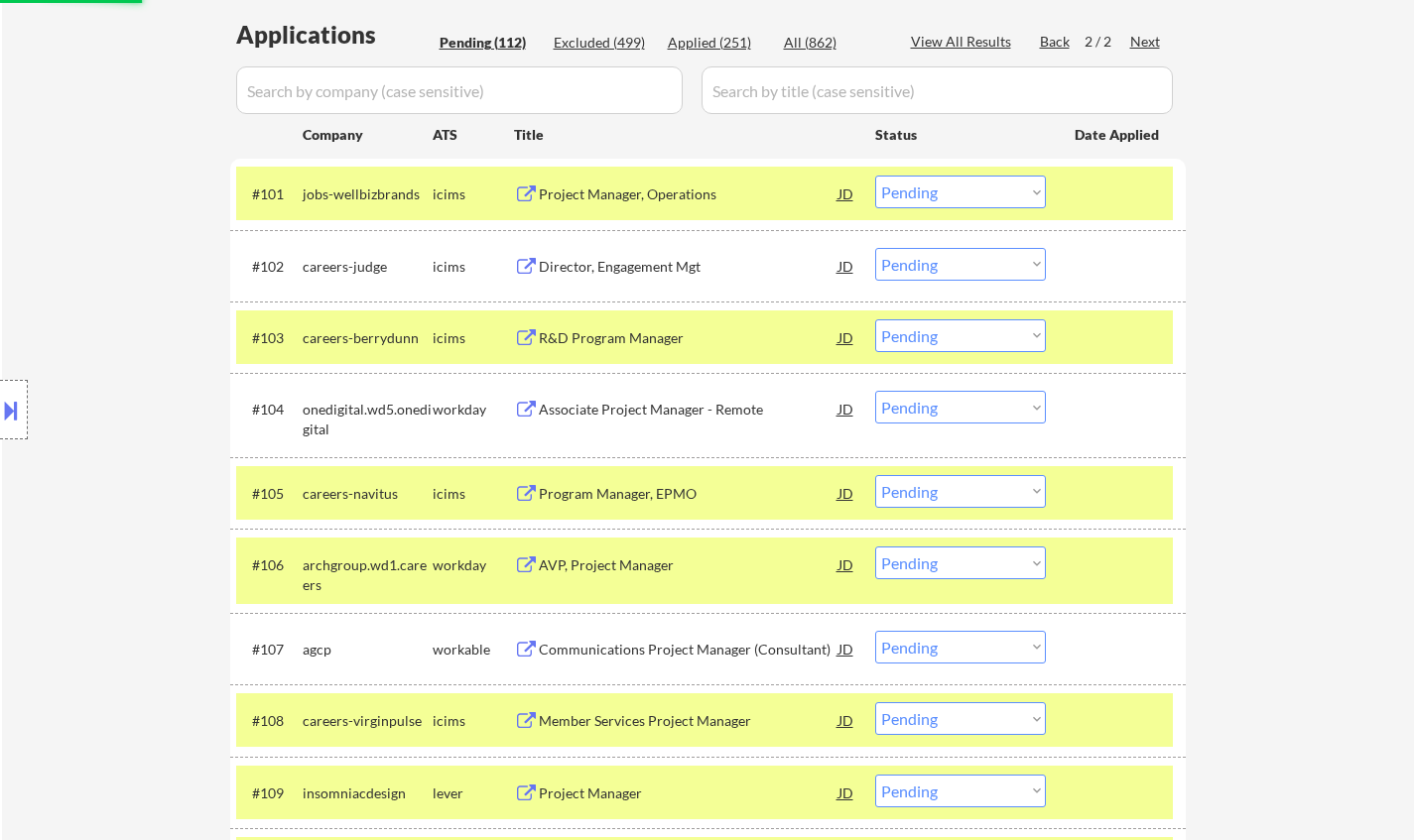 select on ""pending"" 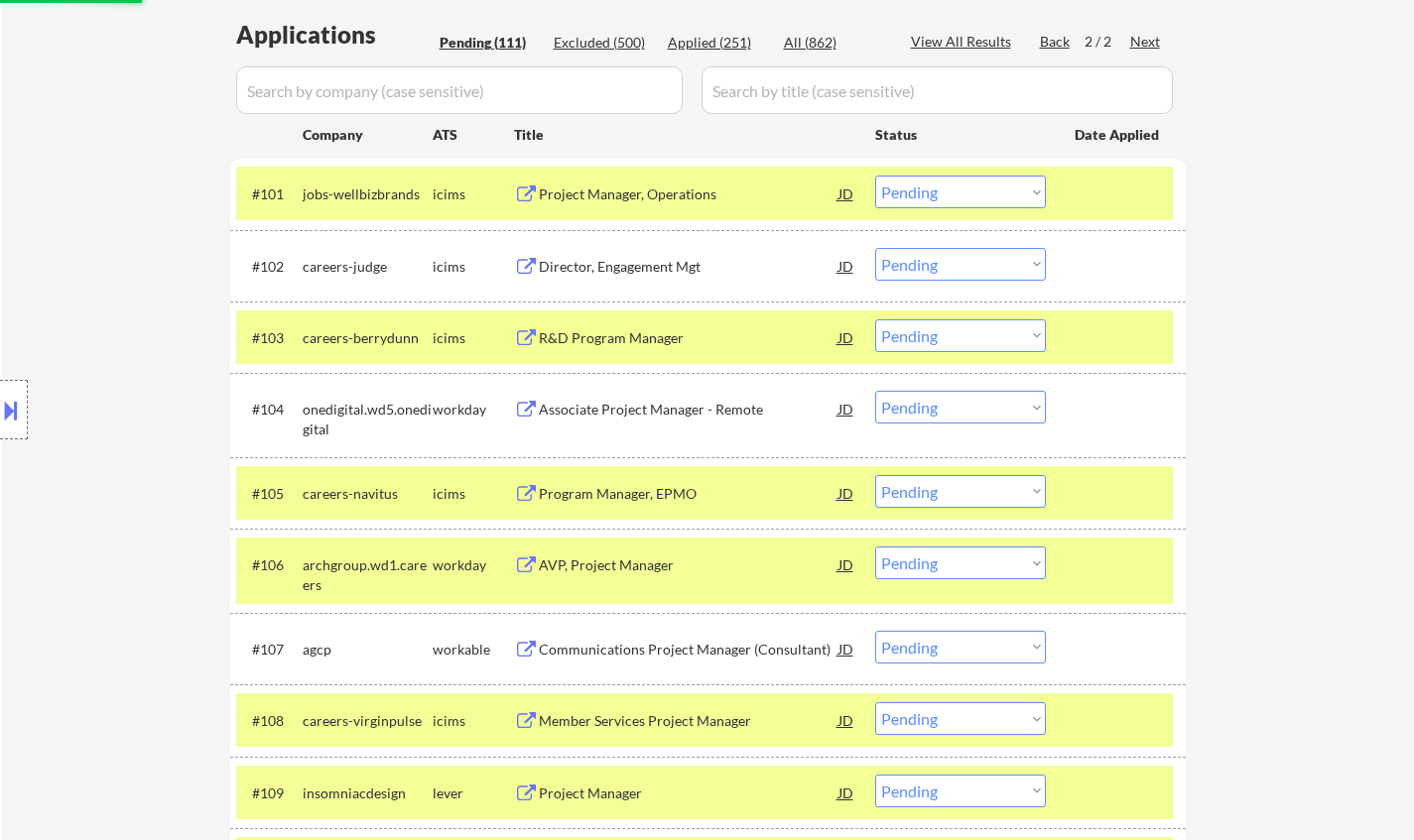 scroll, scrollTop: 198, scrollLeft: 0, axis: vertical 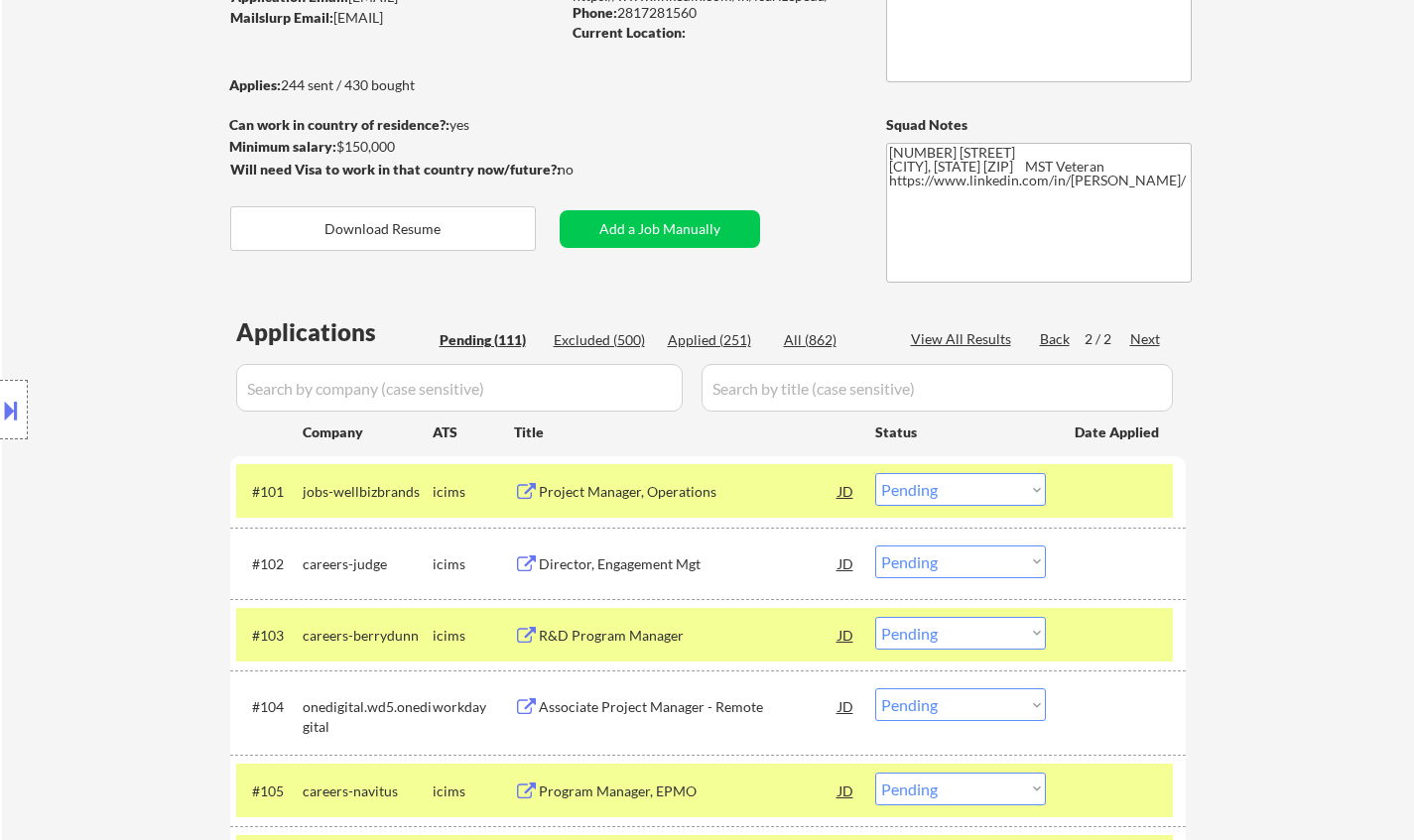 click on "Applications Pending (111) Excluded (500) Applied (251) All (862) View All Results Back 2 / 2
Next Company ATS Title Status Date Applied #101 jobs-wellbizbrands icims Project Manager, Operations JD Choose an option... Pending Applied Excluded (Questions) Excluded (Expired) Excluded (Location) Excluded (Bad Match) Excluded (Blocklist) Excluded (Salary) Excluded (Other) success #102 careers-judge icims Director, Engagement Mgt JD Choose an option... Pending Applied Excluded (Questions) Excluded (Expired) Excluded (Location) Excluded (Bad Match) Excluded (Blocklist) Excluded (Salary) Excluded (Other) #103 careers-berrydunn icims R&D Program Manager JD warning_amber Choose an option... Pending Applied Excluded (Questions) Excluded (Expired) Excluded (Location) Excluded (Bad Match) Excluded (Blocklist) Excluded (Salary) Excluded (Other) success #104 onedigital.wd5.onedigital workday Associate Project Manager - Remote JD warning_amber Choose an option... Pending Applied Excluded (Questions) Excluded (Expired)" at bounding box center [707, 828] 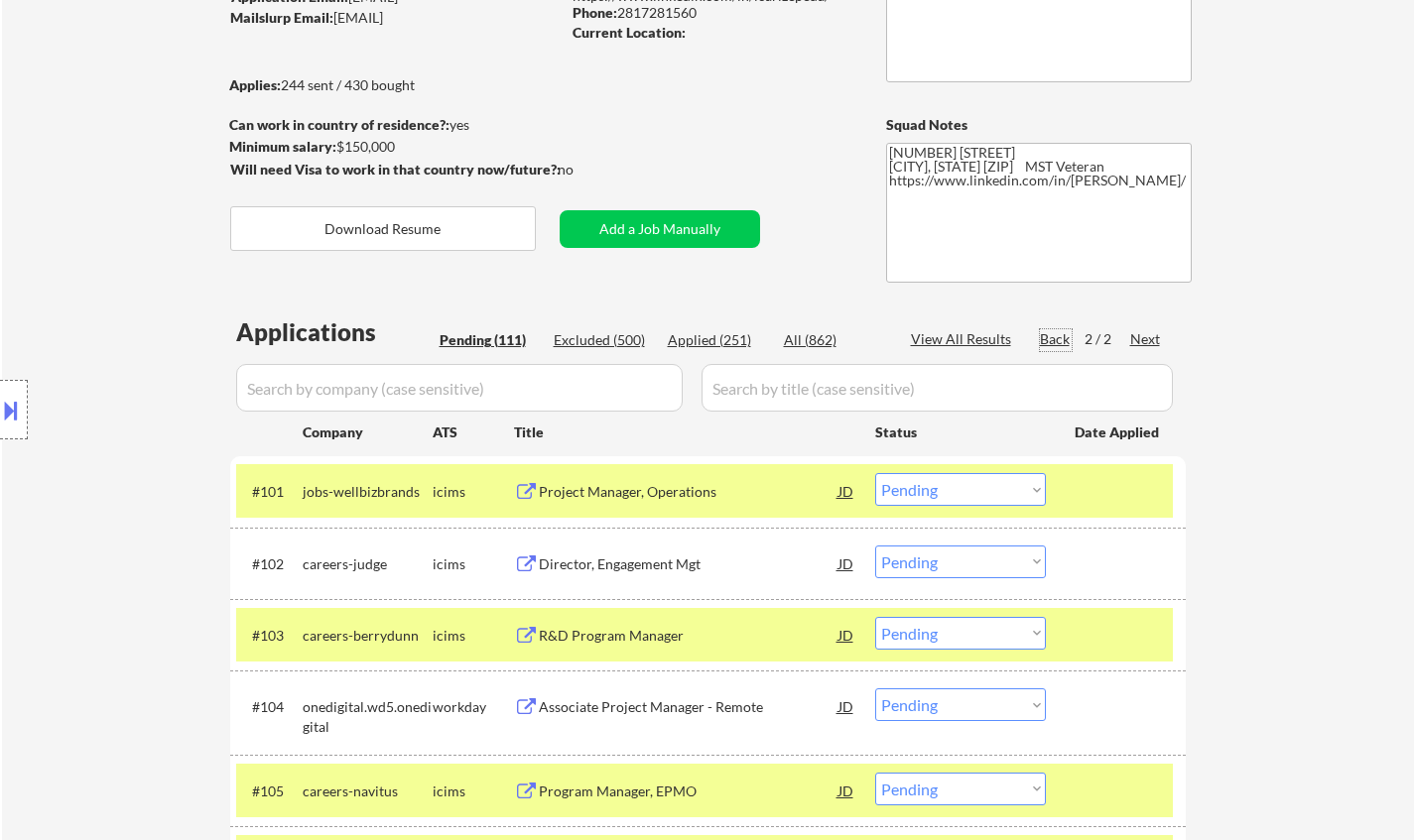 click on "Back" at bounding box center [1056, 339] 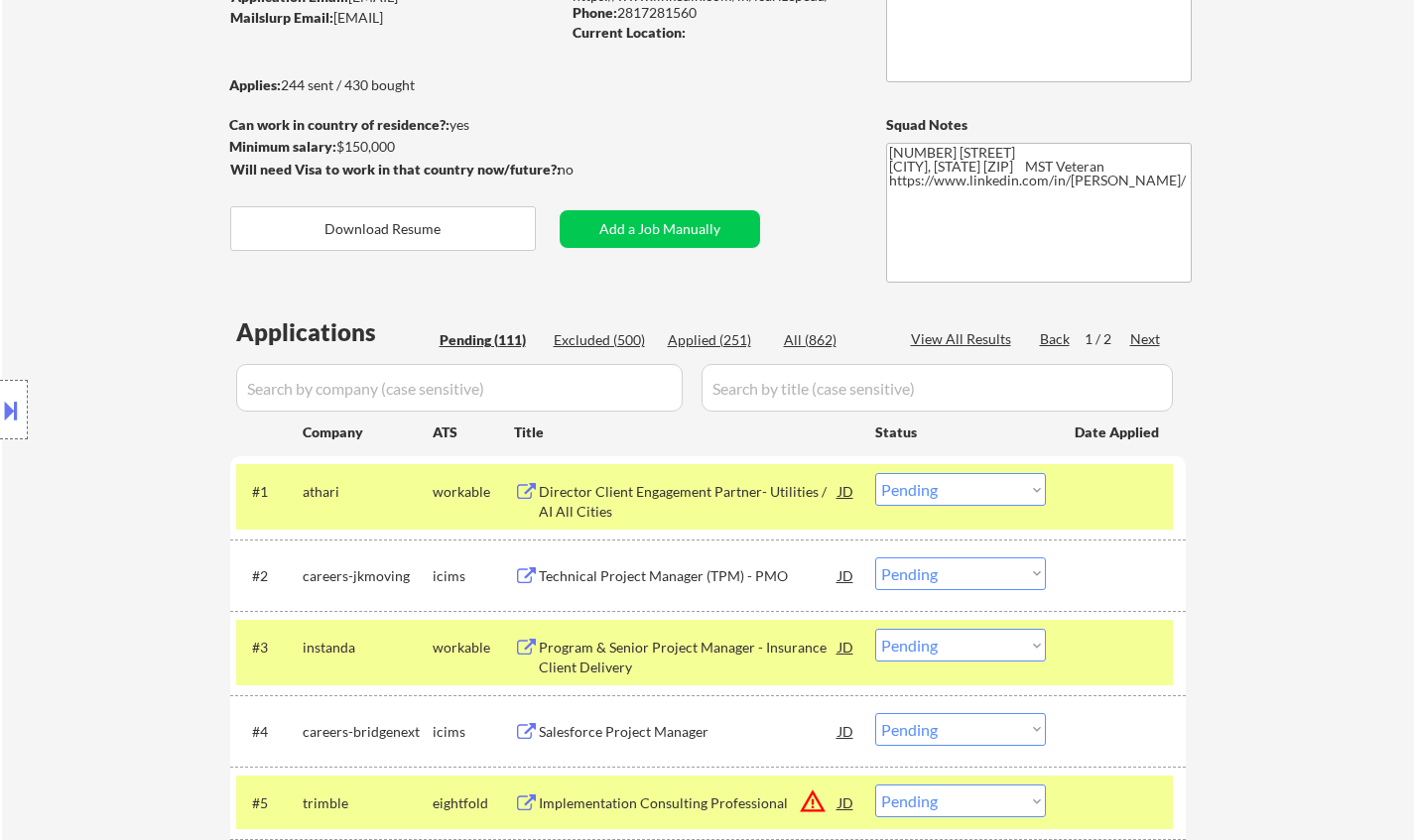 click on "Back" at bounding box center (1056, 339) 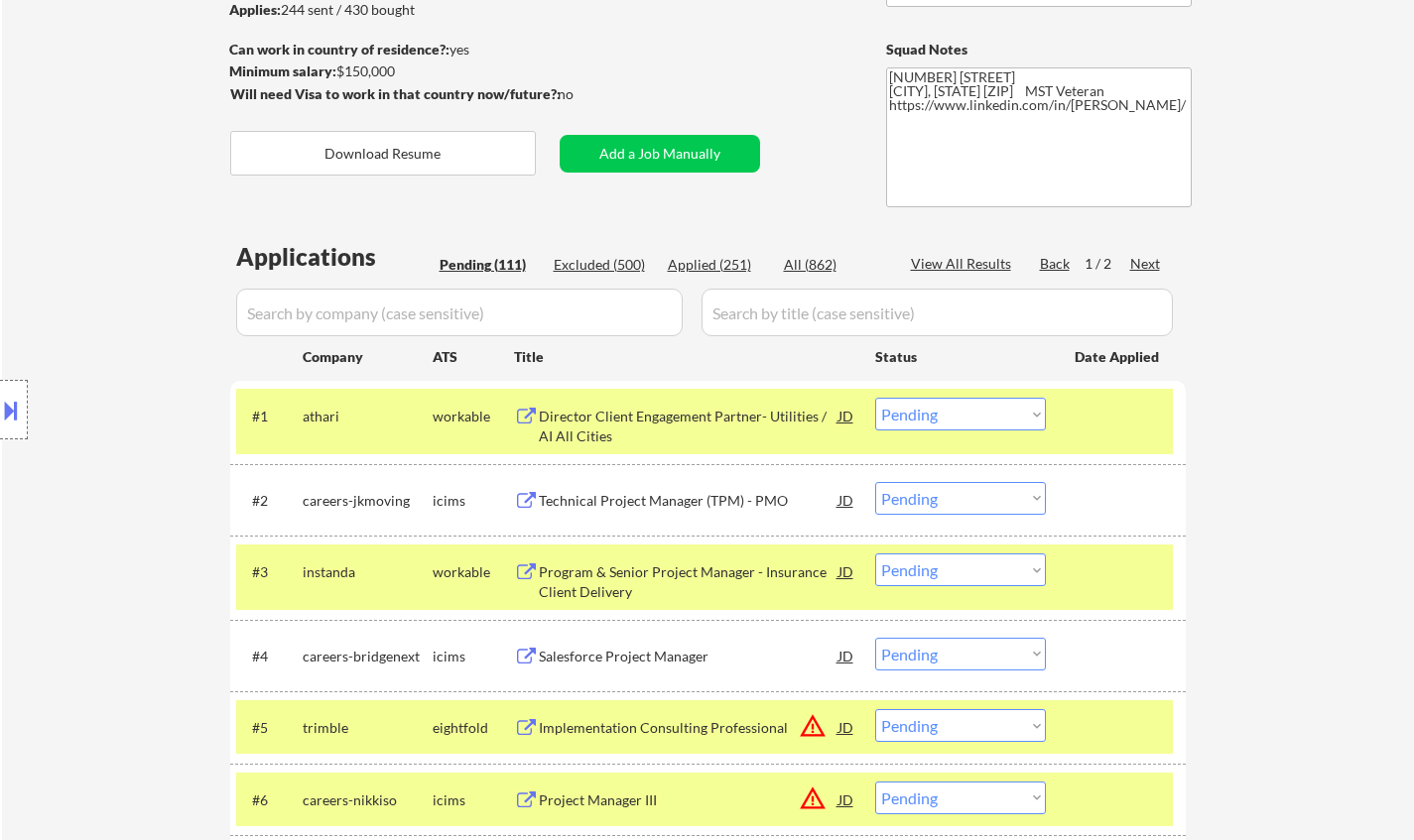 scroll, scrollTop: 298, scrollLeft: 0, axis: vertical 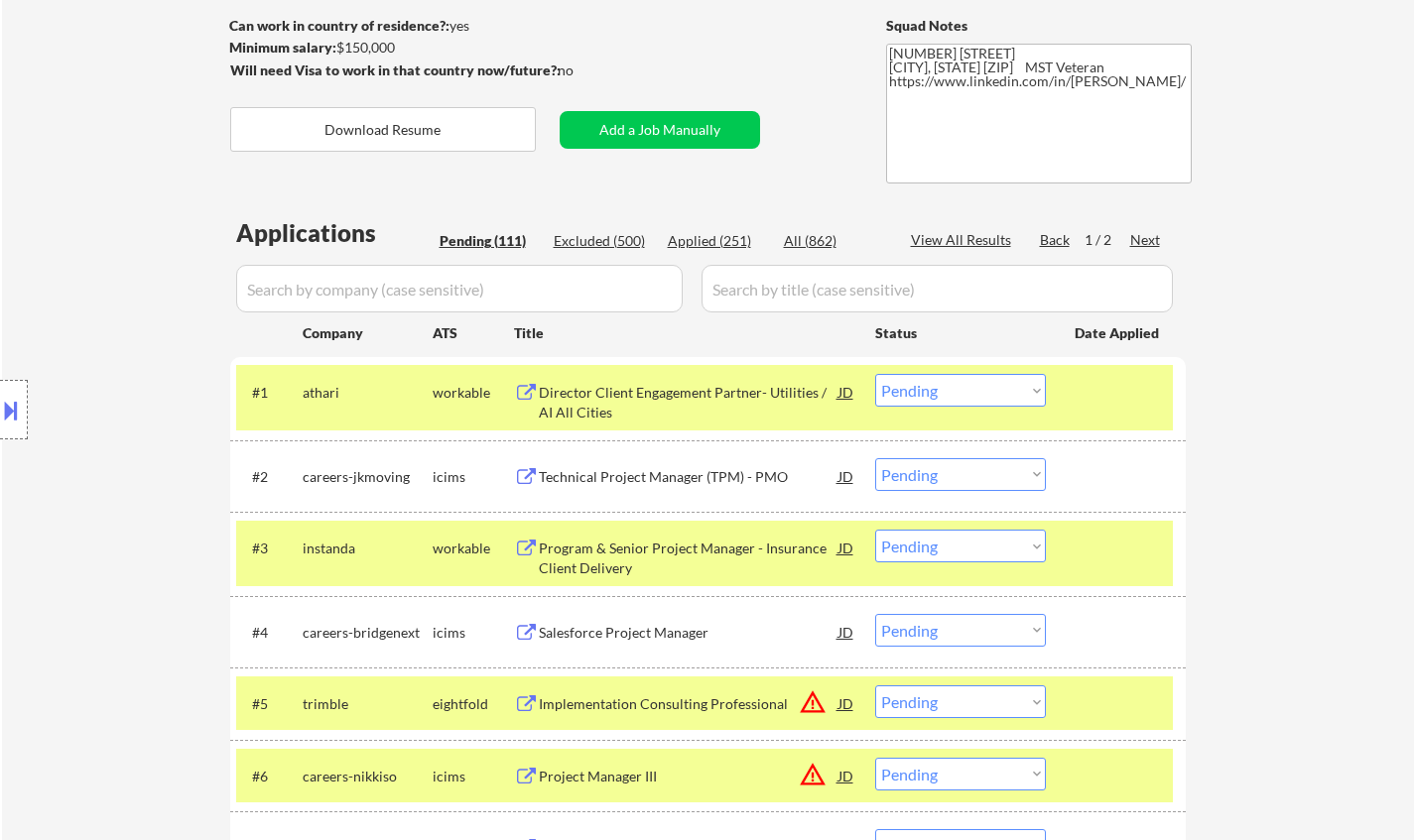click on "Program & Senior Project Manager - Insurance Client Delivery" at bounding box center [689, 553] 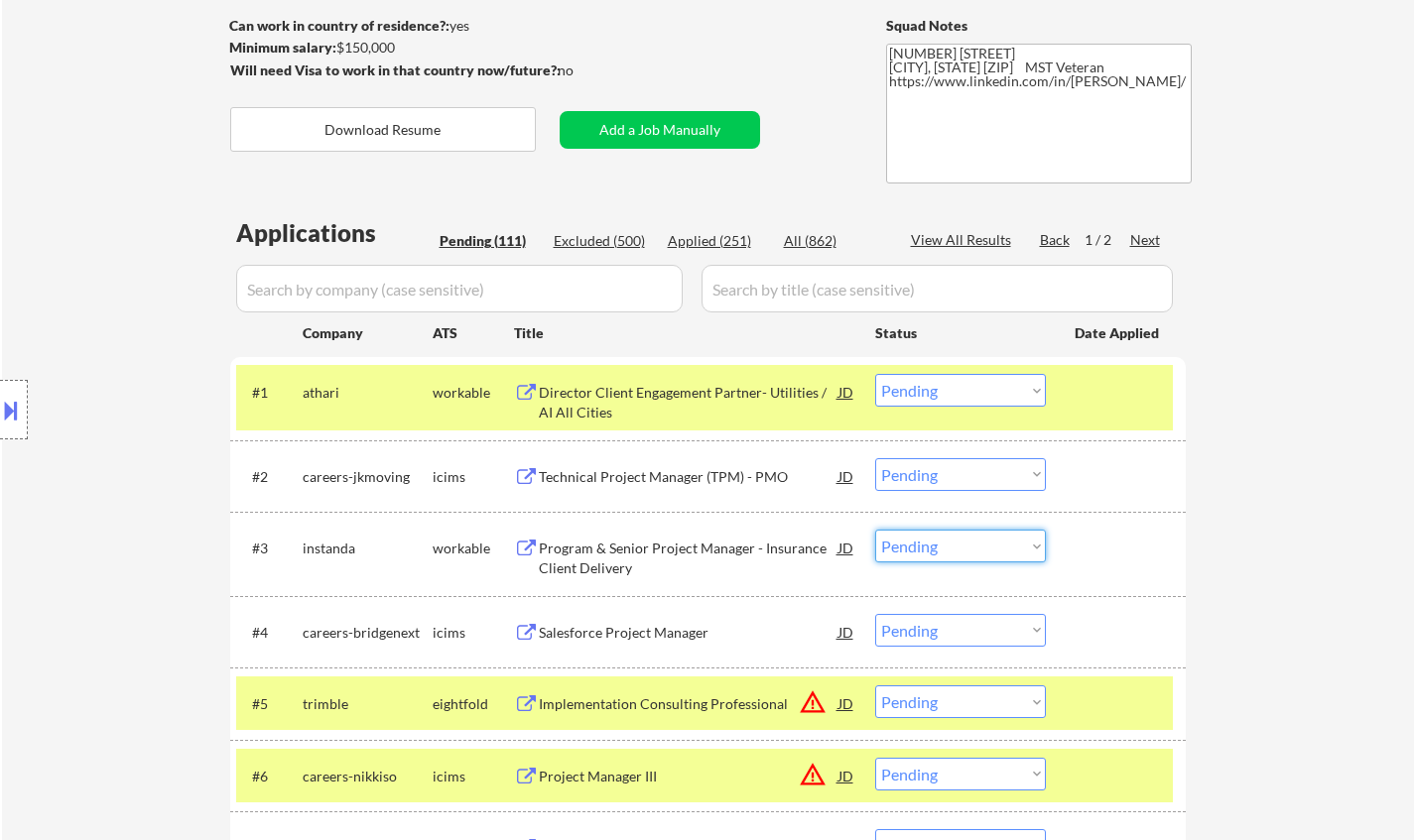 click on "Choose an option... Pending Applied Excluded (Questions) Excluded (Expired) Excluded (Location) Excluded (Bad Match) Excluded (Blocklist) Excluded (Salary) Excluded (Other)" at bounding box center (961, 545) 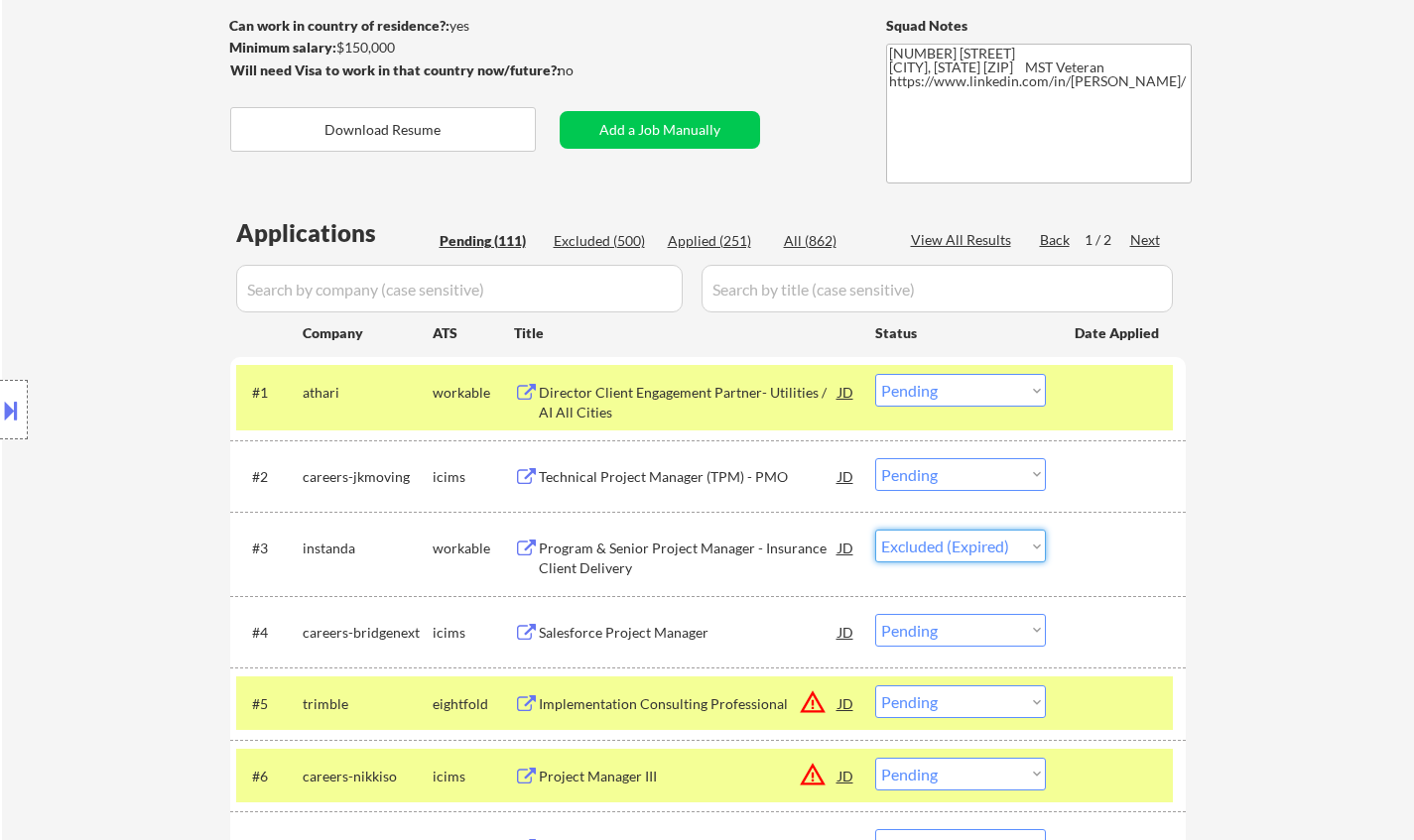 click on "Choose an option... Pending Applied Excluded (Questions) Excluded (Expired) Excluded (Location) Excluded (Bad Match) Excluded (Blocklist) Excluded (Salary) Excluded (Other)" at bounding box center [961, 545] 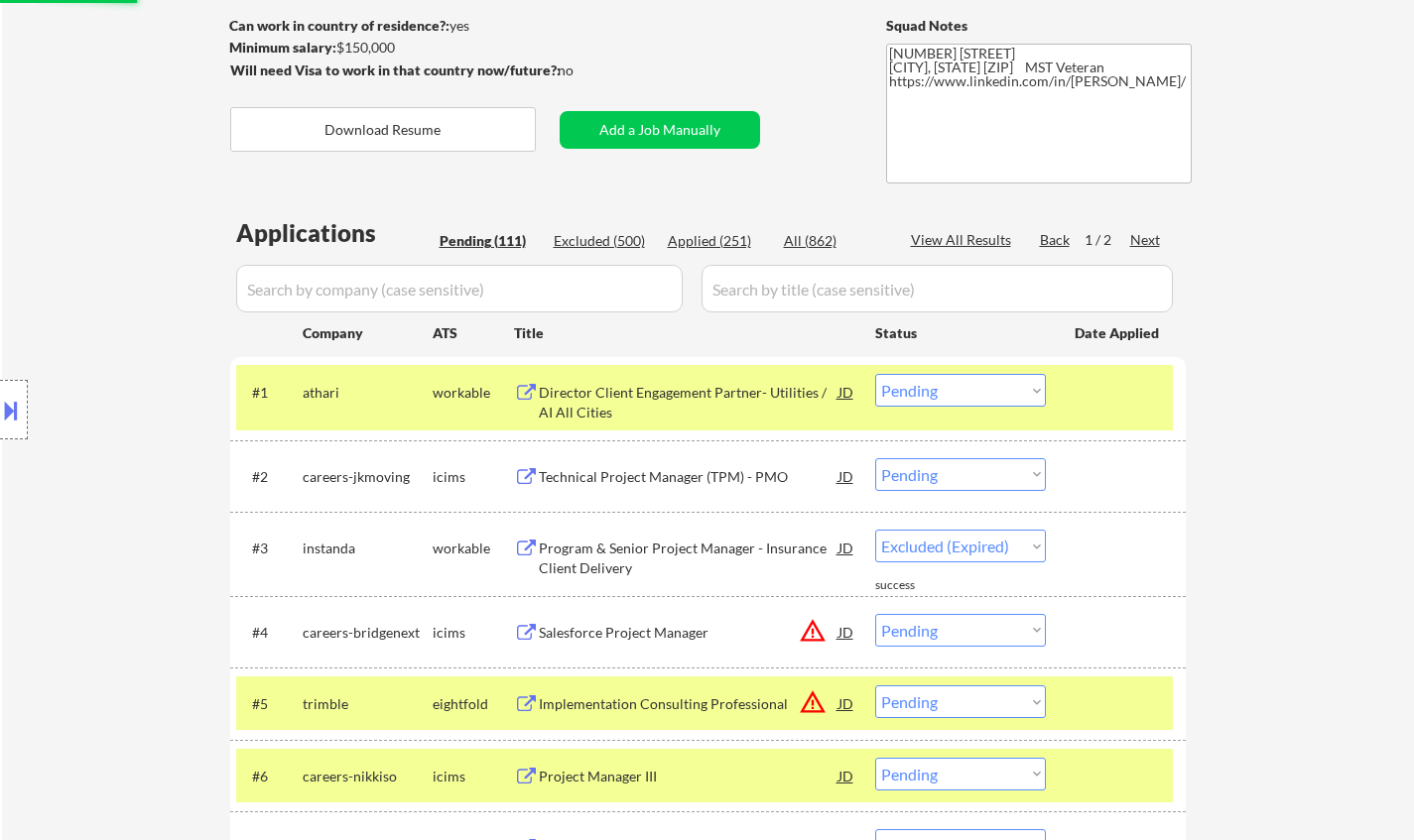 select on ""pending"" 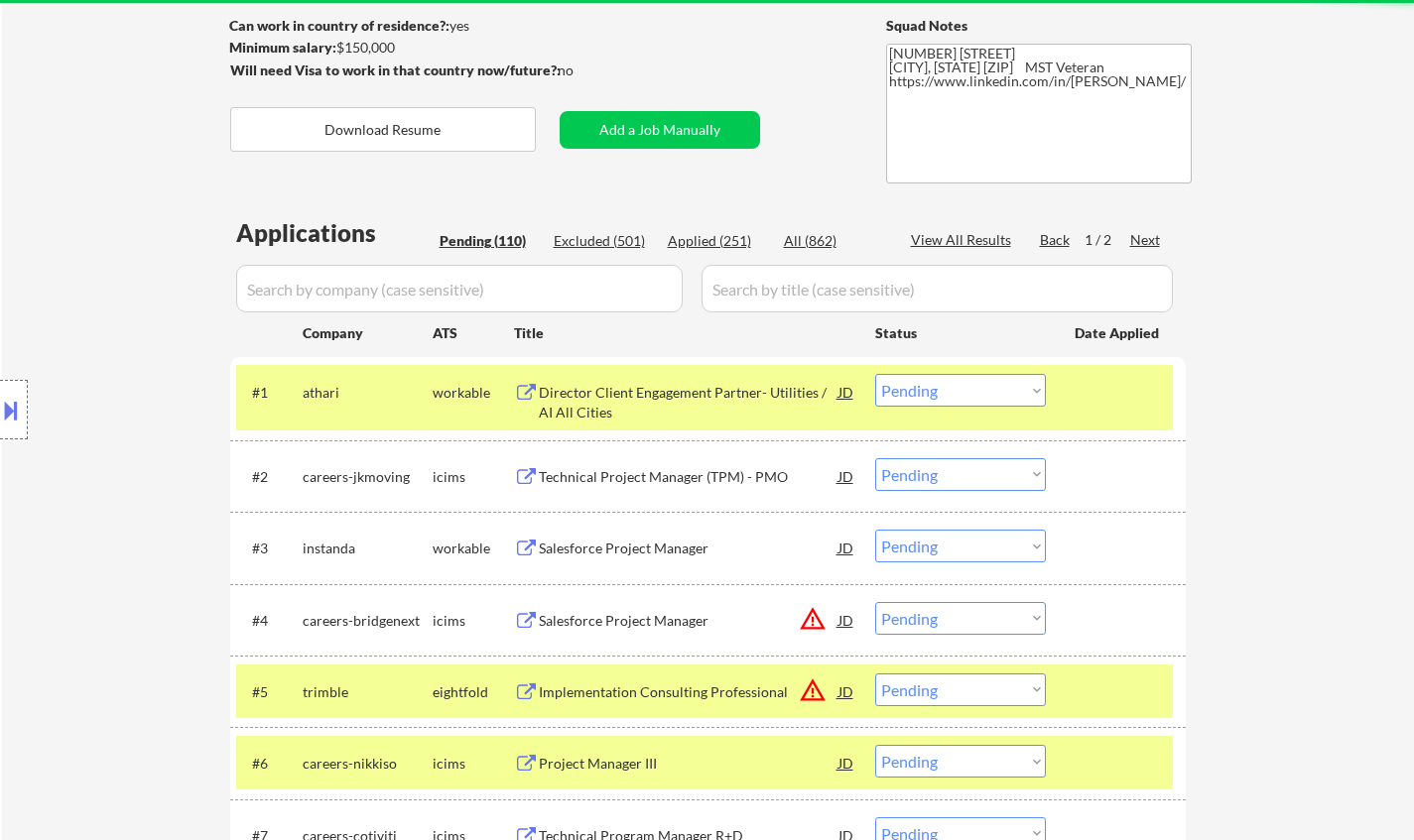 scroll, scrollTop: 595, scrollLeft: 0, axis: vertical 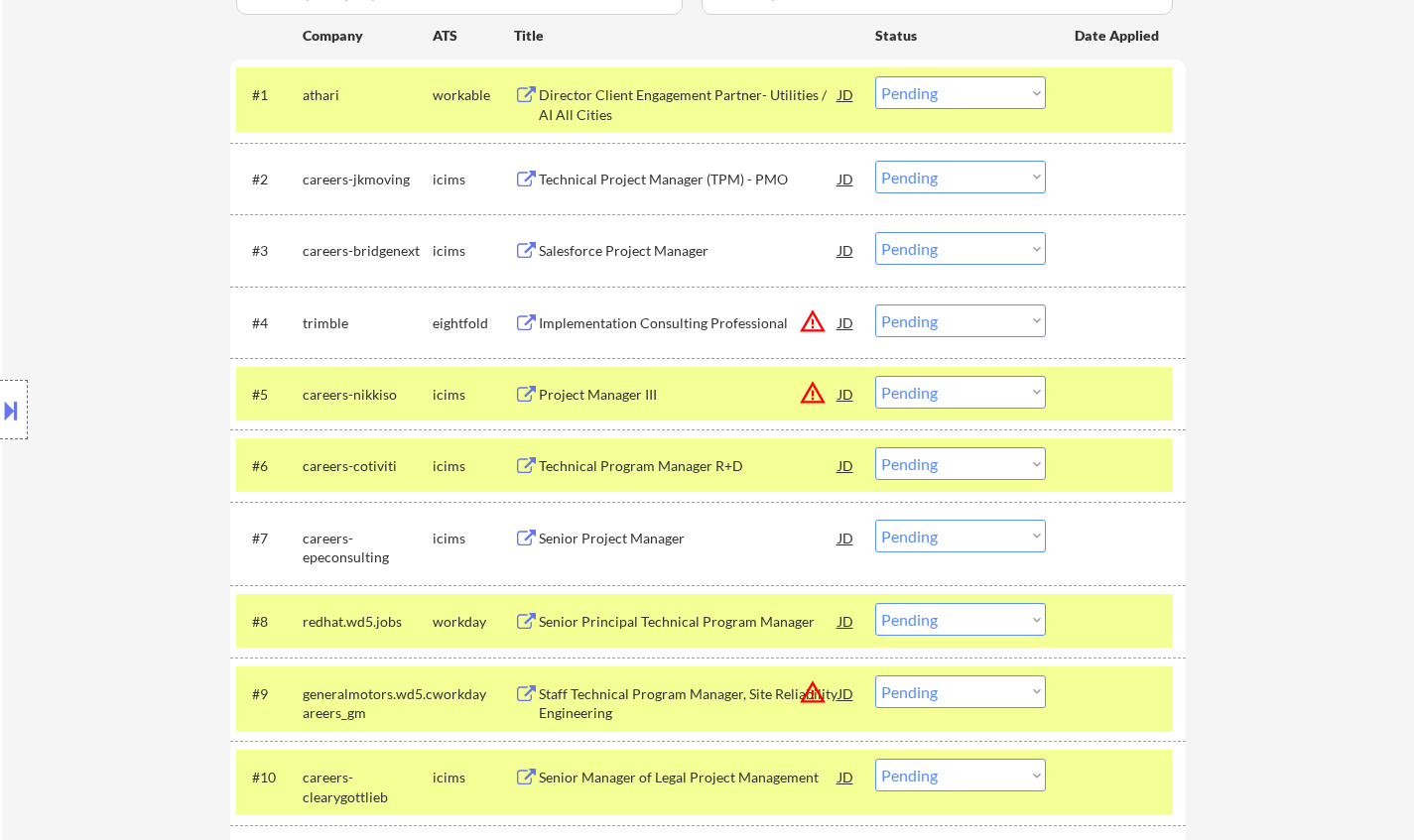 click on "JD" at bounding box center [846, 322] 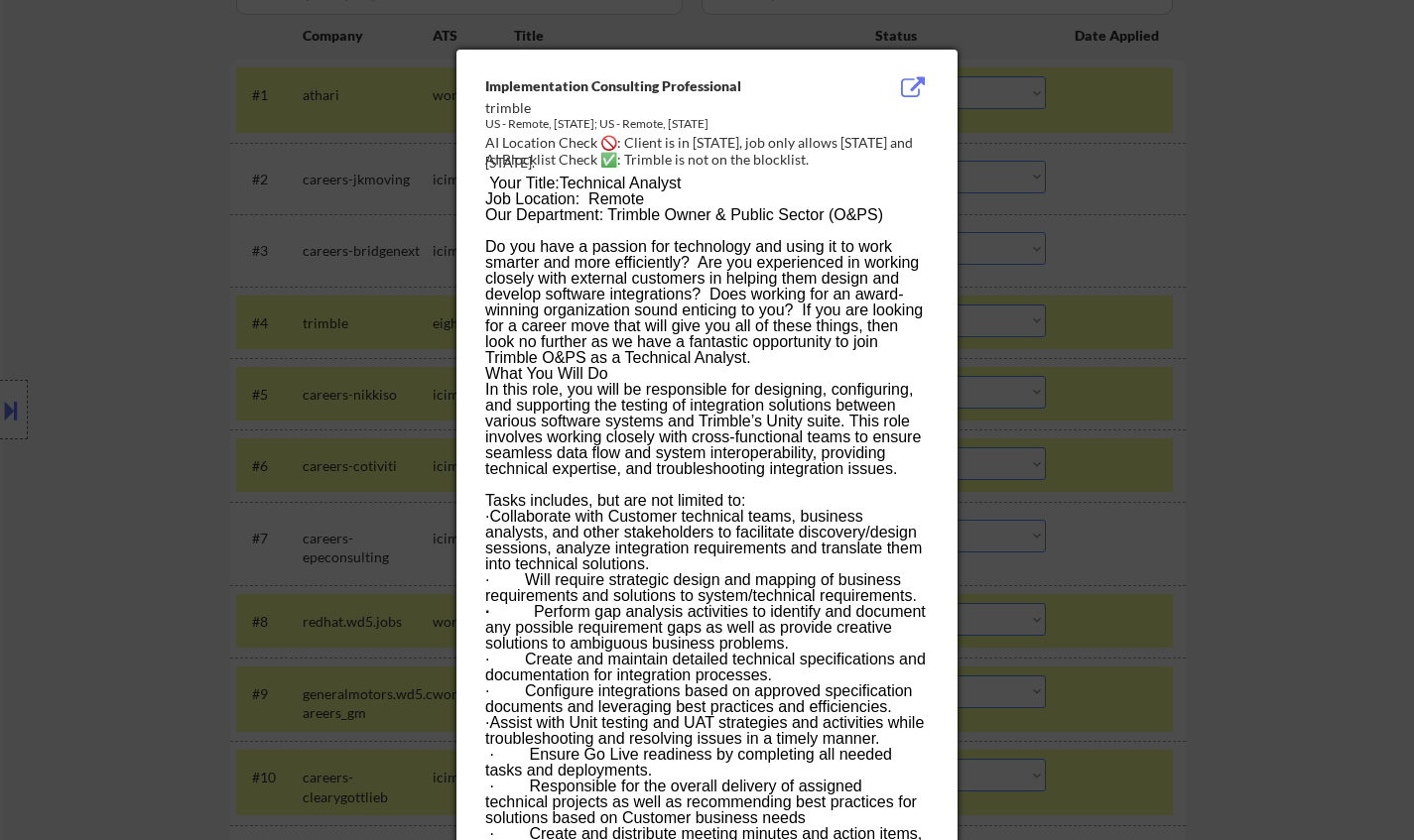 click at bounding box center (707, 420) 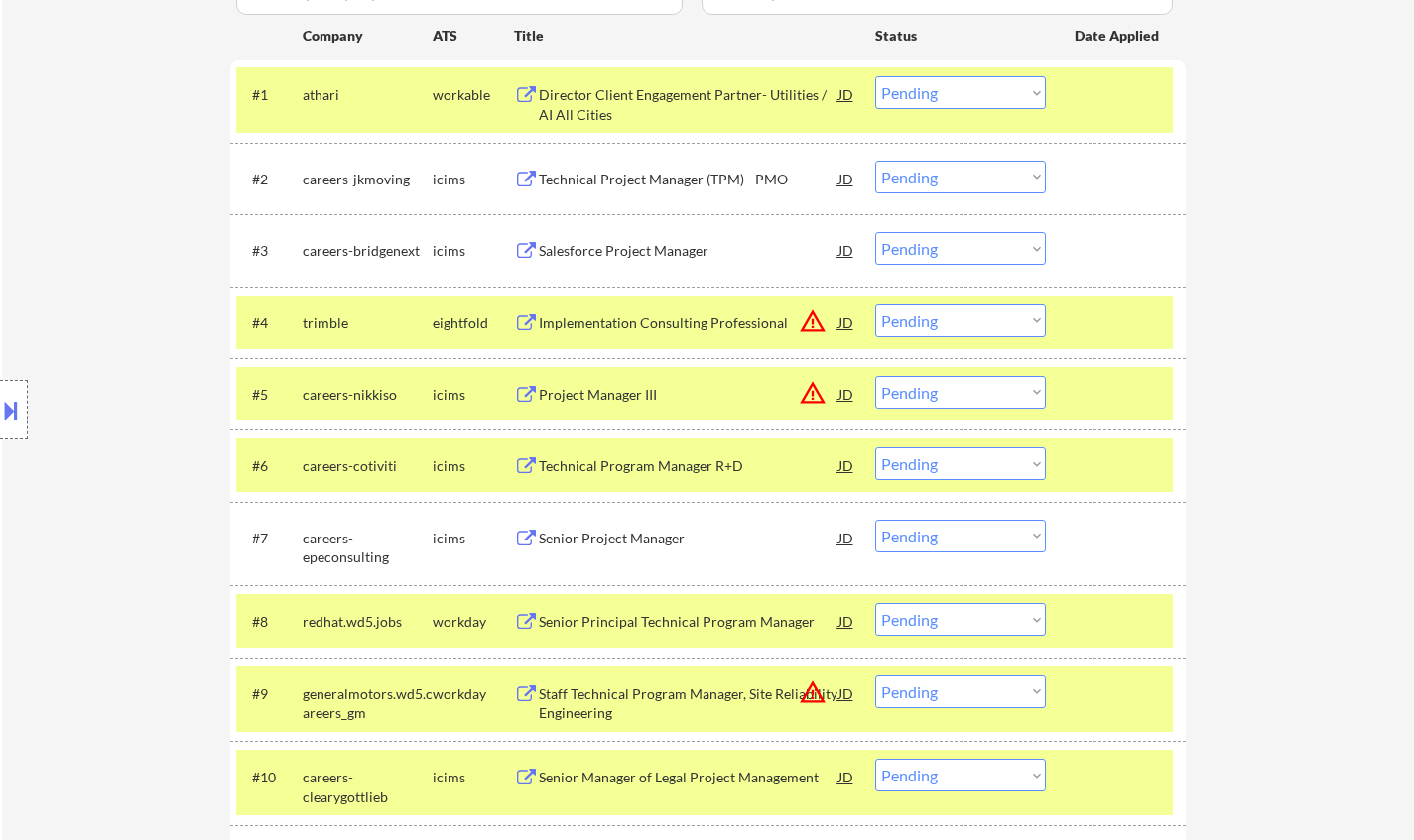 drag, startPoint x: 934, startPoint y: 325, endPoint x: 943, endPoint y: 335, distance: 13.453624 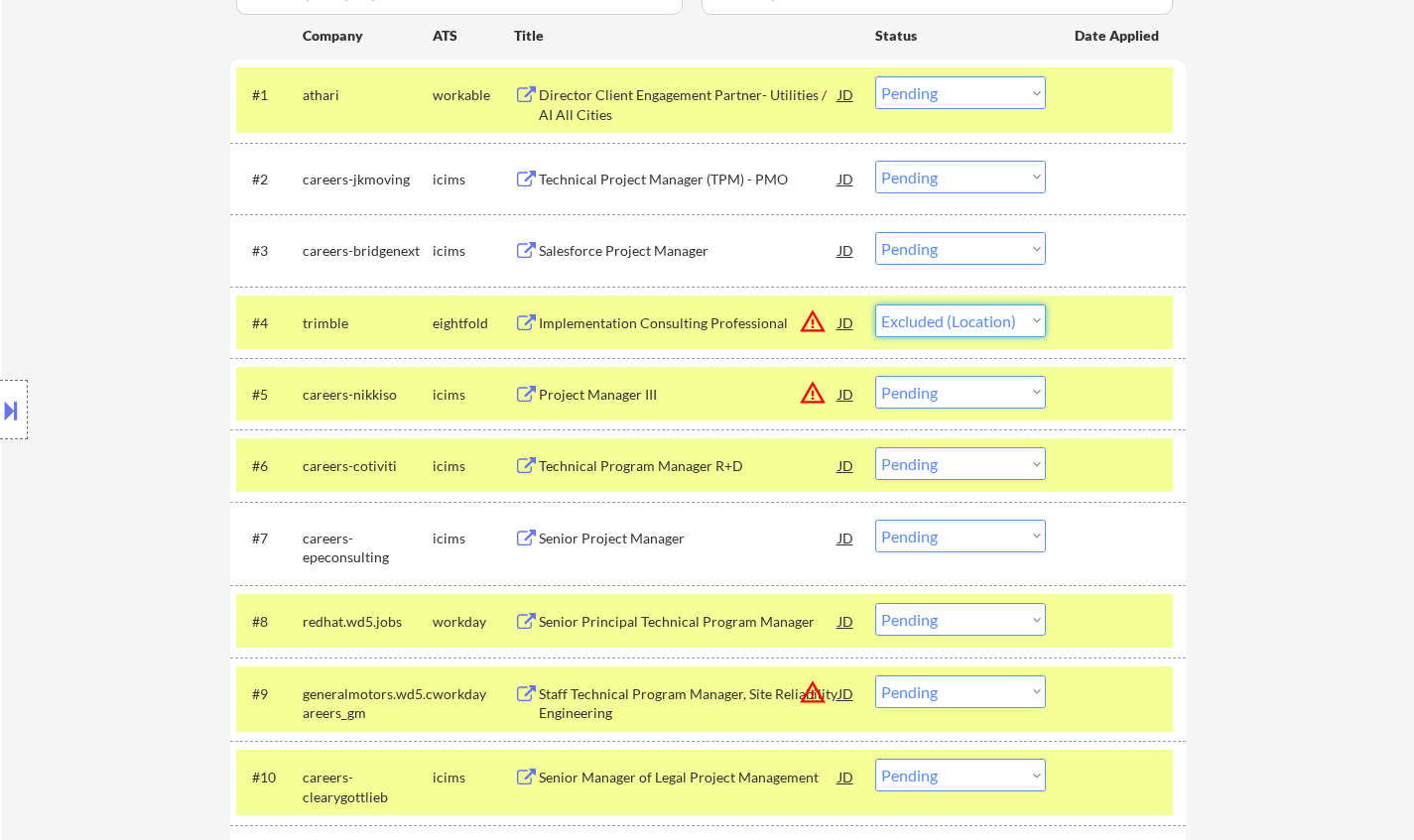 click on "Choose an option... Pending Applied Excluded (Questions) Excluded (Expired) Excluded (Location) Excluded (Bad Match) Excluded (Blocklist) Excluded (Salary) Excluded (Other)" at bounding box center (961, 320) 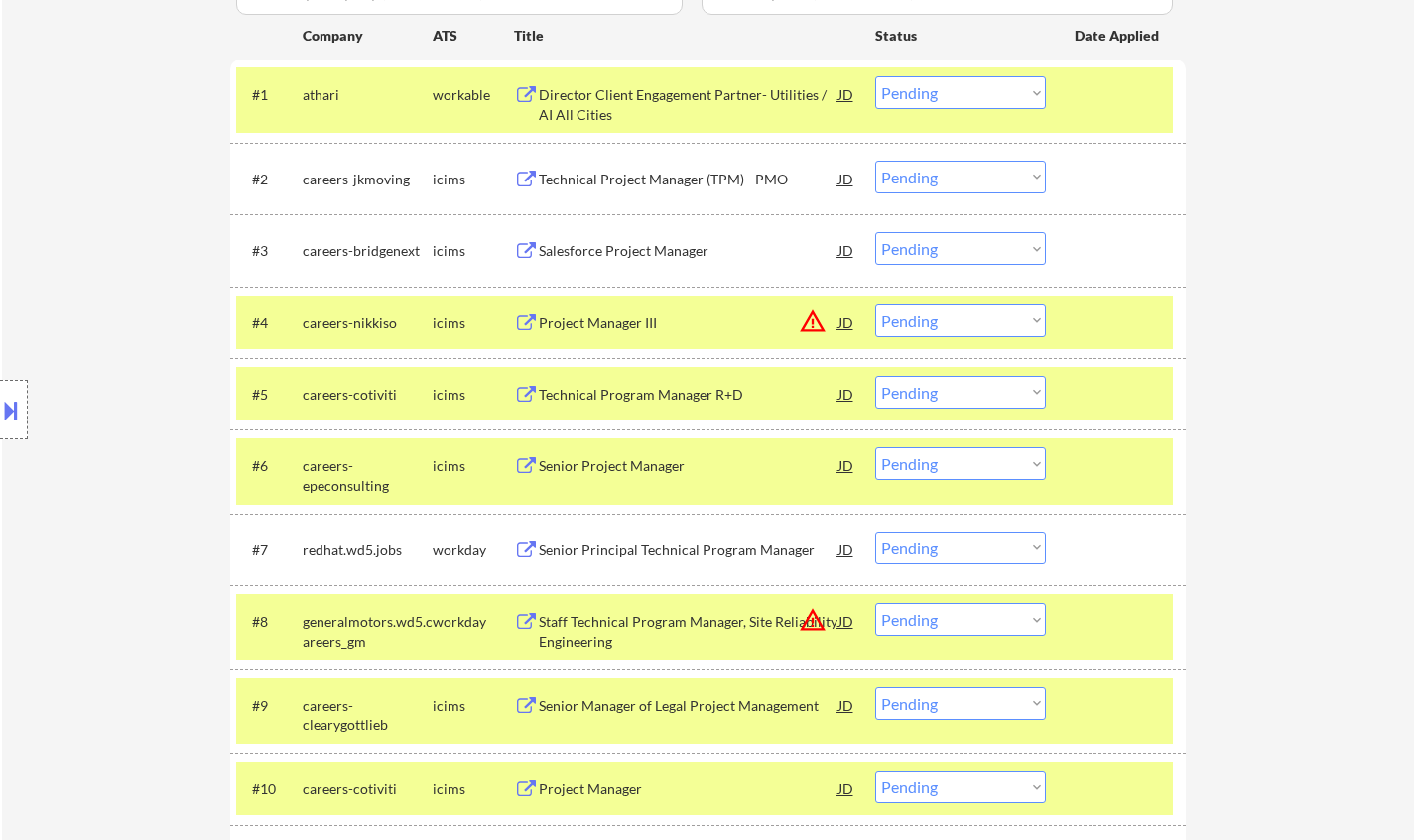 click on "Choose an option... Pending Applied Excluded (Questions) Excluded (Expired) Excluded (Location) Excluded (Bad Match) Excluded (Blocklist) Excluded (Salary) Excluded (Other)" at bounding box center (961, 320) 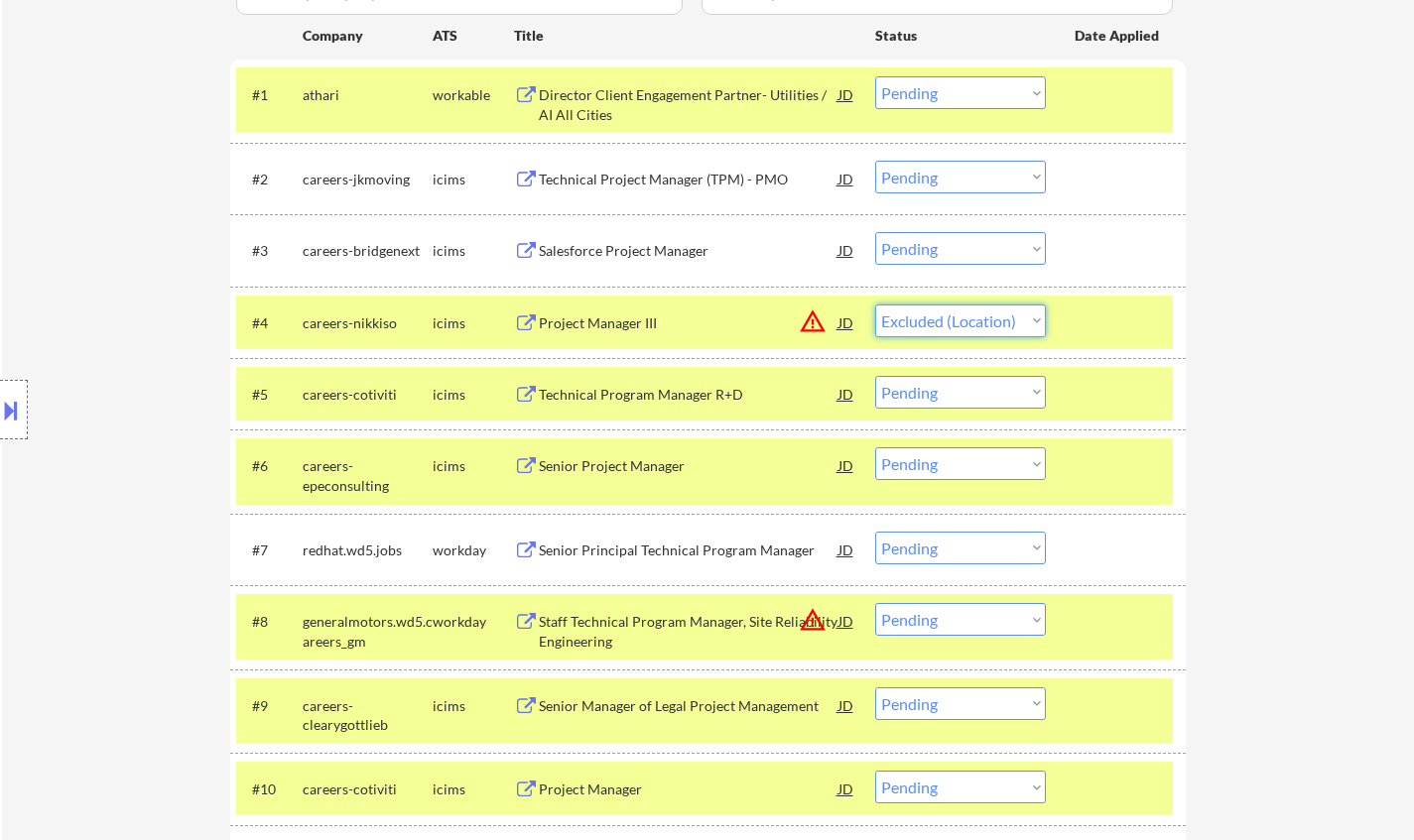 click on "Choose an option... Pending Applied Excluded (Questions) Excluded (Expired) Excluded (Location) Excluded (Bad Match) Excluded (Blocklist) Excluded (Salary) Excluded (Other)" at bounding box center [961, 320] 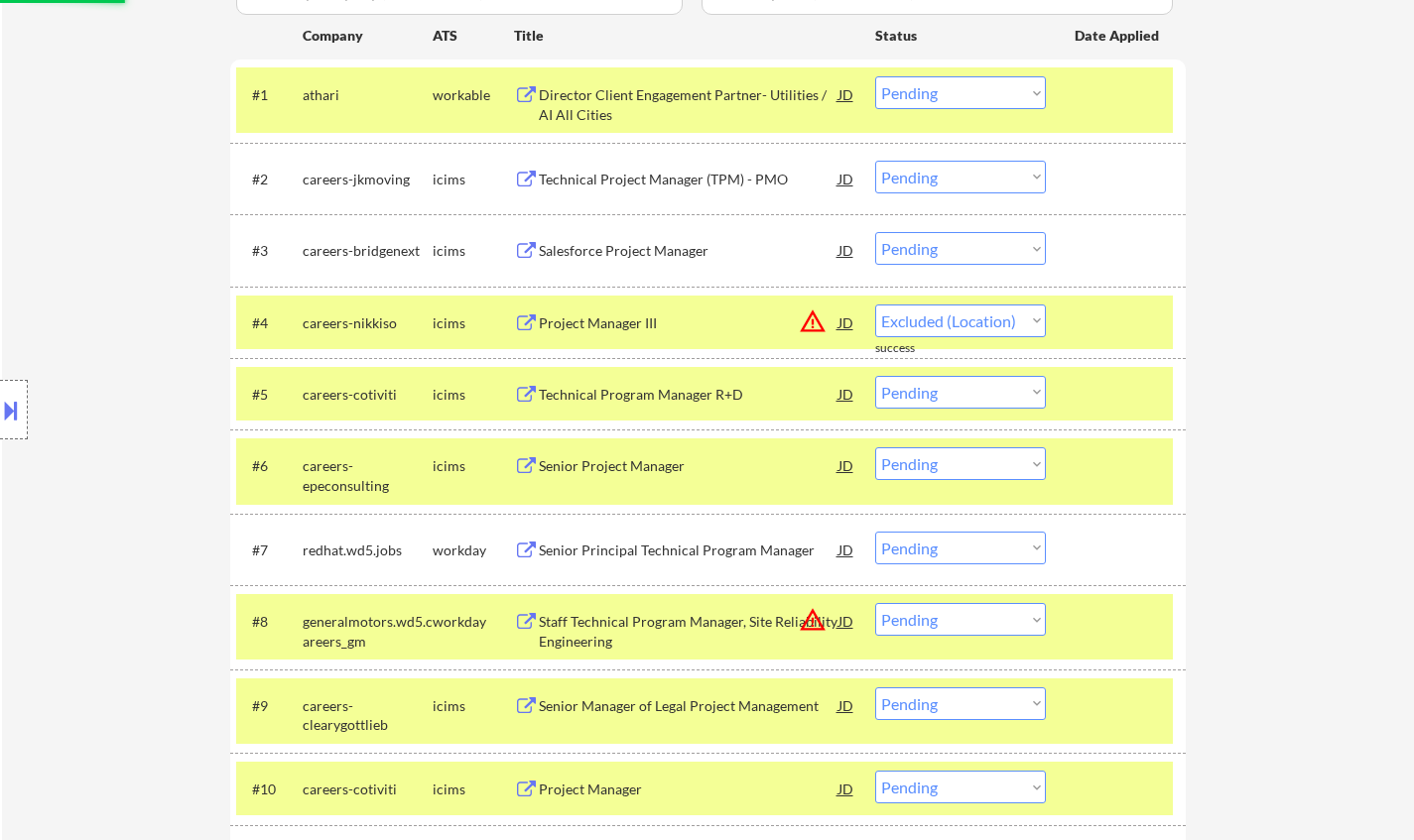select on ""pending"" 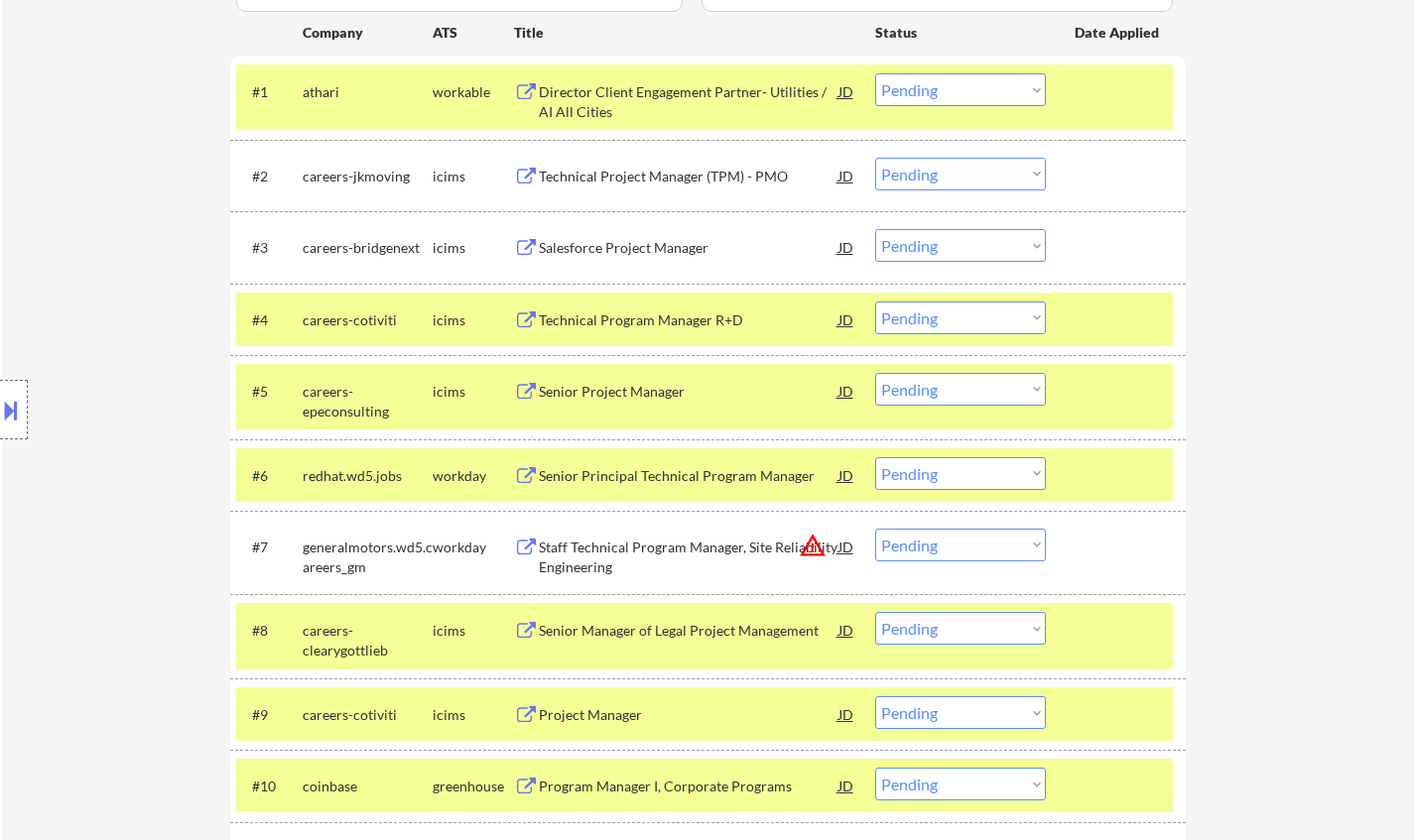 scroll, scrollTop: 595, scrollLeft: 0, axis: vertical 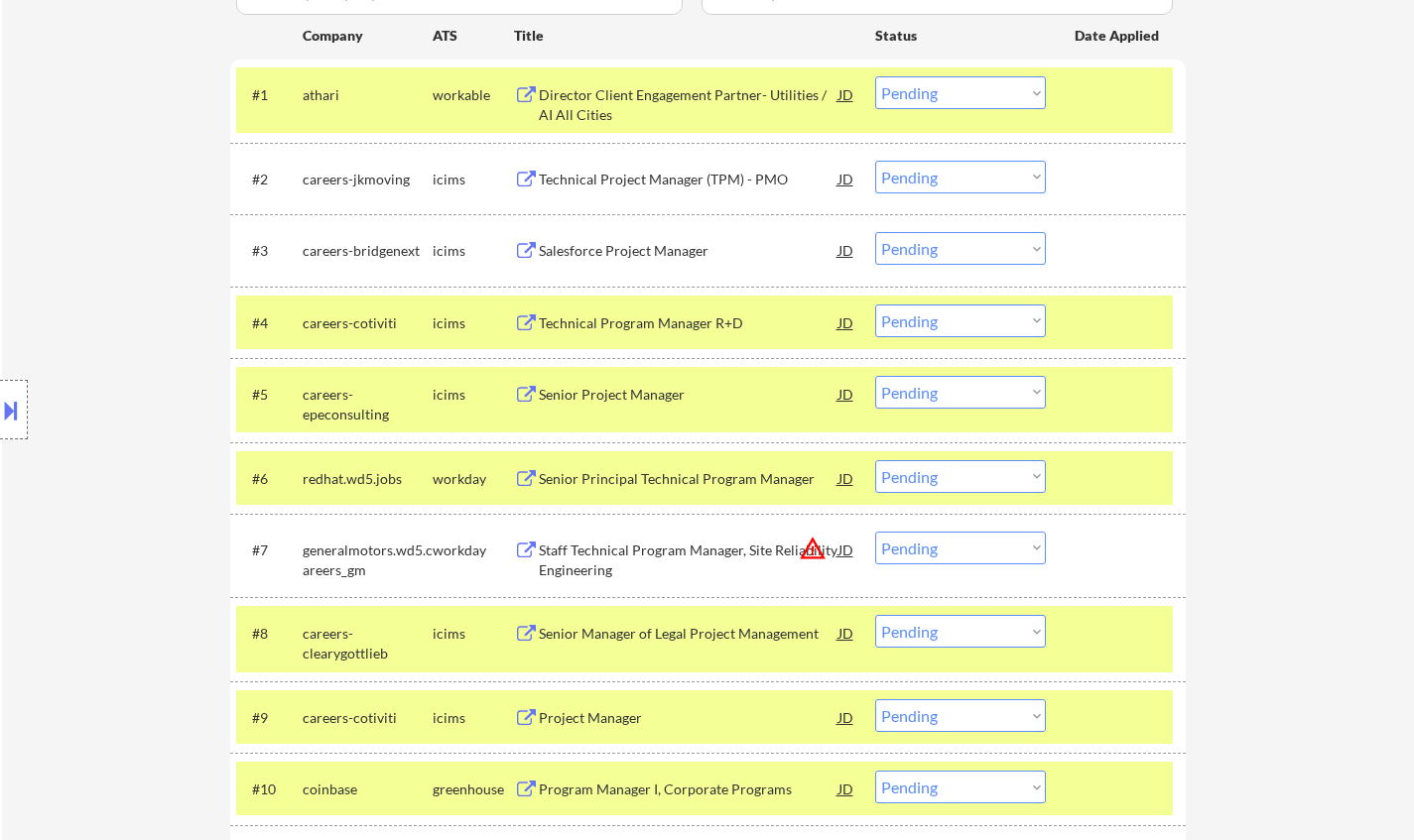click on "Senior Project Manager" at bounding box center (689, 395) 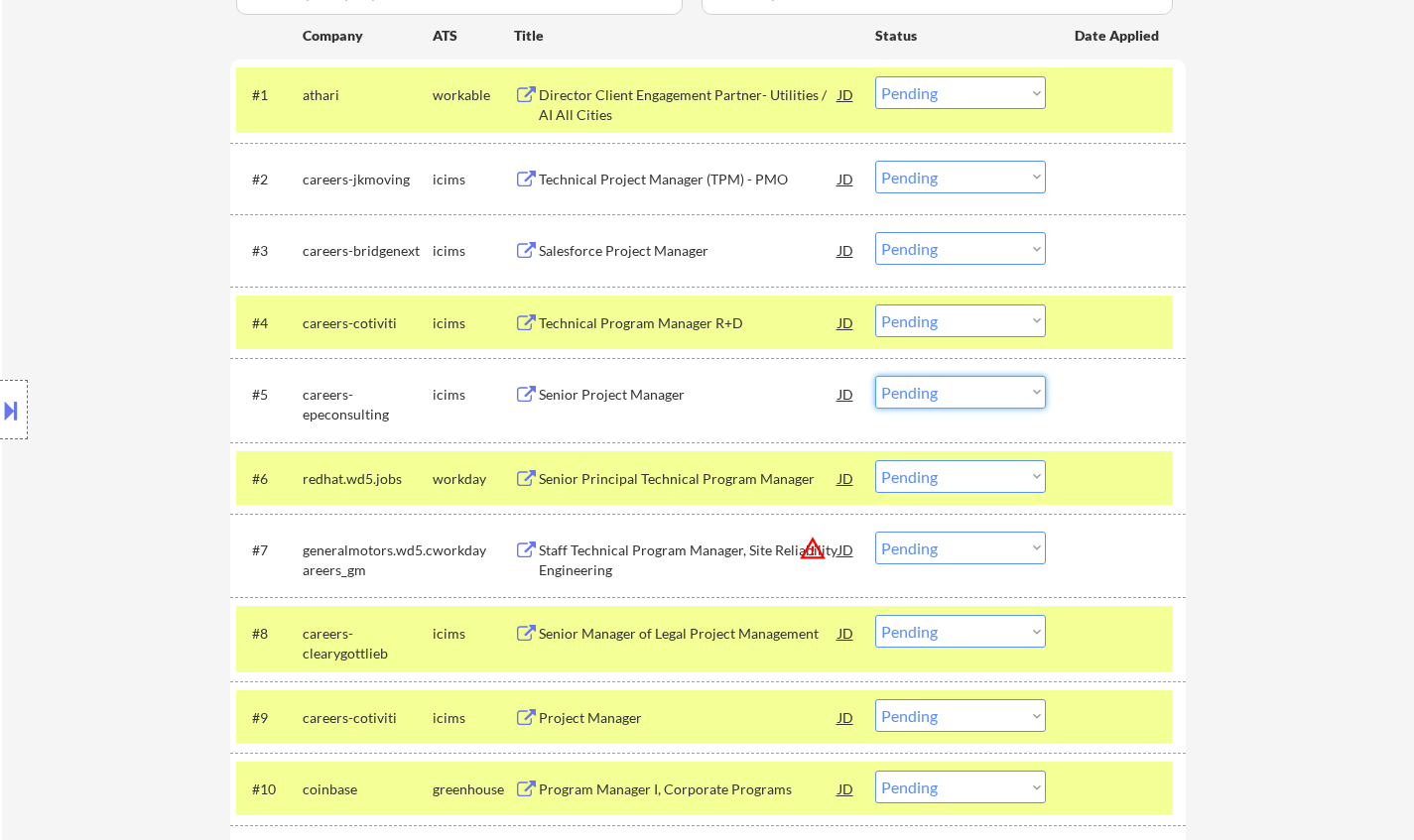 click on "Choose an option... Pending Applied Excluded (Questions) Excluded (Expired) Excluded (Location) Excluded (Bad Match) Excluded (Blocklist) Excluded (Salary) Excluded (Other)" at bounding box center (961, 392) 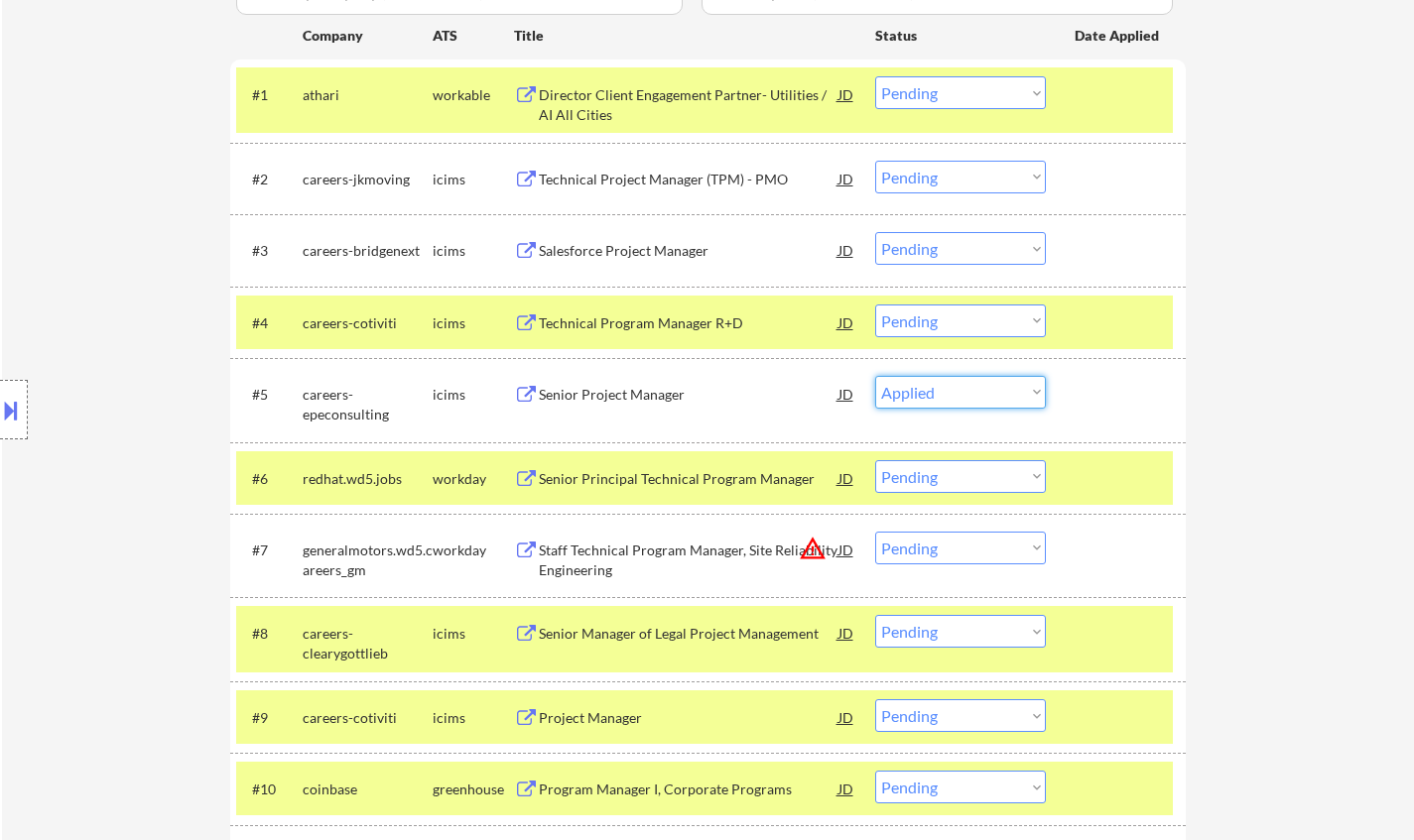 click on "Choose an option... Pending Applied Excluded (Questions) Excluded (Expired) Excluded (Location) Excluded (Bad Match) Excluded (Blocklist) Excluded (Salary) Excluded (Other)" at bounding box center [961, 392] 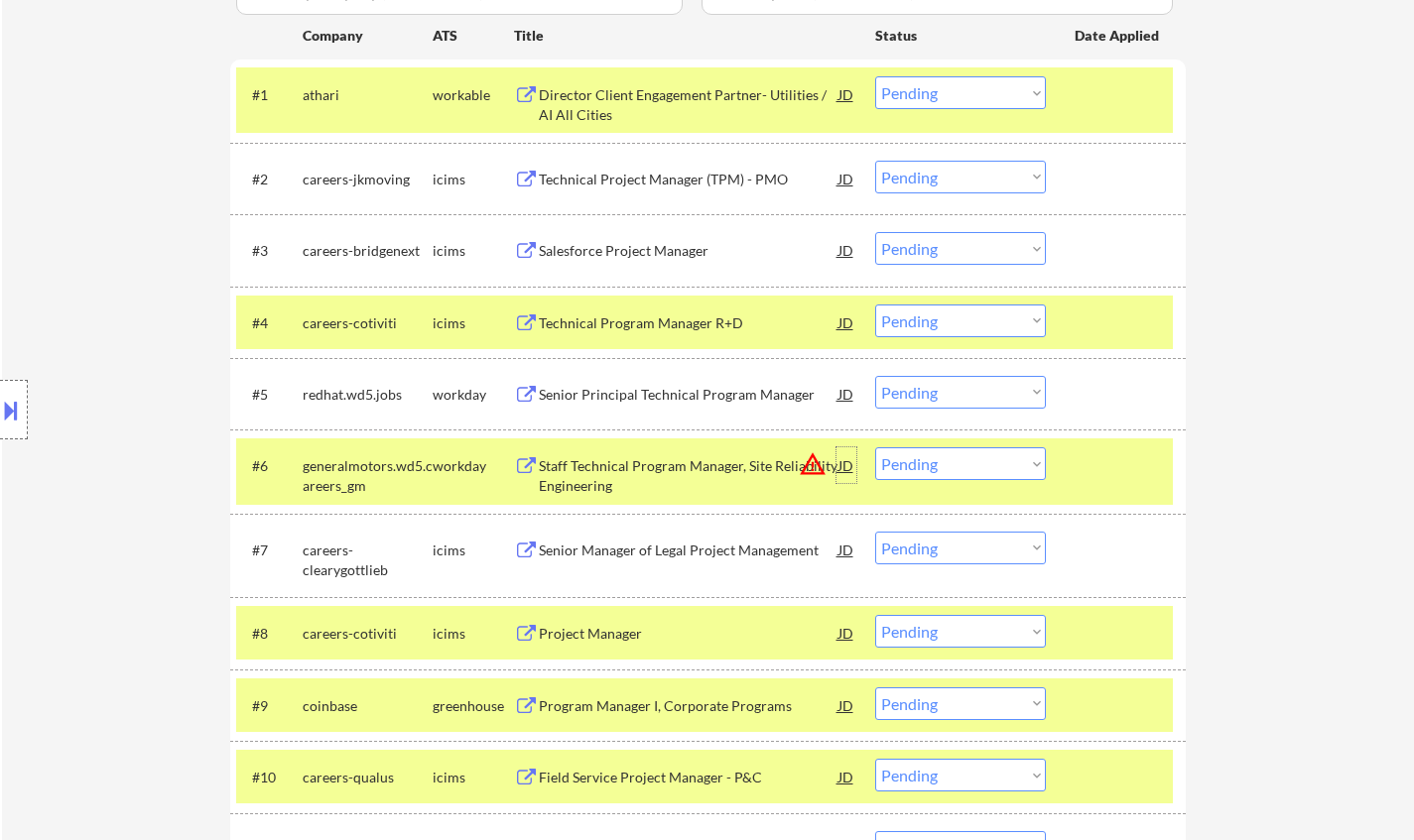 click on "JD" at bounding box center [846, 465] 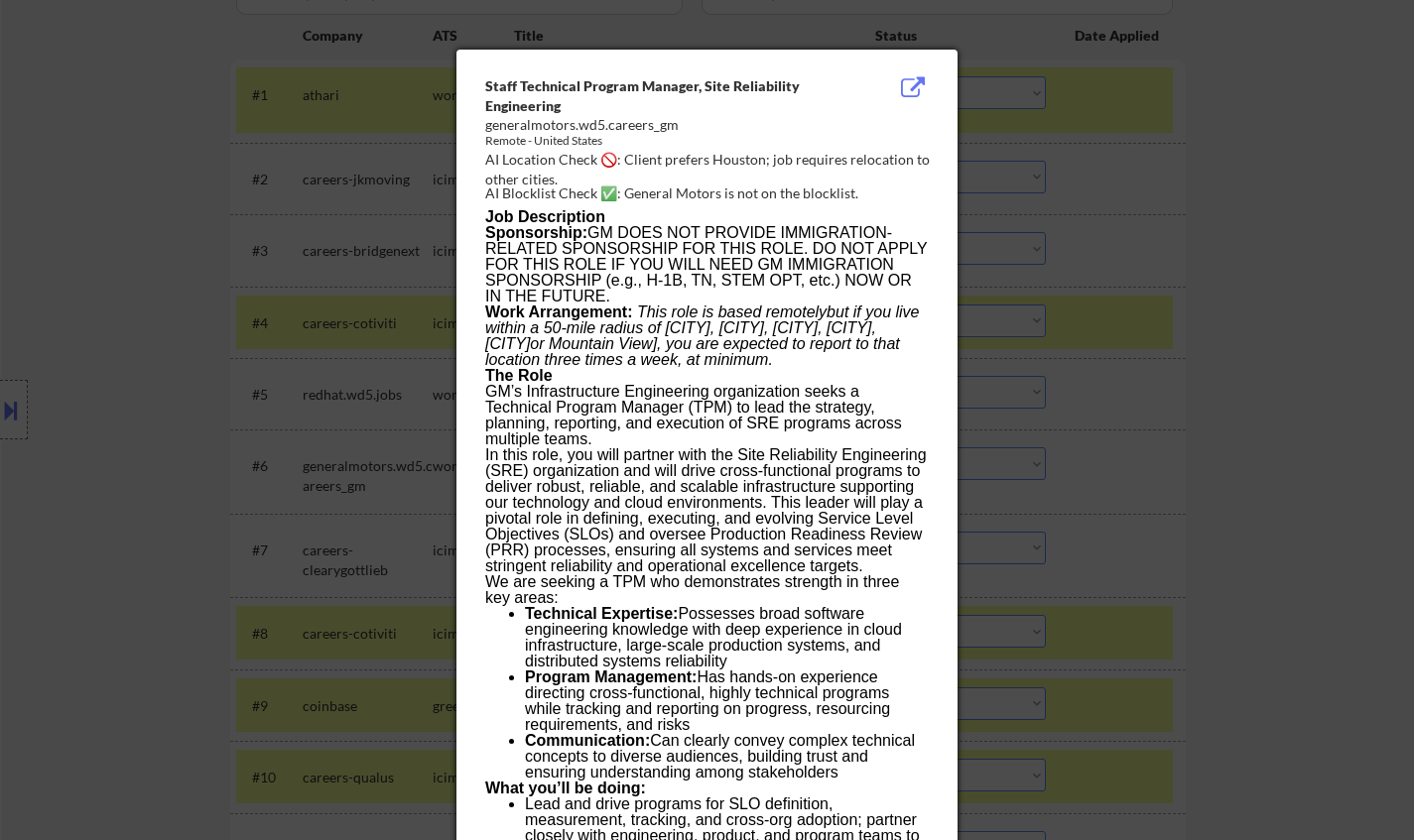 click at bounding box center [707, 420] 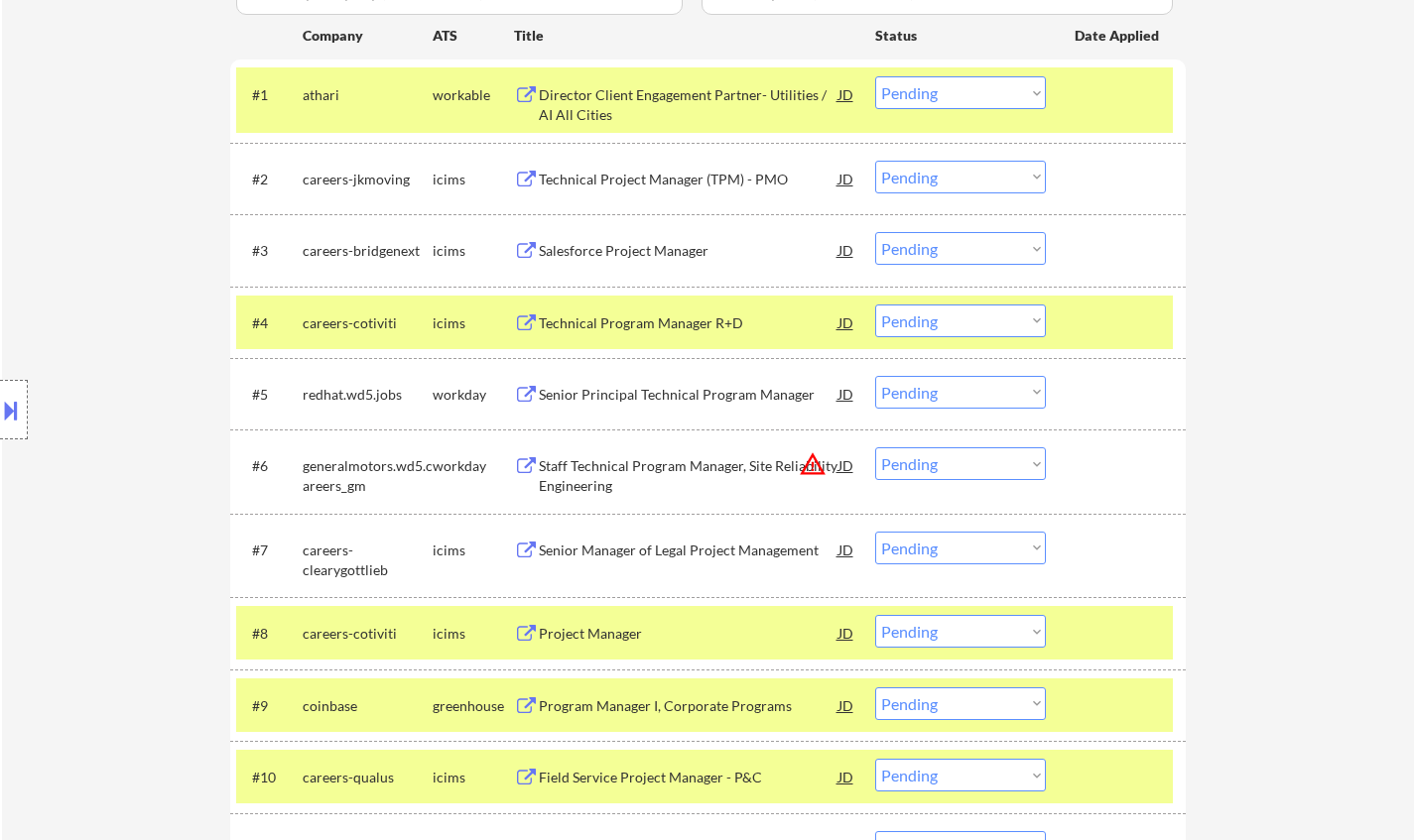 click on "Senior Principal Technical Program Manager" at bounding box center [689, 395] 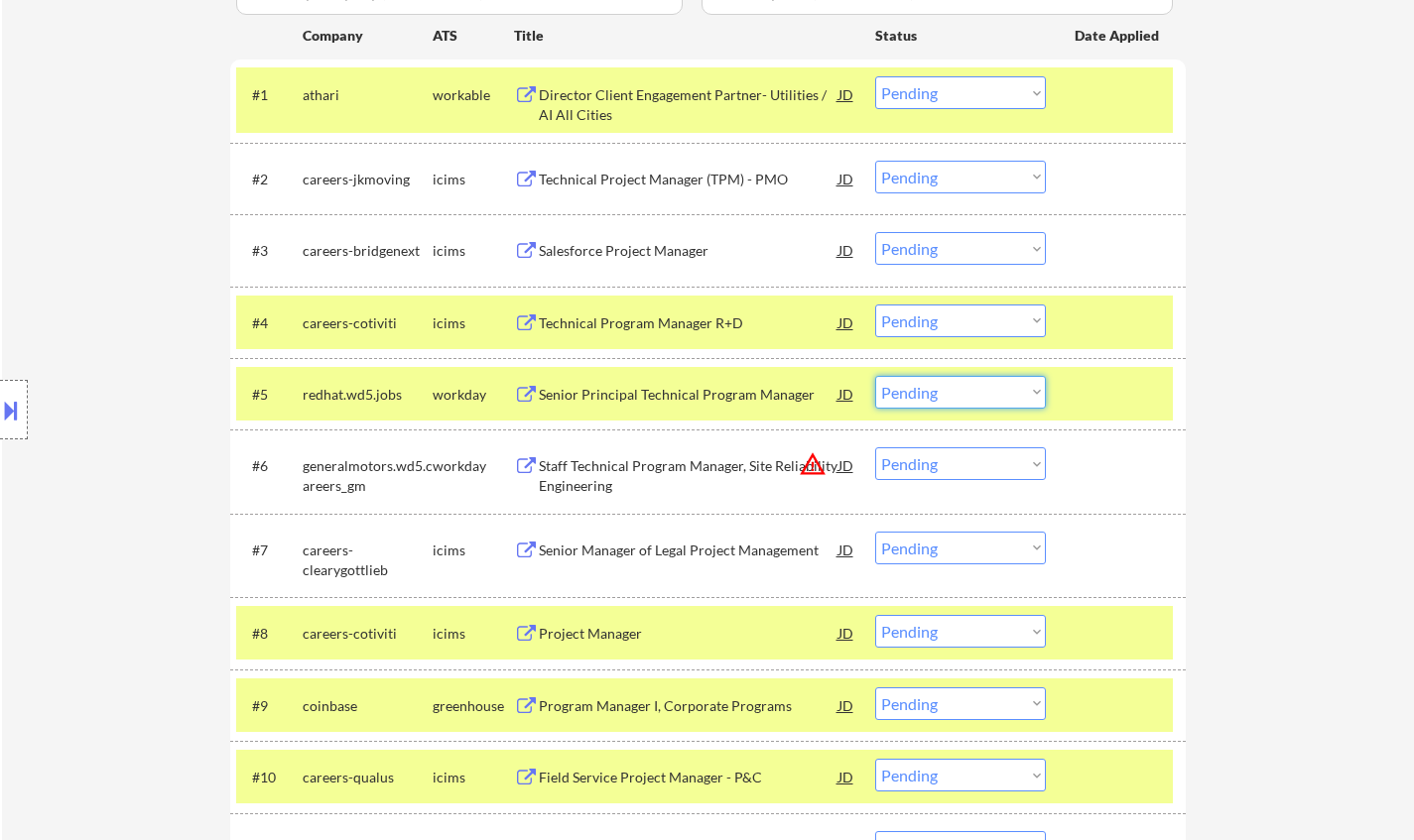 drag, startPoint x: 991, startPoint y: 395, endPoint x: 974, endPoint y: 406, distance: 20.248457 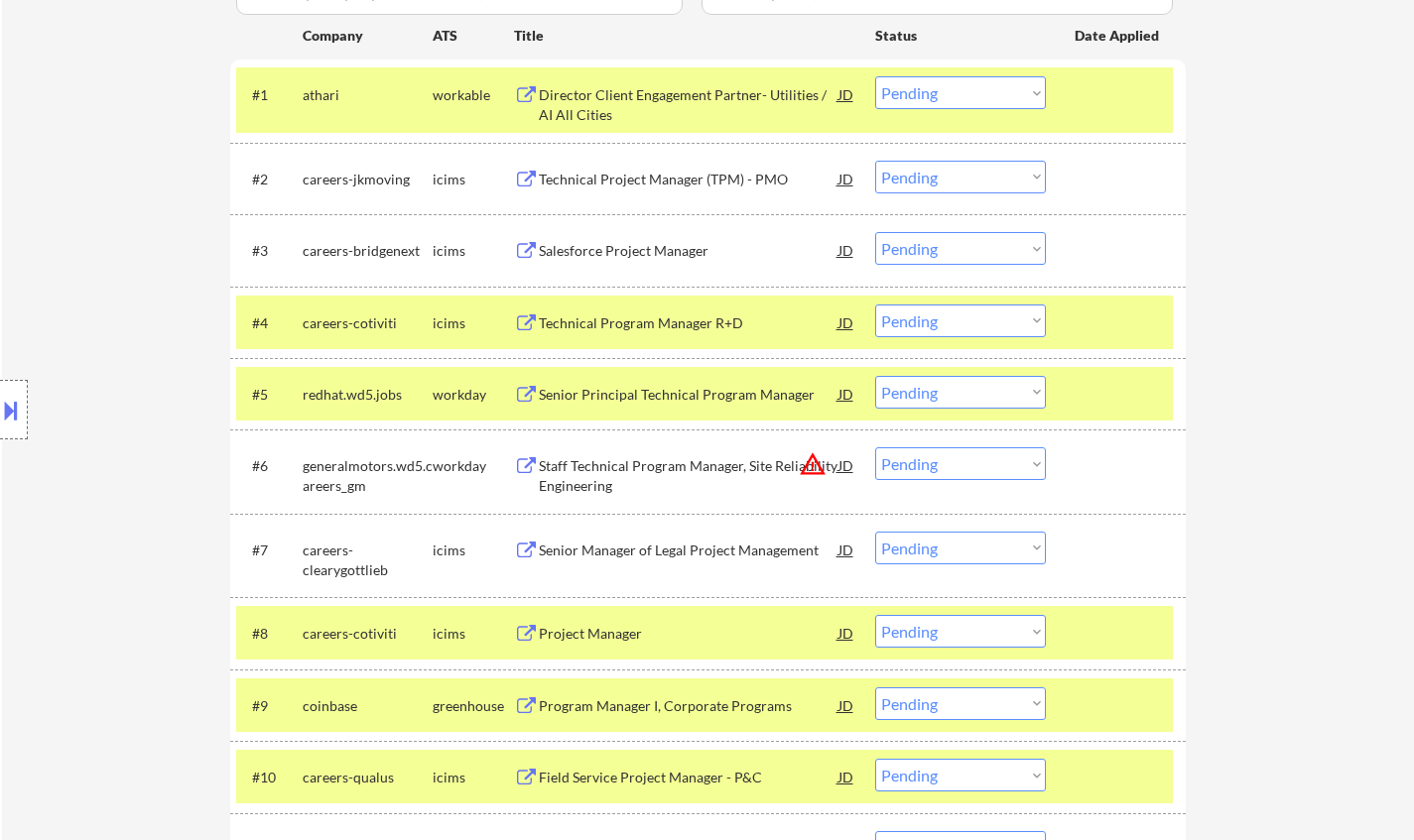 click on "← Return to /applysquad Mailslurp Inbox Job Search Builder [FIRST] [LAST] User Email:  [EMAIL] Application Email:  [EMAIL] Mailslurp Email:  [EMAIL] LinkedIn:   https://www.linkedin.com/in/[PERSON_NAME]/
Phone:  [PHONE] Current Location:   Applies:  [NUMBER] sent / [NUMBER] bought
(Last package was like 1.5 years ago so probably doesn't matter who assigned to Can work in country of residence?:  yes Squad Notes Minimum salary:  $[NUMBER] Will need Visa to work in that country now/future?:   no Download Resume Add a Job Manually [NUMBER] [STREET]
[CITY], [STATE] [ZIP]    MST Veteran
https://www.linkedin.com/in/[PERSON_NAME]/ Applications Pending ([NUMBER]) Excluded ([NUMBER]) Applied ([NUMBER]) All ([NUMBER]) View All Results Back 1 / 2
Next Company ATS Title Status Date Applied #1 athari workable Director Client Engagement Partner- Utilities / AI All Cities JD Choose an option... Pending Applied Excluded (Questions) Excluded (Expired) success #2 JD" at bounding box center [707, 3744] 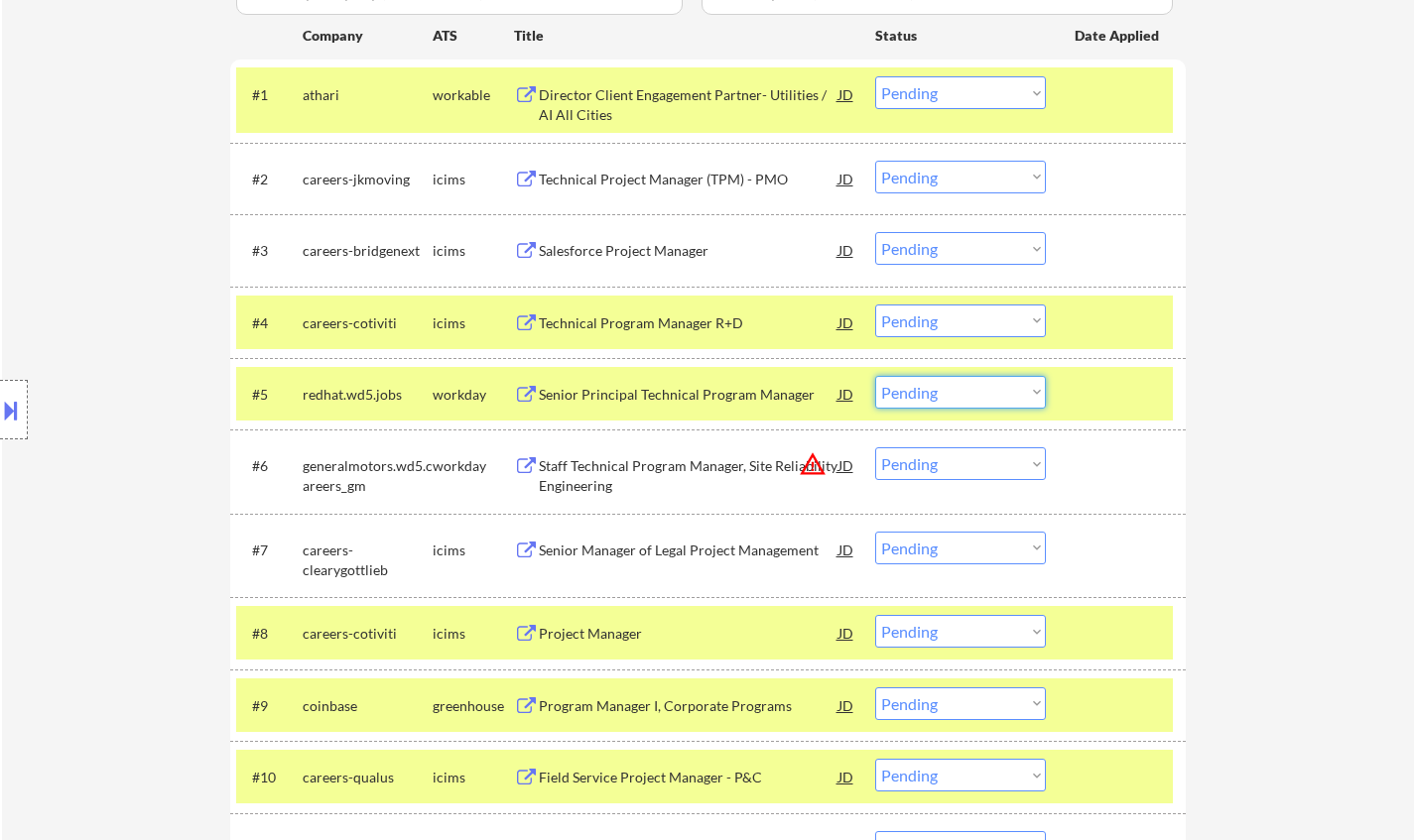 click on "Choose an option... Pending Applied Excluded (Questions) Excluded (Expired) Excluded (Location) Excluded (Bad Match) Excluded (Blocklist) Excluded (Salary) Excluded (Other)" at bounding box center [961, 392] 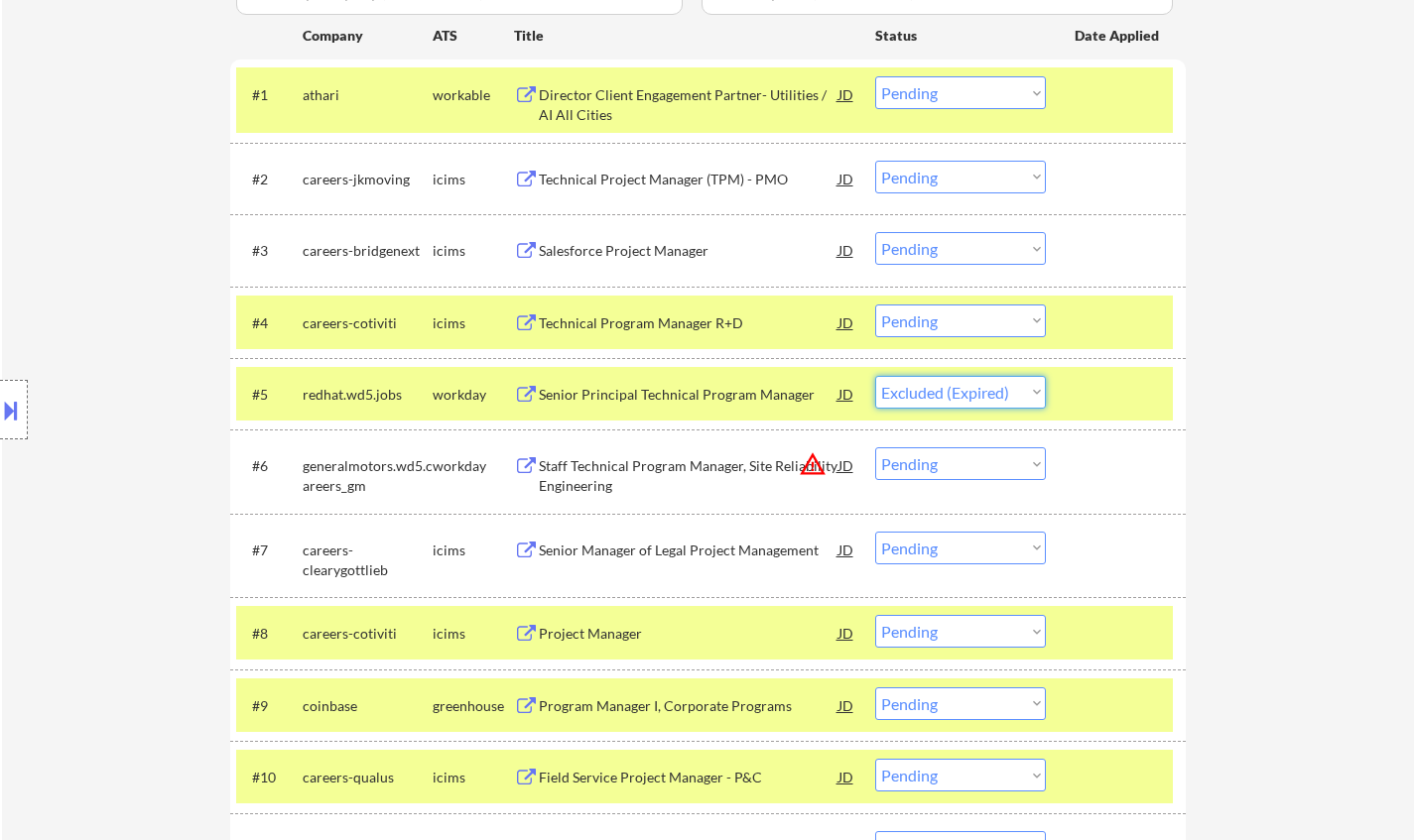 click on "Choose an option... Pending Applied Excluded (Questions) Excluded (Expired) Excluded (Location) Excluded (Bad Match) Excluded (Blocklist) Excluded (Salary) Excluded (Other)" at bounding box center (961, 392) 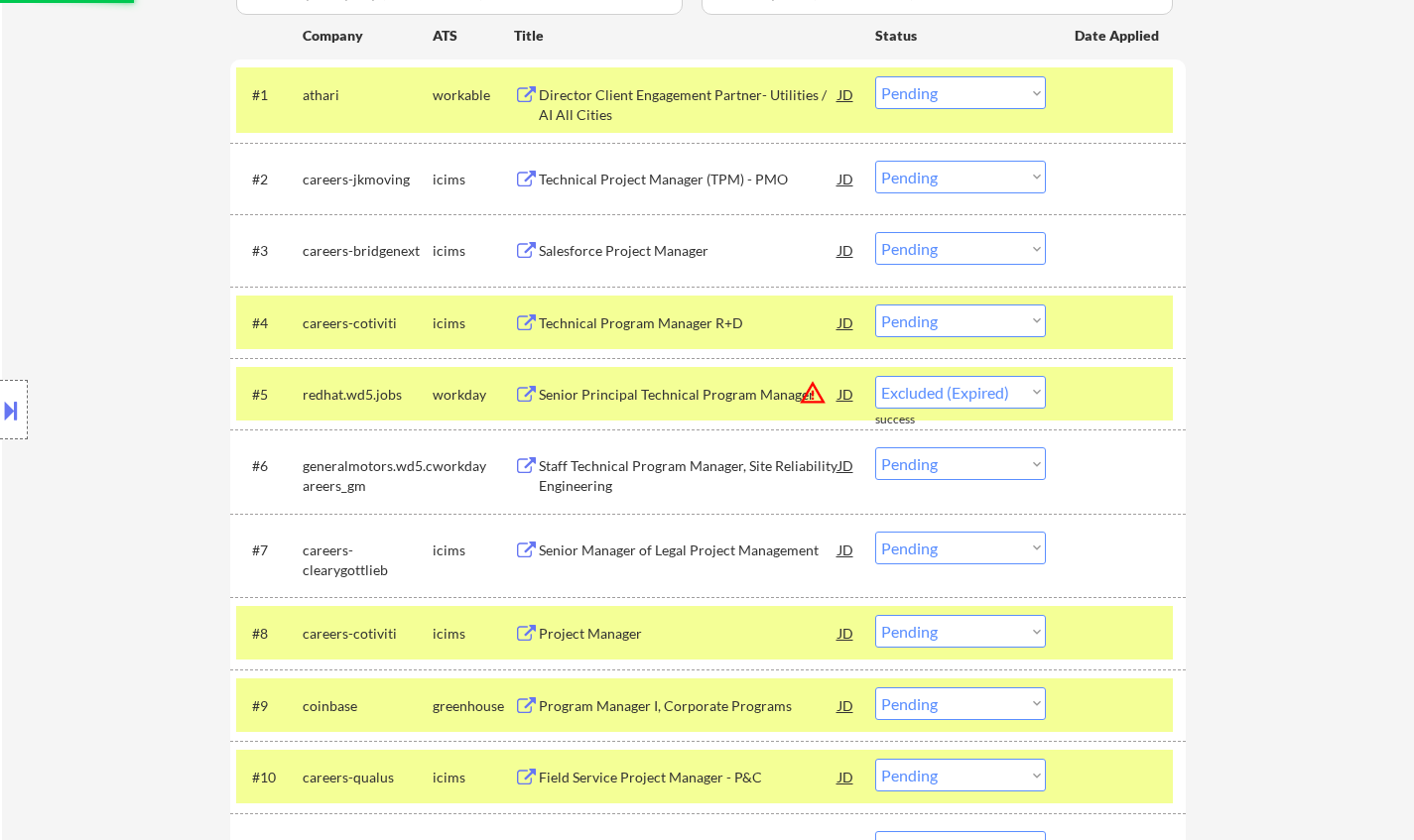 select on ""pending"" 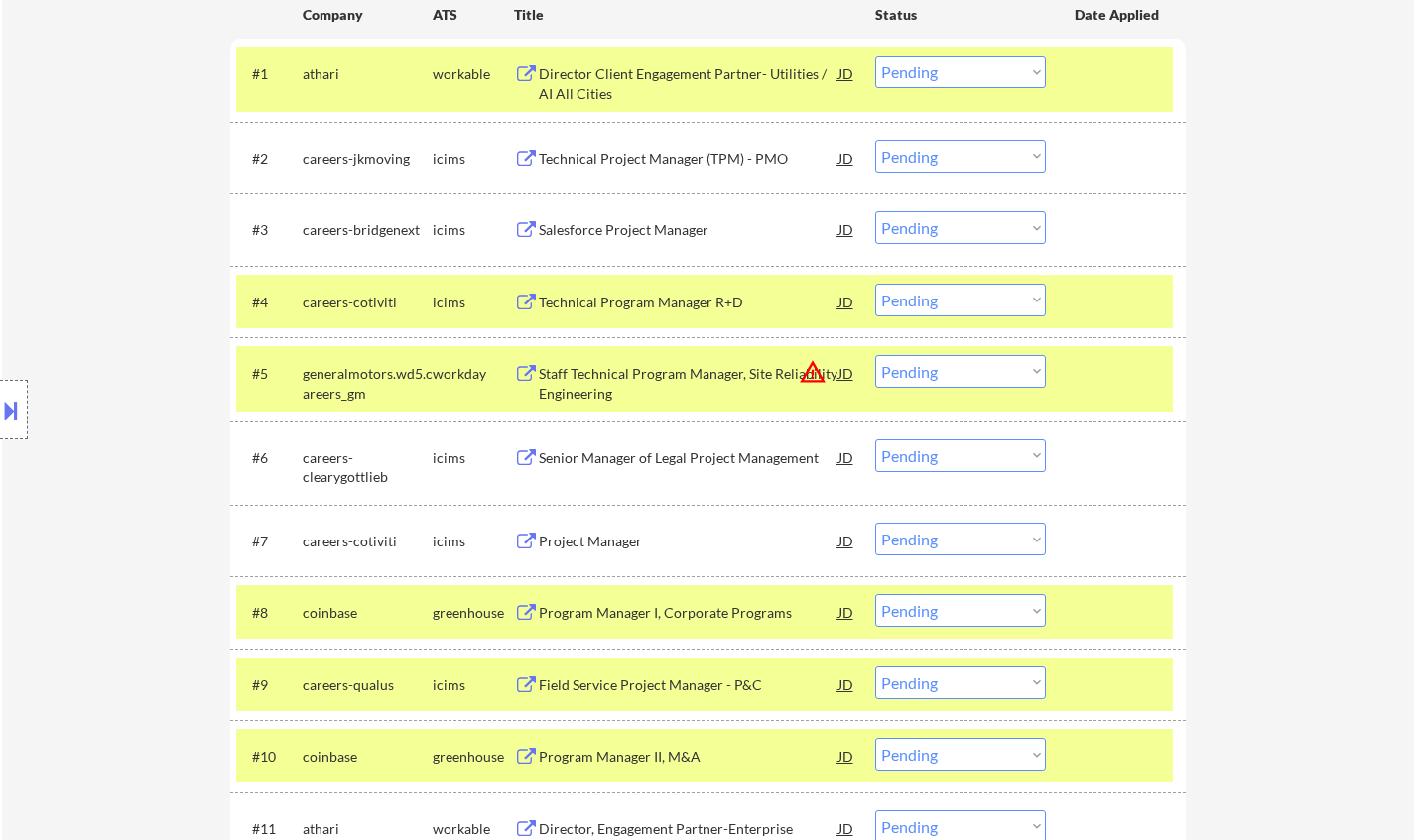 scroll, scrollTop: 595, scrollLeft: 0, axis: vertical 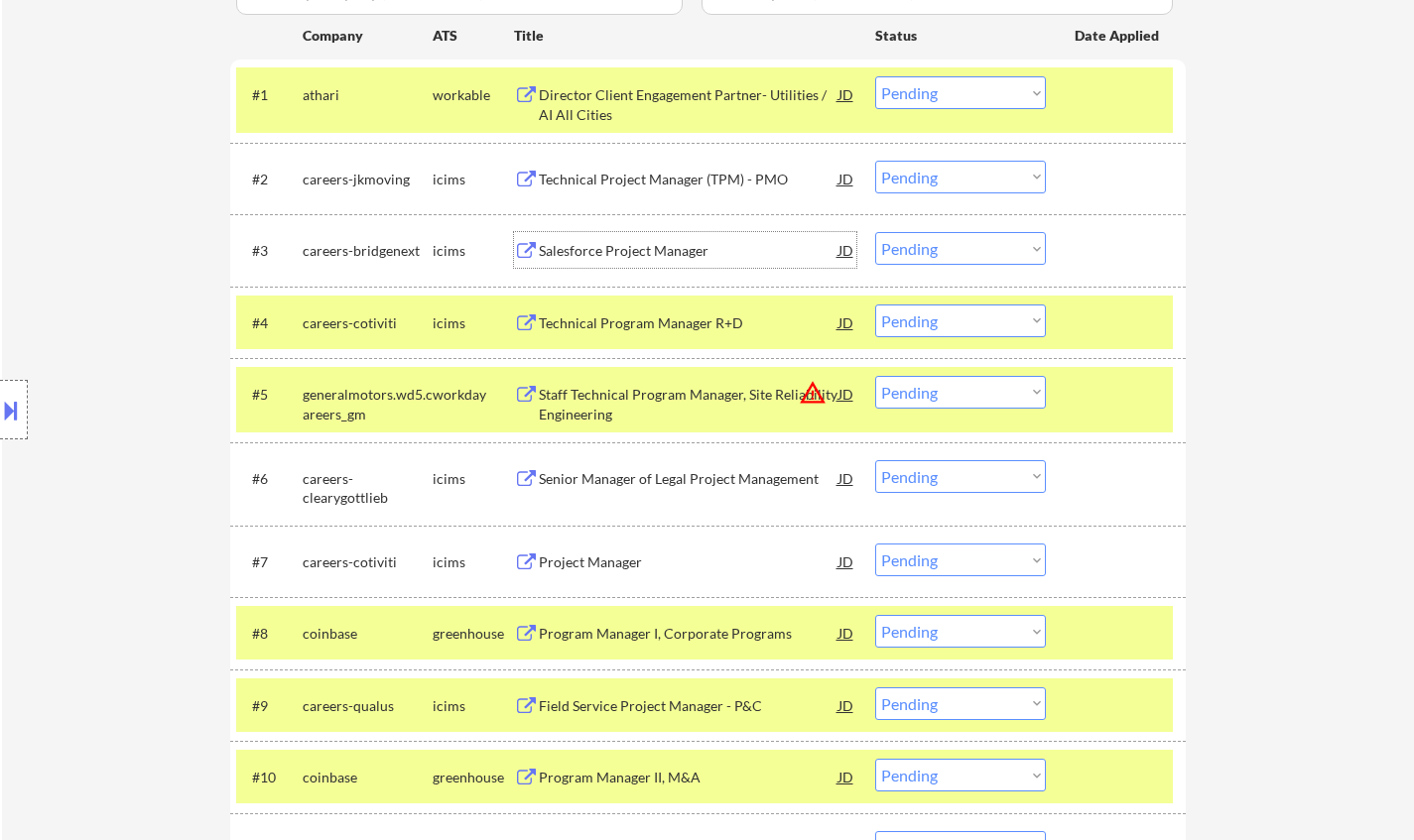 click on "Salesforce Project Manager" at bounding box center [689, 251] 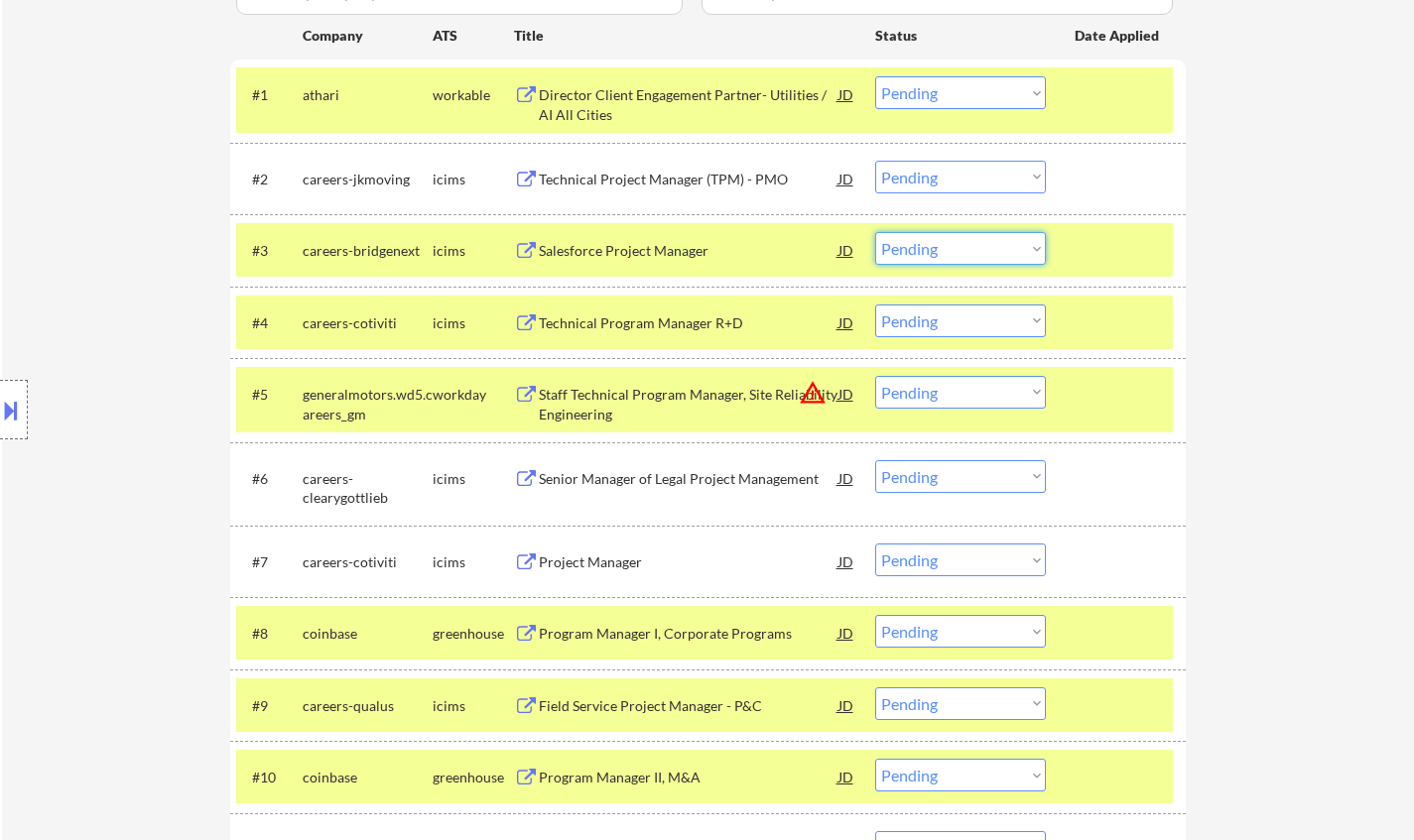 click on "Choose an option... Pending Applied Excluded (Questions) Excluded (Expired) Excluded (Location) Excluded (Bad Match) Excluded (Blocklist) Excluded (Salary) Excluded (Other)" at bounding box center (961, 248) 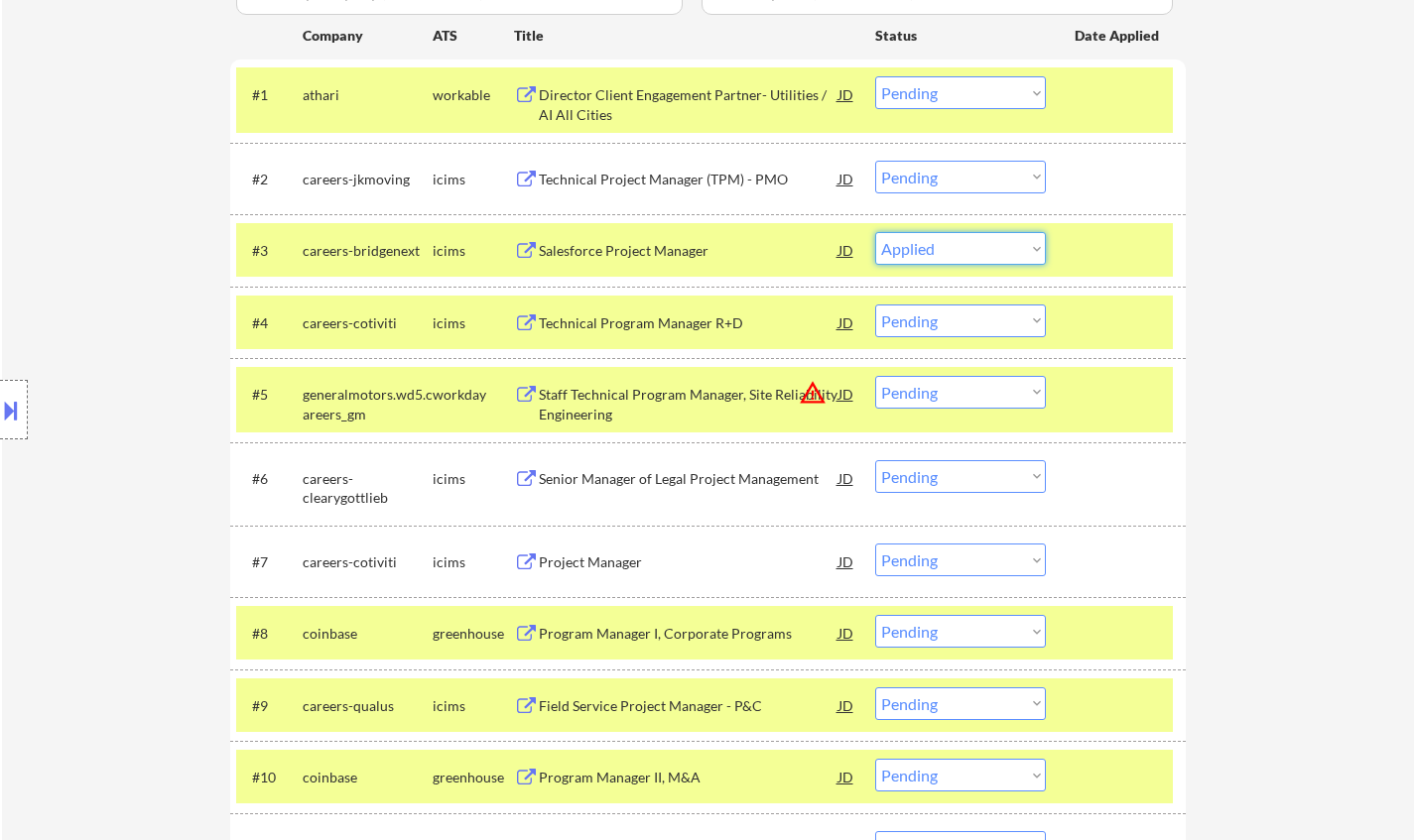 click on "Choose an option... Pending Applied Excluded (Questions) Excluded (Expired) Excluded (Location) Excluded (Bad Match) Excluded (Blocklist) Excluded (Salary) Excluded (Other)" at bounding box center (961, 248) 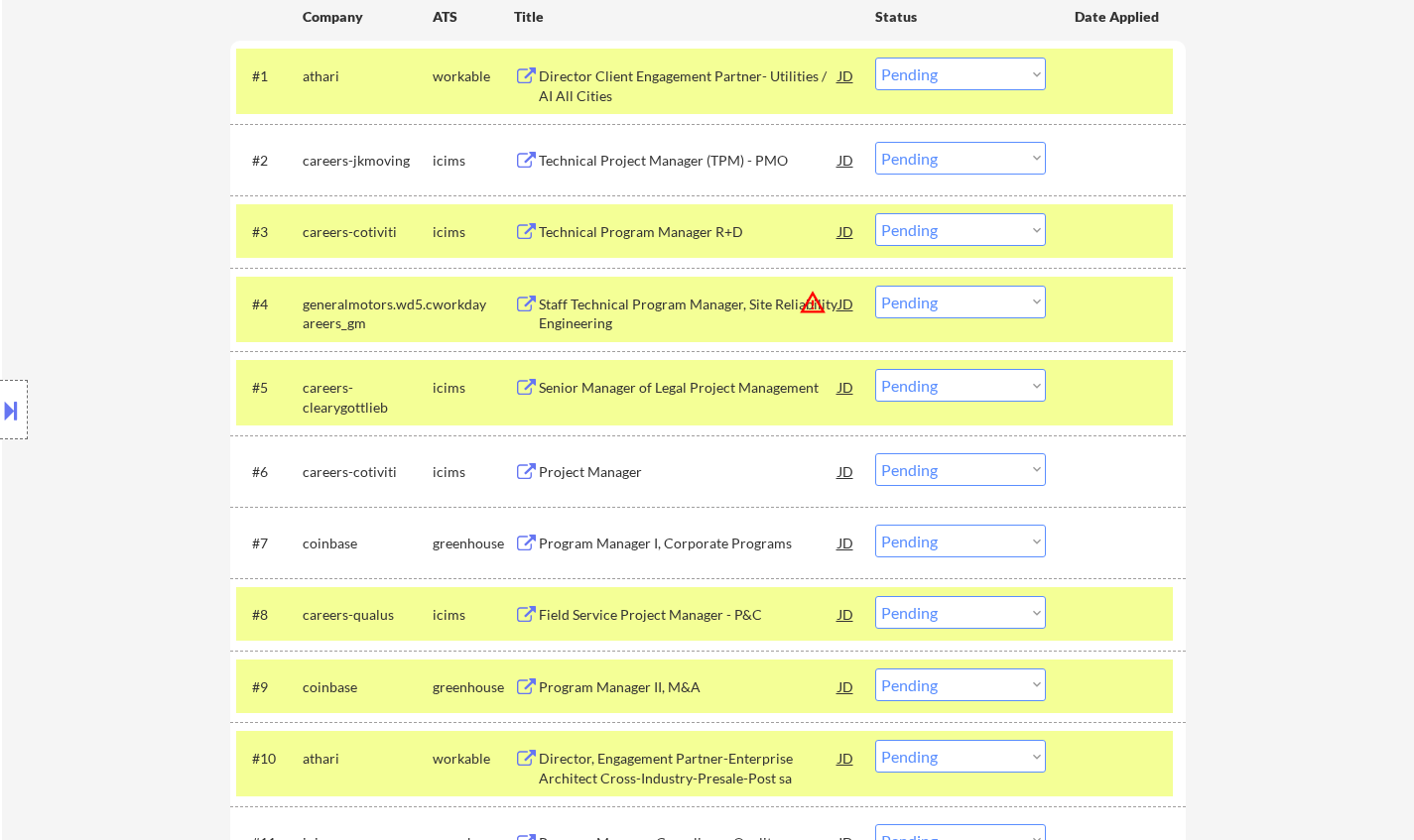 scroll, scrollTop: 595, scrollLeft: 0, axis: vertical 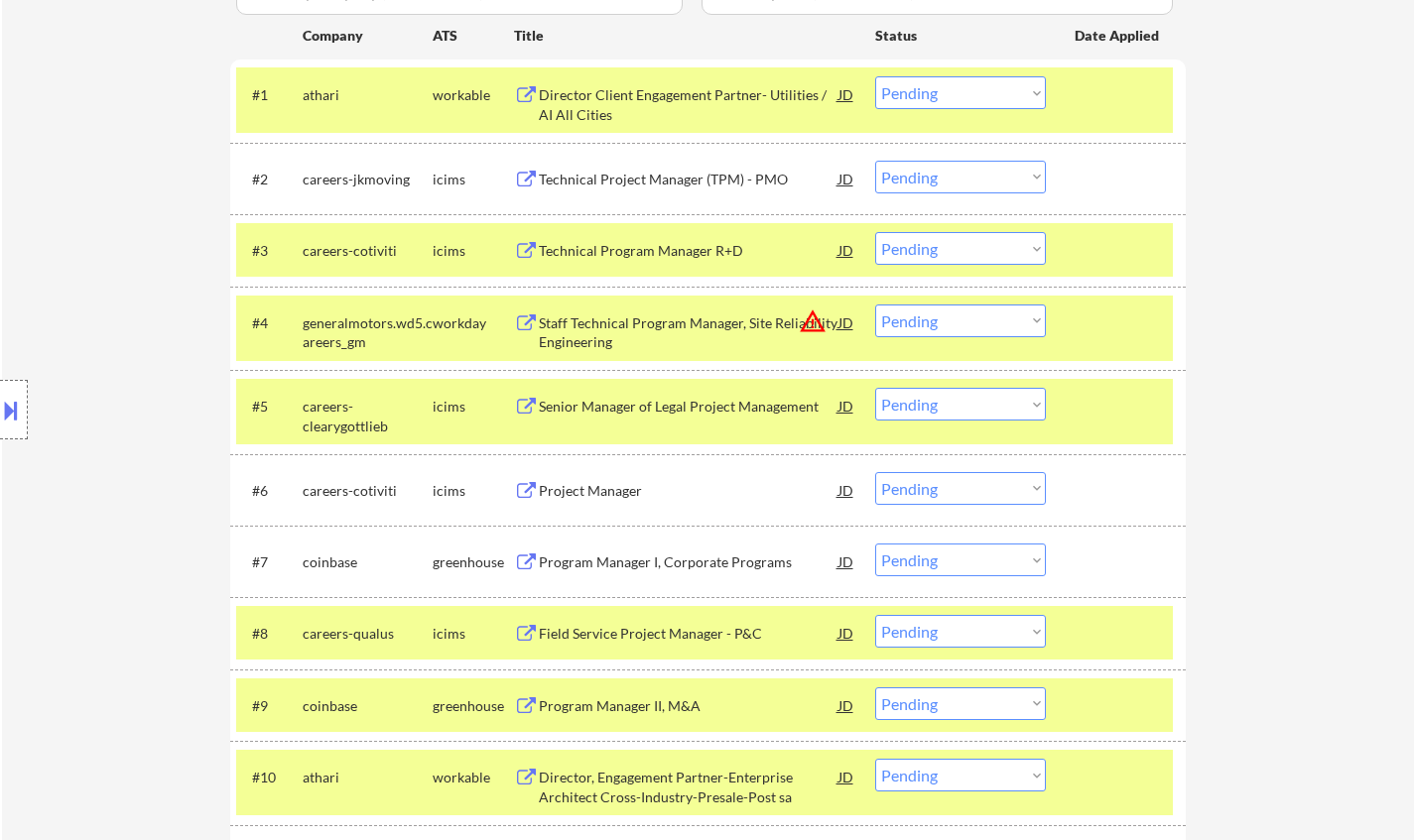 click on "Technical Program Manager R+D" at bounding box center (689, 251) 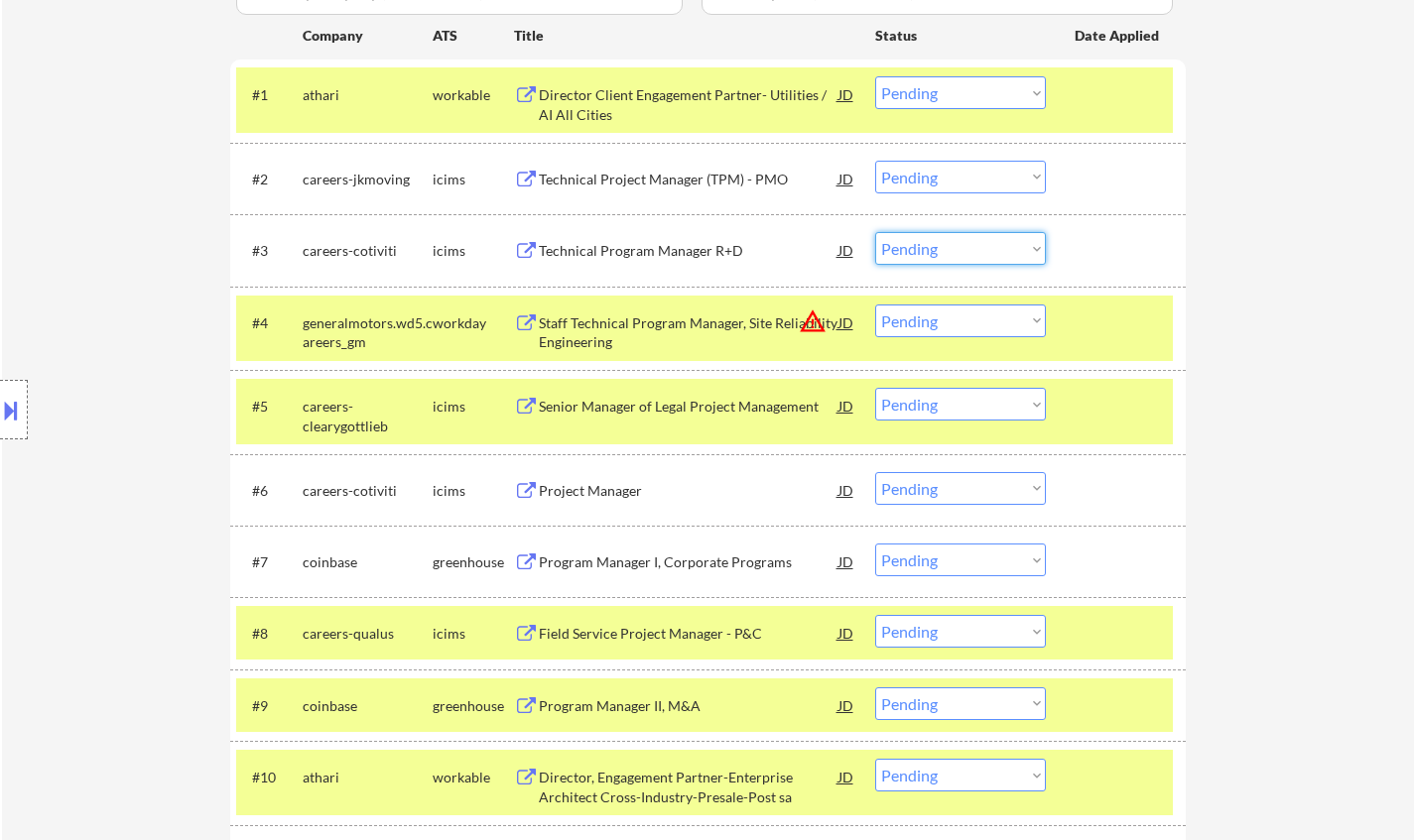 click on "Choose an option... Pending Applied Excluded (Questions) Excluded (Expired) Excluded (Location) Excluded (Bad Match) Excluded (Blocklist) Excluded (Salary) Excluded (Other)" at bounding box center [961, 248] 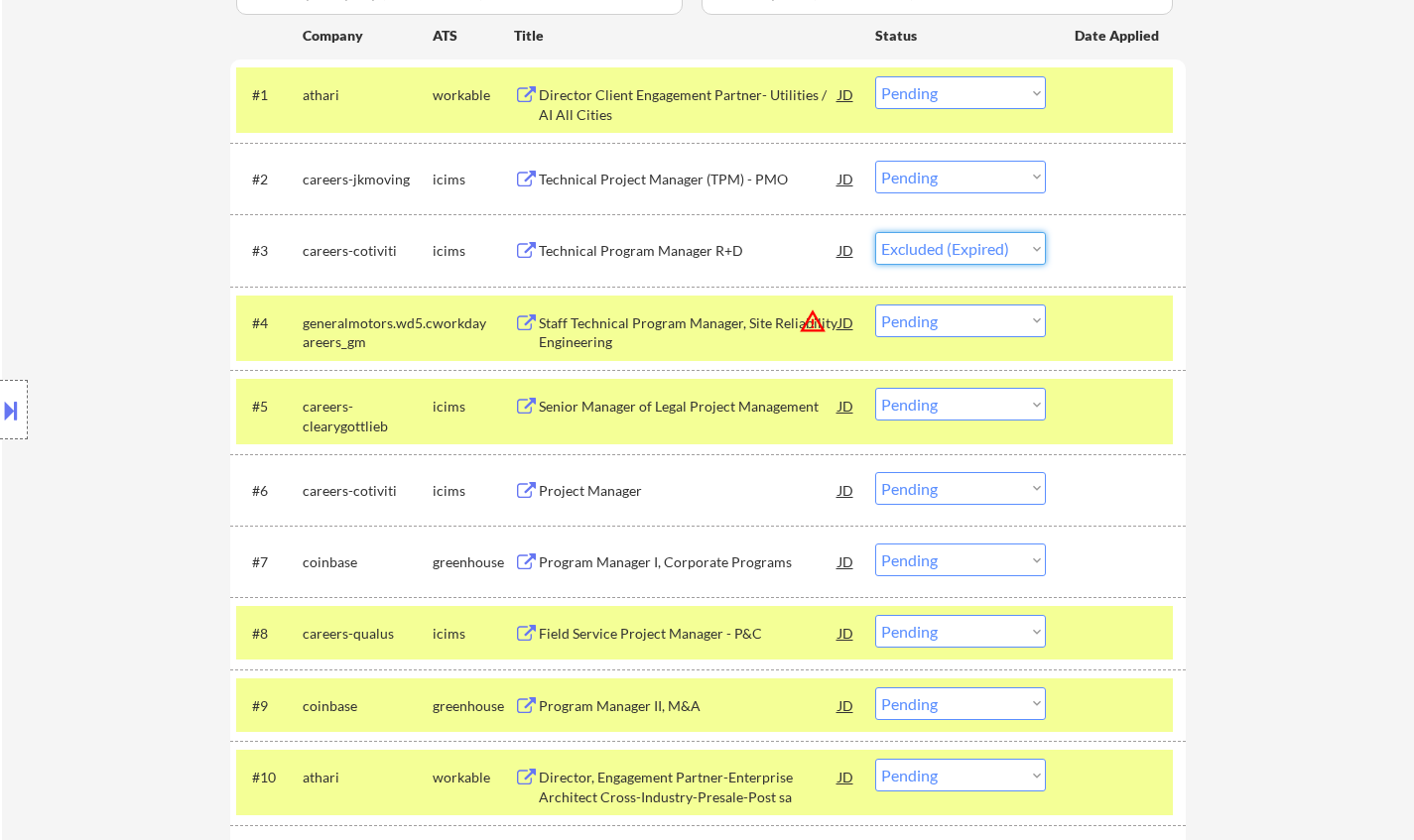 click on "Choose an option... Pending Applied Excluded (Questions) Excluded (Expired) Excluded (Location) Excluded (Bad Match) Excluded (Blocklist) Excluded (Salary) Excluded (Other)" at bounding box center [961, 248] 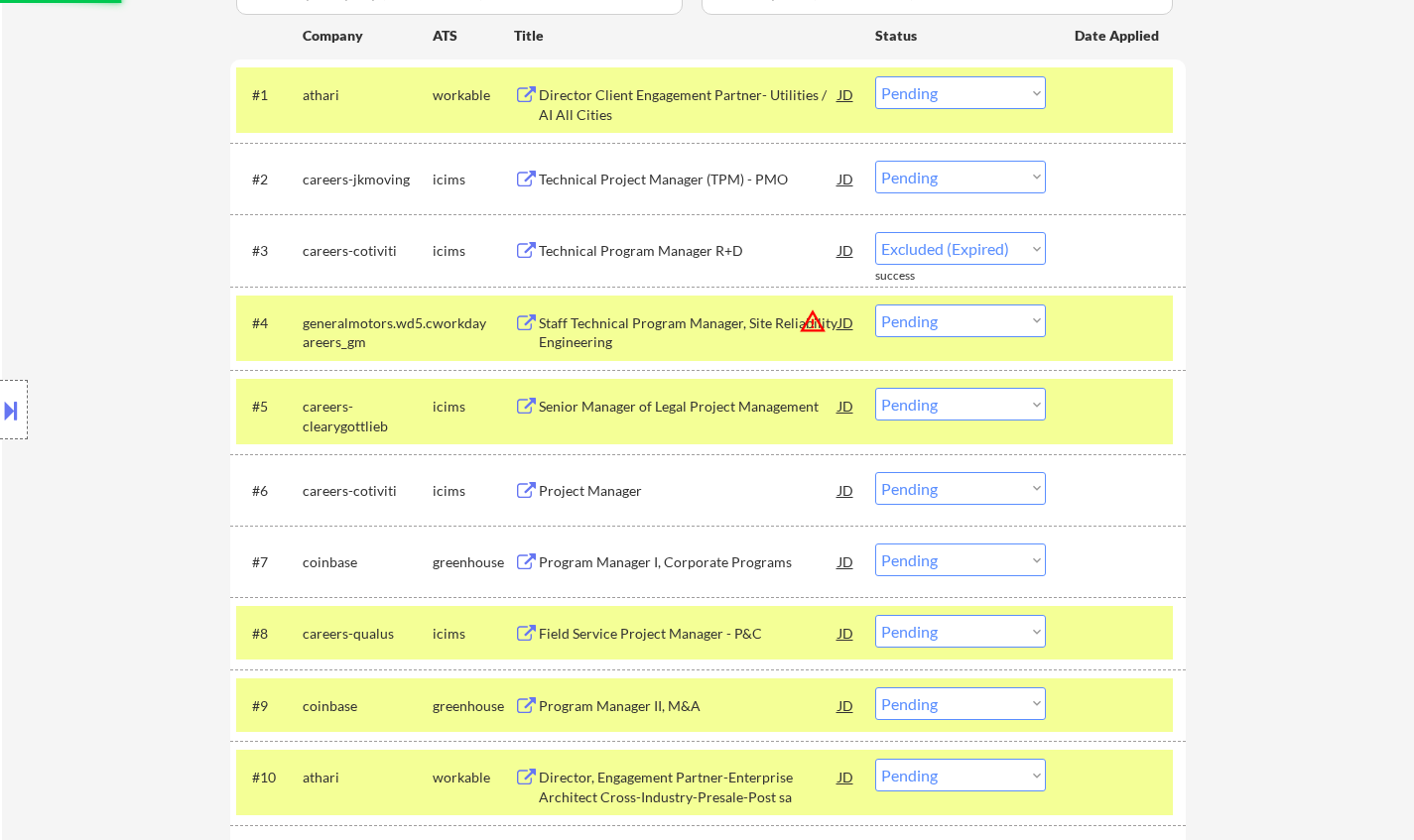 select on ""pending"" 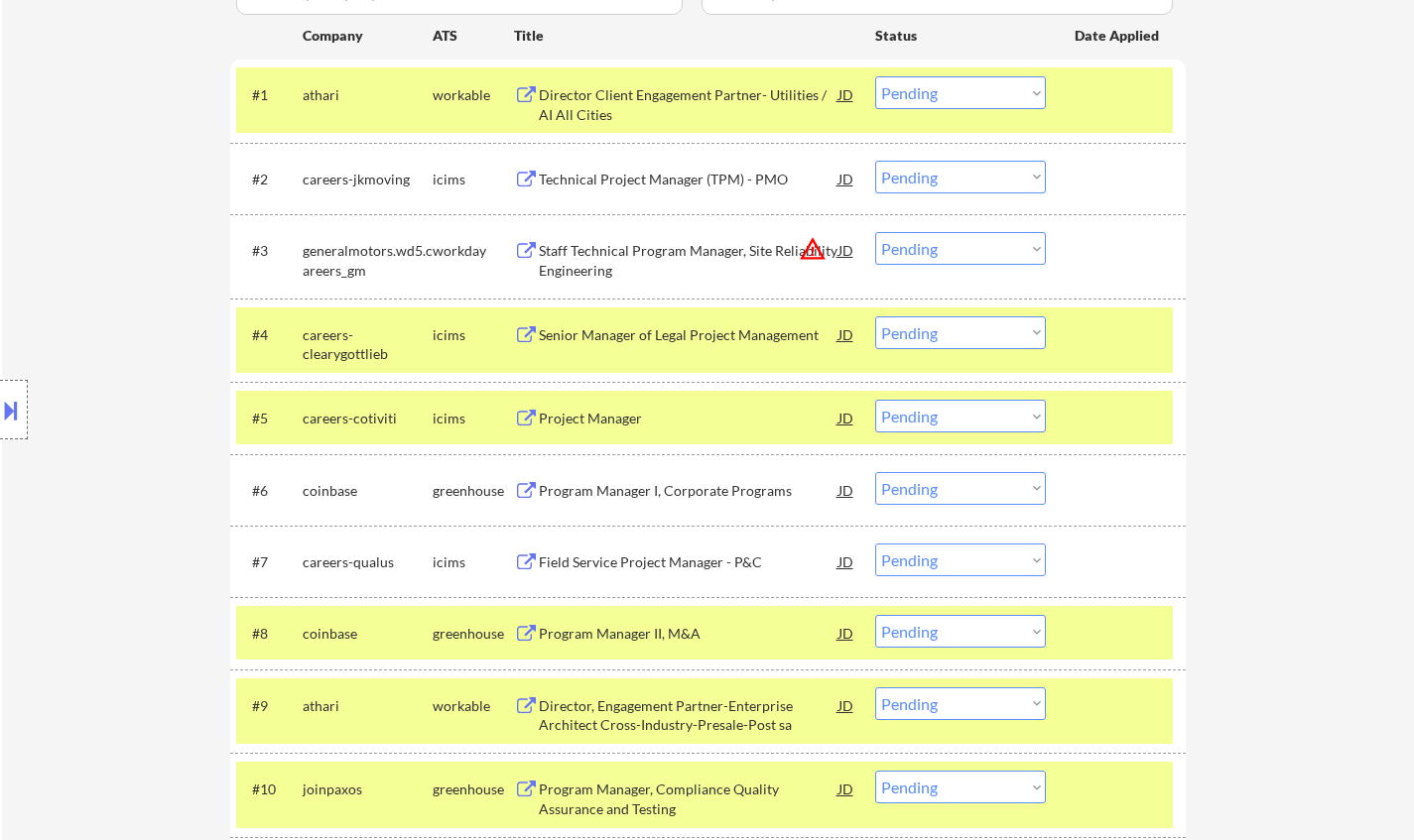 scroll, scrollTop: 595, scrollLeft: 0, axis: vertical 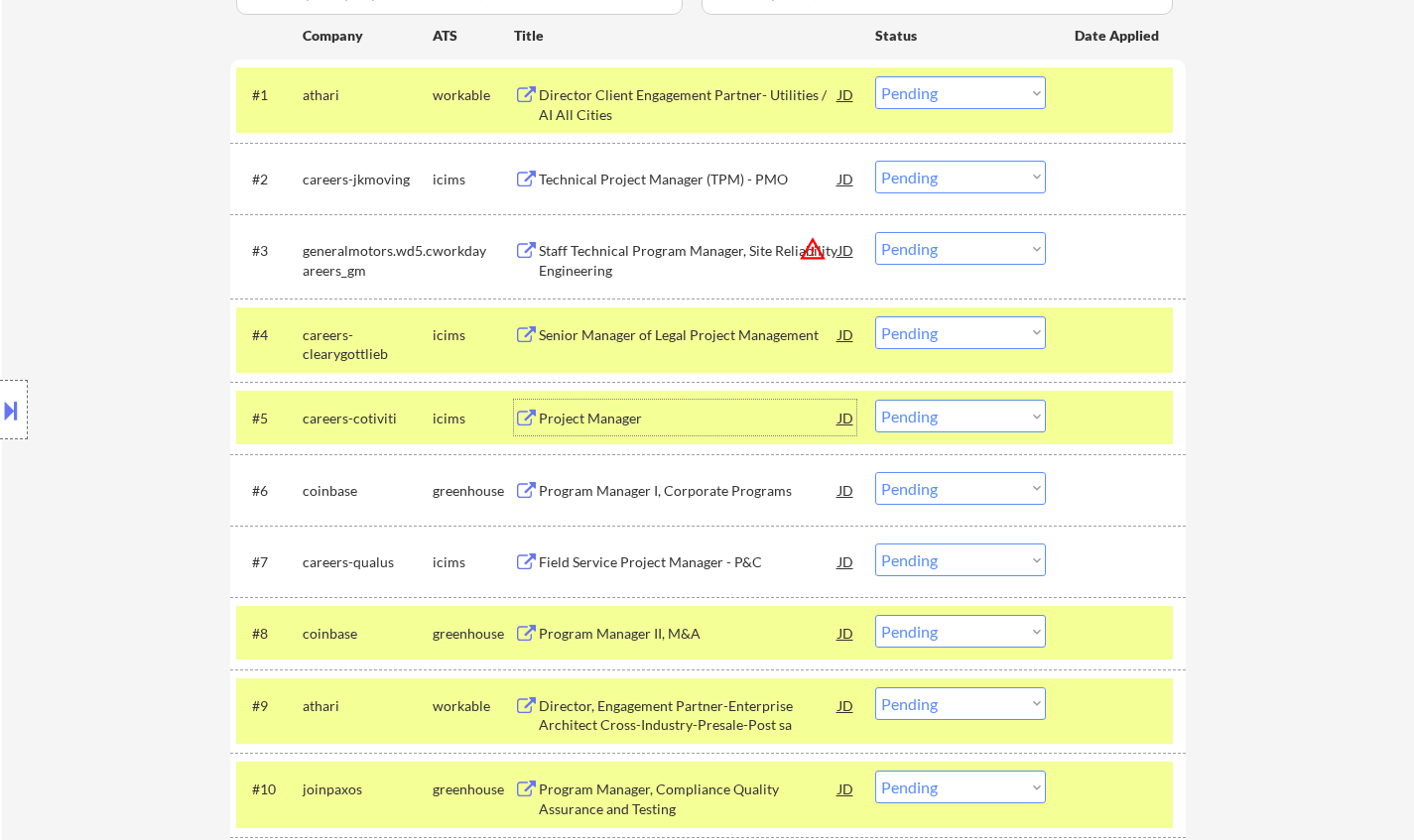 click on "Project Manager" at bounding box center (689, 419) 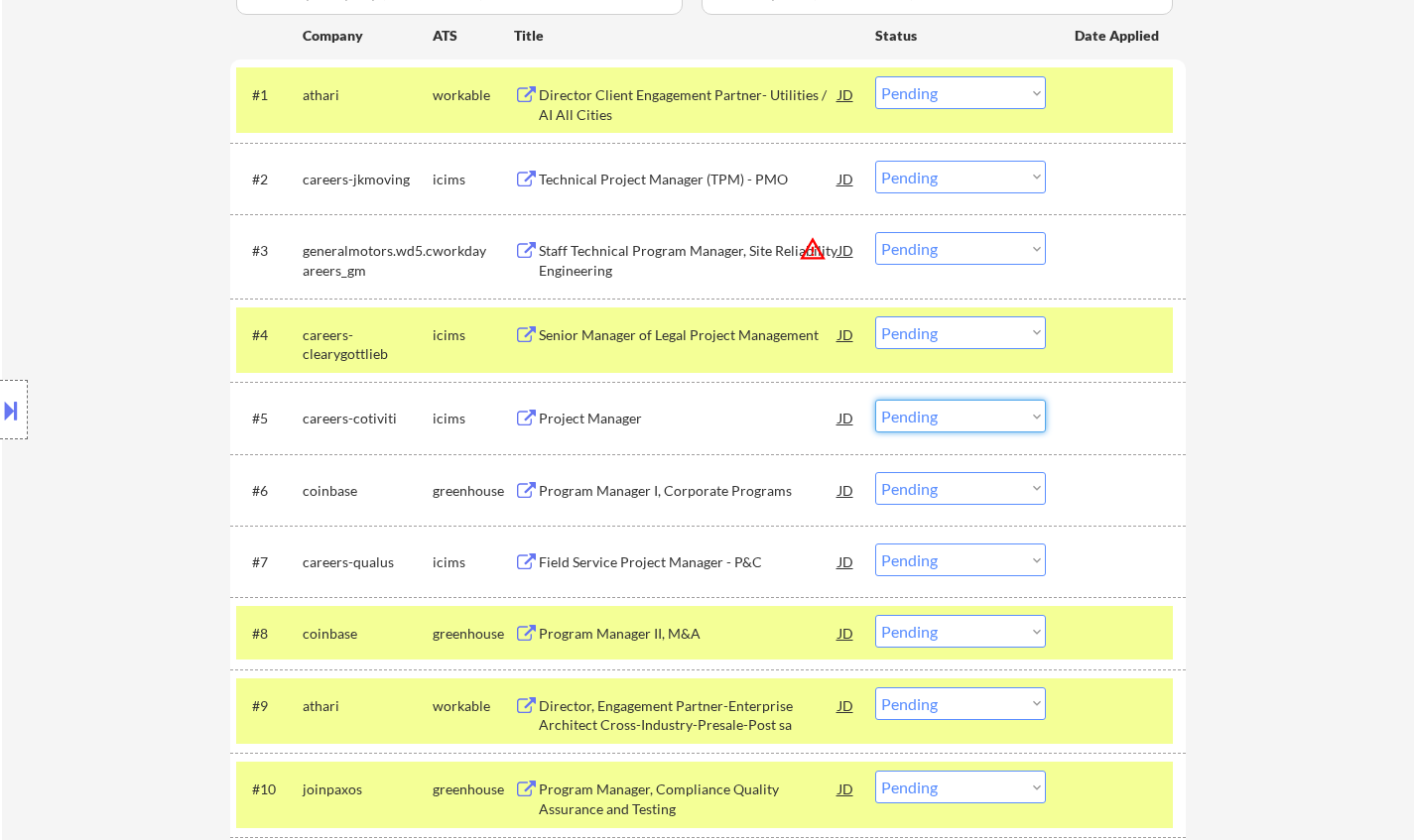 click on "Choose an option... Pending Applied Excluded (Questions) Excluded (Expired) Excluded (Location) Excluded (Bad Match) Excluded (Blocklist) Excluded (Salary) Excluded (Other)" at bounding box center (961, 416) 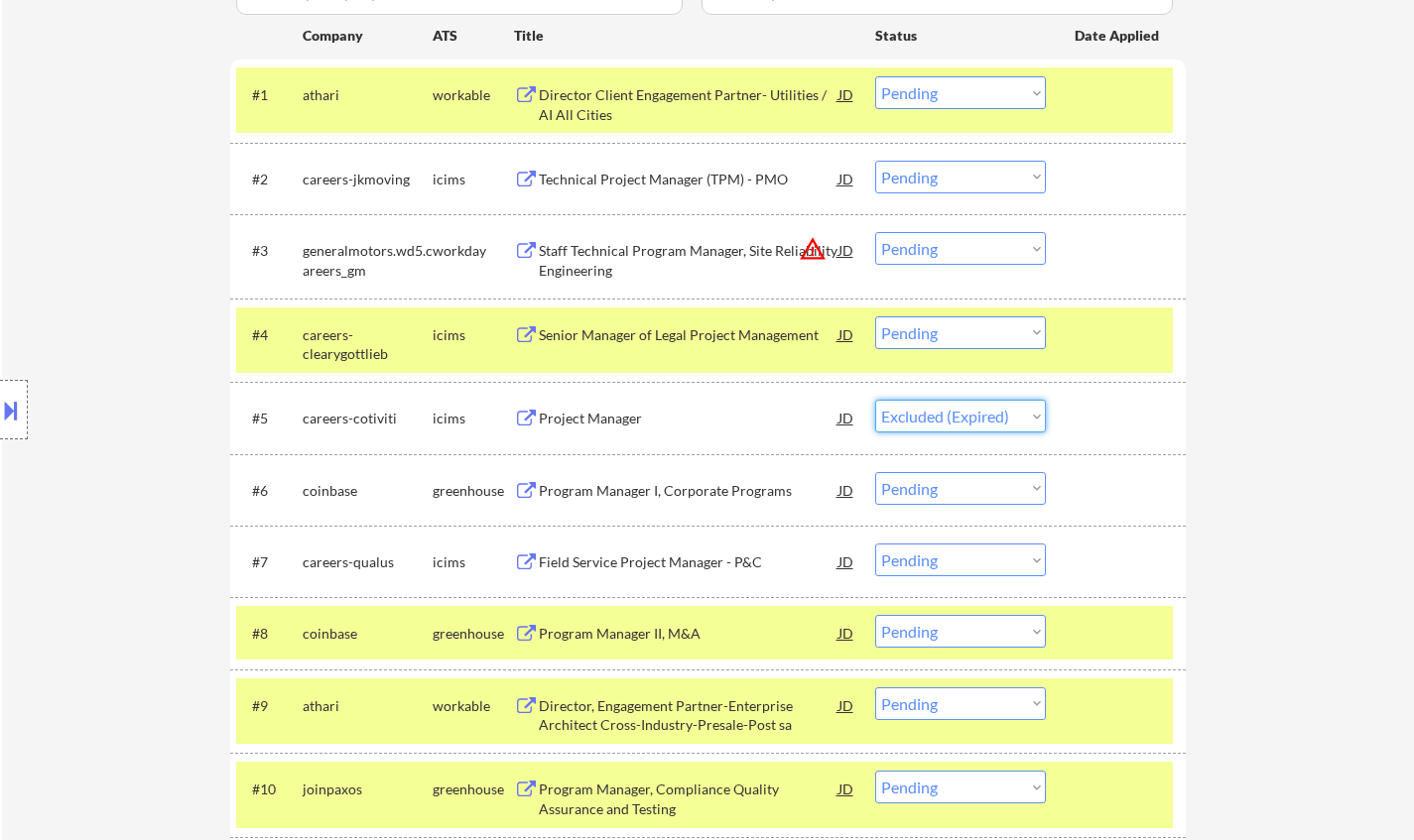 click on "Choose an option... Pending Applied Excluded (Questions) Excluded (Expired) Excluded (Location) Excluded (Bad Match) Excluded (Blocklist) Excluded (Salary) Excluded (Other)" at bounding box center (961, 416) 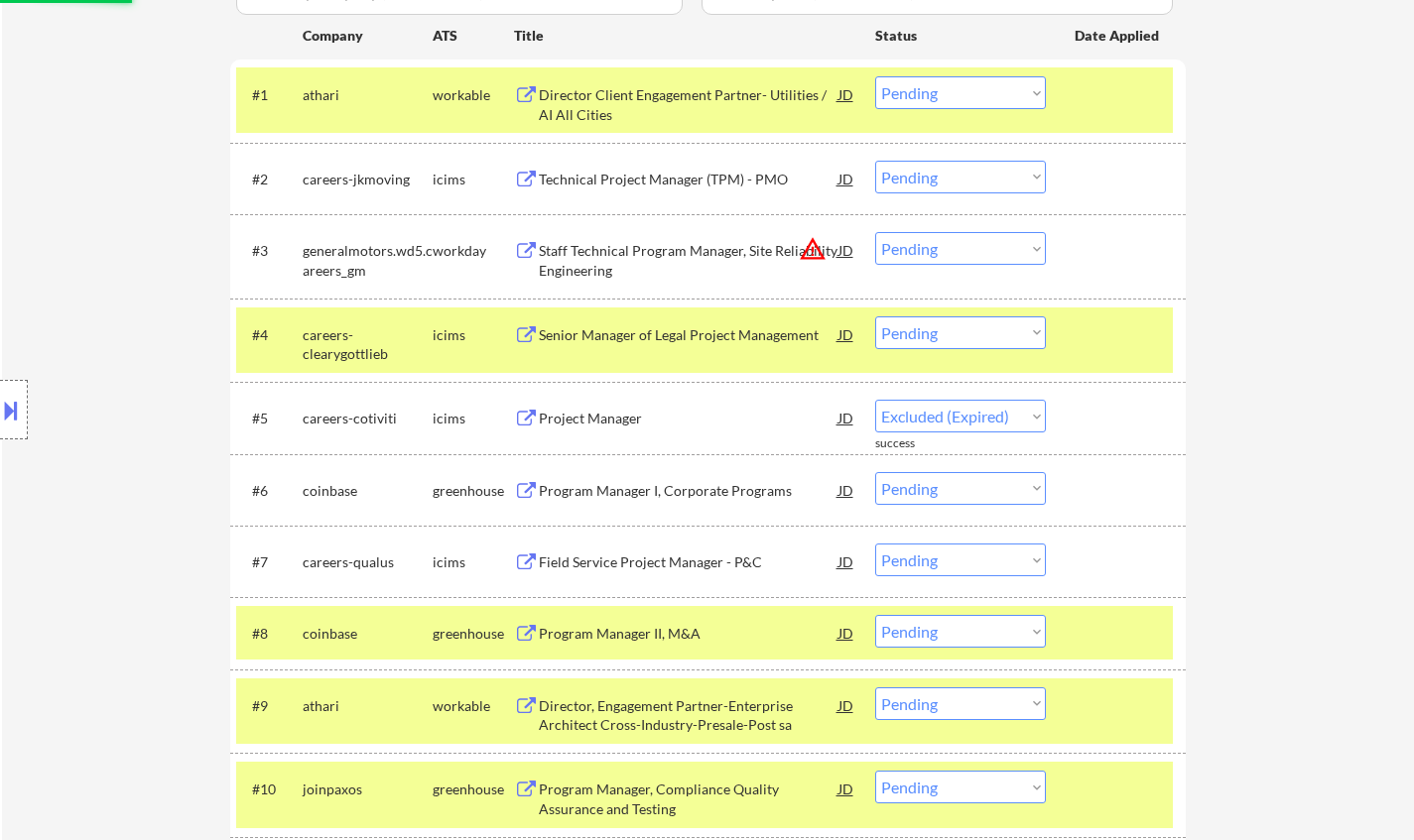 select on ""pending"" 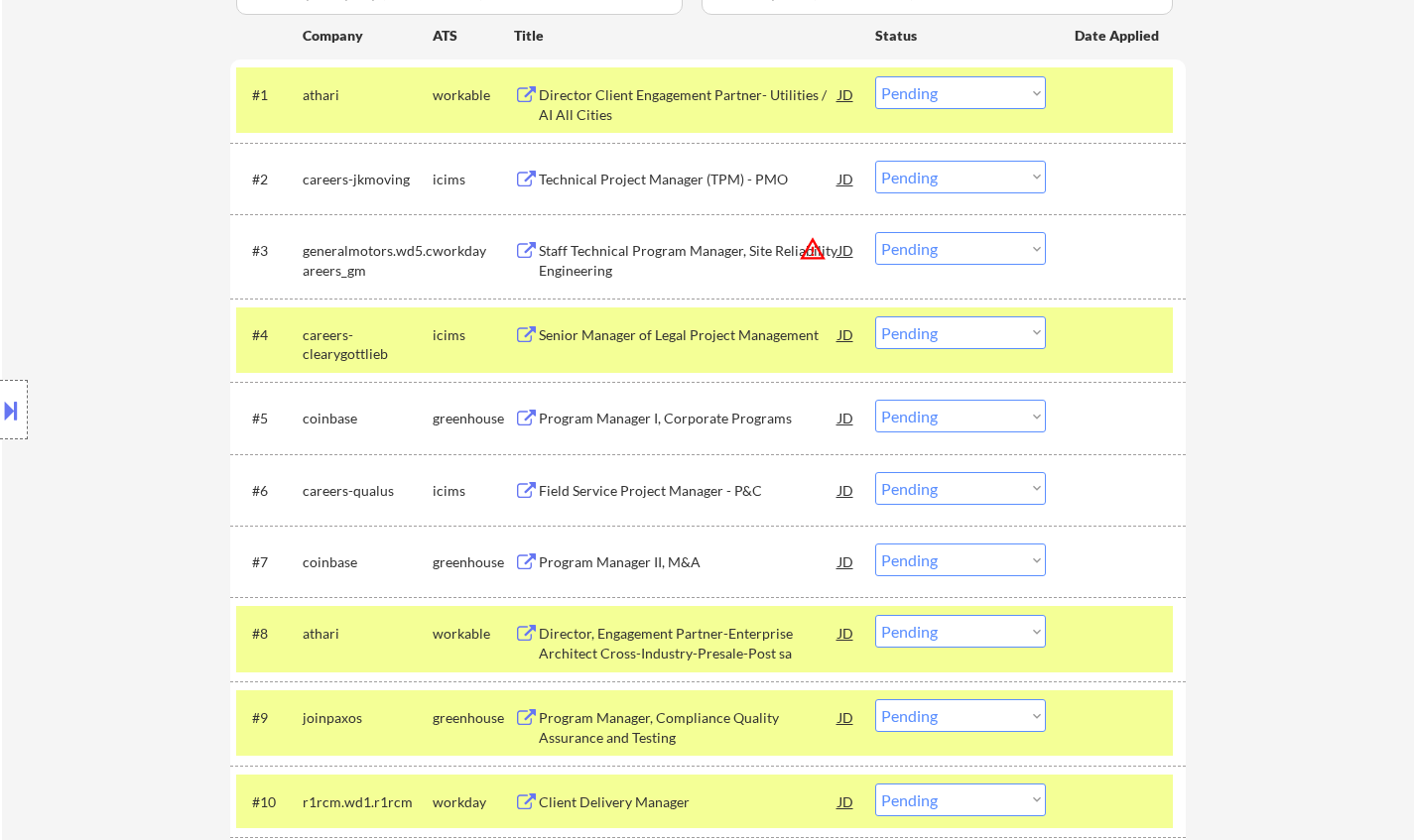 scroll, scrollTop: 694, scrollLeft: 0, axis: vertical 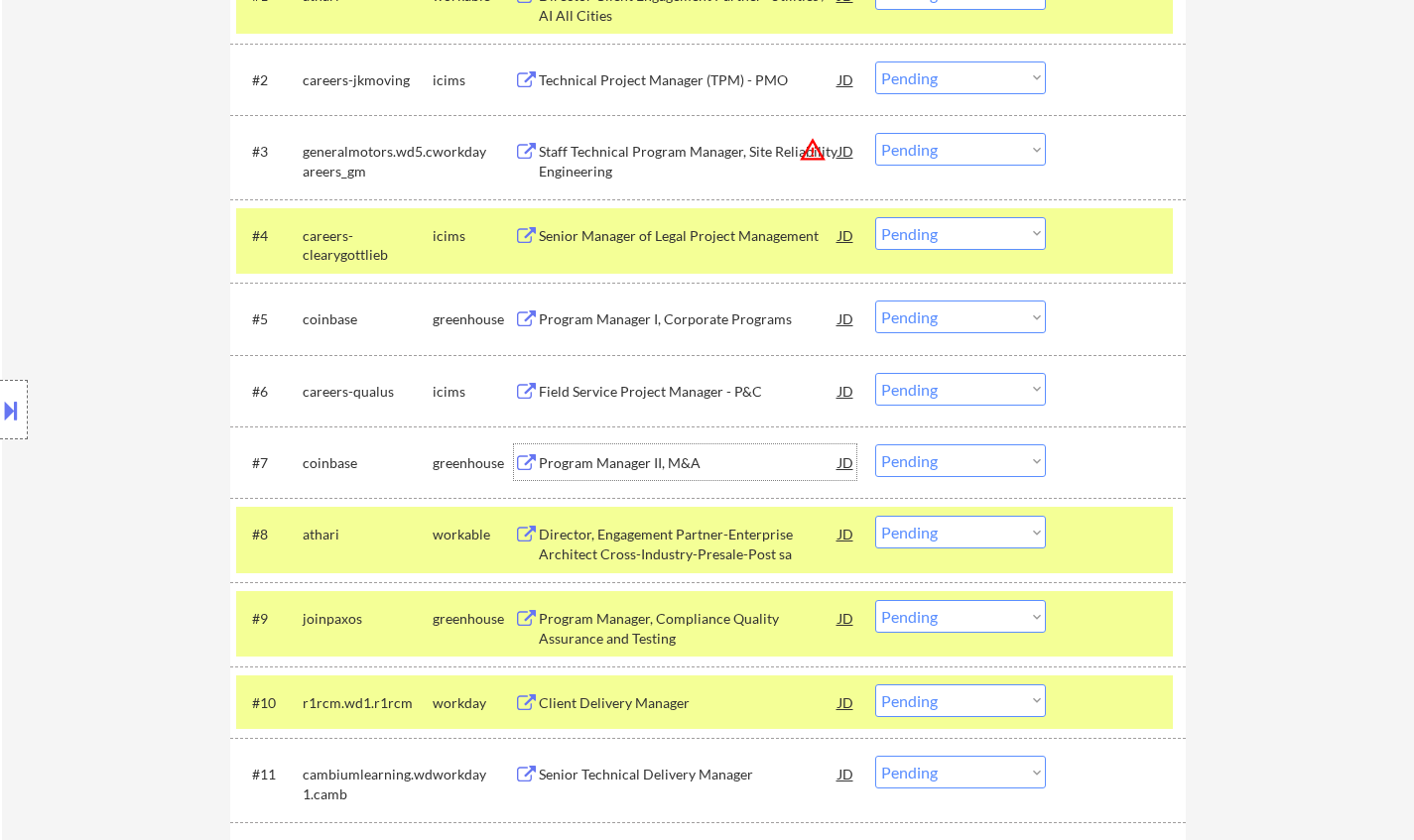 click on "Program Manager II, M&A" at bounding box center (689, 463) 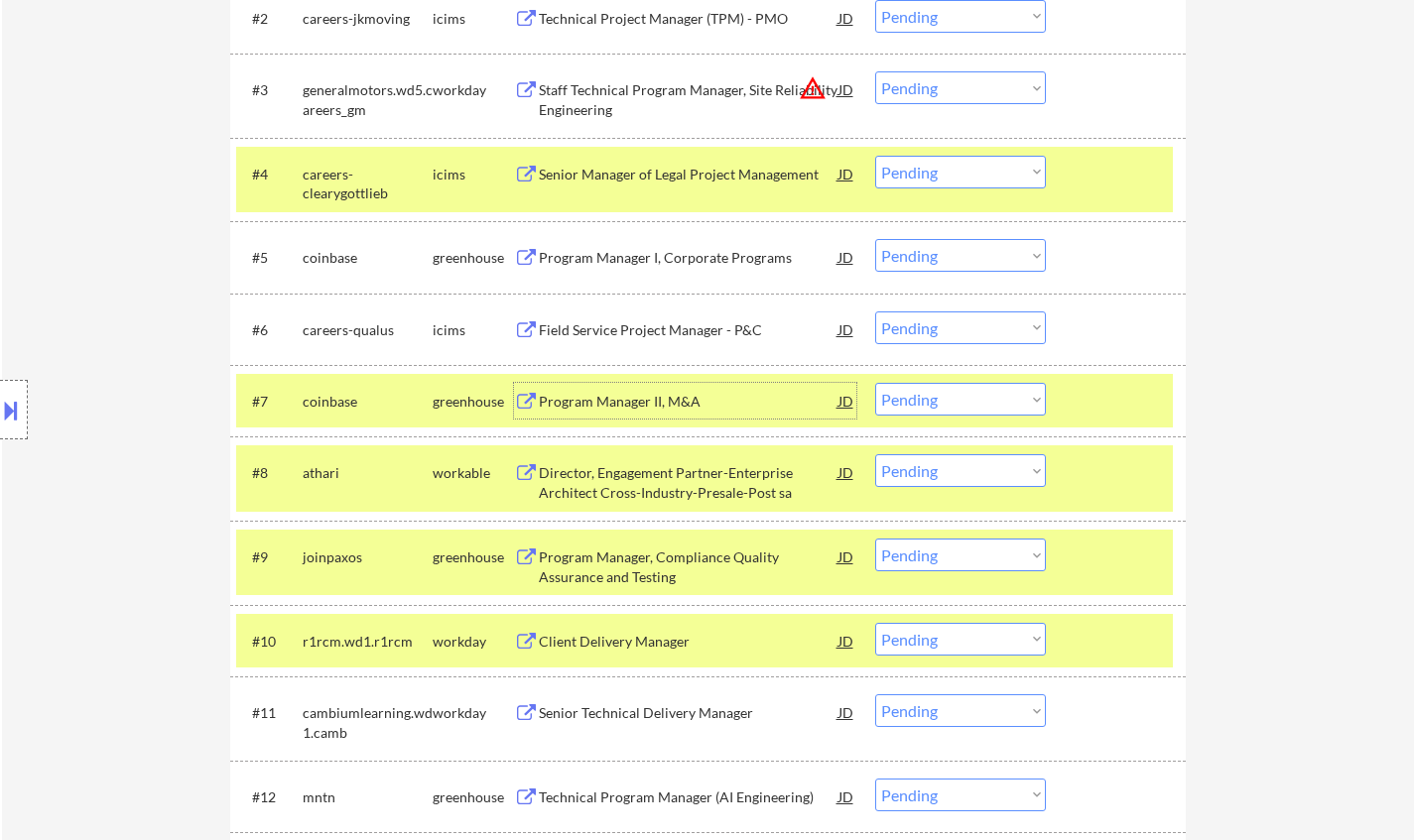 scroll, scrollTop: 793, scrollLeft: 0, axis: vertical 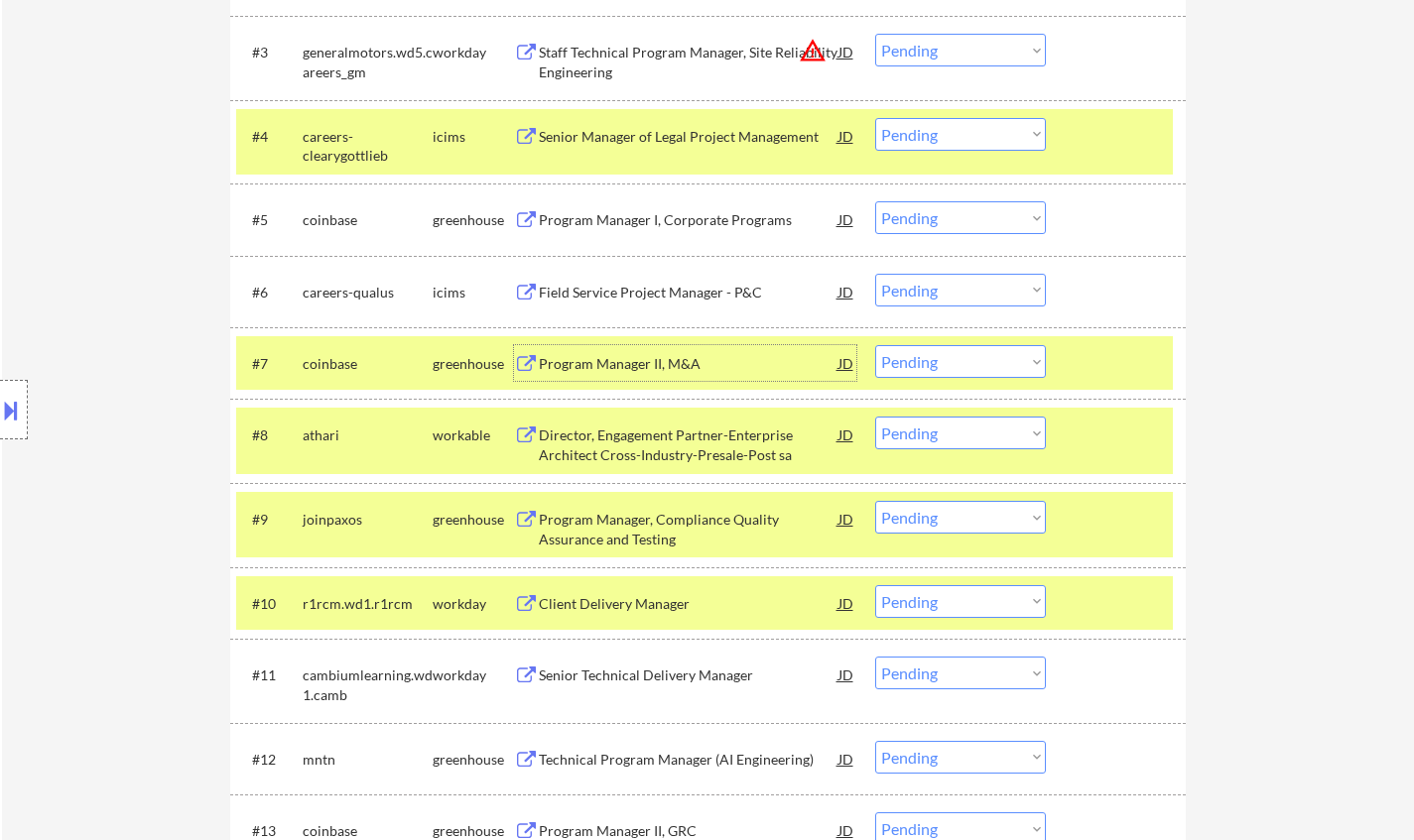 click on "Choose an option... Pending Applied Excluded (Questions) Excluded (Expired) Excluded (Location) Excluded (Bad Match) Excluded (Blocklist) Excluded (Salary) Excluded (Other)" at bounding box center (961, 361) 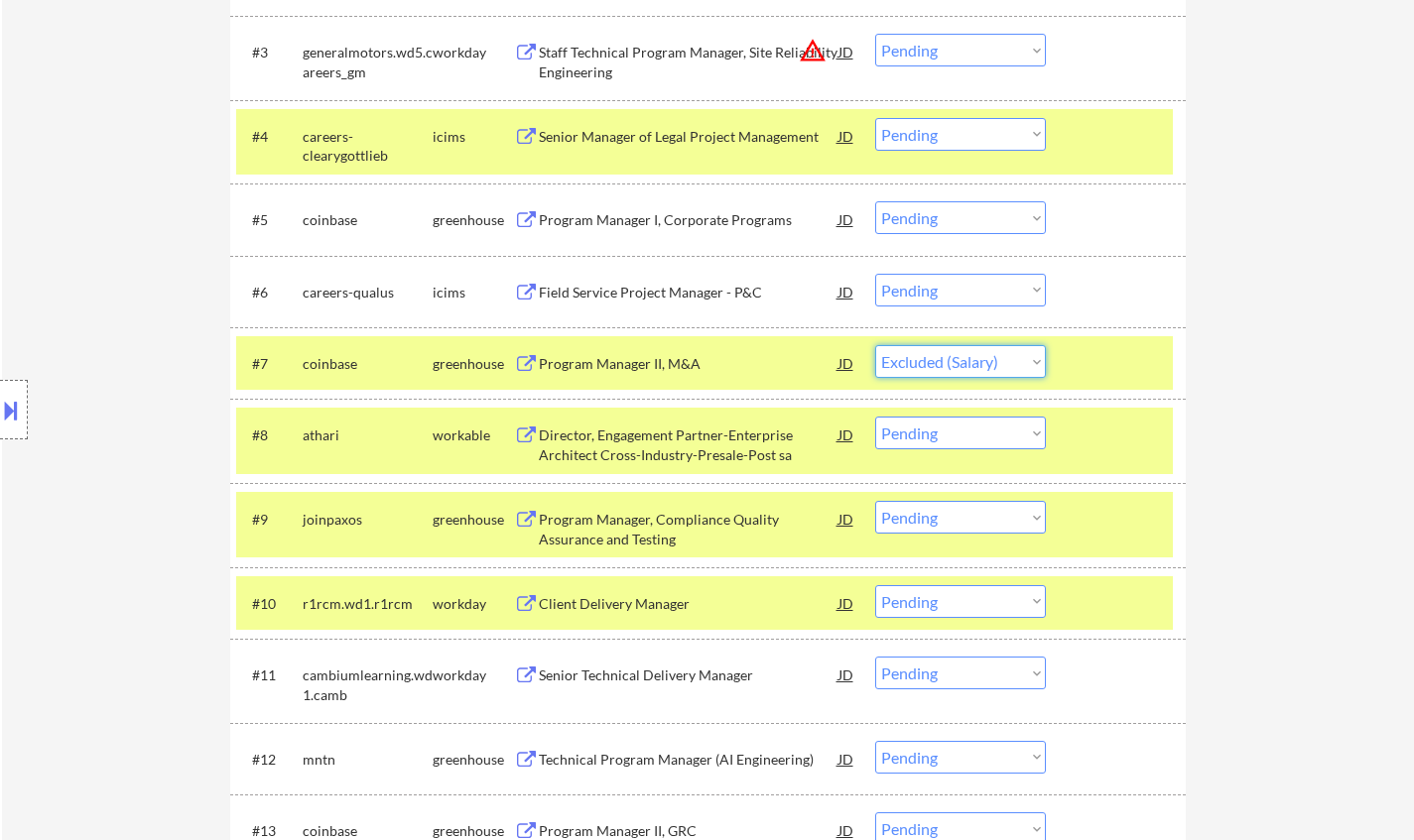 click on "Choose an option... Pending Applied Excluded (Questions) Excluded (Expired) Excluded (Location) Excluded (Bad Match) Excluded (Blocklist) Excluded (Salary) Excluded (Other)" at bounding box center (961, 361) 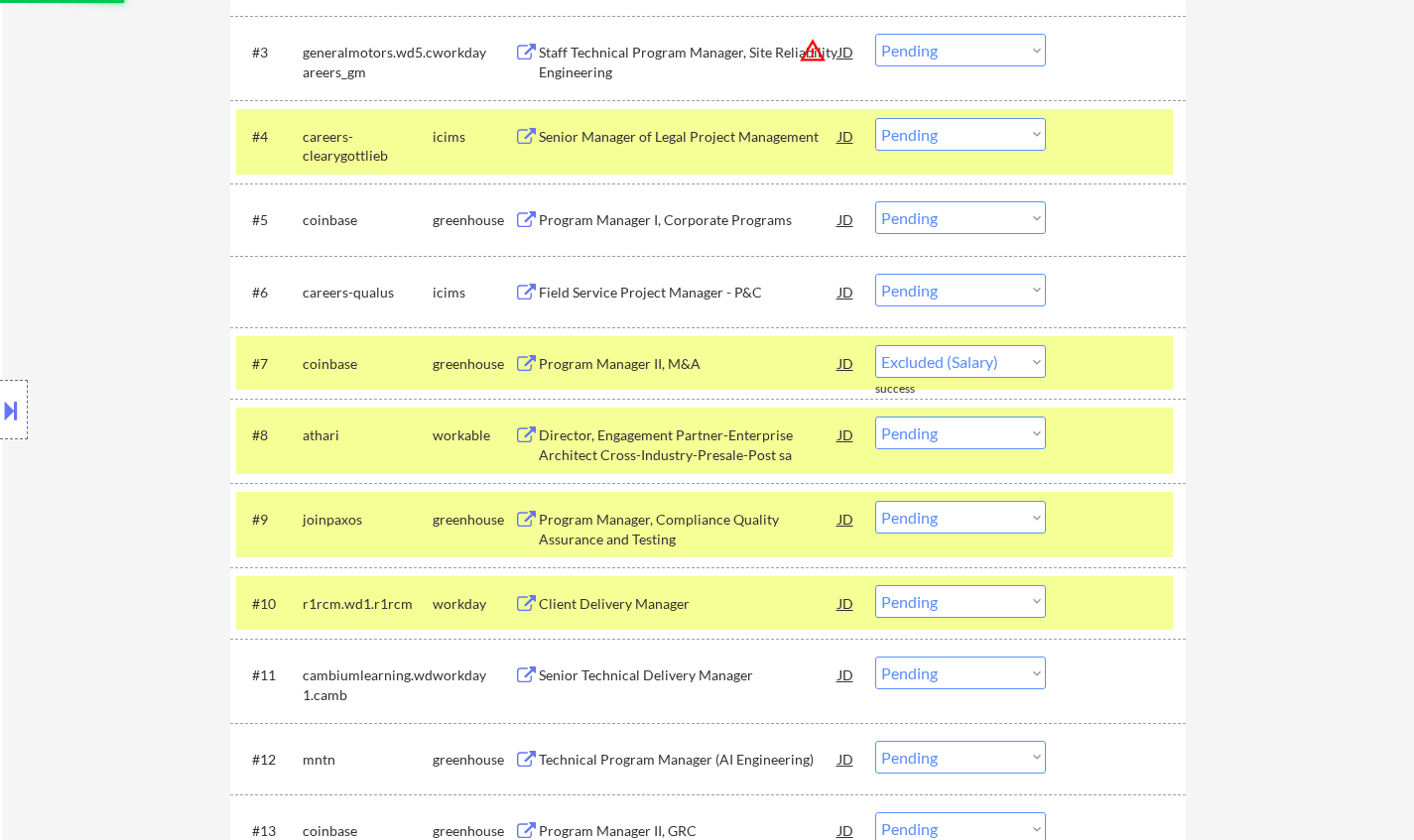 select on ""pending"" 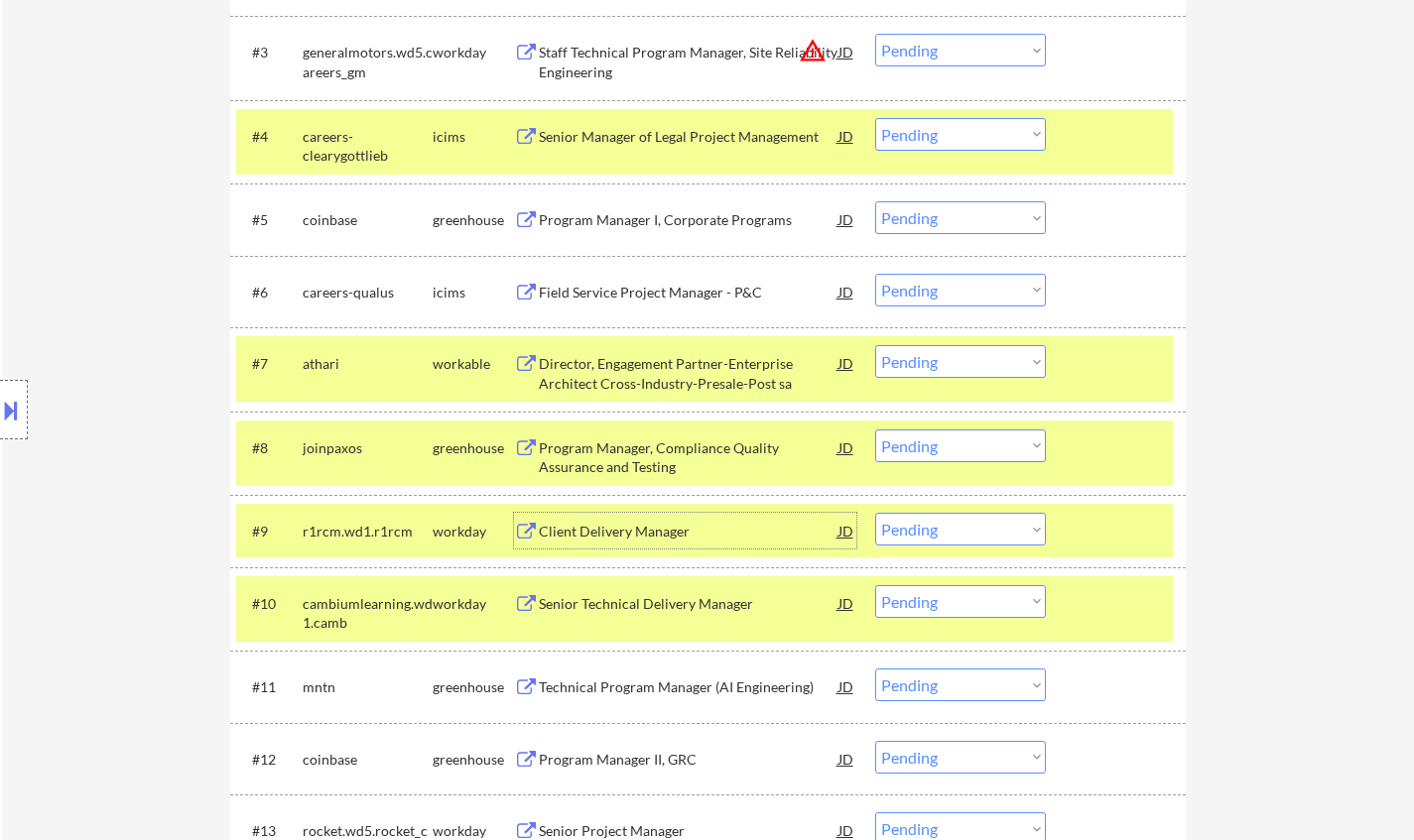 click on "Client Delivery Manager" at bounding box center (689, 532) 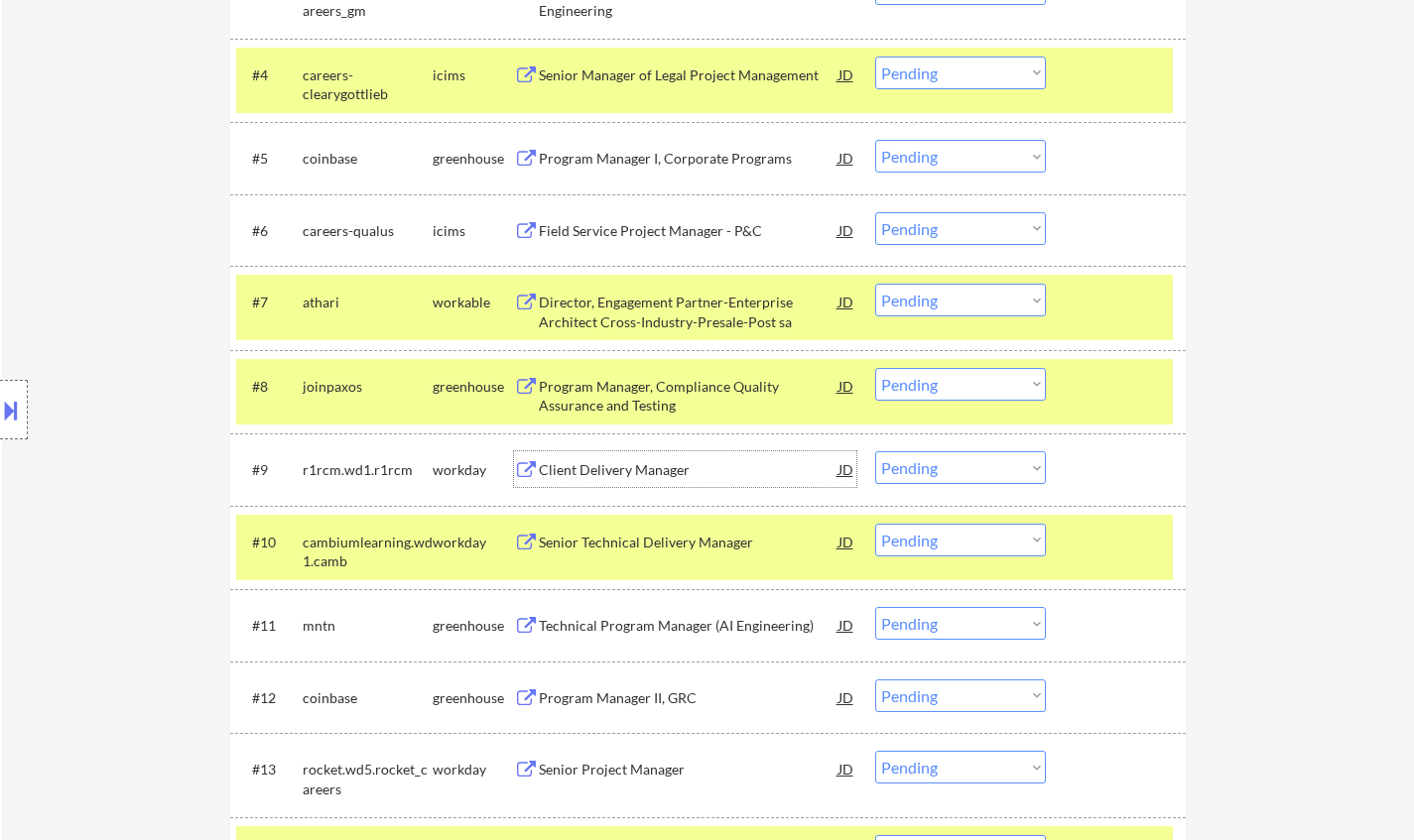 scroll, scrollTop: 893, scrollLeft: 0, axis: vertical 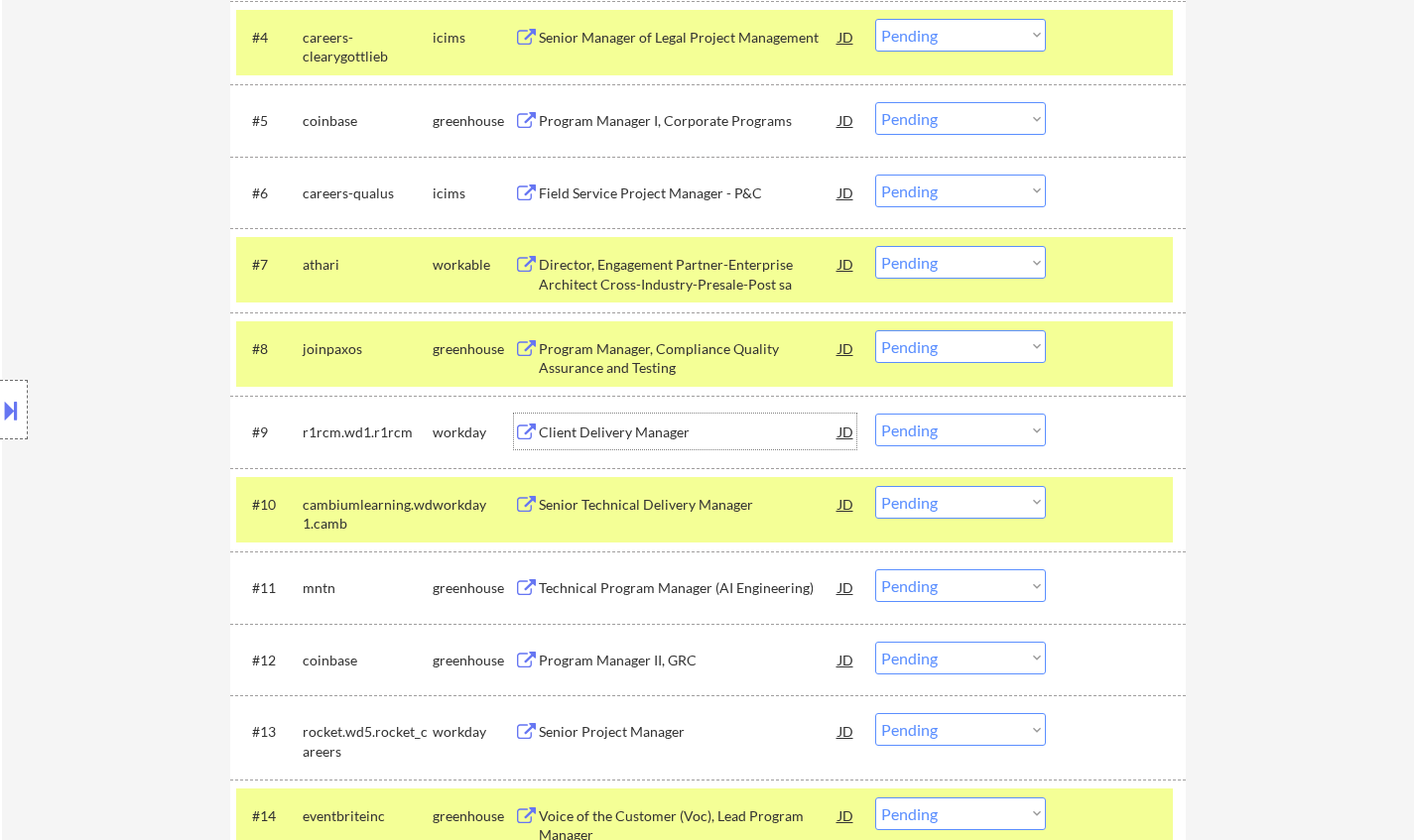 click on "Choose an option... Pending Applied Excluded (Questions) Excluded (Expired) Excluded (Location) Excluded (Bad Match) Excluded (Blocklist) Excluded (Salary) Excluded (Other)" at bounding box center (961, 429) 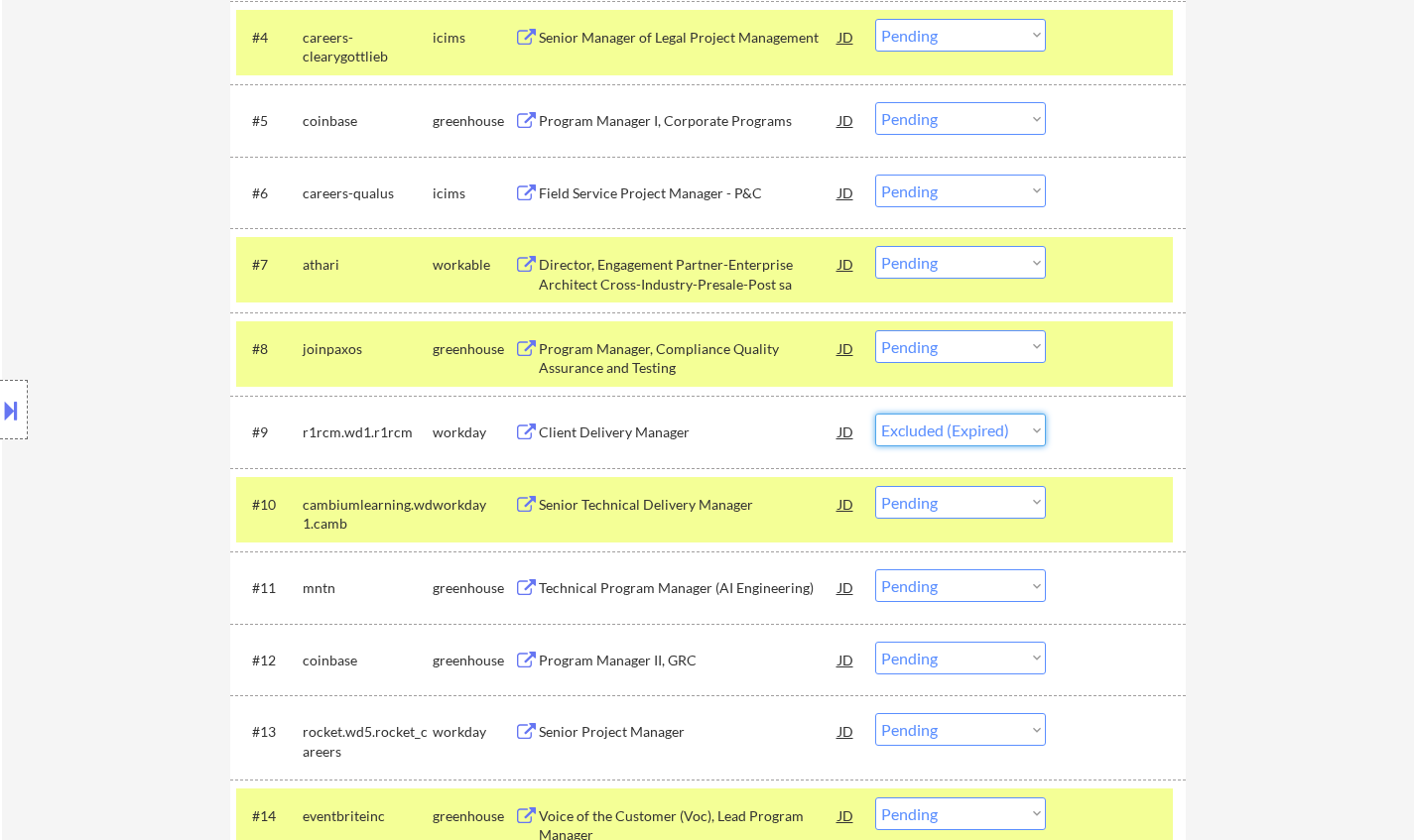 click on "Choose an option... Pending Applied Excluded (Questions) Excluded (Expired) Excluded (Location) Excluded (Bad Match) Excluded (Blocklist) Excluded (Salary) Excluded (Other)" at bounding box center (961, 429) 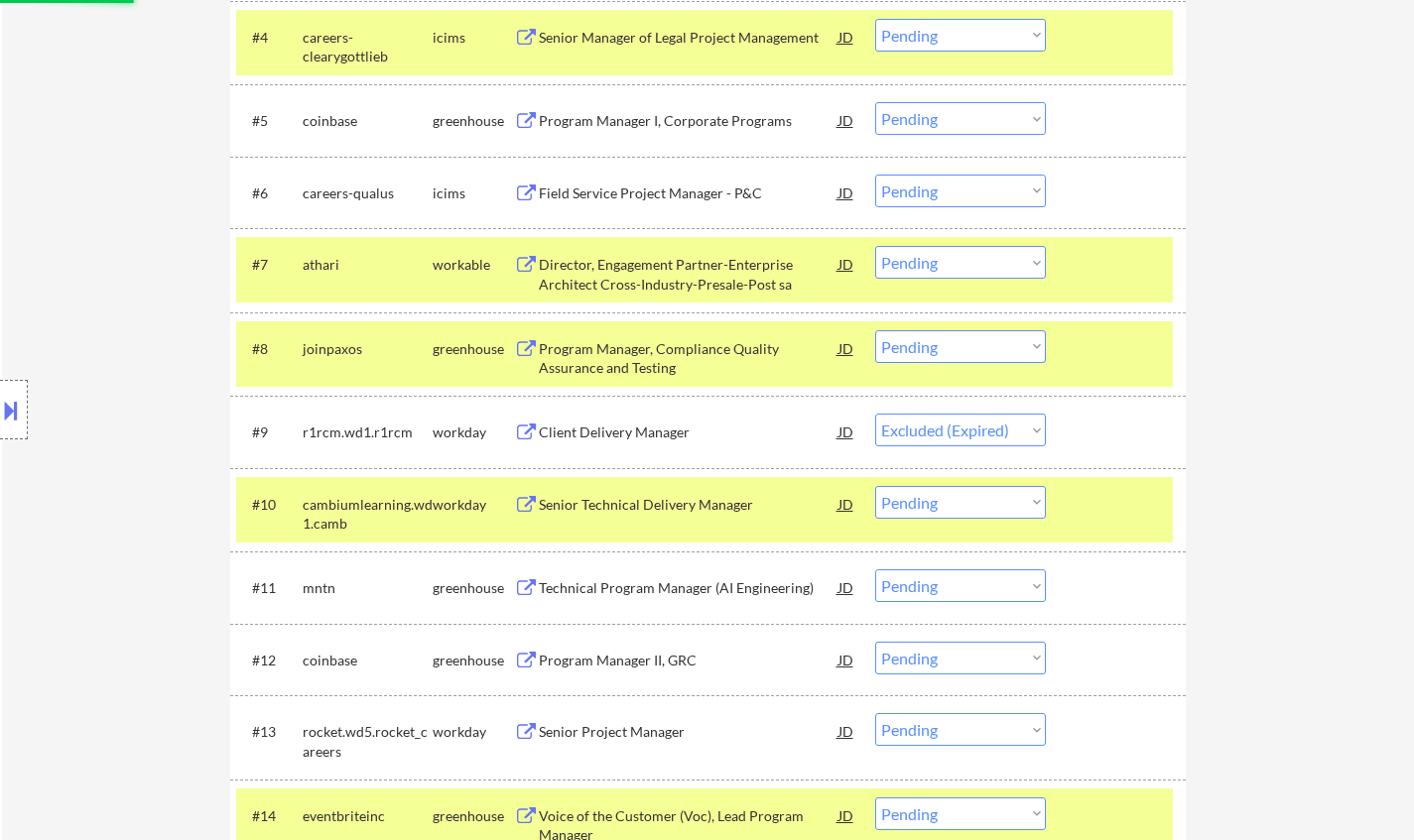 select on ""pending"" 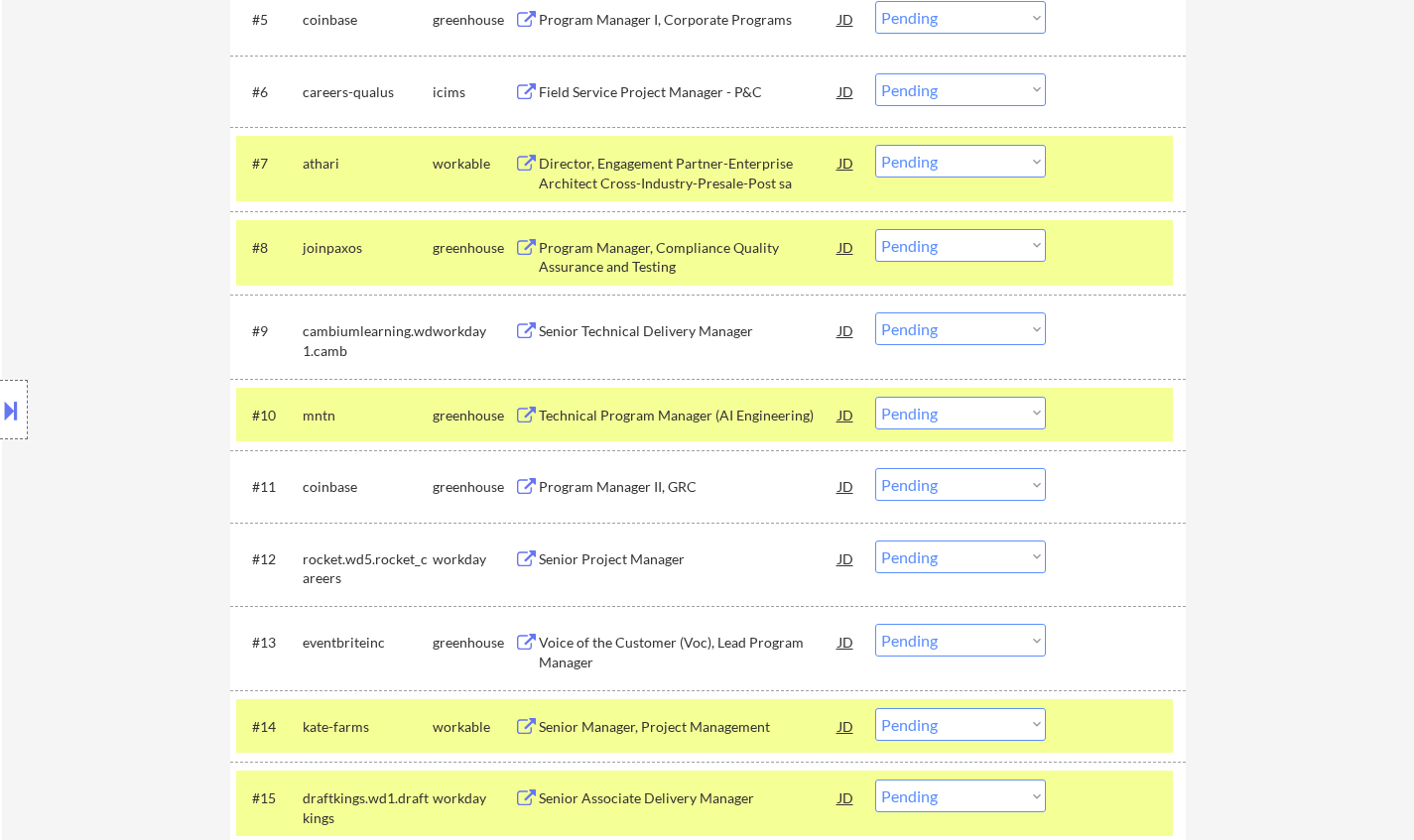 scroll, scrollTop: 1091, scrollLeft: 0, axis: vertical 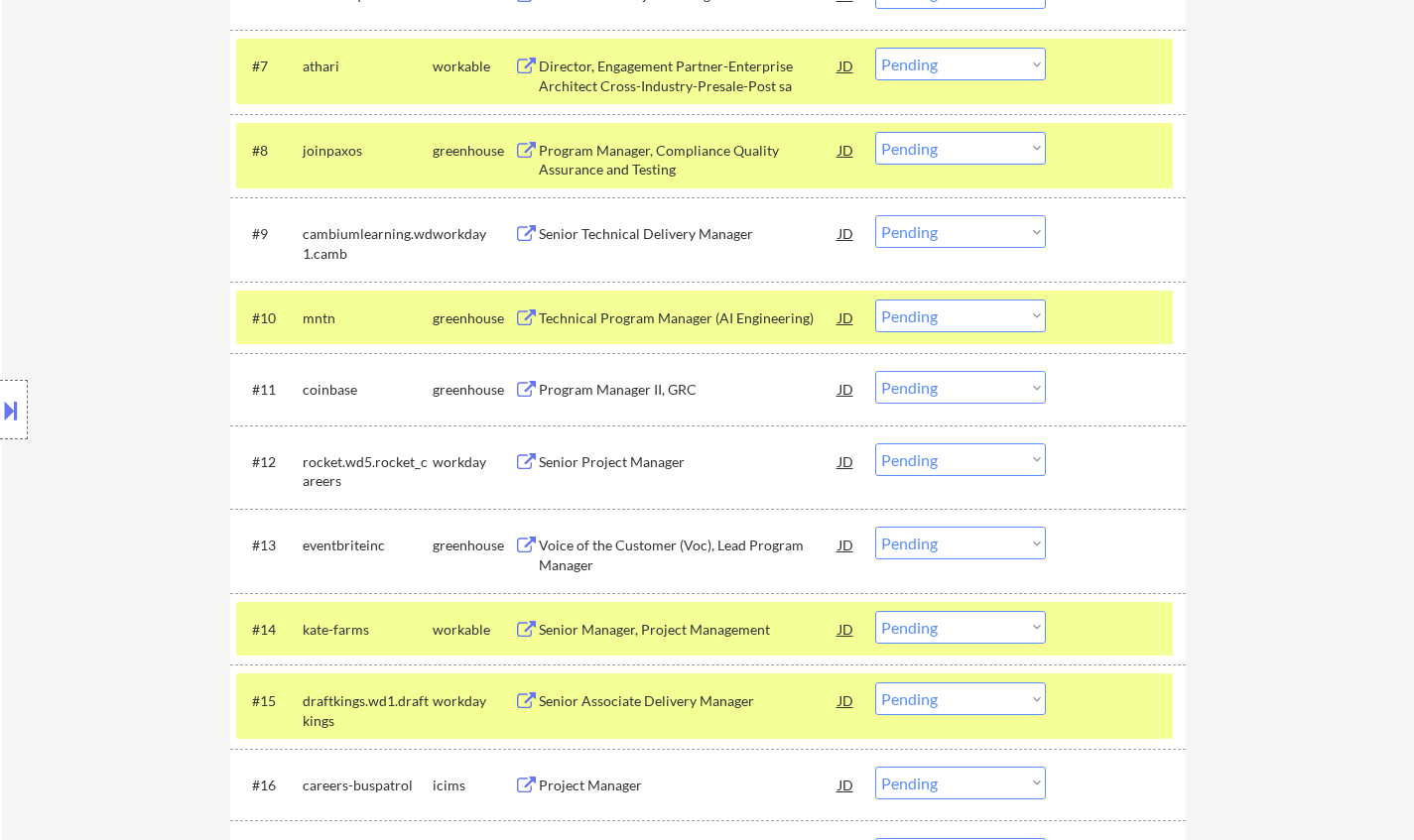 click on "Technical Program Manager (AI Engineering)" at bounding box center (689, 318) 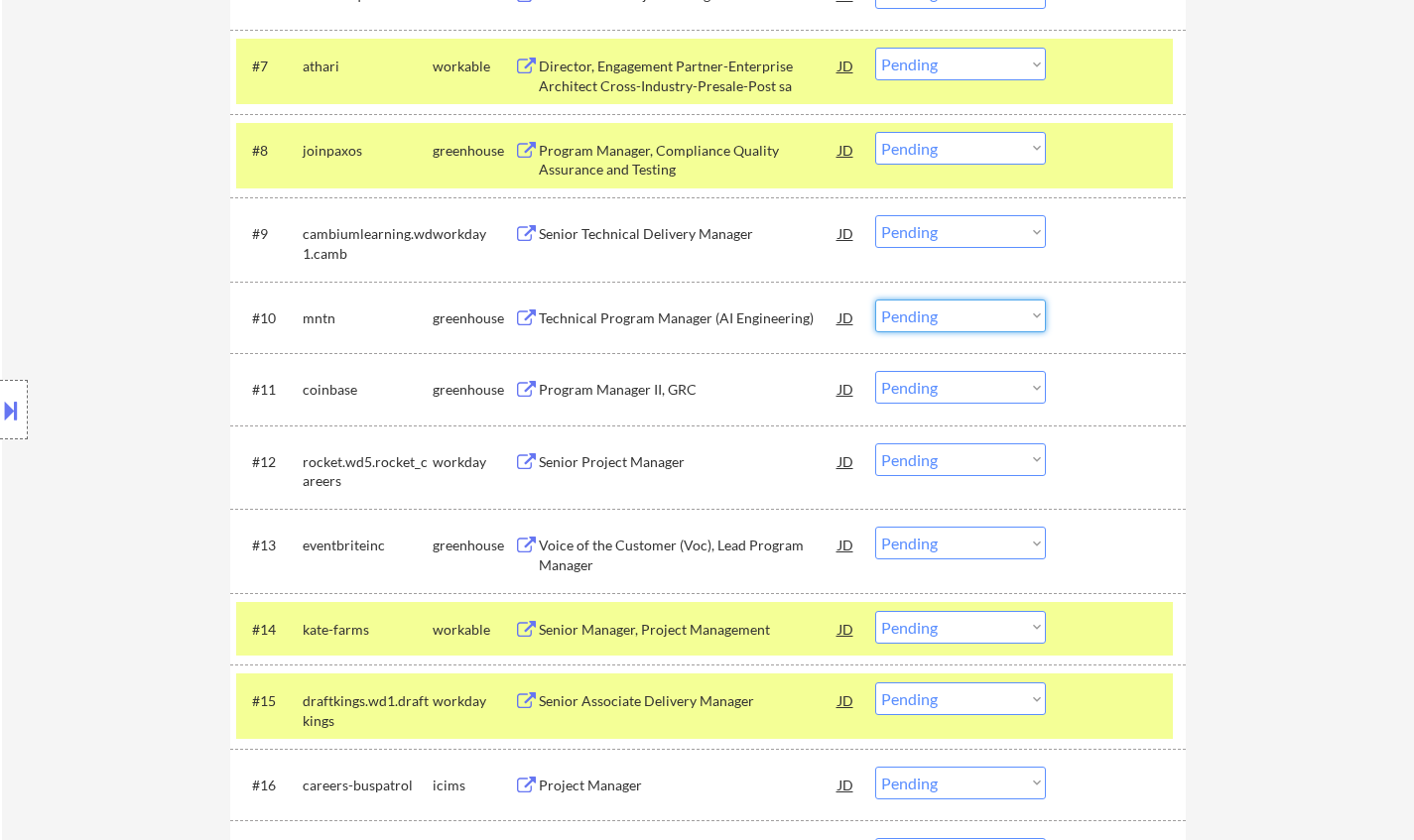 click on "Choose an option... Pending Applied Excluded (Questions) Excluded (Expired) Excluded (Location) Excluded (Bad Match) Excluded (Blocklist) Excluded (Salary) Excluded (Other)" at bounding box center (961, 315) 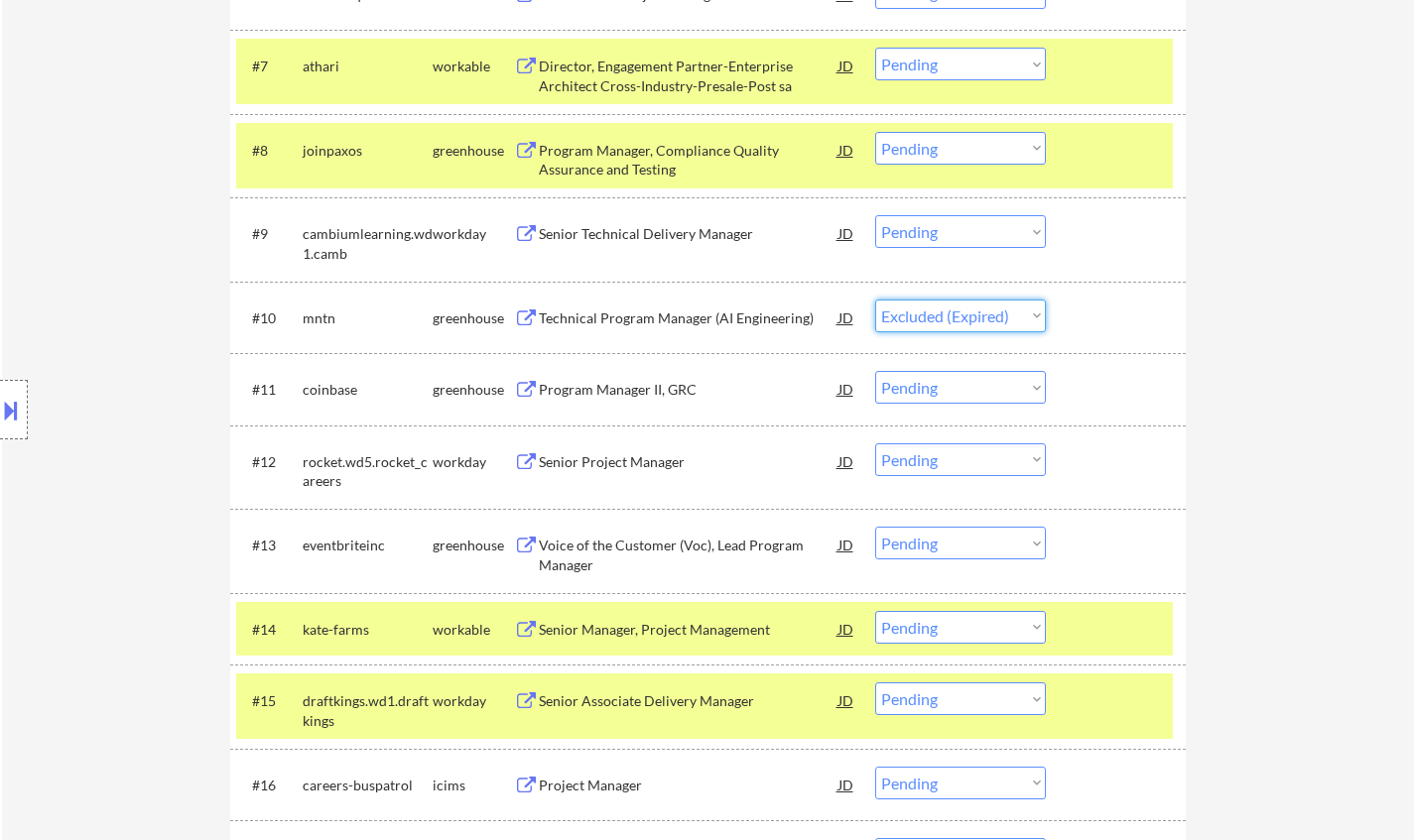 click on "Choose an option... Pending Applied Excluded (Questions) Excluded (Expired) Excluded (Location) Excluded (Bad Match) Excluded (Blocklist) Excluded (Salary) Excluded (Other)" at bounding box center (961, 315) 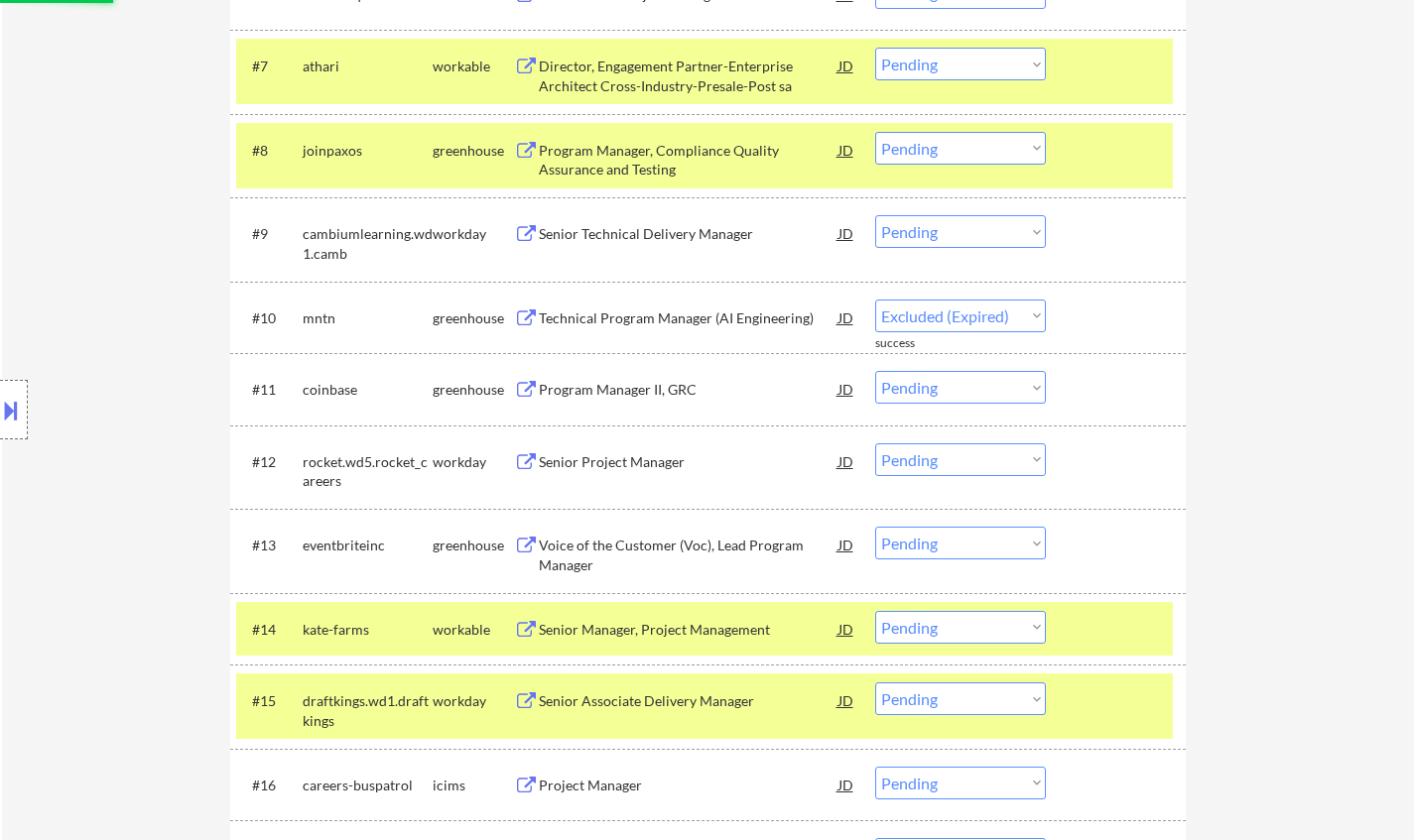 select on ""pending"" 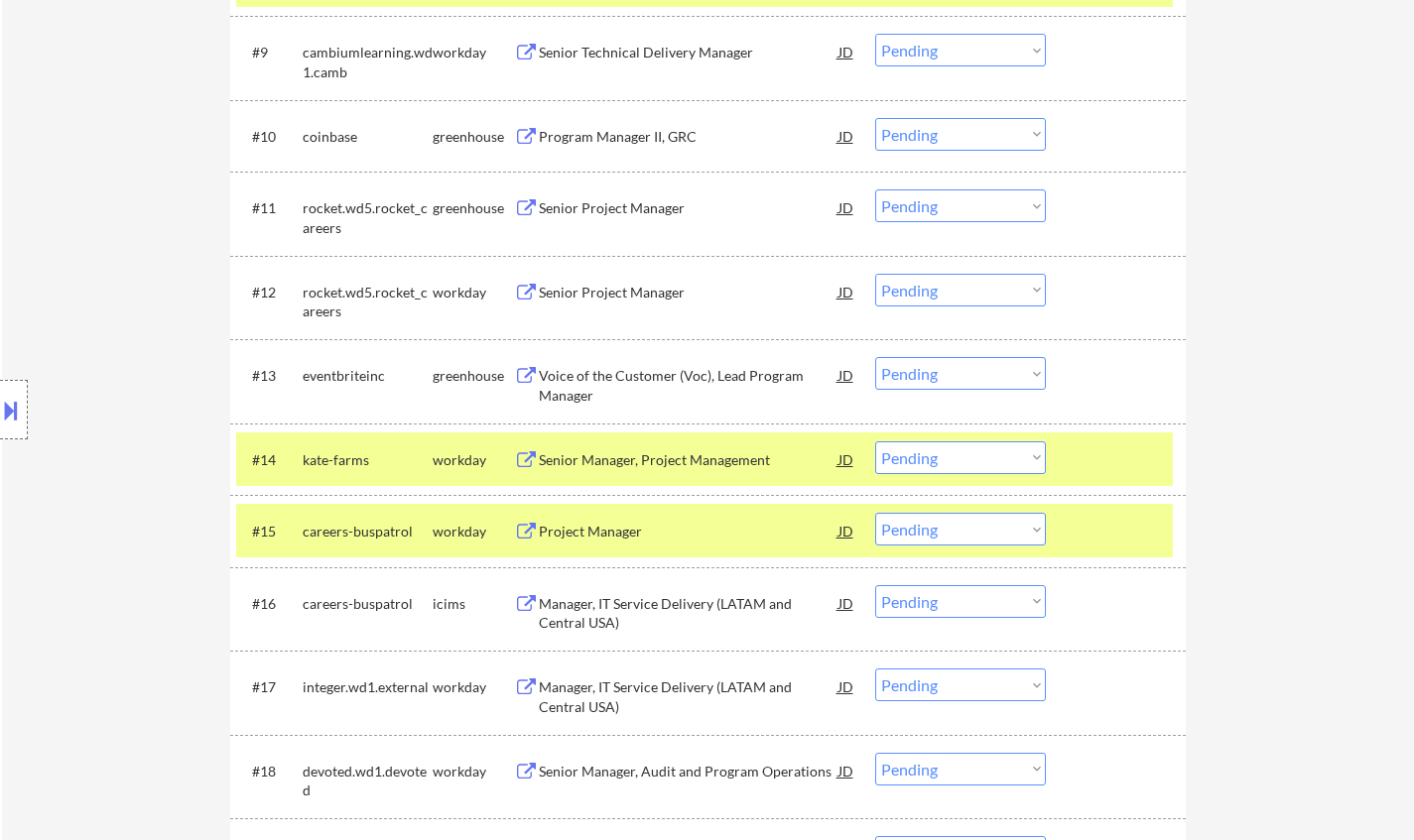 scroll, scrollTop: 1289, scrollLeft: 0, axis: vertical 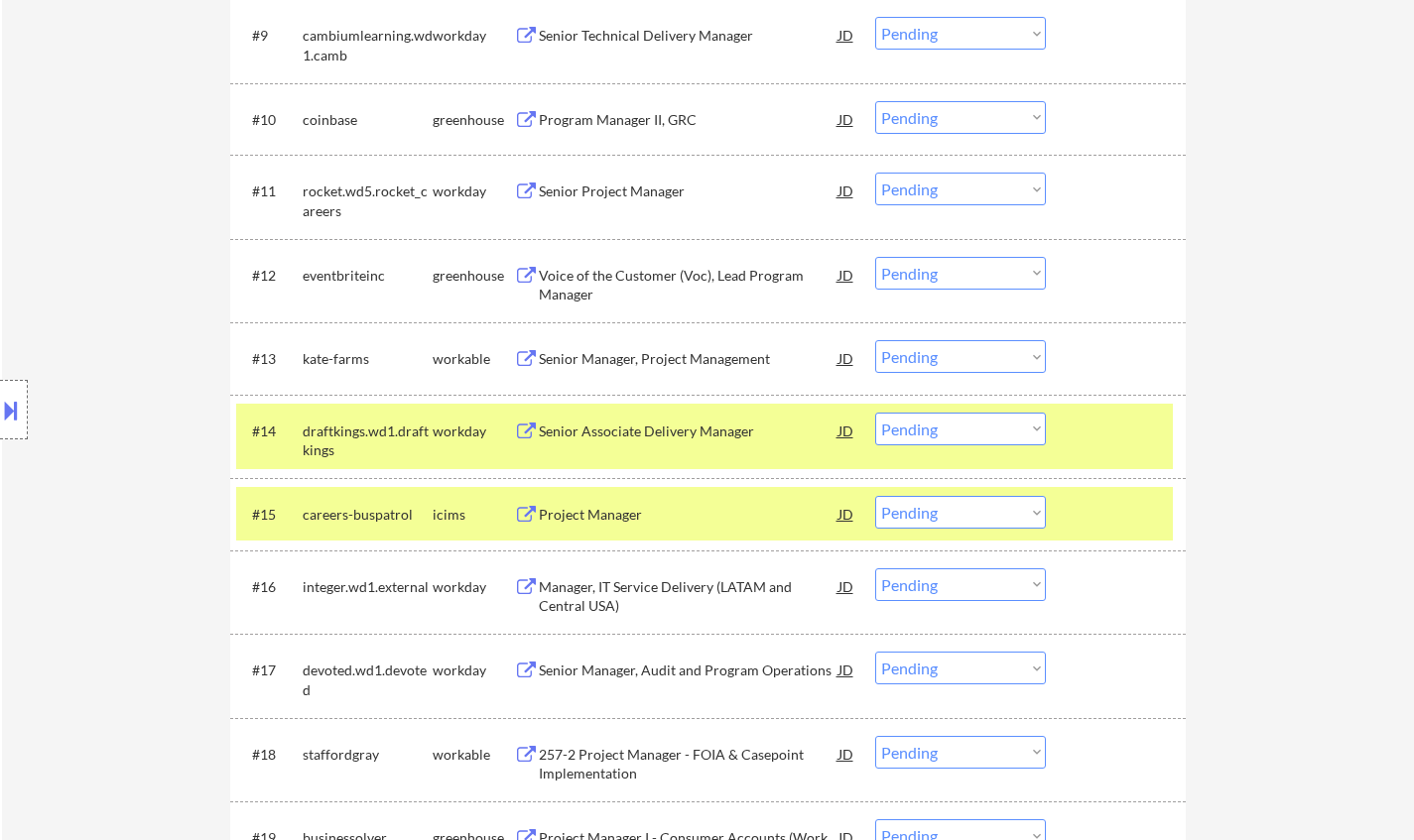 click on "Senior Manager, Project Management" at bounding box center (689, 359) 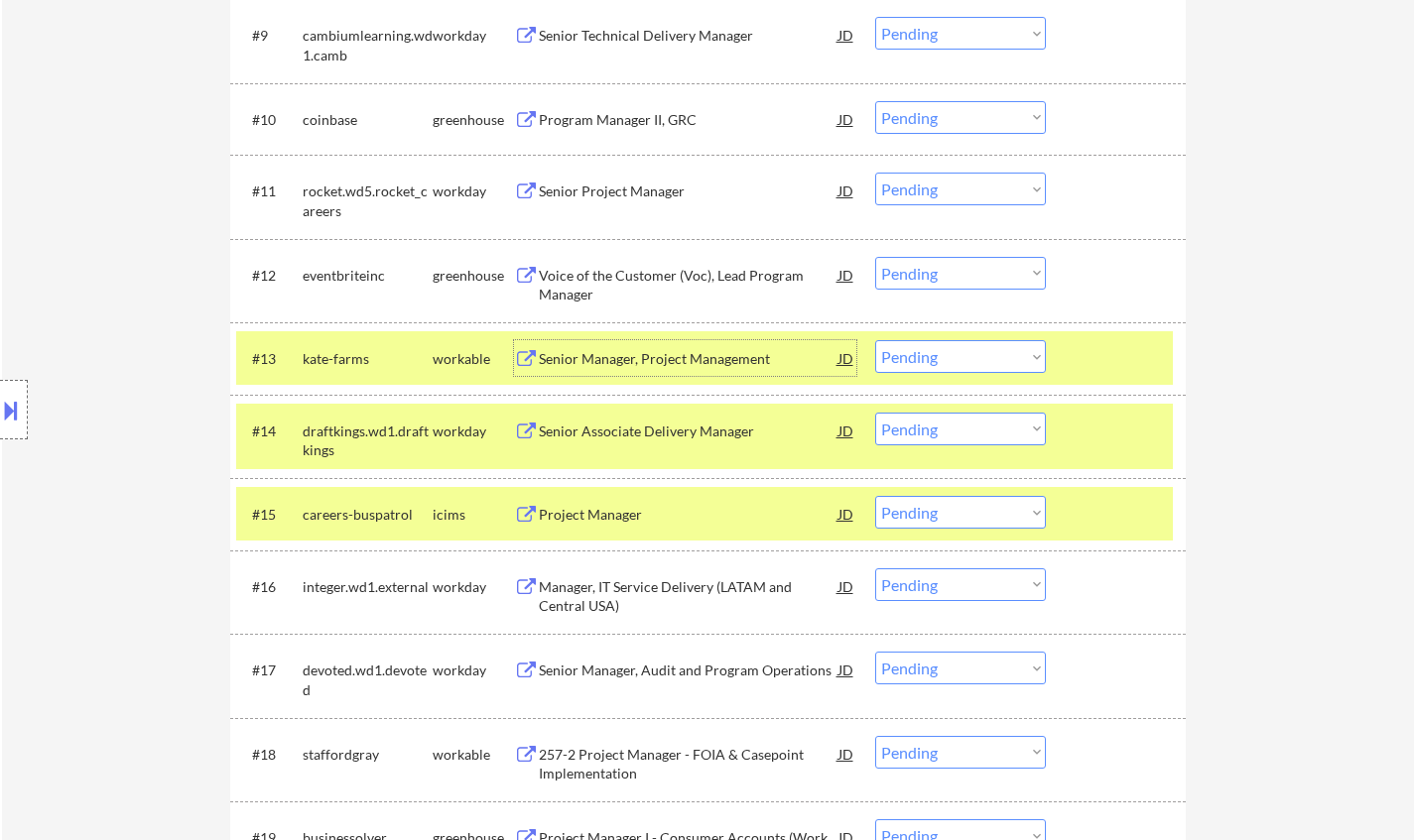 click on "Choose an option... Pending Applied Excluded (Questions) Excluded (Expired) Excluded (Location) Excluded (Bad Match) Excluded (Blocklist) Excluded (Salary) Excluded (Other)" at bounding box center (961, 356) 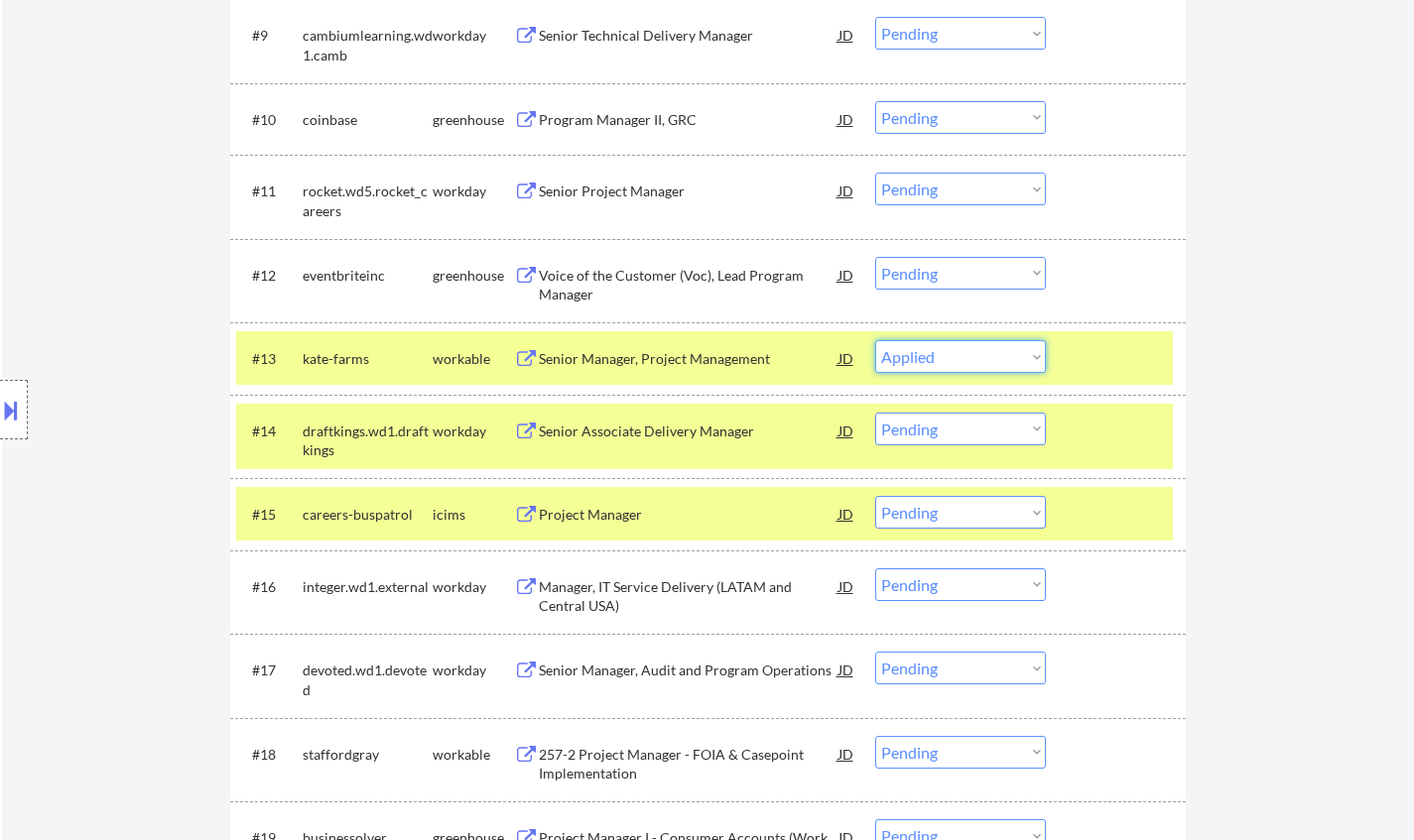 click on "Choose an option... Pending Applied Excluded (Questions) Excluded (Expired) Excluded (Location) Excluded (Bad Match) Excluded (Blocklist) Excluded (Salary) Excluded (Other)" at bounding box center [961, 356] 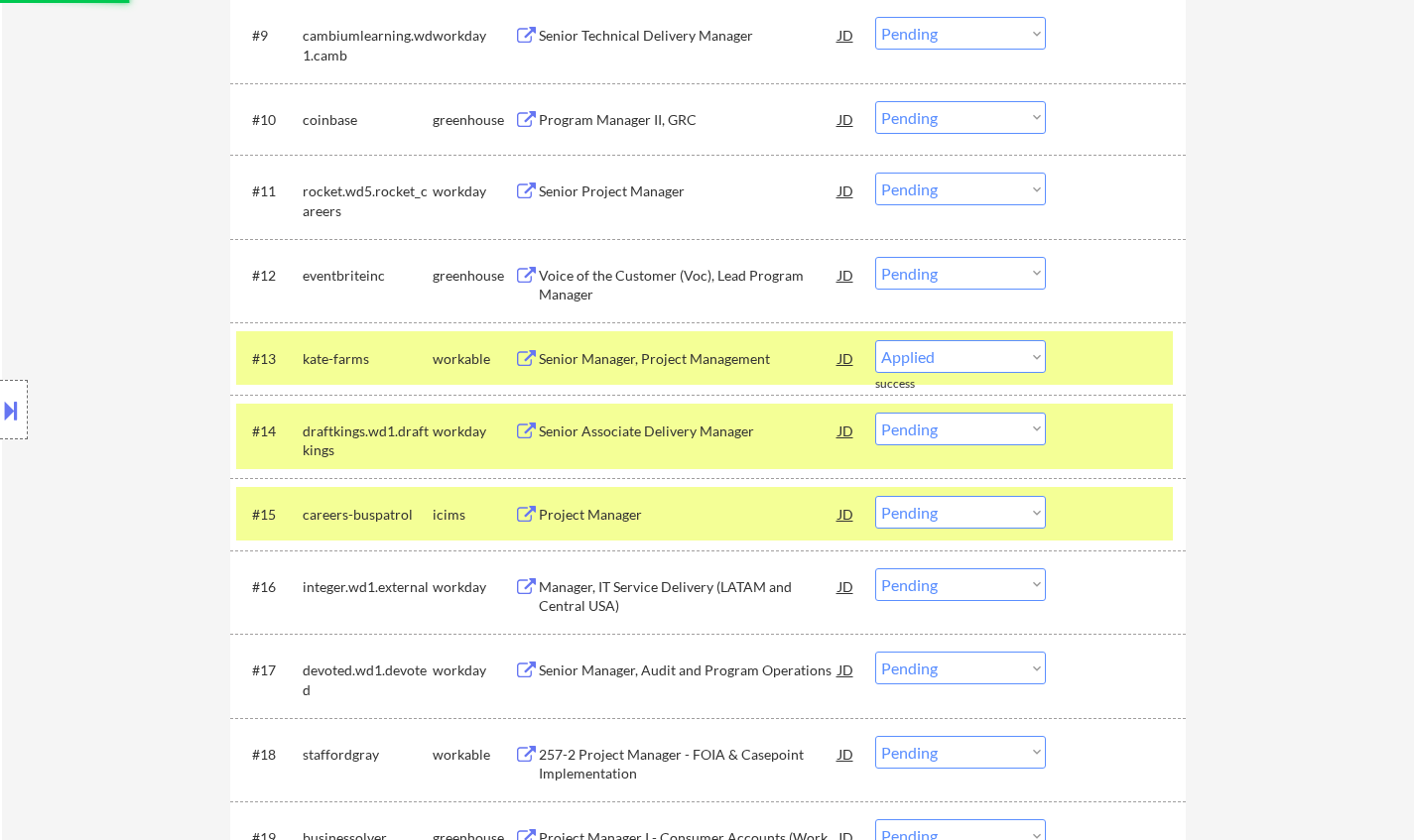 select on ""pending"" 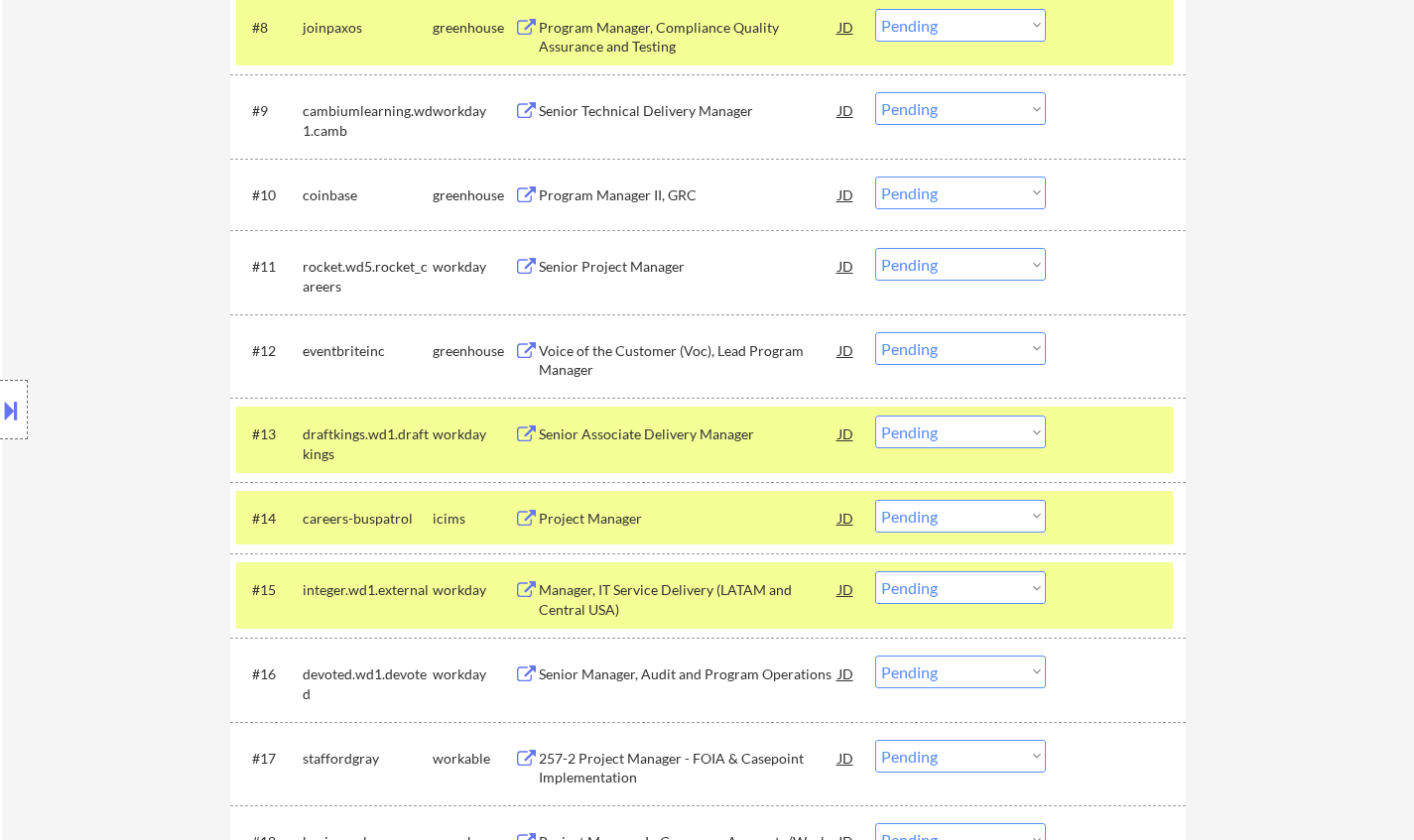 scroll, scrollTop: 1190, scrollLeft: 0, axis: vertical 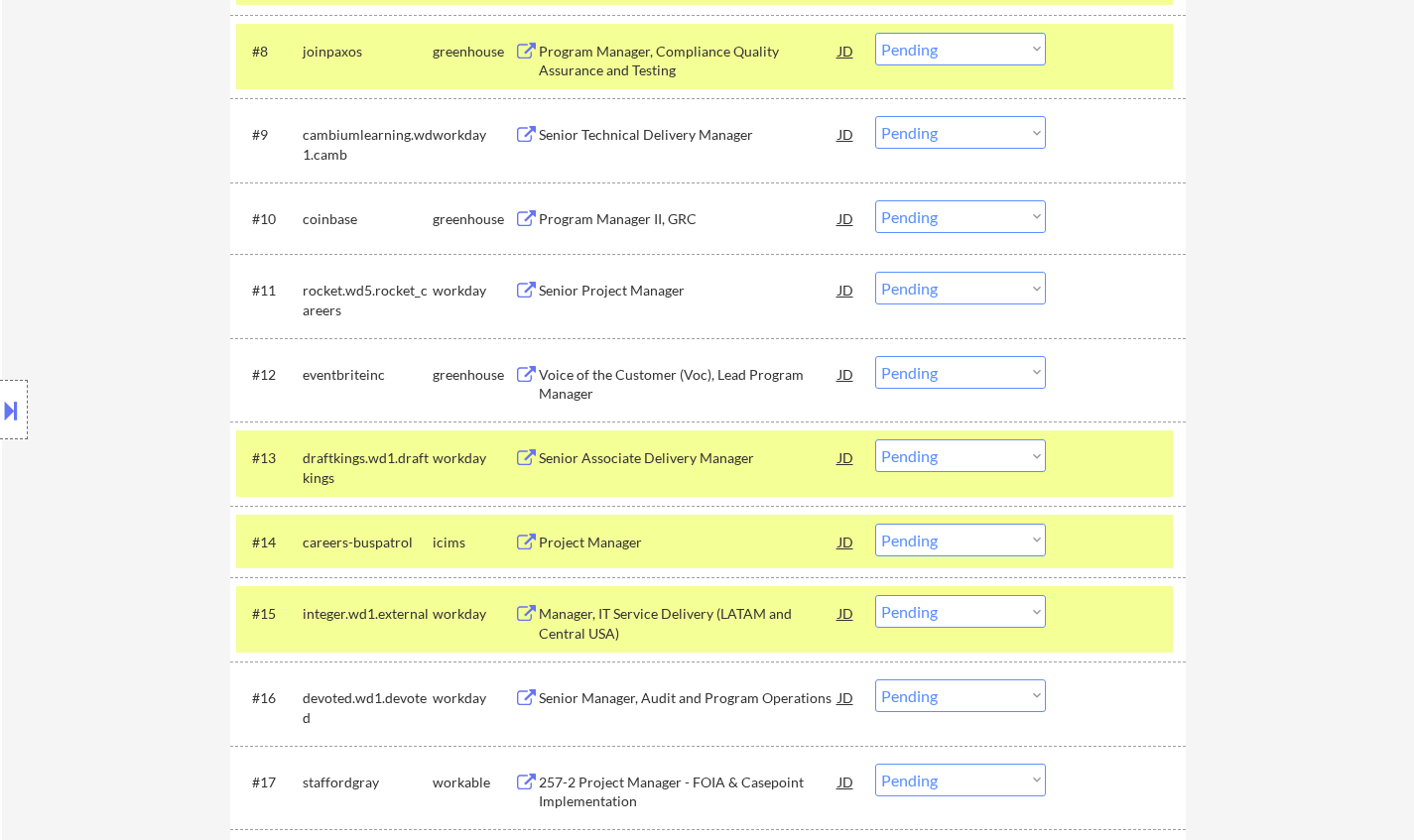 click on "Senior Project Manager" at bounding box center (689, 291) 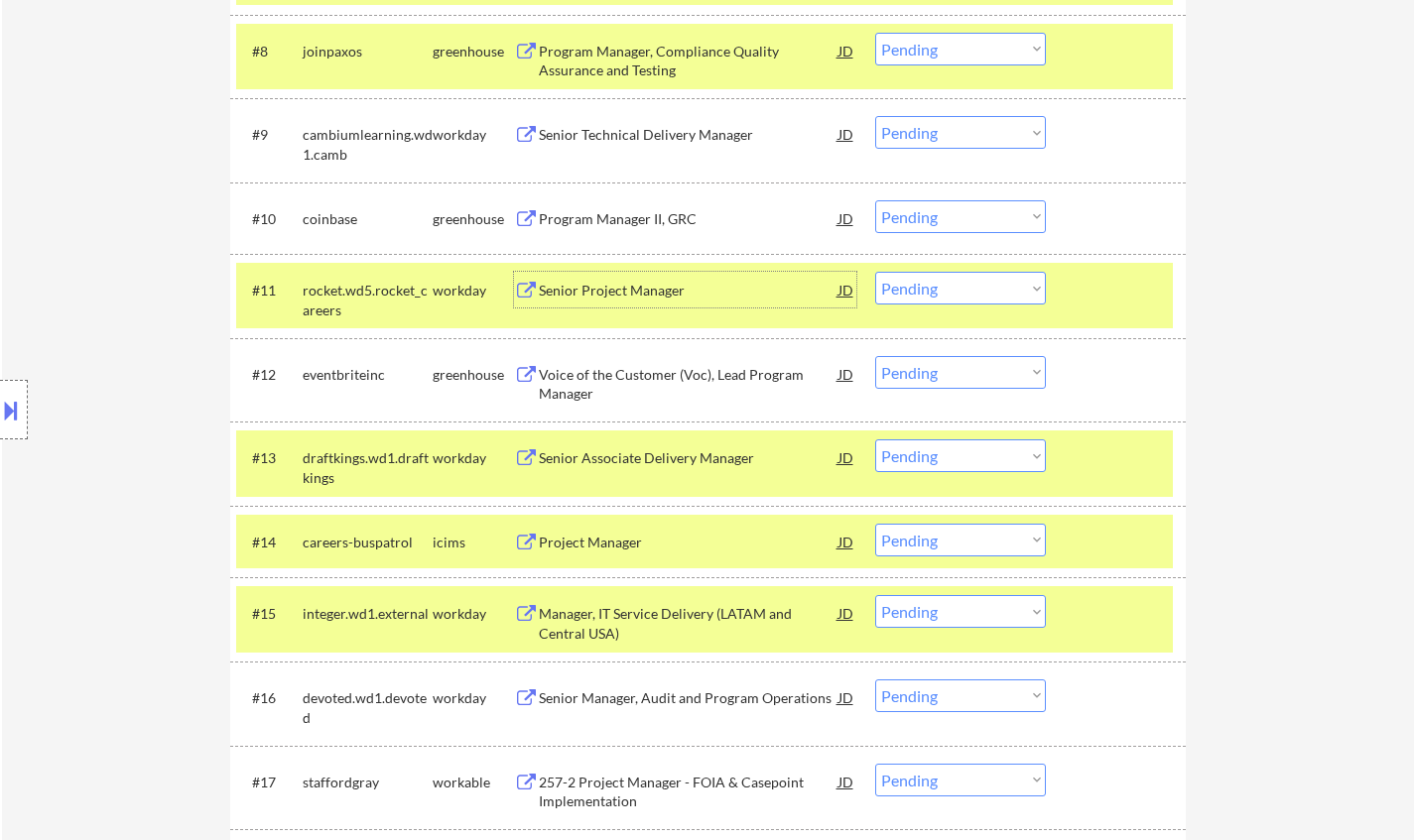 click on "Choose an option... Pending Applied Excluded (Questions) Excluded (Expired) Excluded (Location) Excluded (Bad Match) Excluded (Blocklist) Excluded (Salary) Excluded (Other)" at bounding box center (961, 288) 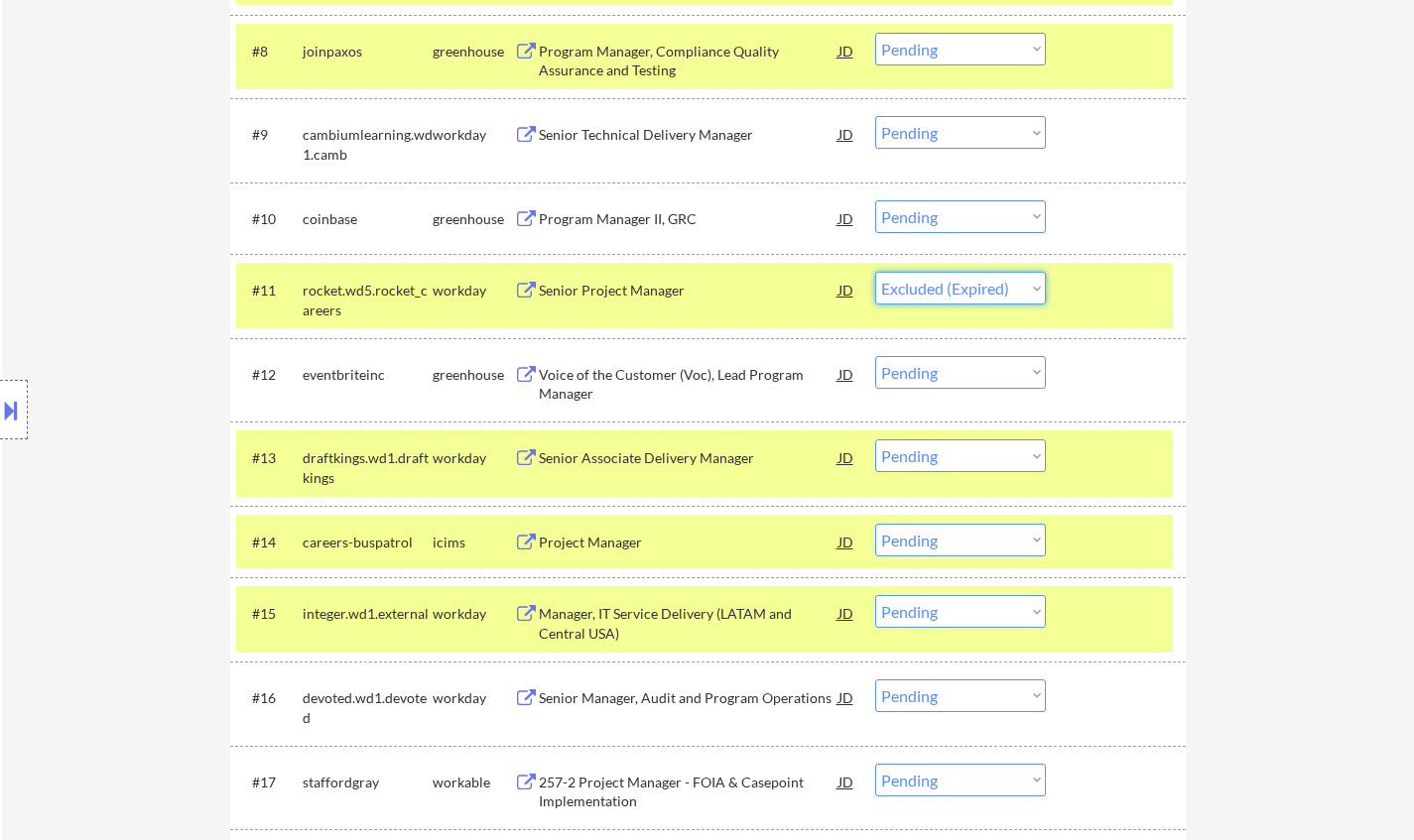 click on "Choose an option... Pending Applied Excluded (Questions) Excluded (Expired) Excluded (Location) Excluded (Bad Match) Excluded (Blocklist) Excluded (Salary) Excluded (Other)" at bounding box center (961, 288) 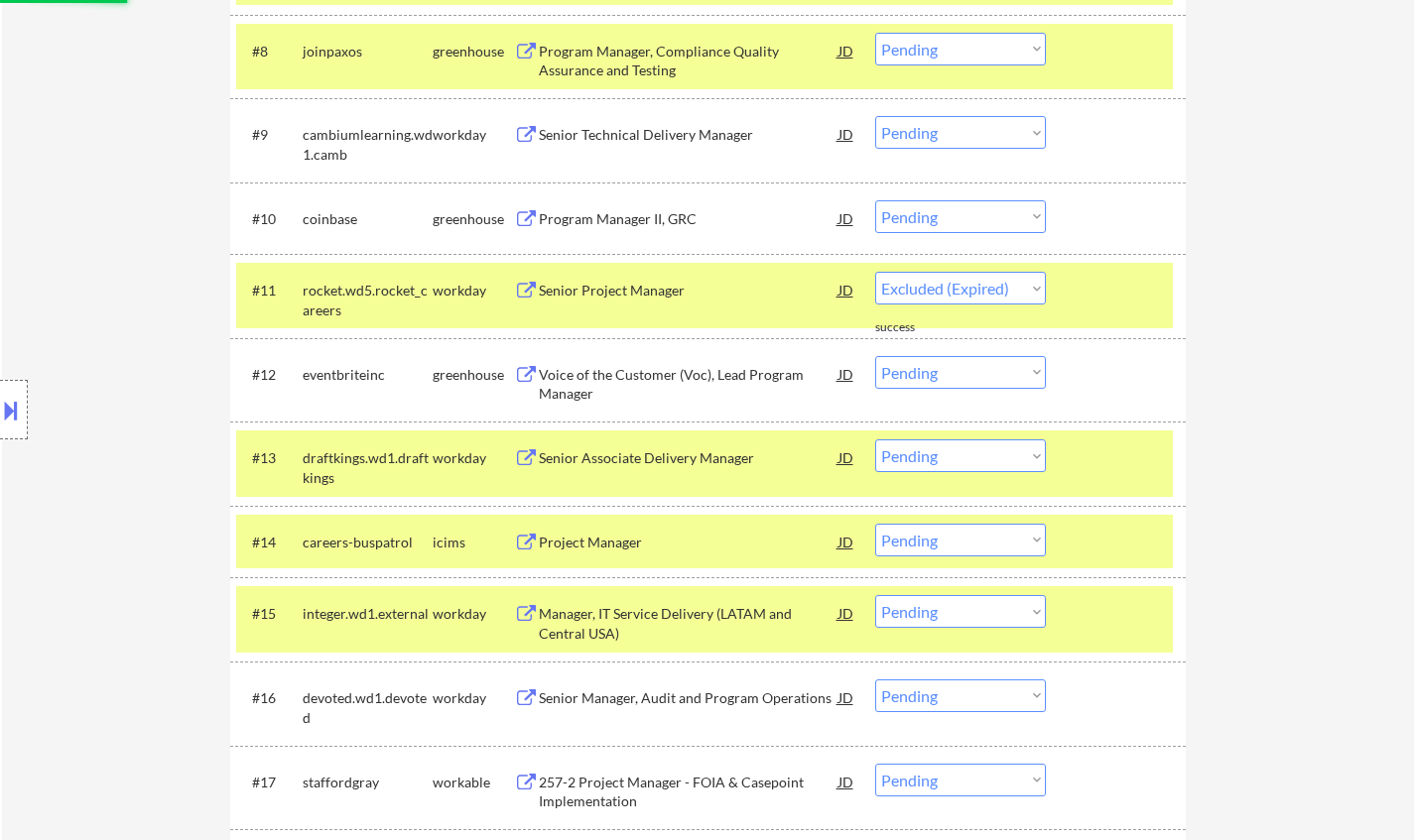 select on ""pending"" 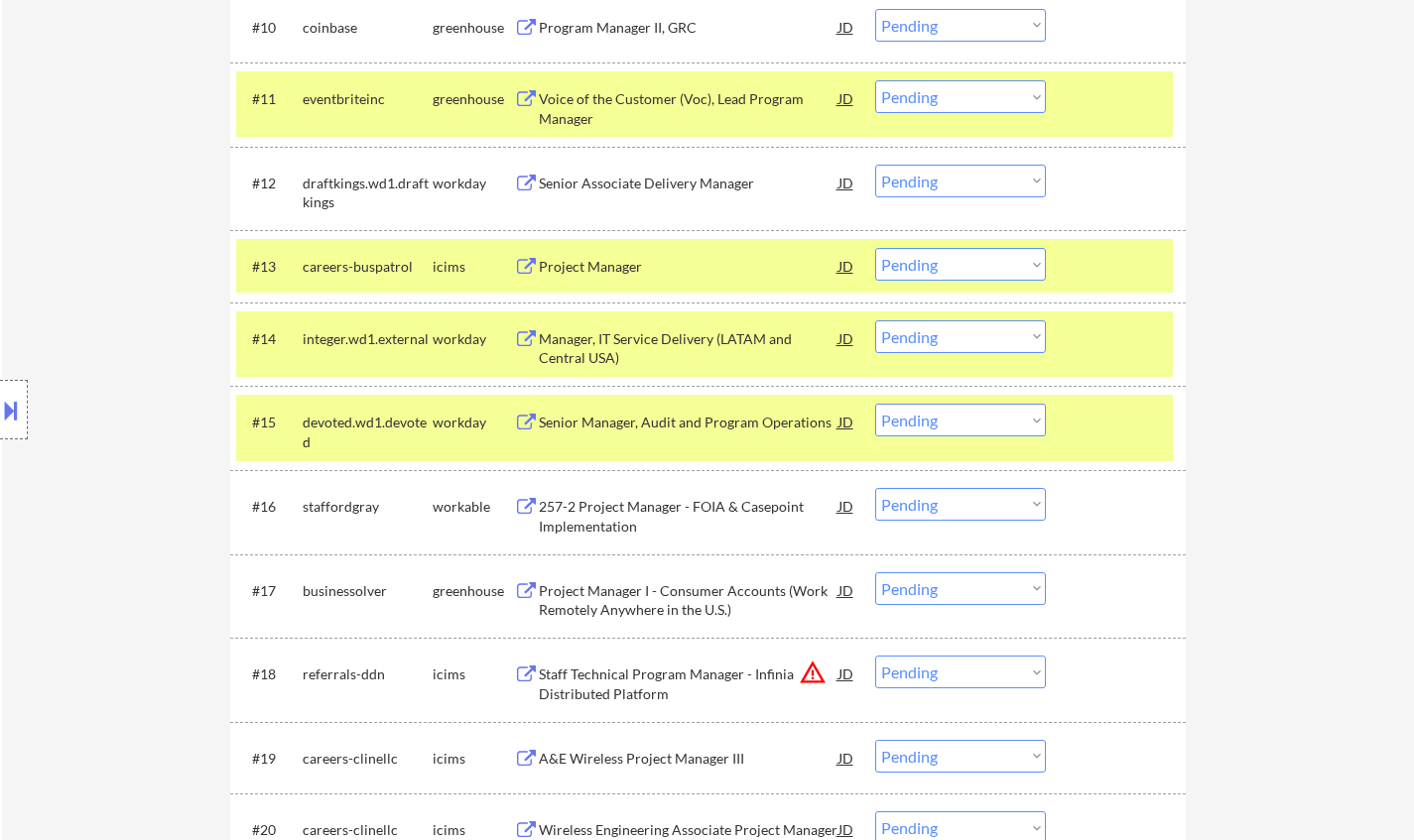 scroll, scrollTop: 1388, scrollLeft: 0, axis: vertical 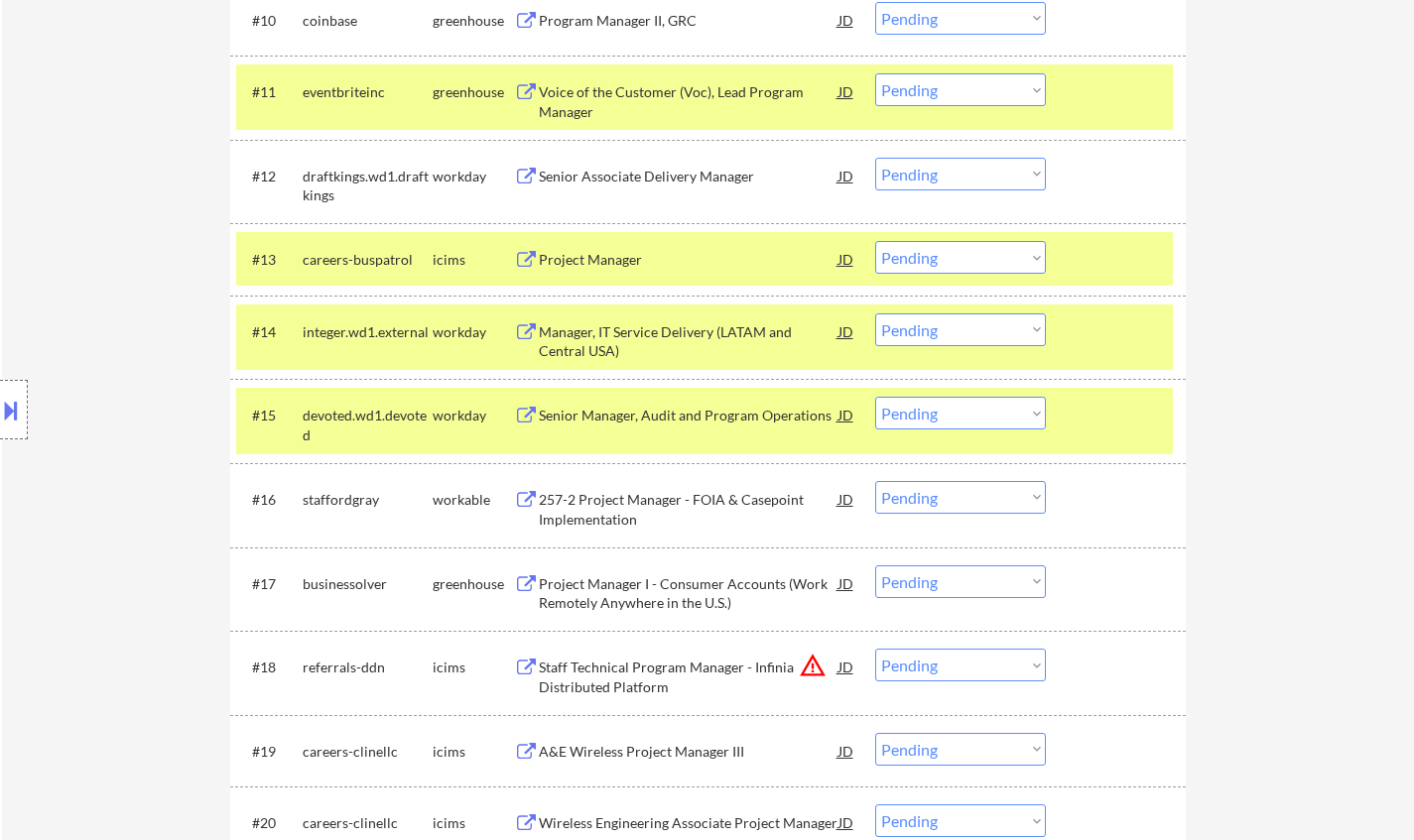 click on "Senior Manager, Audit and Program Operations" at bounding box center [689, 416] 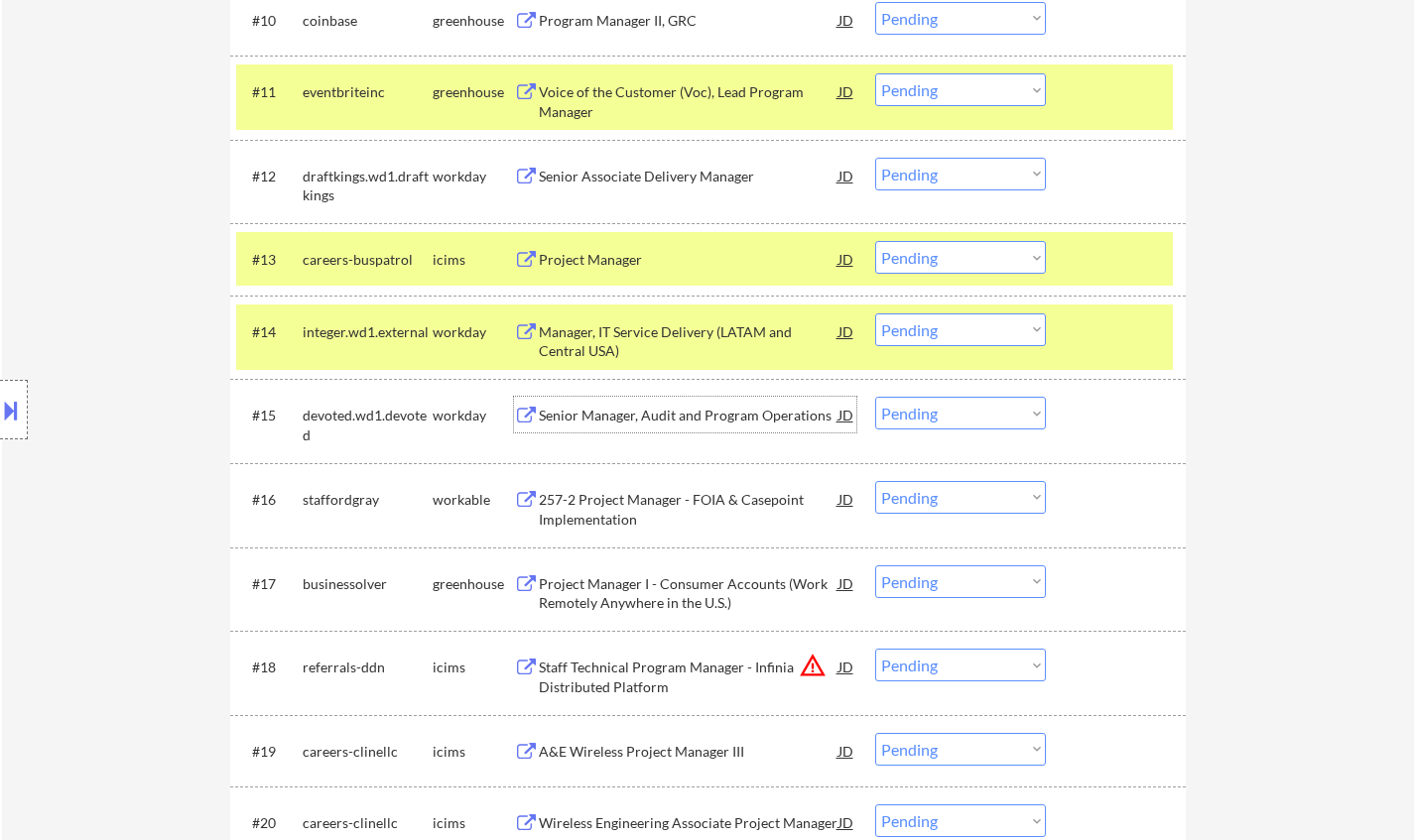 click on "Senior Manager, Audit and Program Operations" at bounding box center [689, 416] 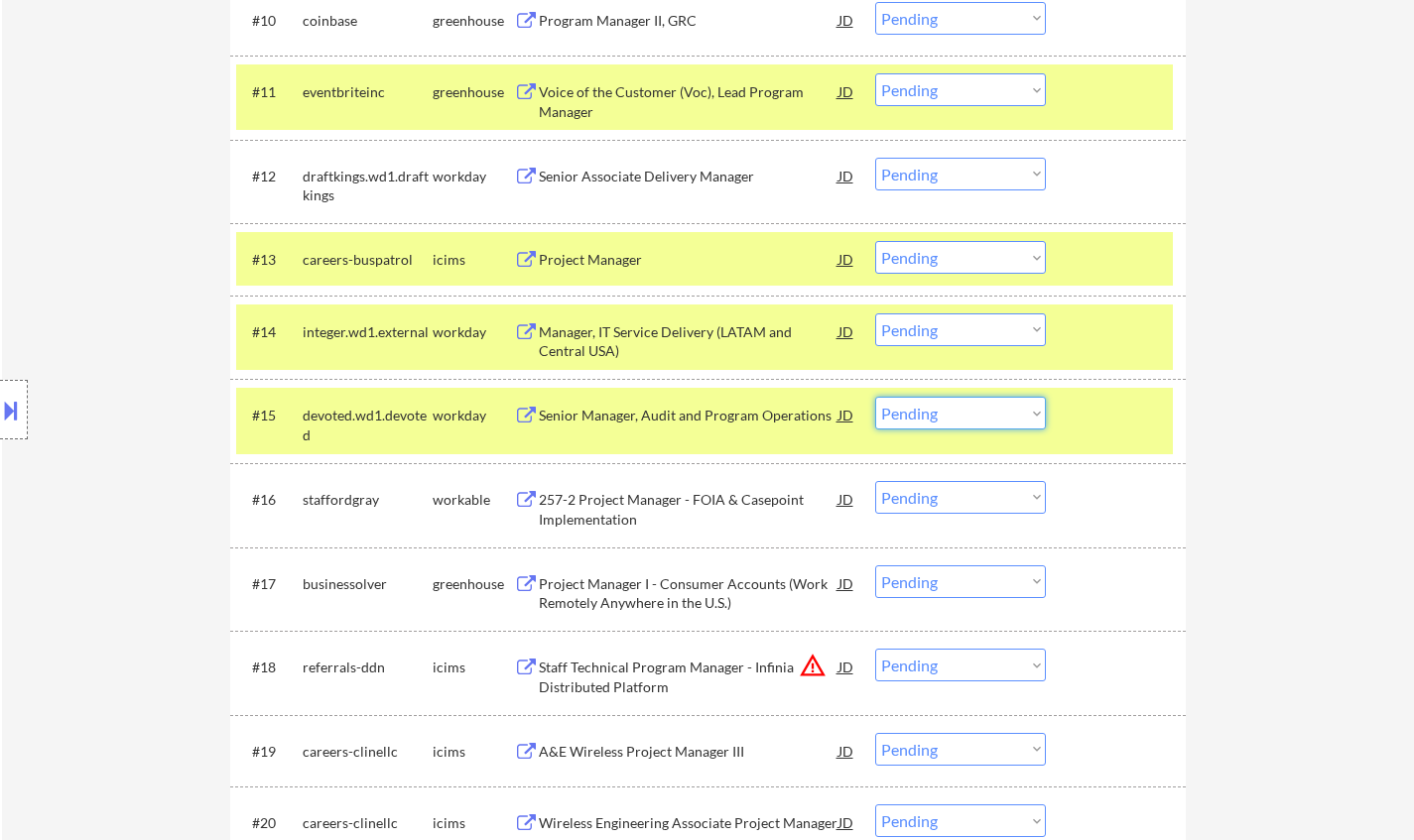 click on "Choose an option... Pending Applied Excluded (Questions) Excluded (Expired) Excluded (Location) Excluded (Bad Match) Excluded (Blocklist) Excluded (Salary) Excluded (Other)" at bounding box center (961, 413) 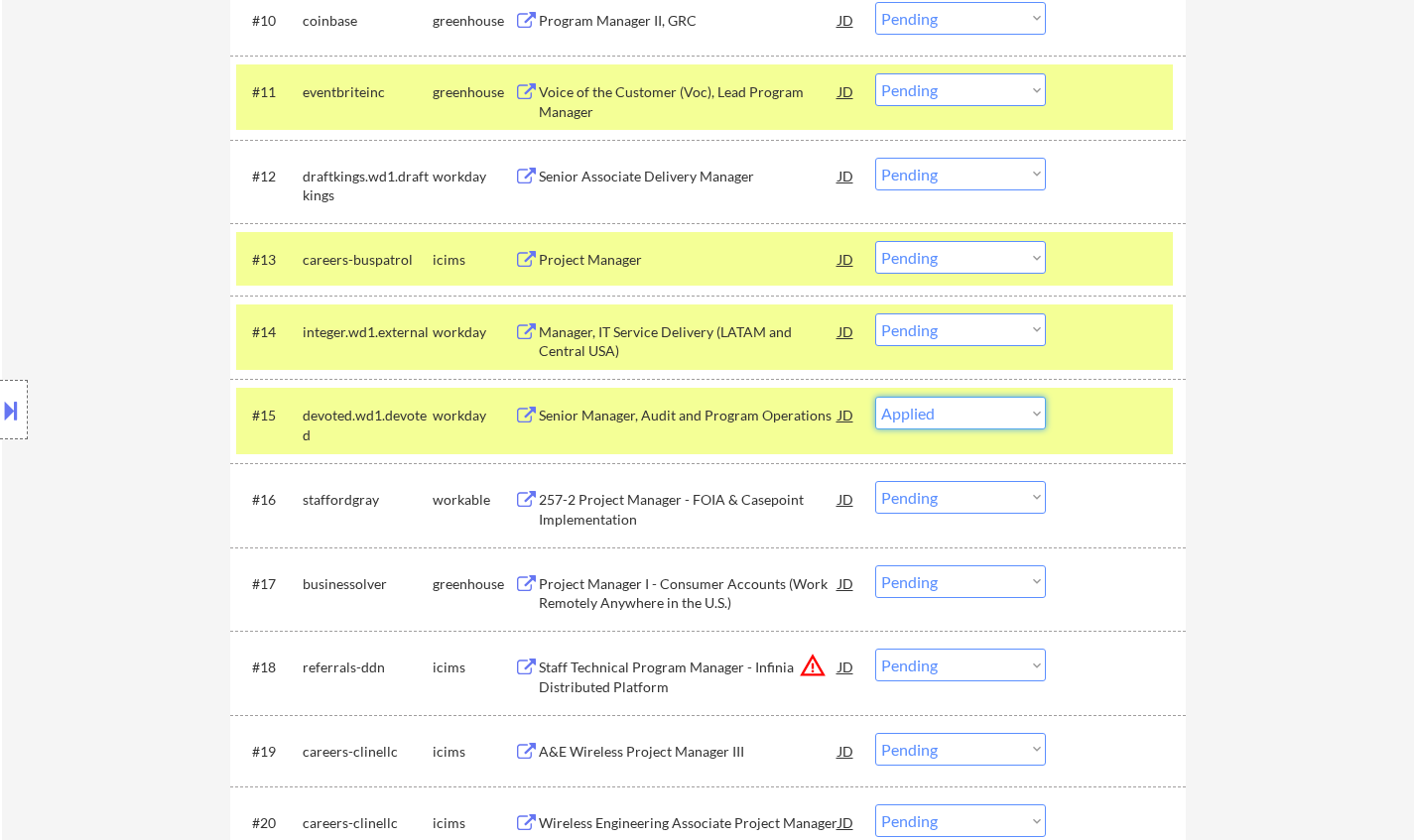click on "Choose an option... Pending Applied Excluded (Questions) Excluded (Expired) Excluded (Location) Excluded (Bad Match) Excluded (Blocklist) Excluded (Salary) Excluded (Other)" at bounding box center (961, 413) 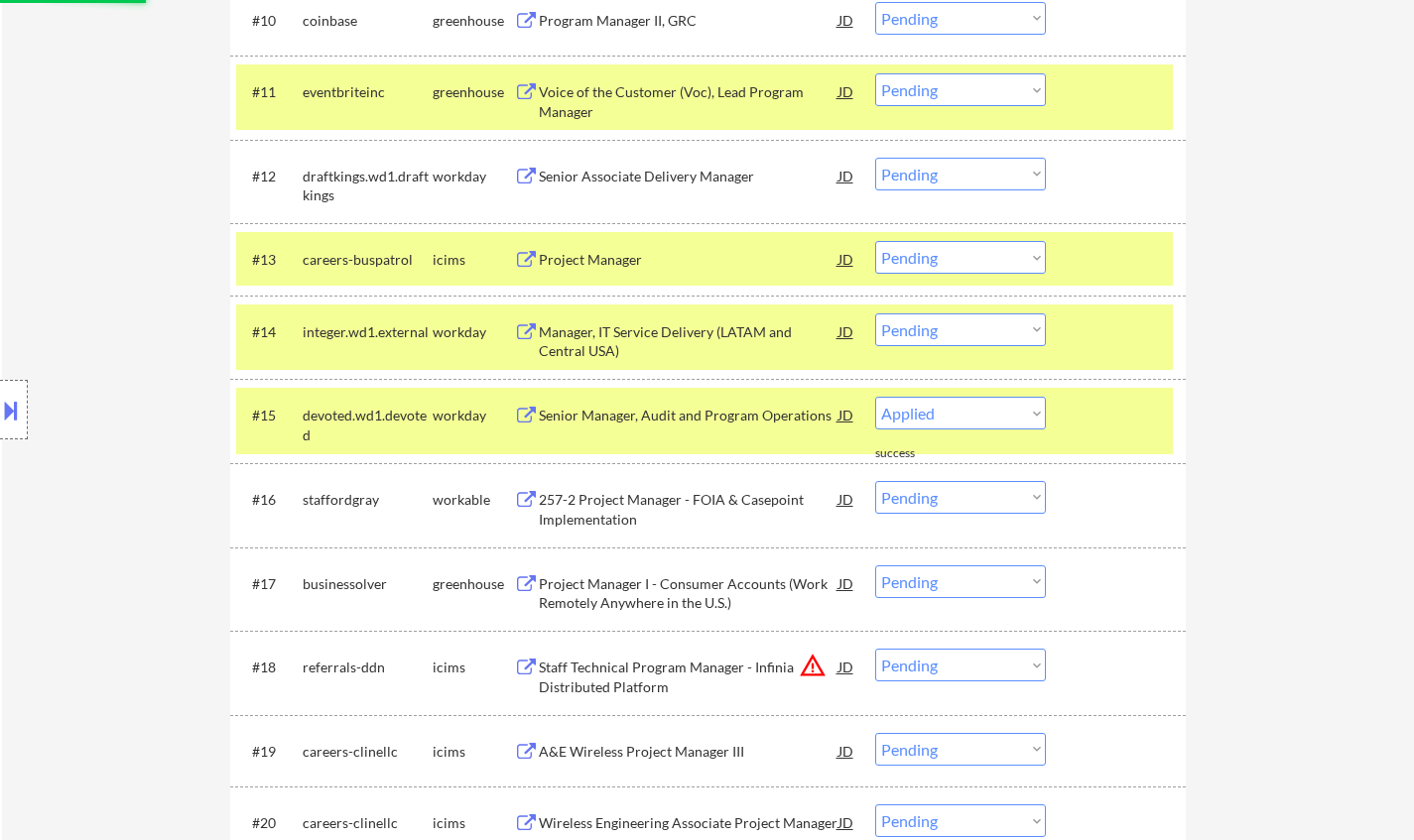 select on ""pending"" 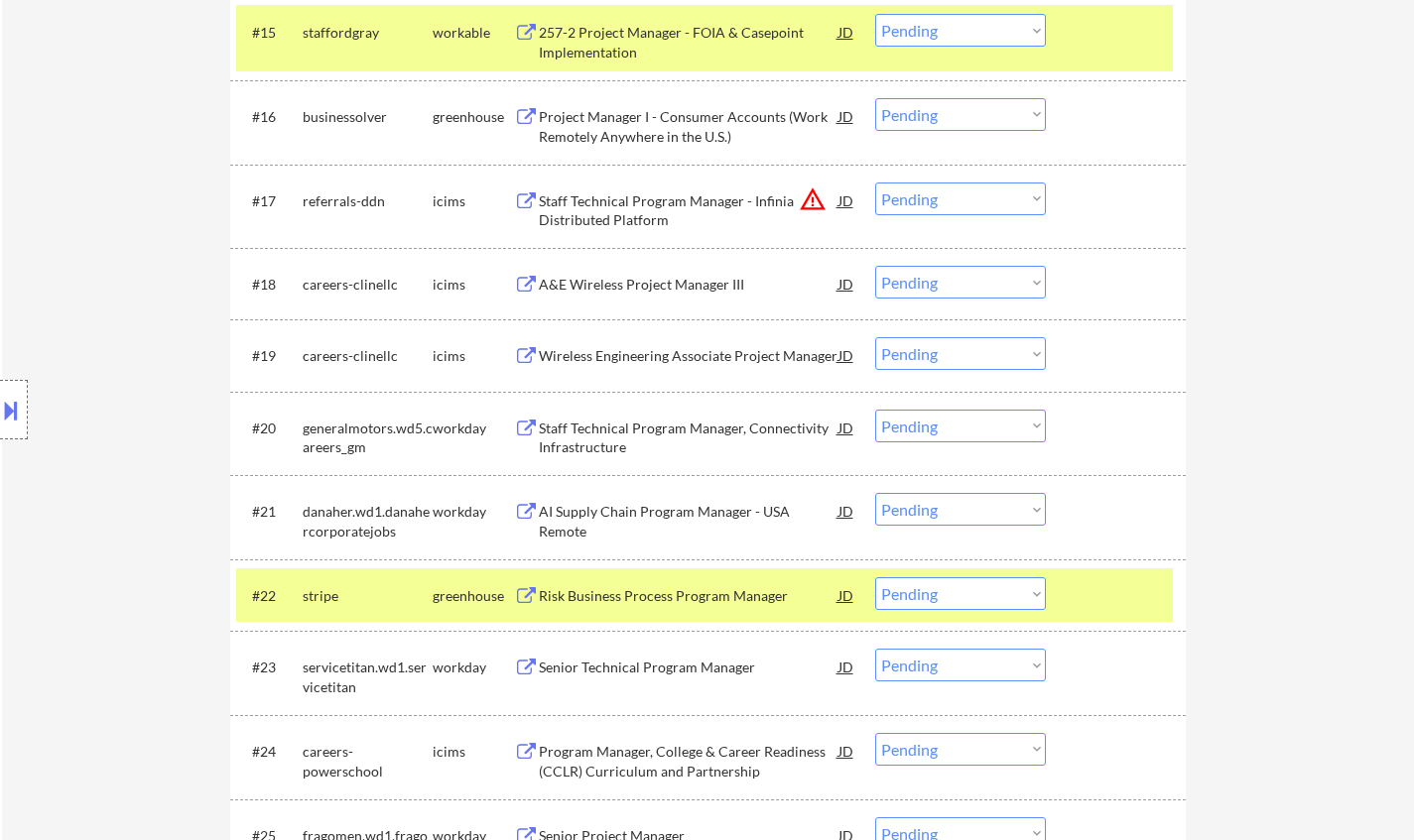 scroll, scrollTop: 1785, scrollLeft: 0, axis: vertical 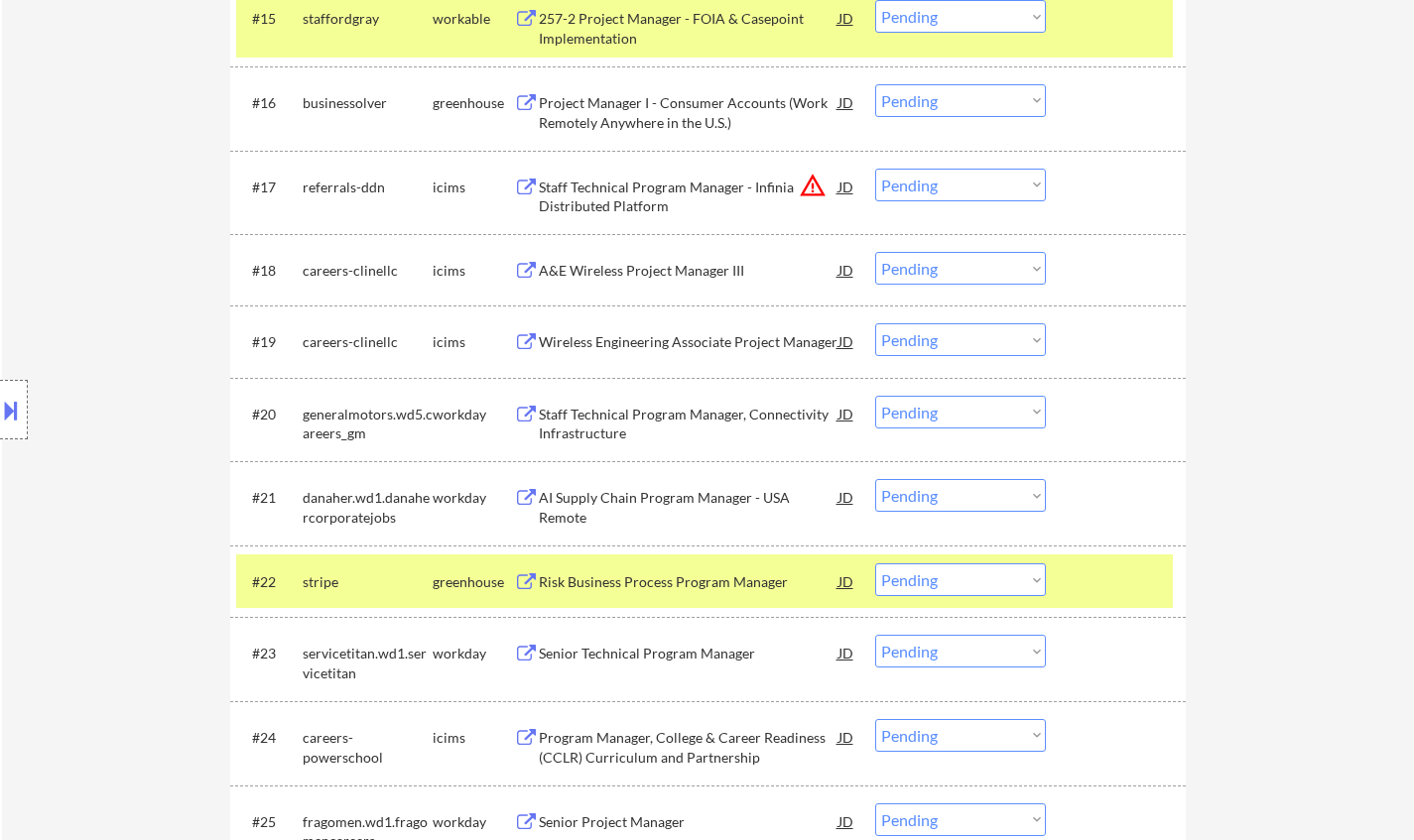 click on "Risk Business Process Program Manager" at bounding box center [689, 582] 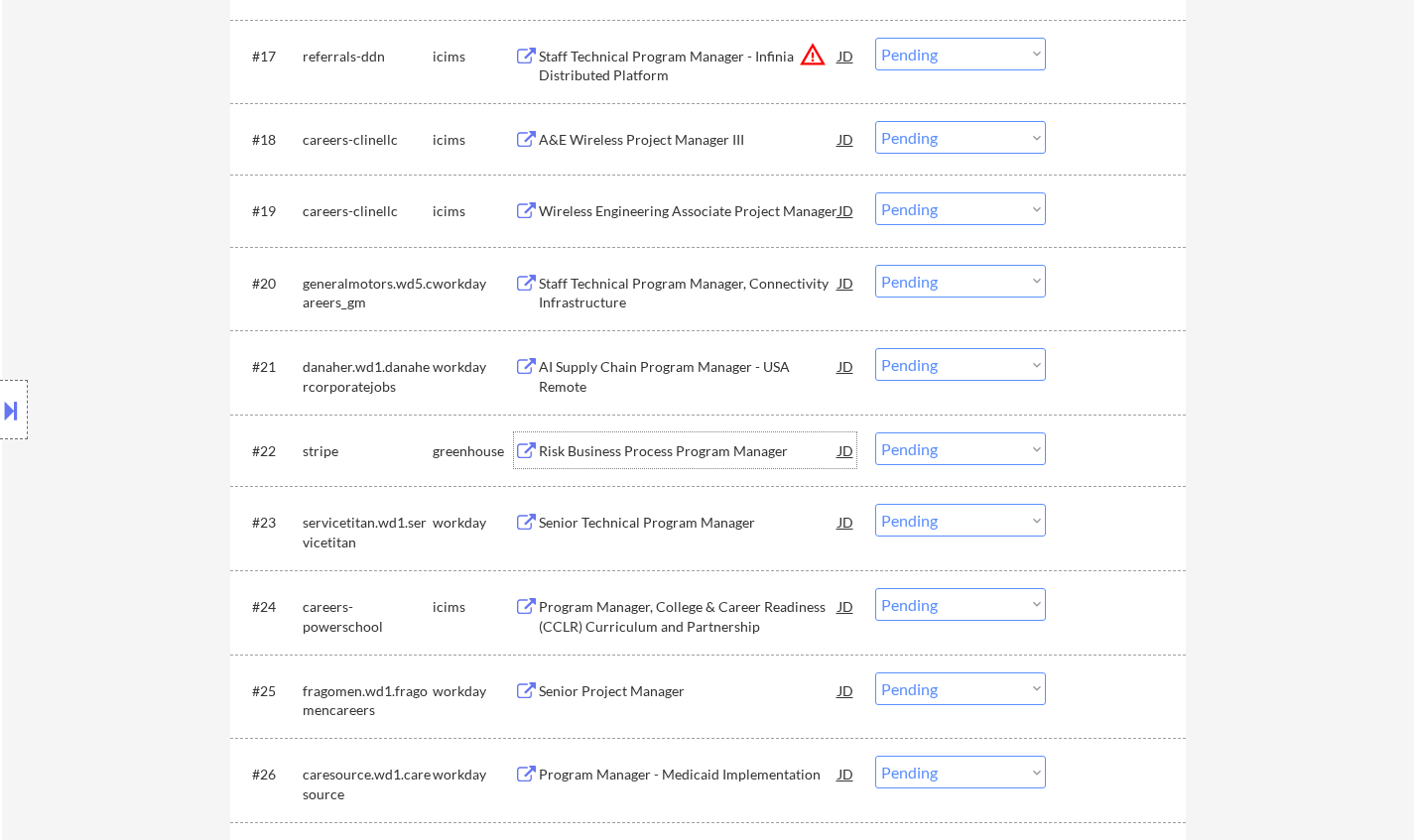 scroll, scrollTop: 1983, scrollLeft: 0, axis: vertical 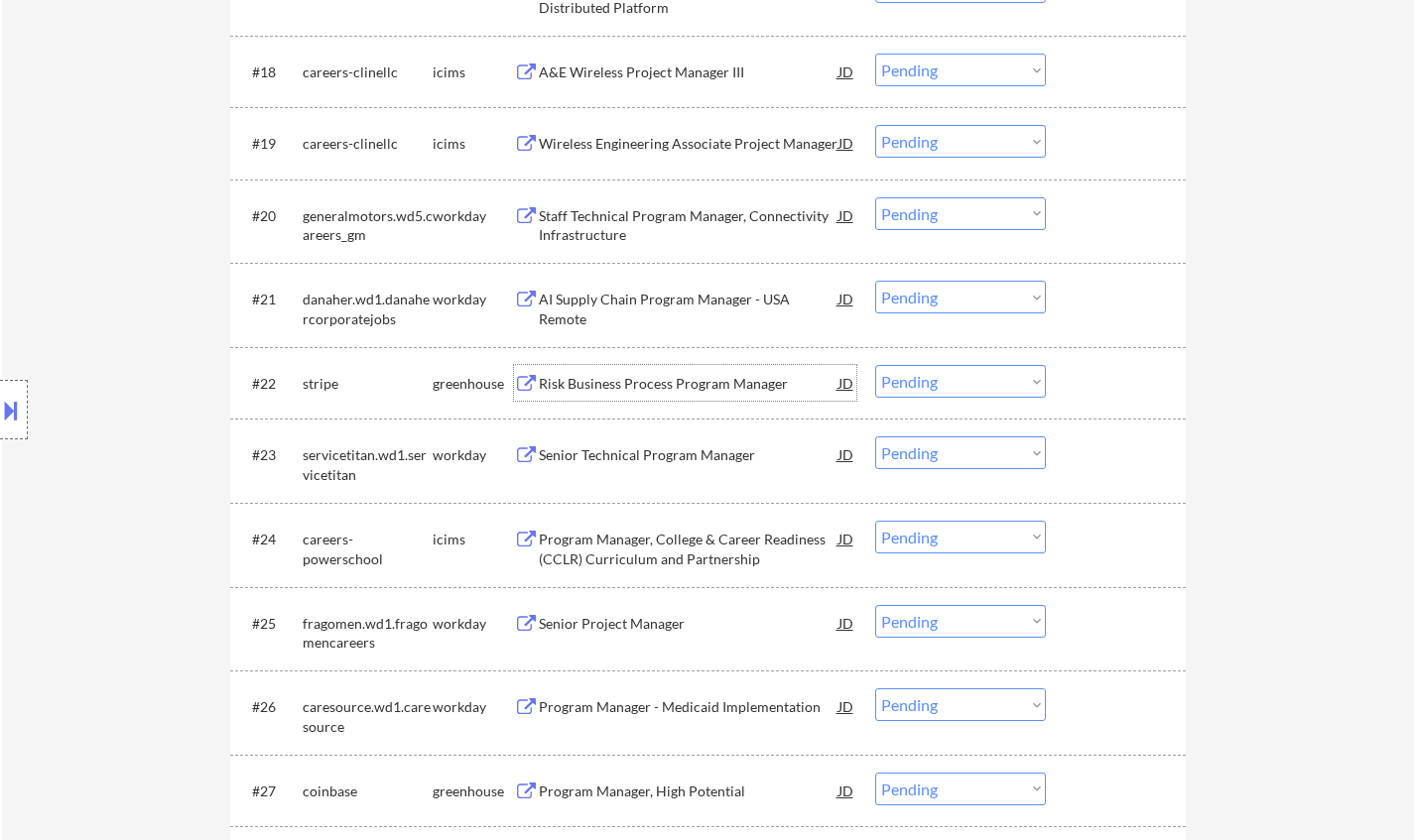 drag, startPoint x: 926, startPoint y: 376, endPoint x: 934, endPoint y: 386, distance: 12.806248 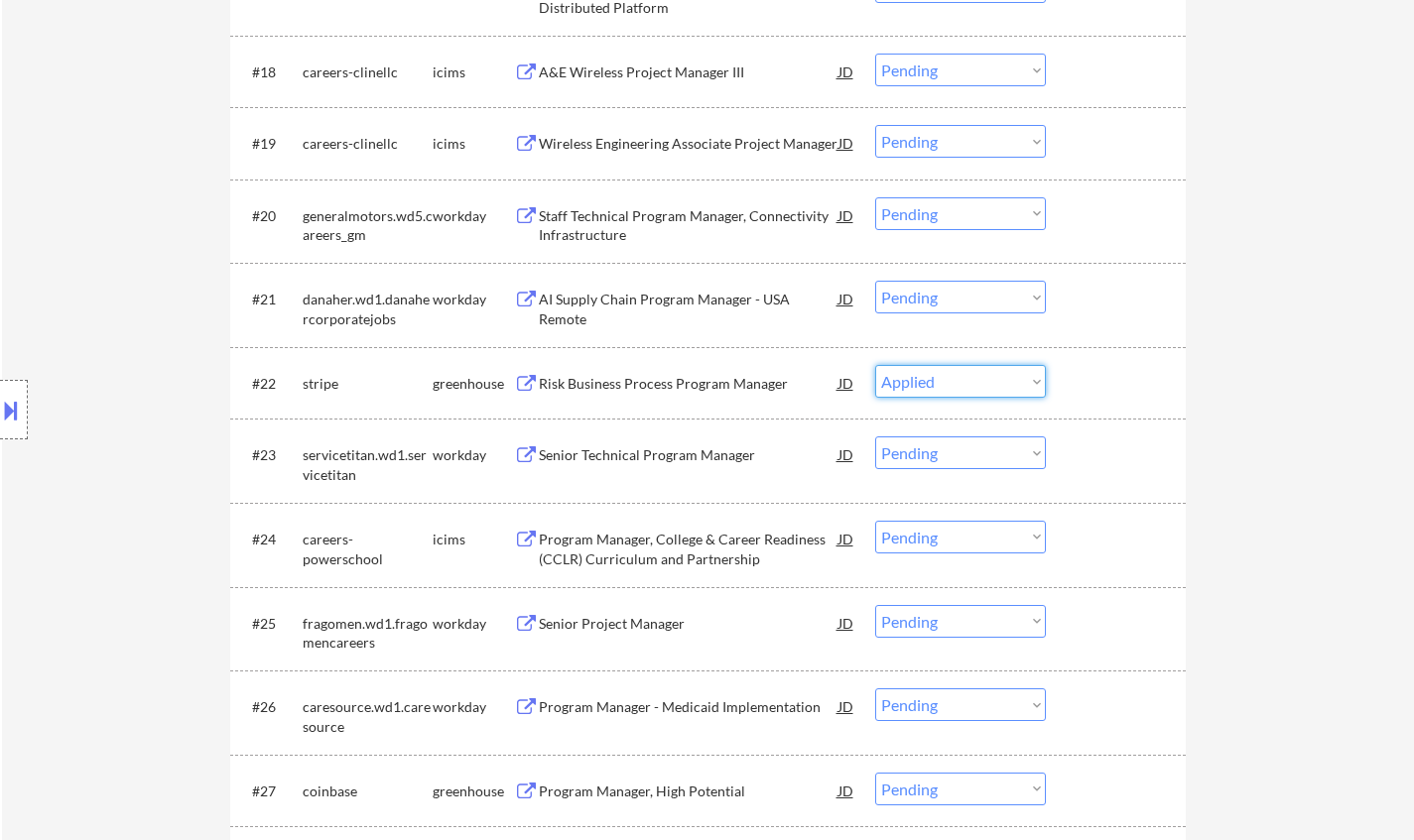 click on "Choose an option... Pending Applied Excluded (Questions) Excluded (Expired) Excluded (Location) Excluded (Bad Match) Excluded (Blocklist) Excluded (Salary) Excluded (Other)" at bounding box center (961, 381) 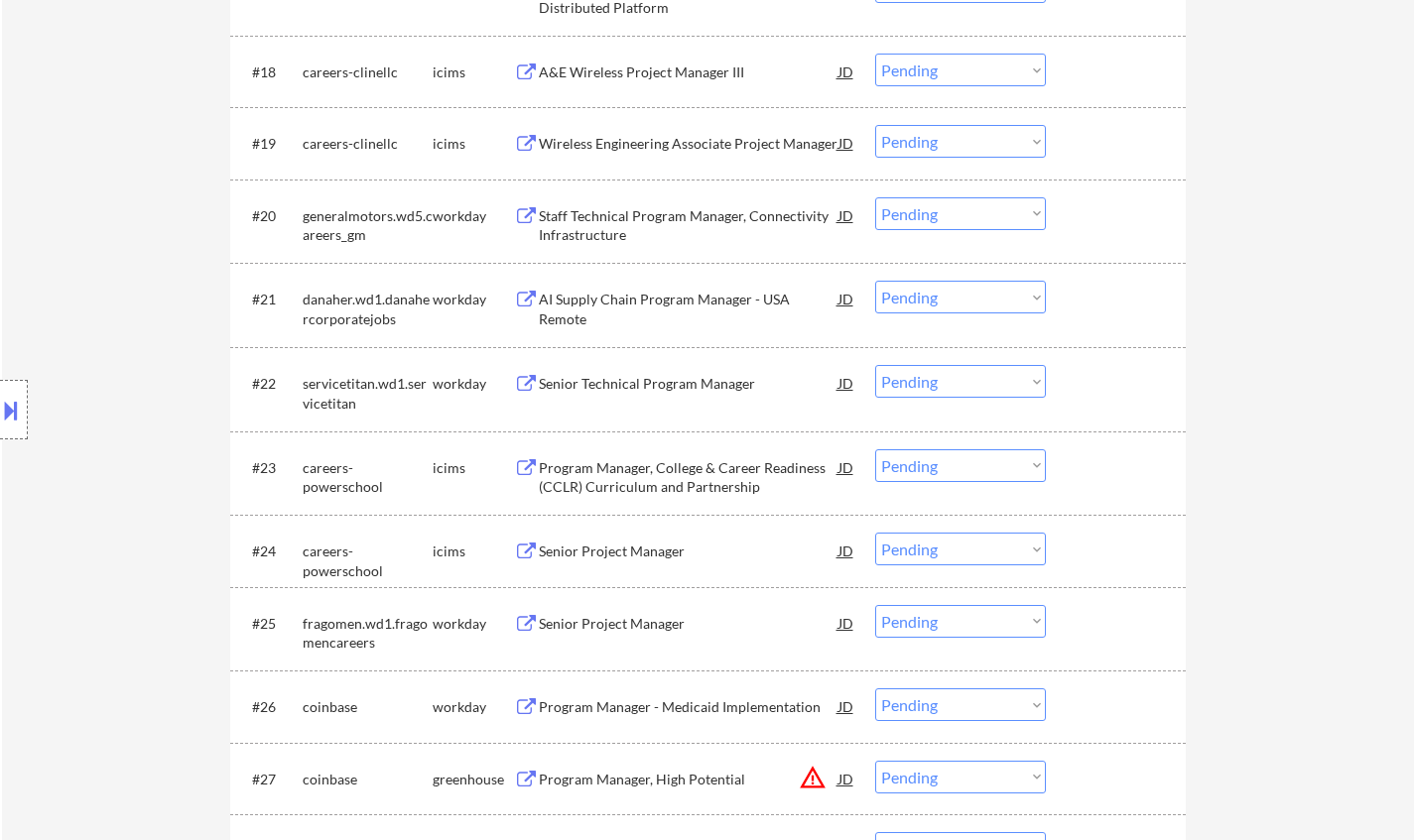 scroll, scrollTop: 2182, scrollLeft: 0, axis: vertical 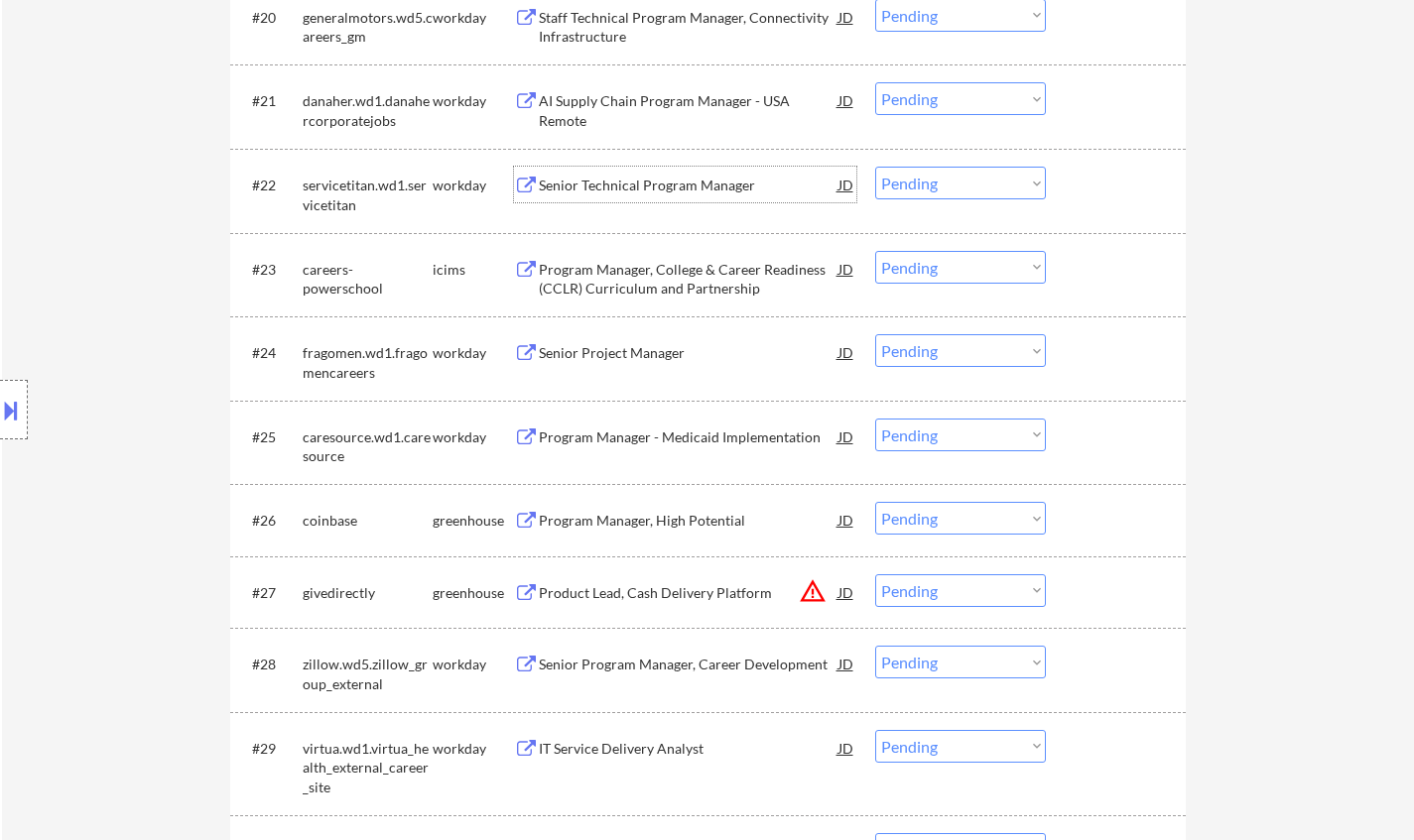 click on "Senior Technical Program Manager" at bounding box center (689, 185) 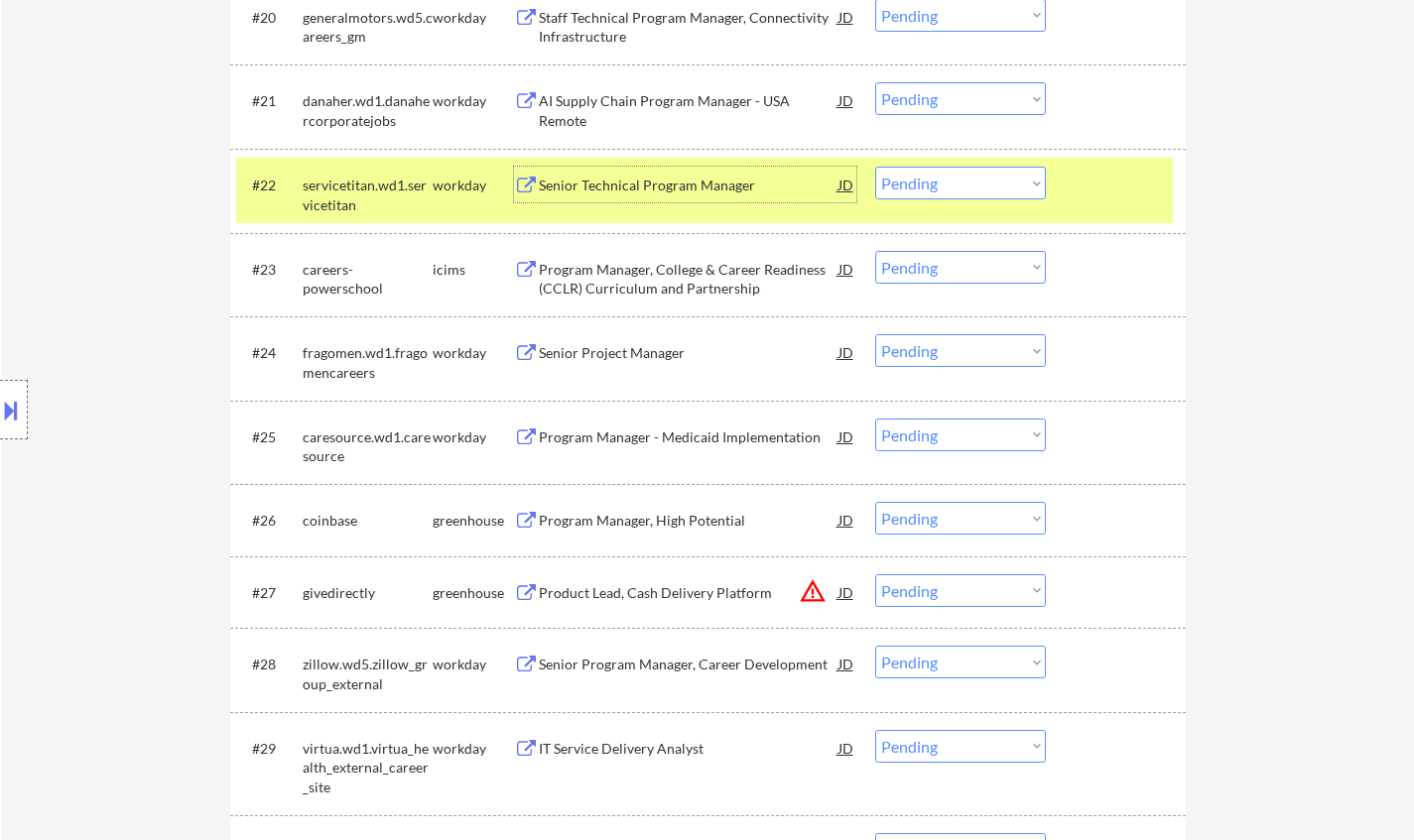 drag, startPoint x: 1002, startPoint y: 180, endPoint x: 993, endPoint y: 195, distance: 17.492856 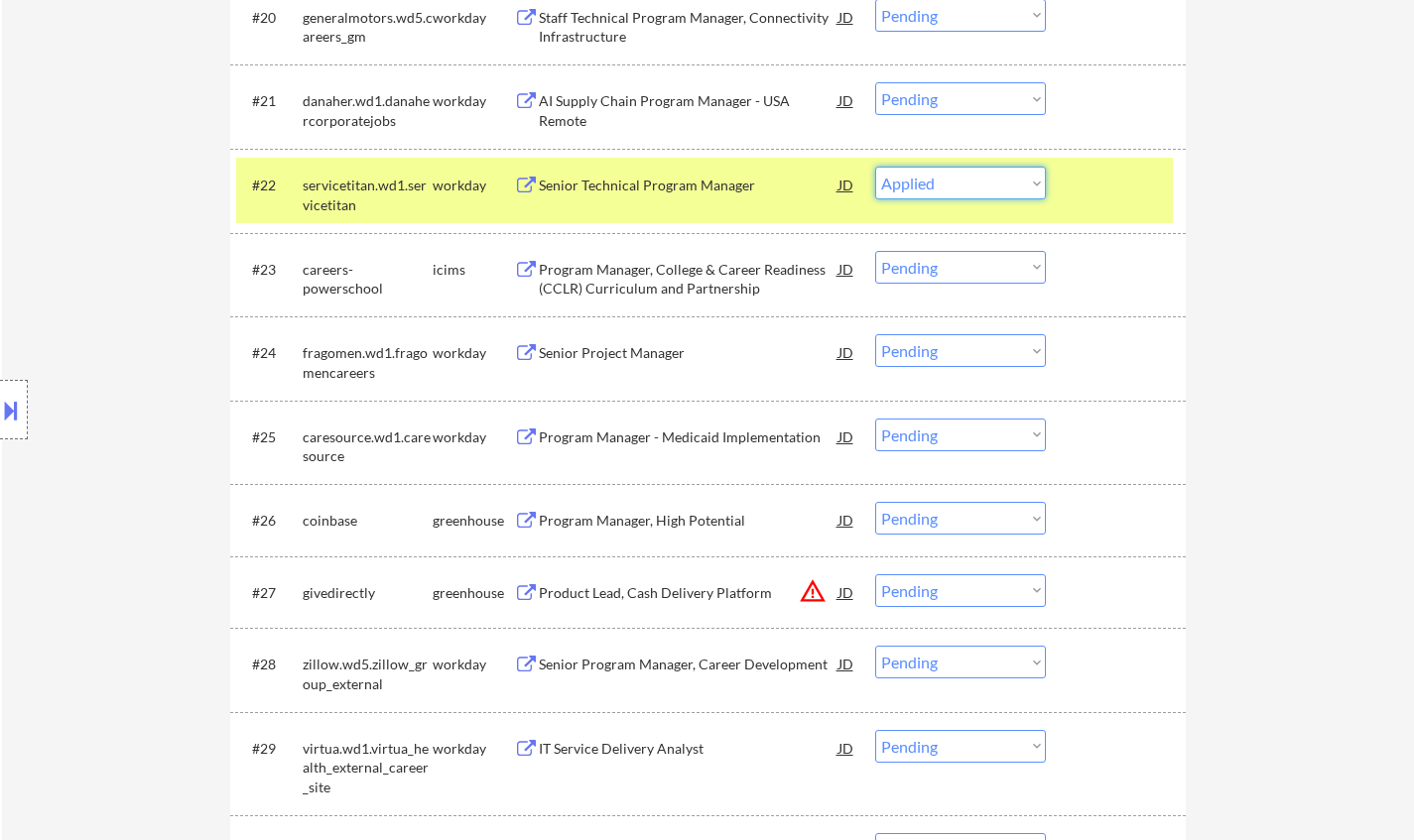 click on "Choose an option... Pending Applied Excluded (Questions) Excluded (Expired) Excluded (Location) Excluded (Bad Match) Excluded (Blocklist) Excluded (Salary) Excluded (Other)" at bounding box center [961, 182] 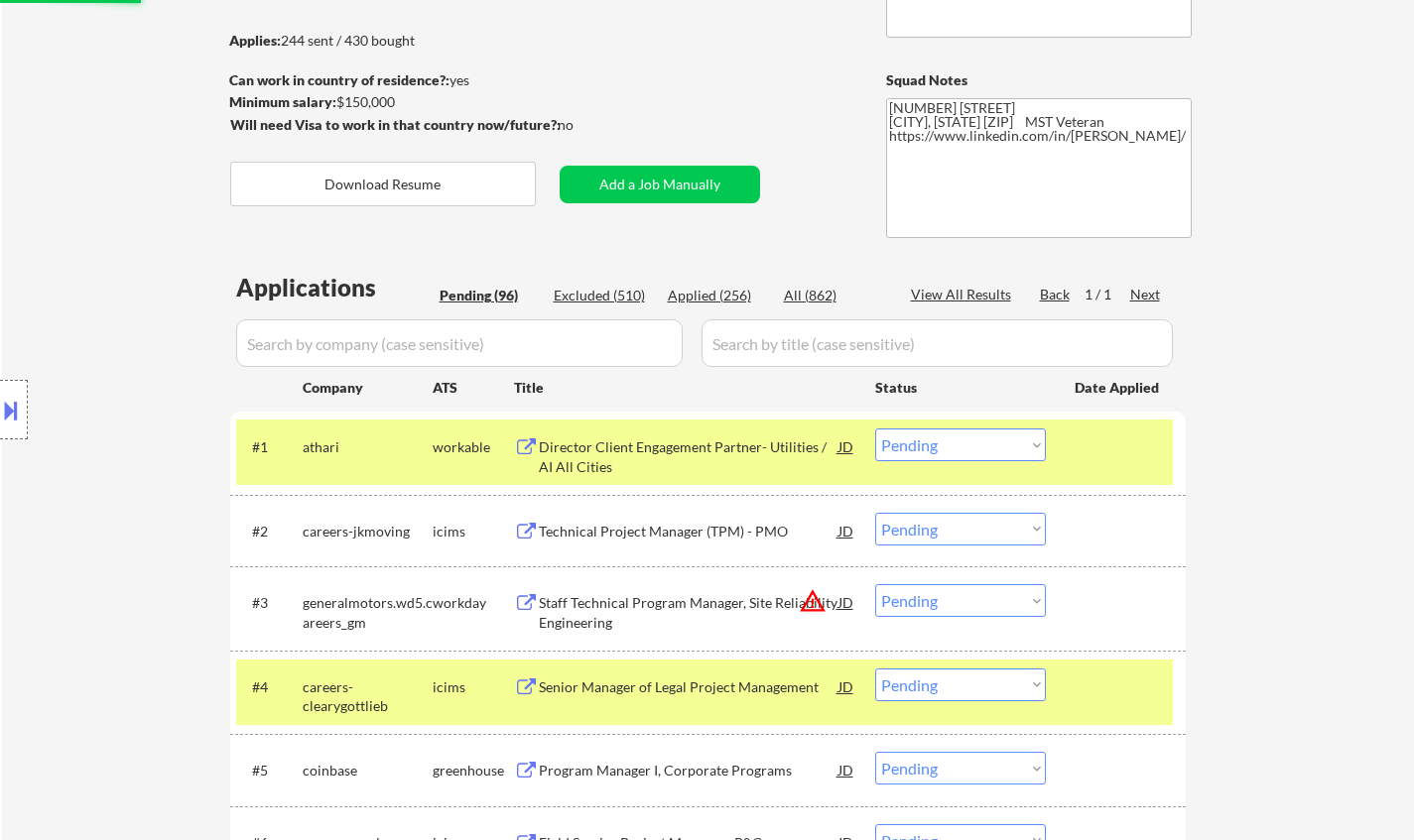 scroll, scrollTop: 99, scrollLeft: 0, axis: vertical 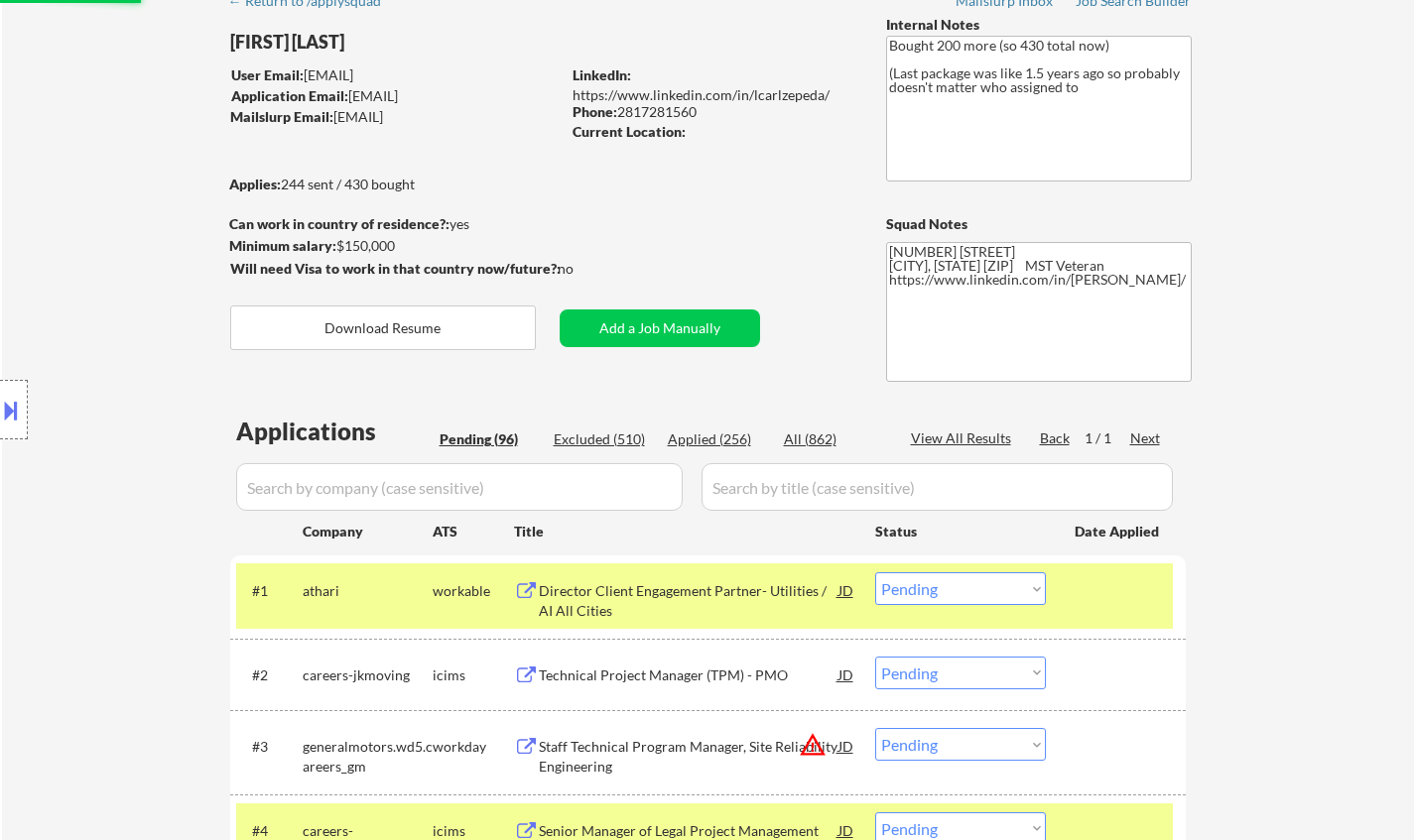 select on ""pending"" 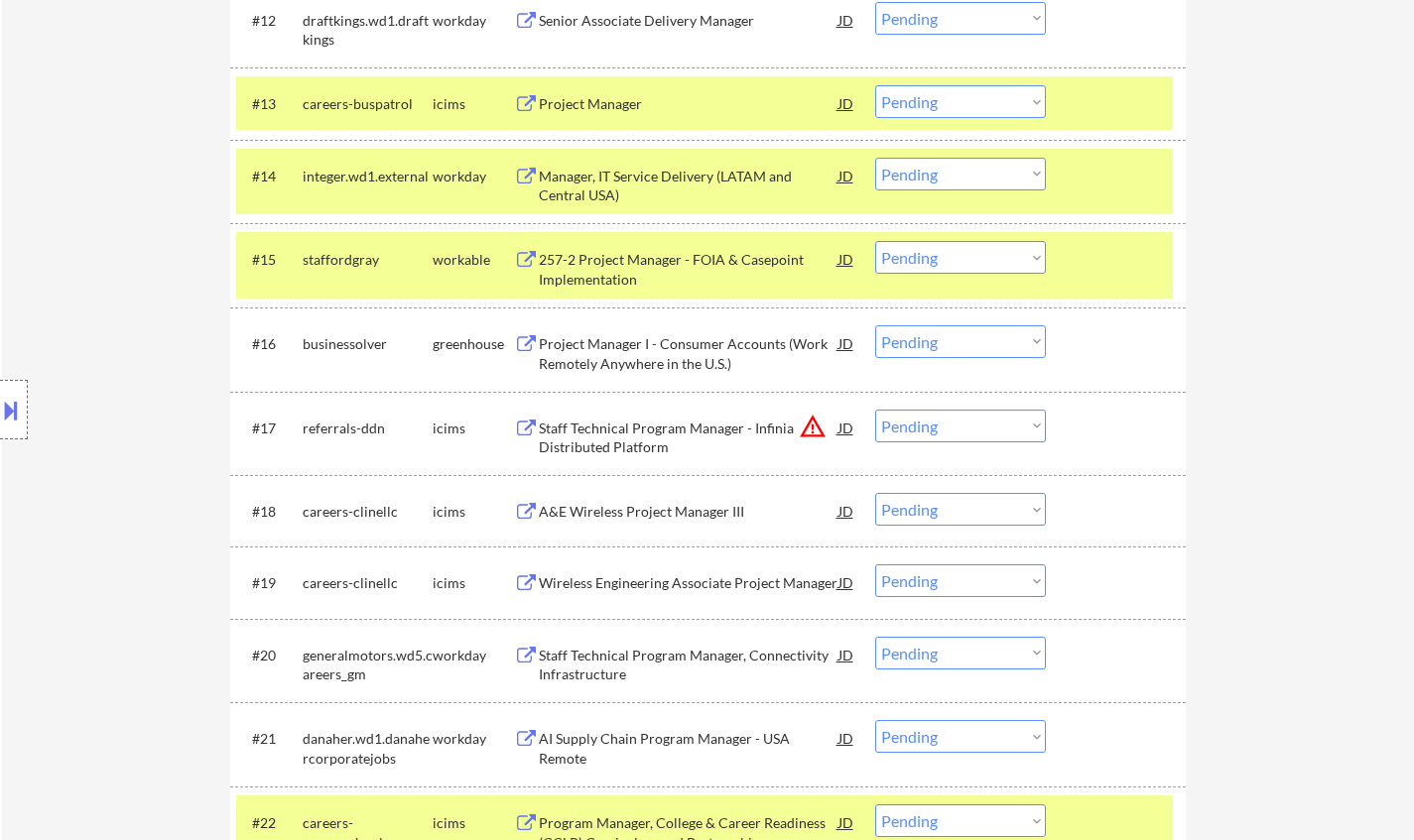 scroll, scrollTop: 1587, scrollLeft: 0, axis: vertical 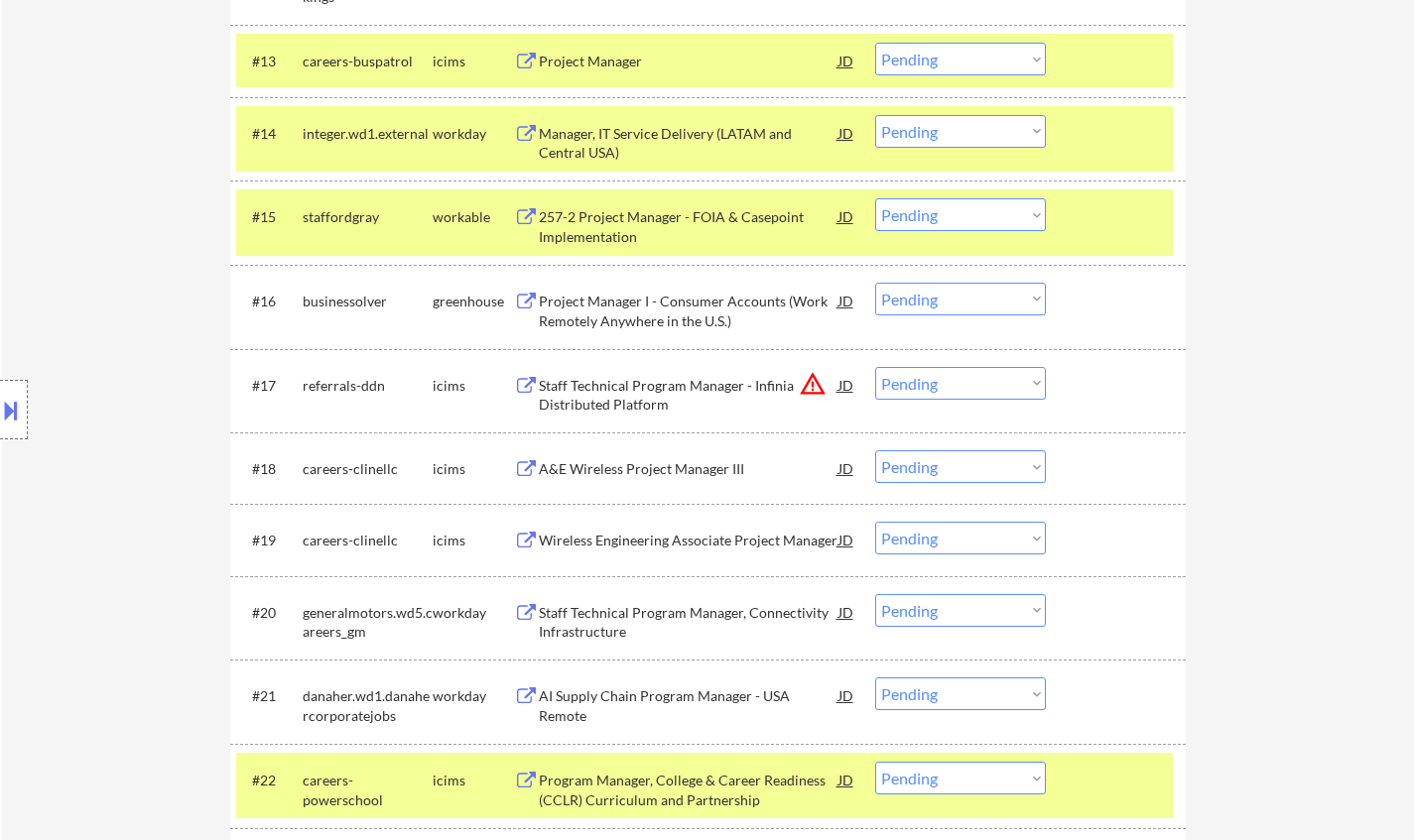 drag, startPoint x: 966, startPoint y: 381, endPoint x: 972, endPoint y: 396, distance: 16.155494 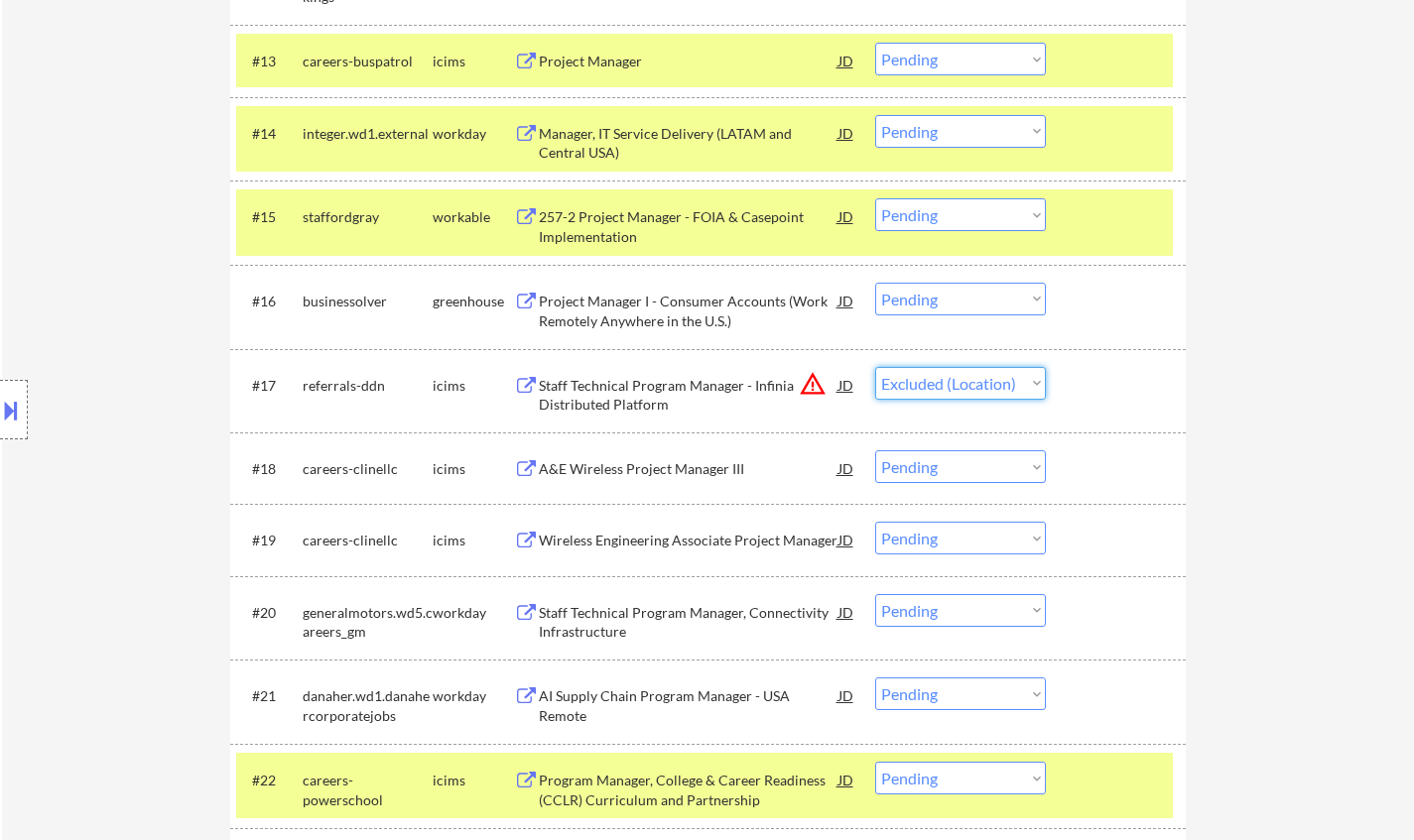 click on "Choose an option... Pending Applied Excluded (Questions) Excluded (Expired) Excluded (Location) Excluded (Bad Match) Excluded (Blocklist) Excluded (Salary) Excluded (Other)" at bounding box center (961, 383) 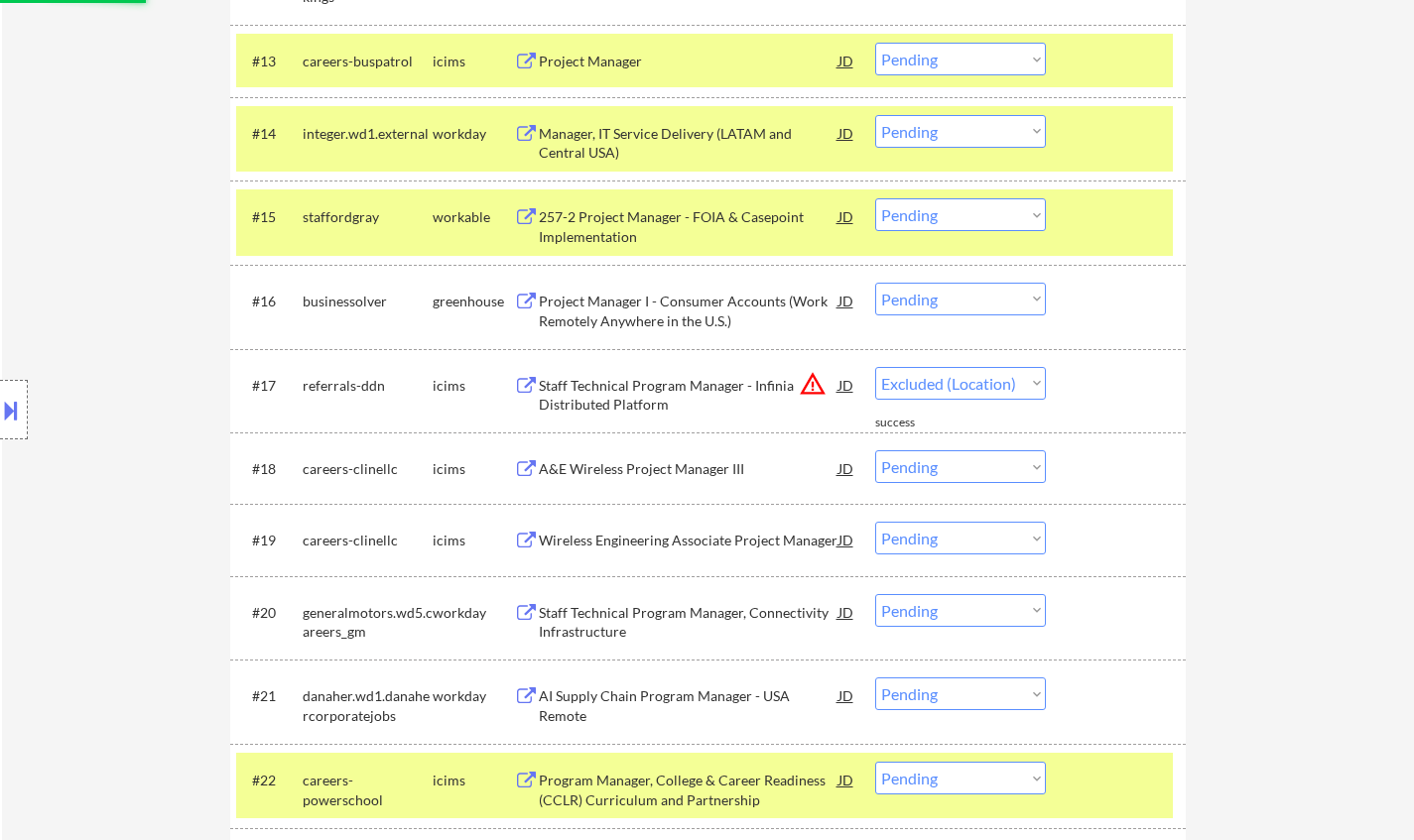 scroll, scrollTop: 1785, scrollLeft: 0, axis: vertical 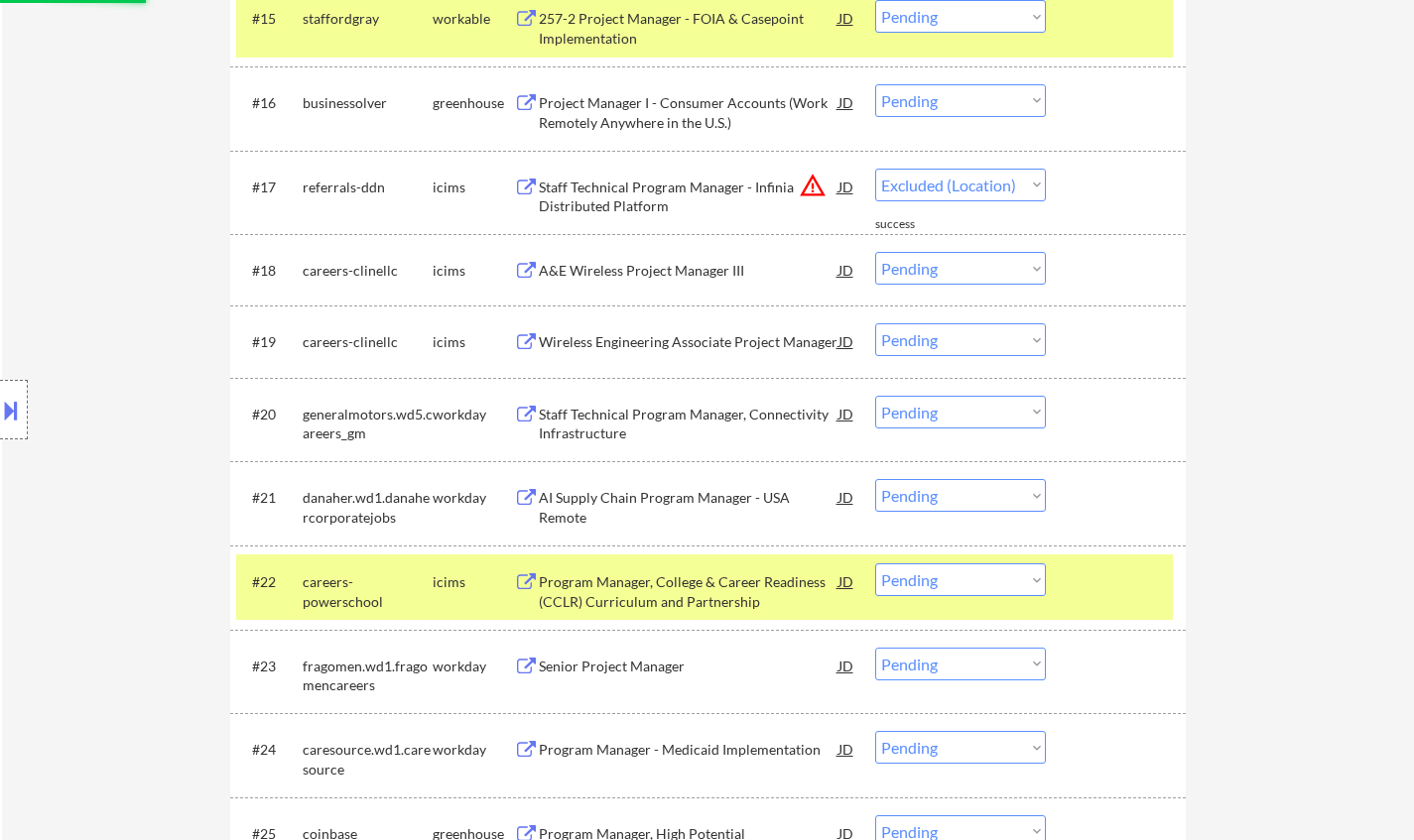 select on ""pending"" 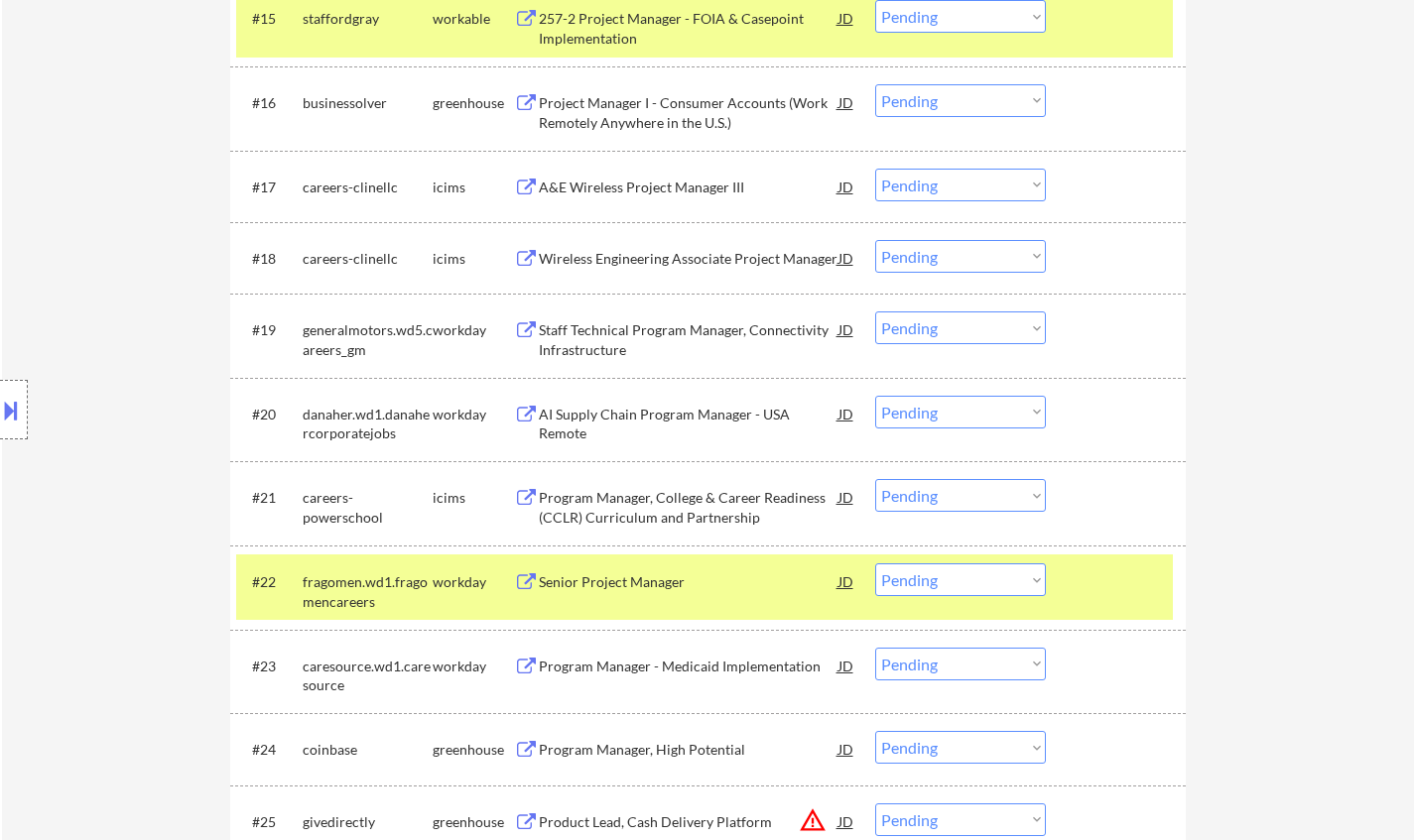 click on "AI Supply Chain Program Manager - USA Remote" at bounding box center [689, 423] 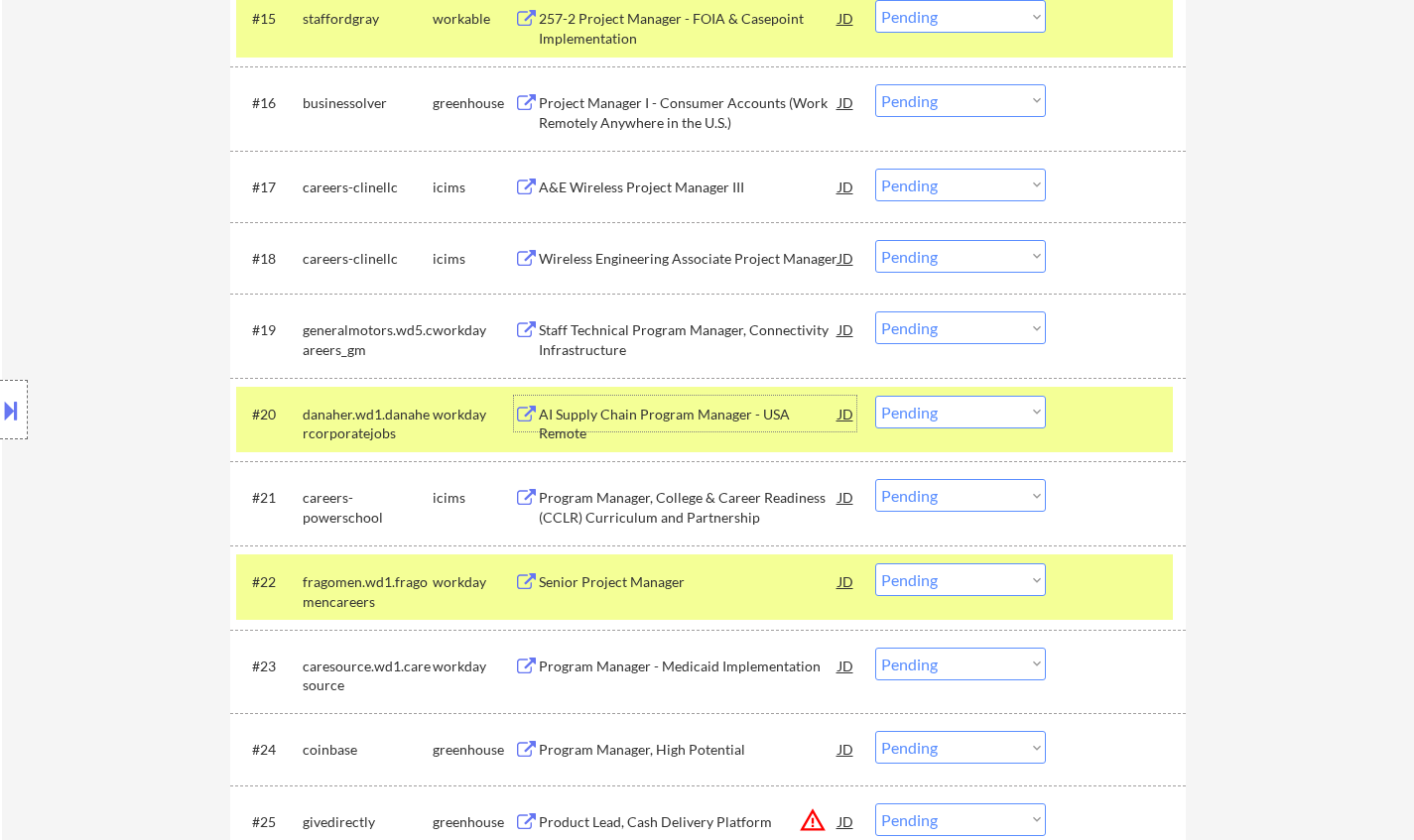 click on "AI Supply Chain Program Manager - USA Remote" at bounding box center (689, 423) 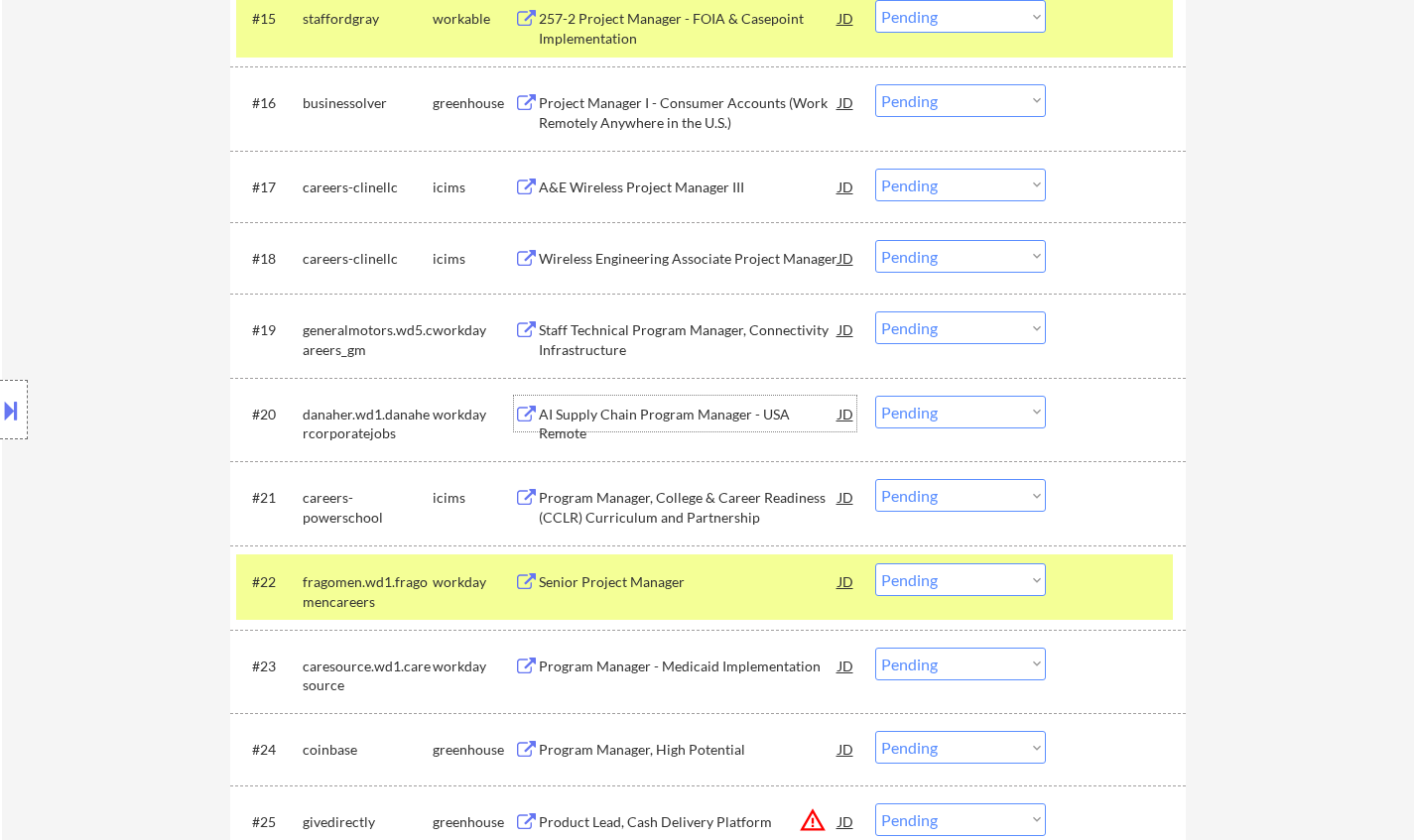 click on "Choose an option... Pending Applied Excluded (Questions) Excluded (Expired) Excluded (Location) Excluded (Bad Match) Excluded (Blocklist) Excluded (Salary) Excluded (Other)" at bounding box center (961, 412) 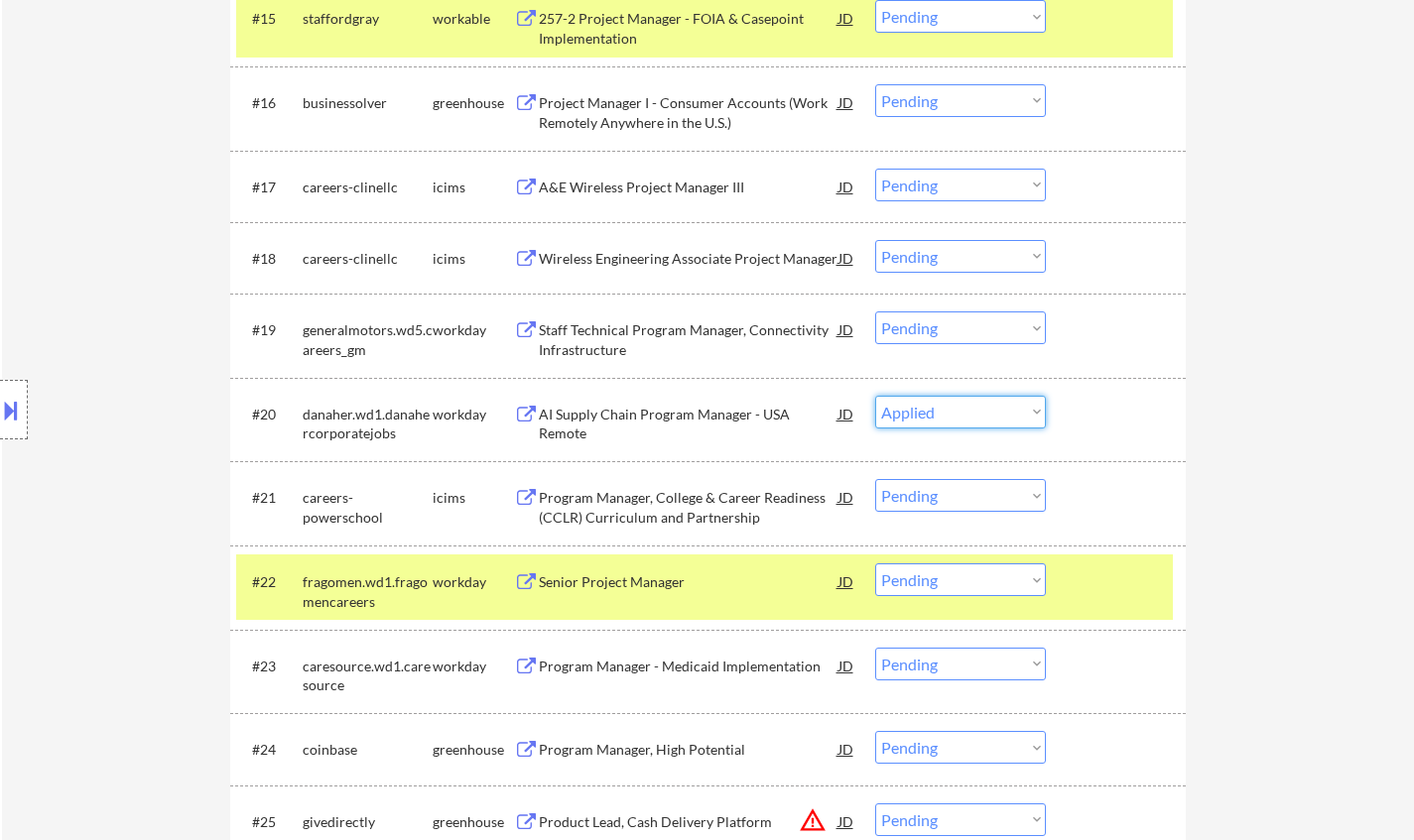 click on "Choose an option... Pending Applied Excluded (Questions) Excluded (Expired) Excluded (Location) Excluded (Bad Match) Excluded (Blocklist) Excluded (Salary) Excluded (Other)" at bounding box center (961, 412) 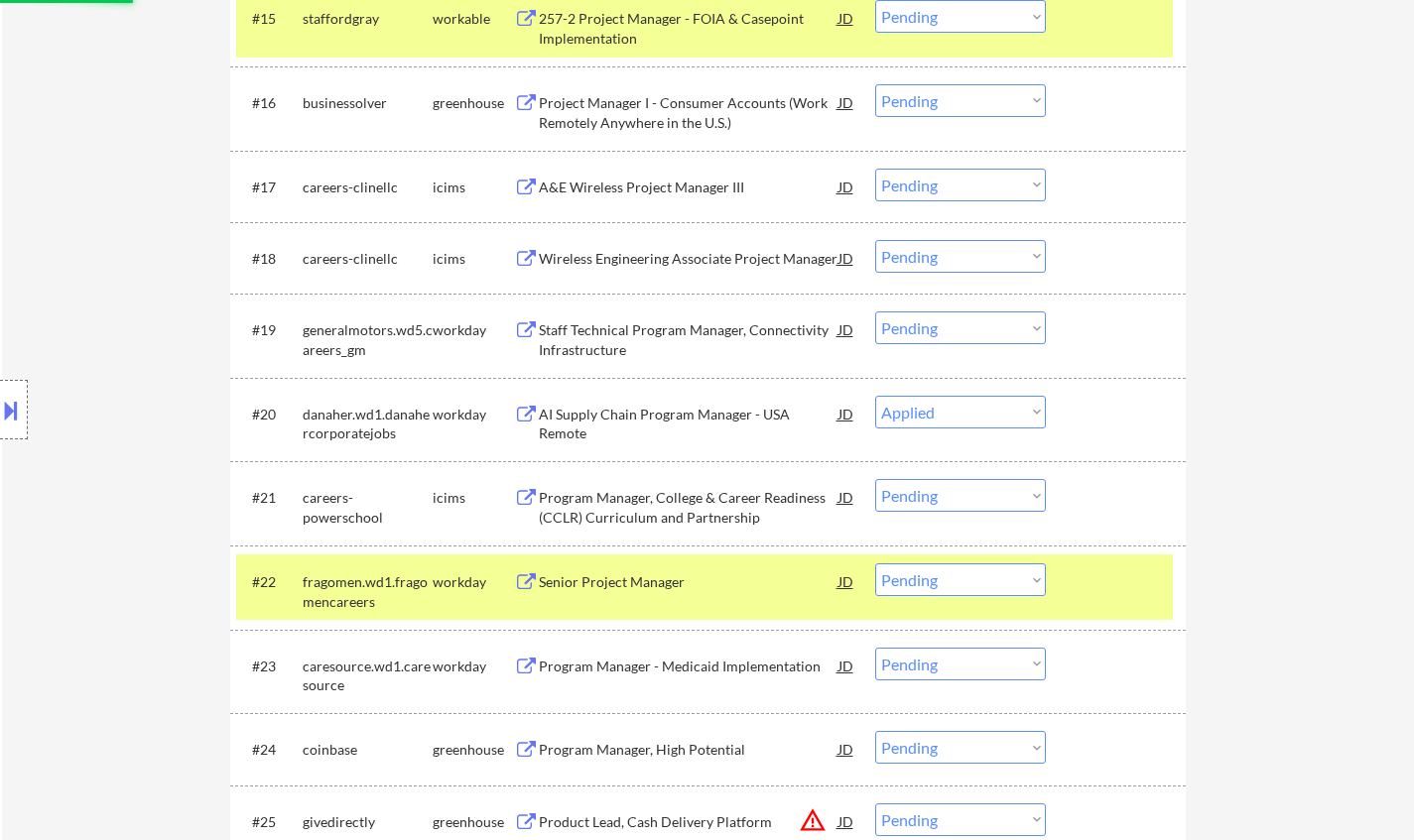 select on ""pending"" 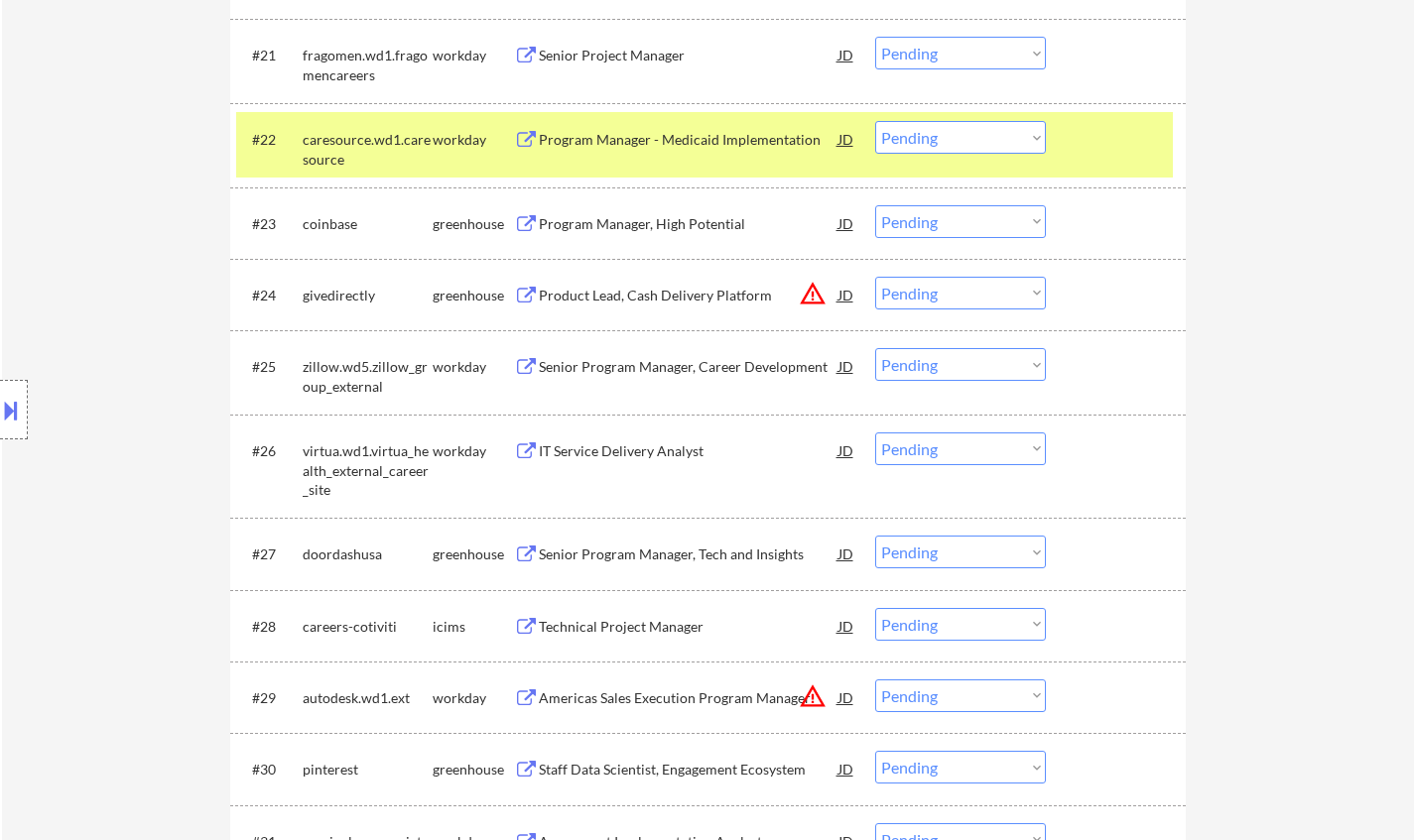scroll, scrollTop: 2281, scrollLeft: 0, axis: vertical 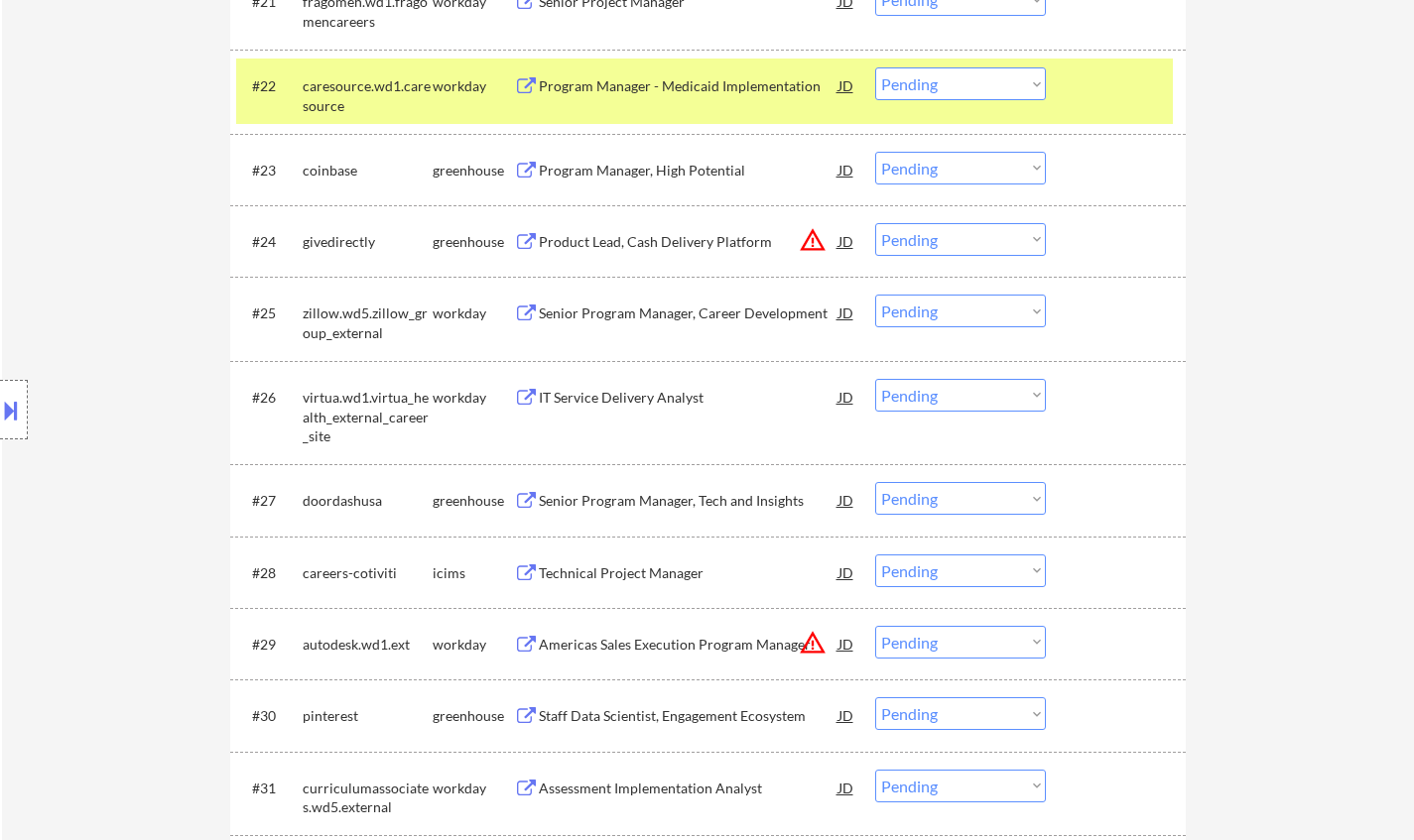 click on "Senior Program Manager, Career Development" at bounding box center [689, 313] 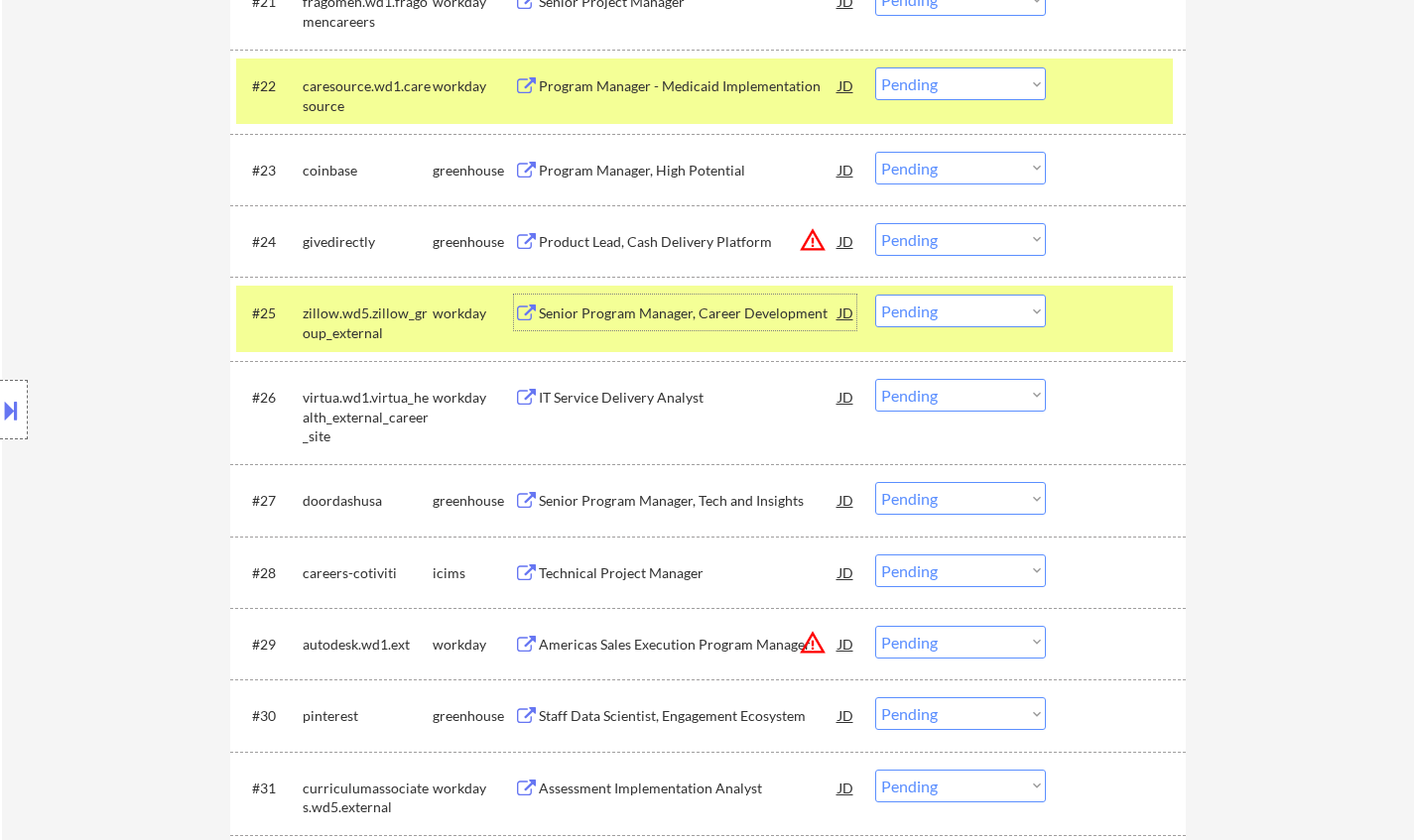 click on "Choose an option... Pending Applied Excluded (Questions) Excluded (Expired) Excluded (Location) Excluded (Bad Match) Excluded (Blocklist) Excluded (Salary) Excluded (Other)" at bounding box center [961, 310] 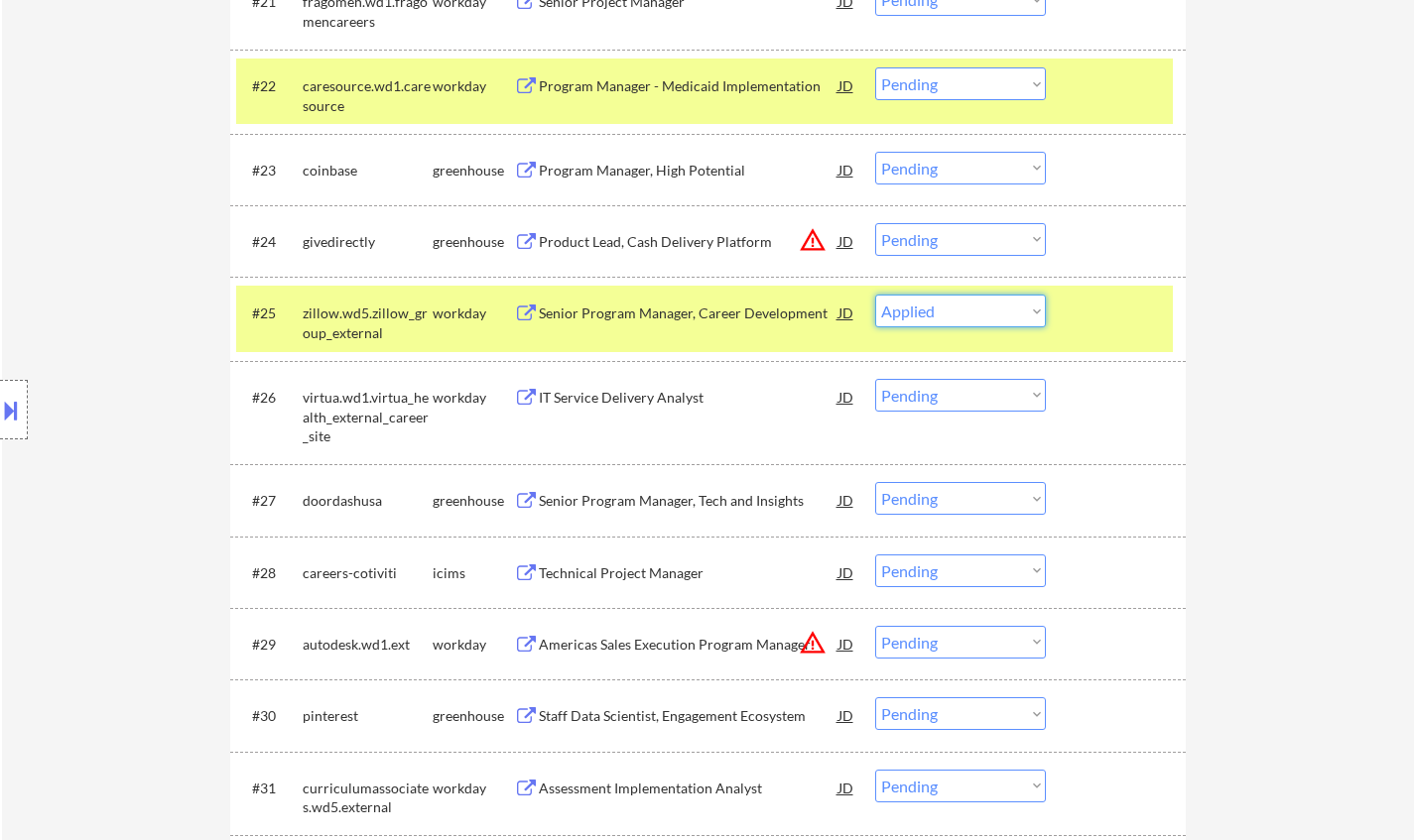 click on "Choose an option... Pending Applied Excluded (Questions) Excluded (Expired) Excluded (Location) Excluded (Bad Match) Excluded (Blocklist) Excluded (Salary) Excluded (Other)" at bounding box center [961, 310] 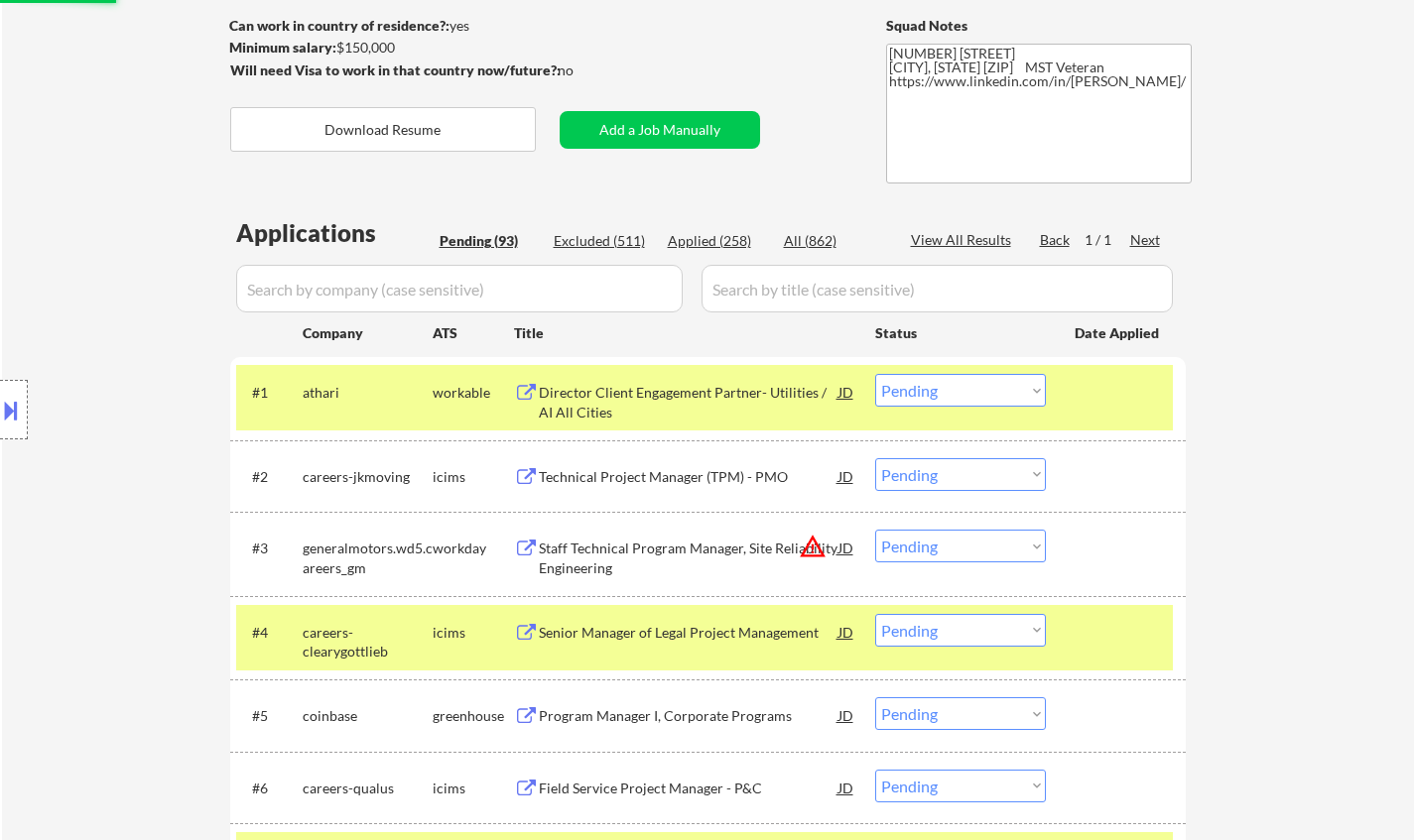 scroll, scrollTop: 24, scrollLeft: 0, axis: vertical 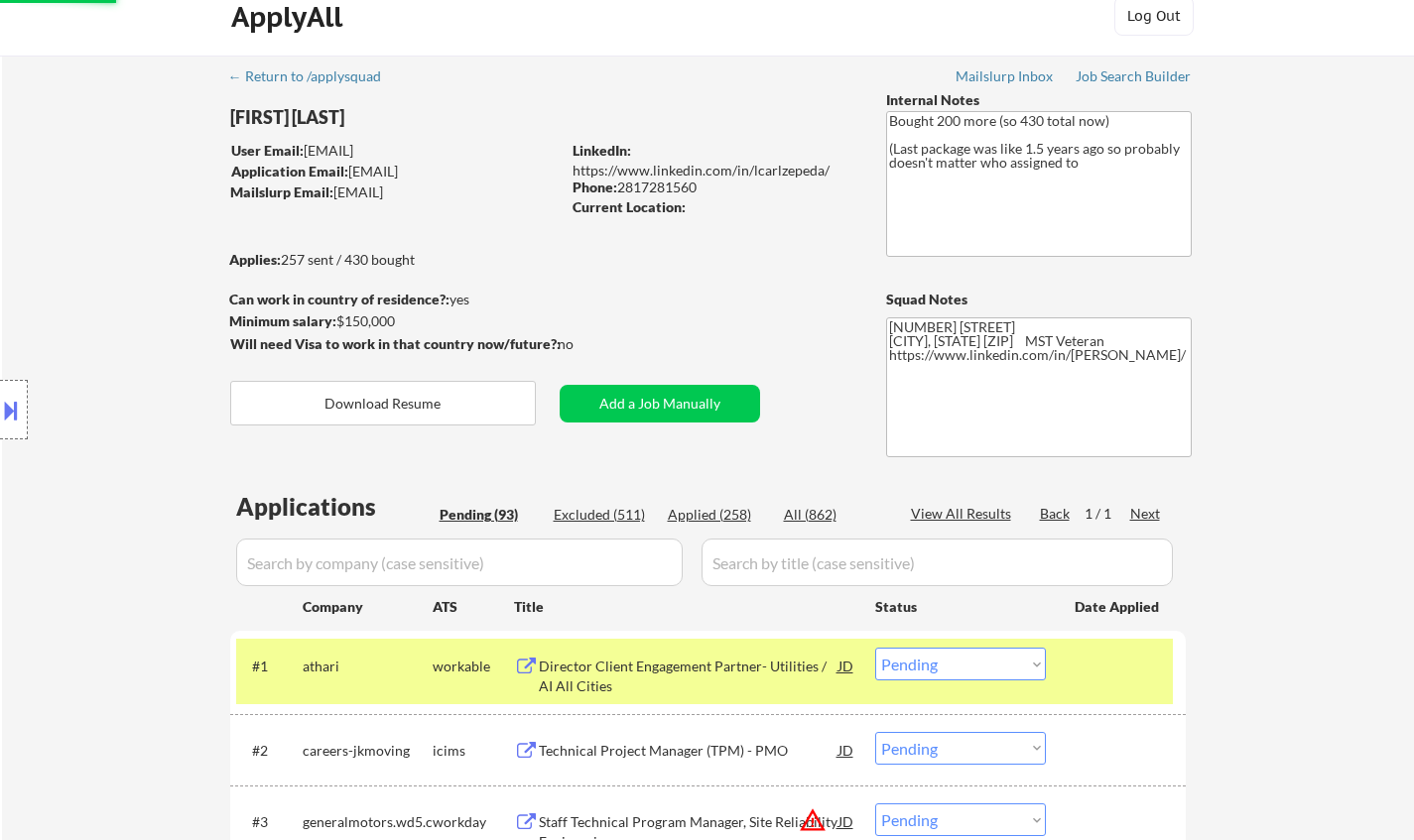 select on ""pending"" 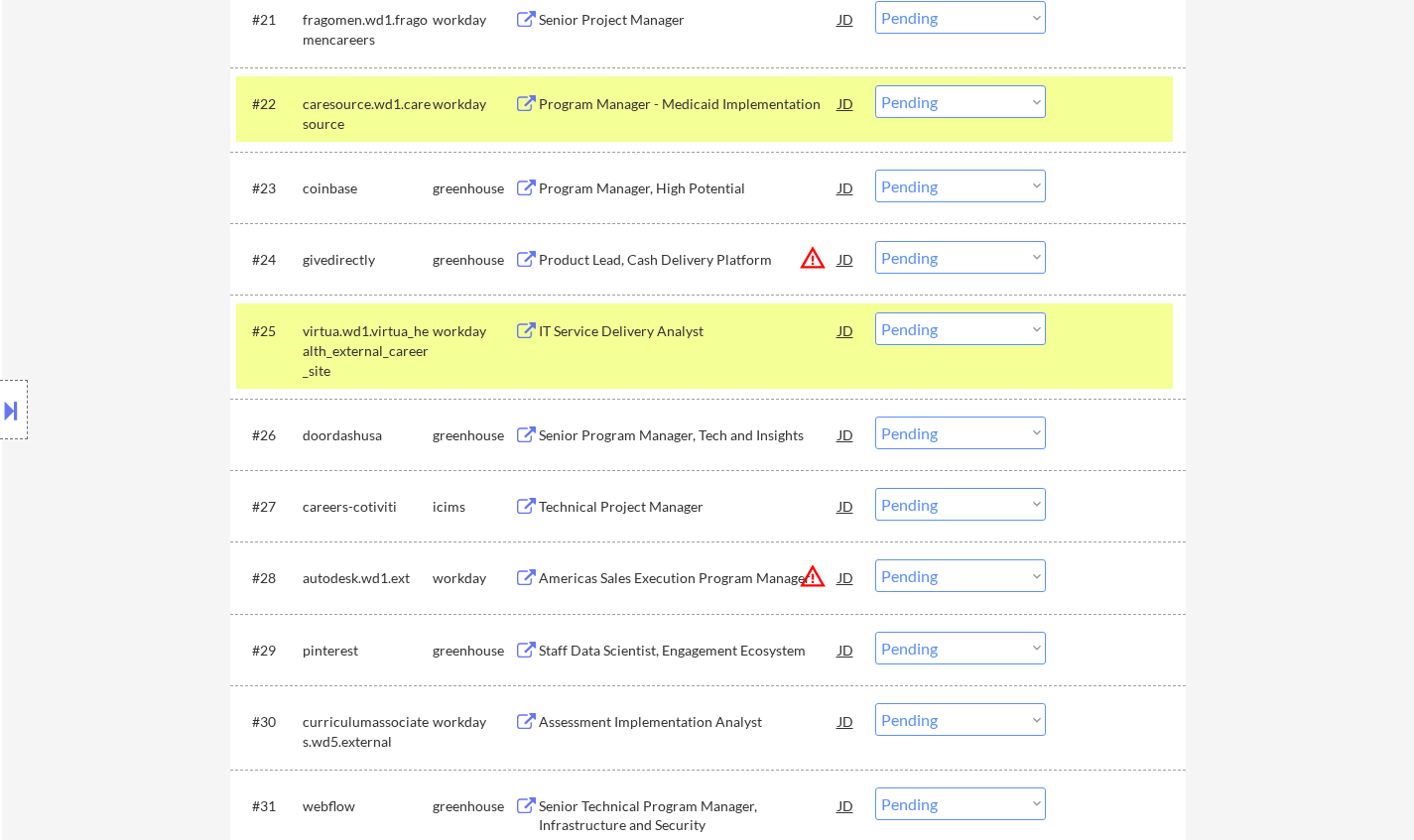 scroll, scrollTop: 2281, scrollLeft: 0, axis: vertical 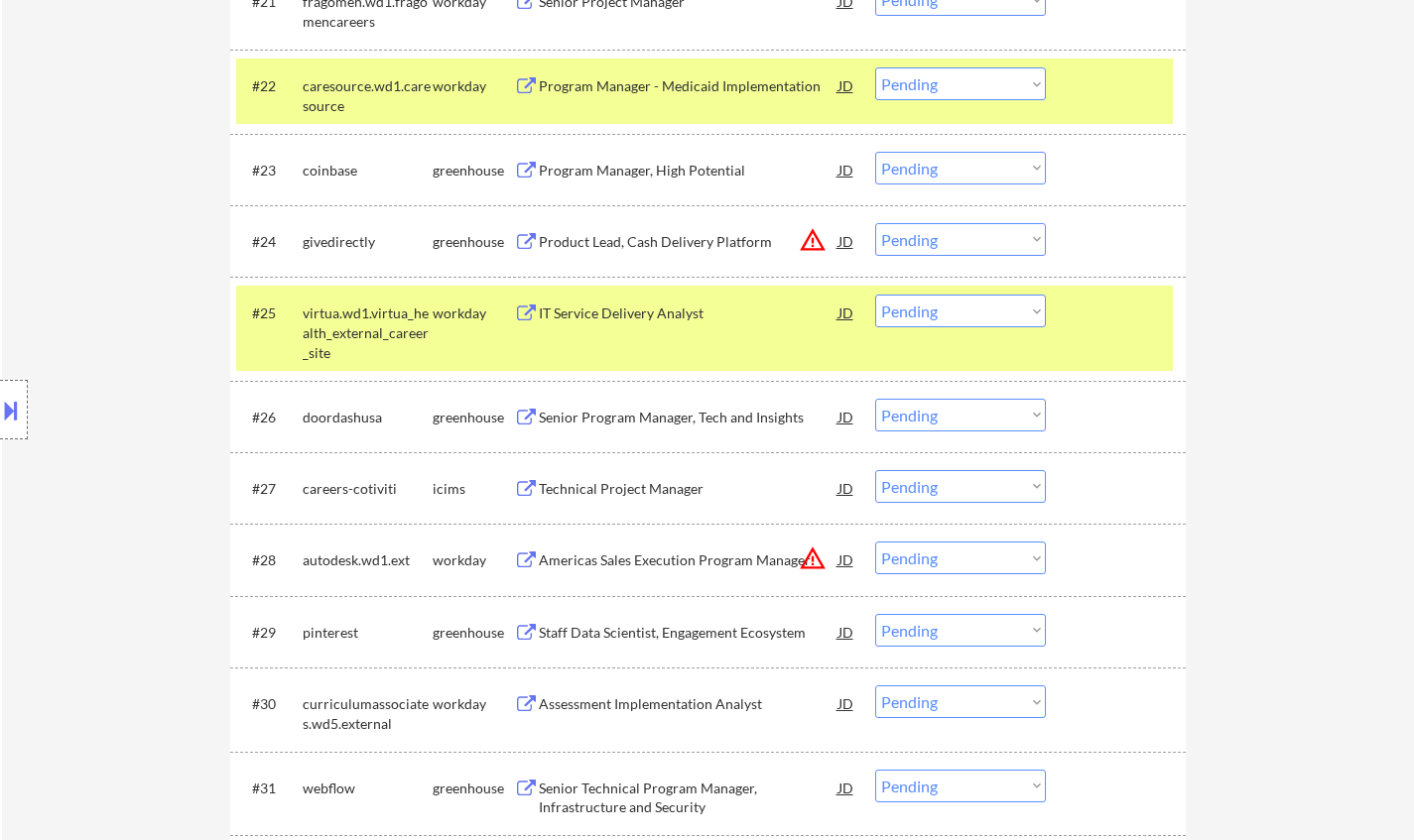 click on "Senior Program Manager, Tech and Insights" at bounding box center [689, 418] 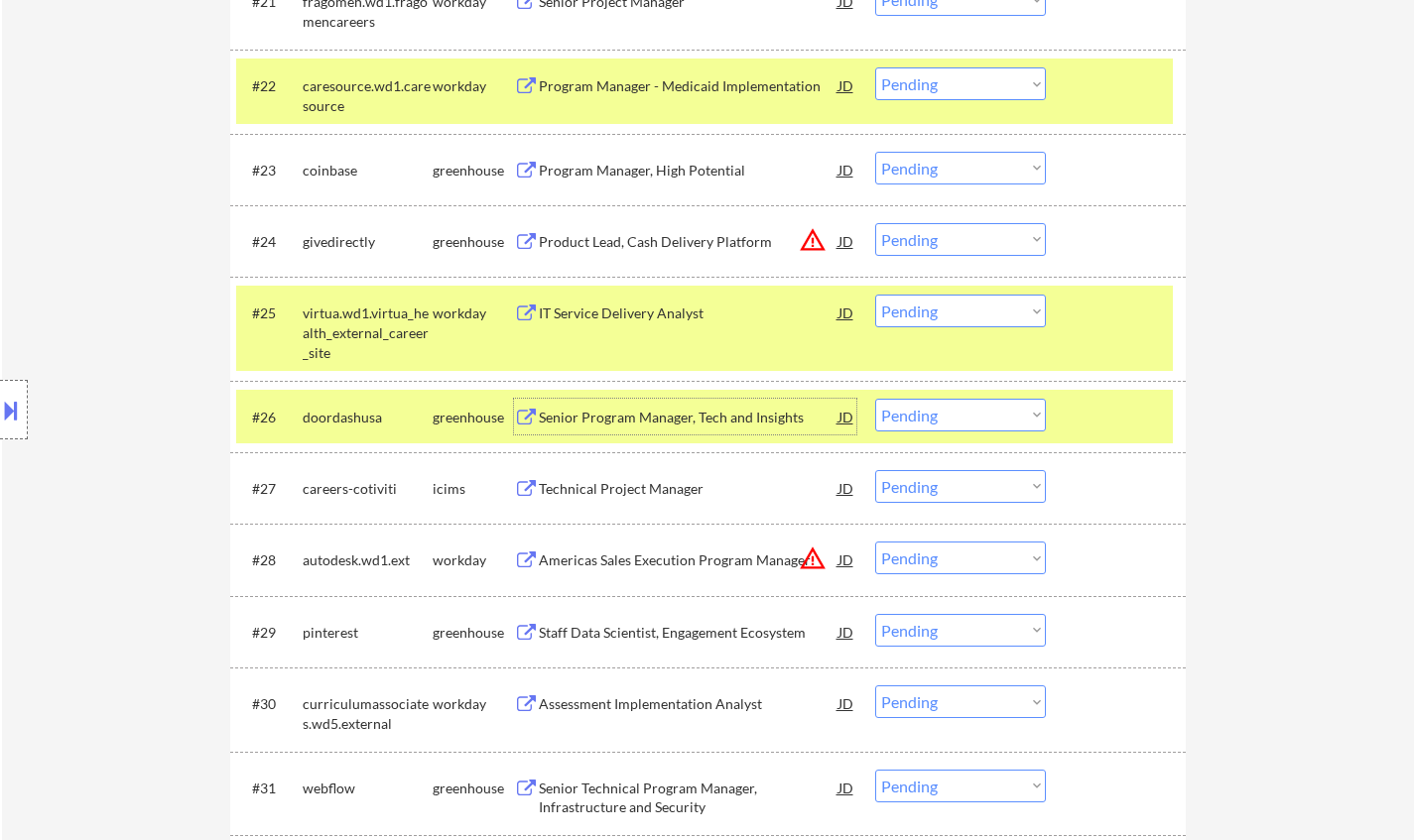 click on "Choose an option... Pending Applied Excluded (Questions) Excluded (Expired) Excluded (Location) Excluded (Bad Match) Excluded (Blocklist) Excluded (Salary) Excluded (Other)" at bounding box center [961, 415] 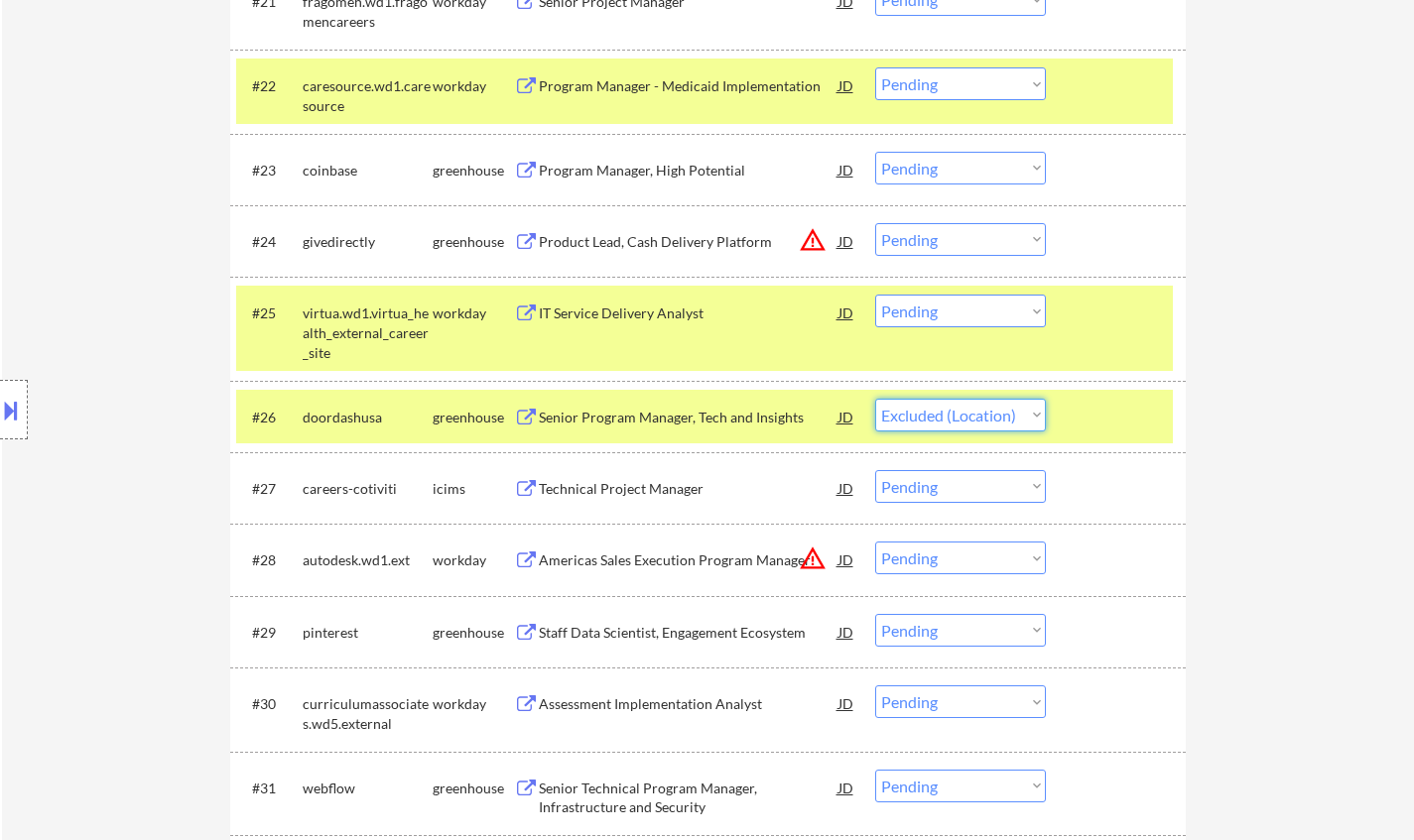click on "Choose an option... Pending Applied Excluded (Questions) Excluded (Expired) Excluded (Location) Excluded (Bad Match) Excluded (Blocklist) Excluded (Salary) Excluded (Other)" at bounding box center (961, 415) 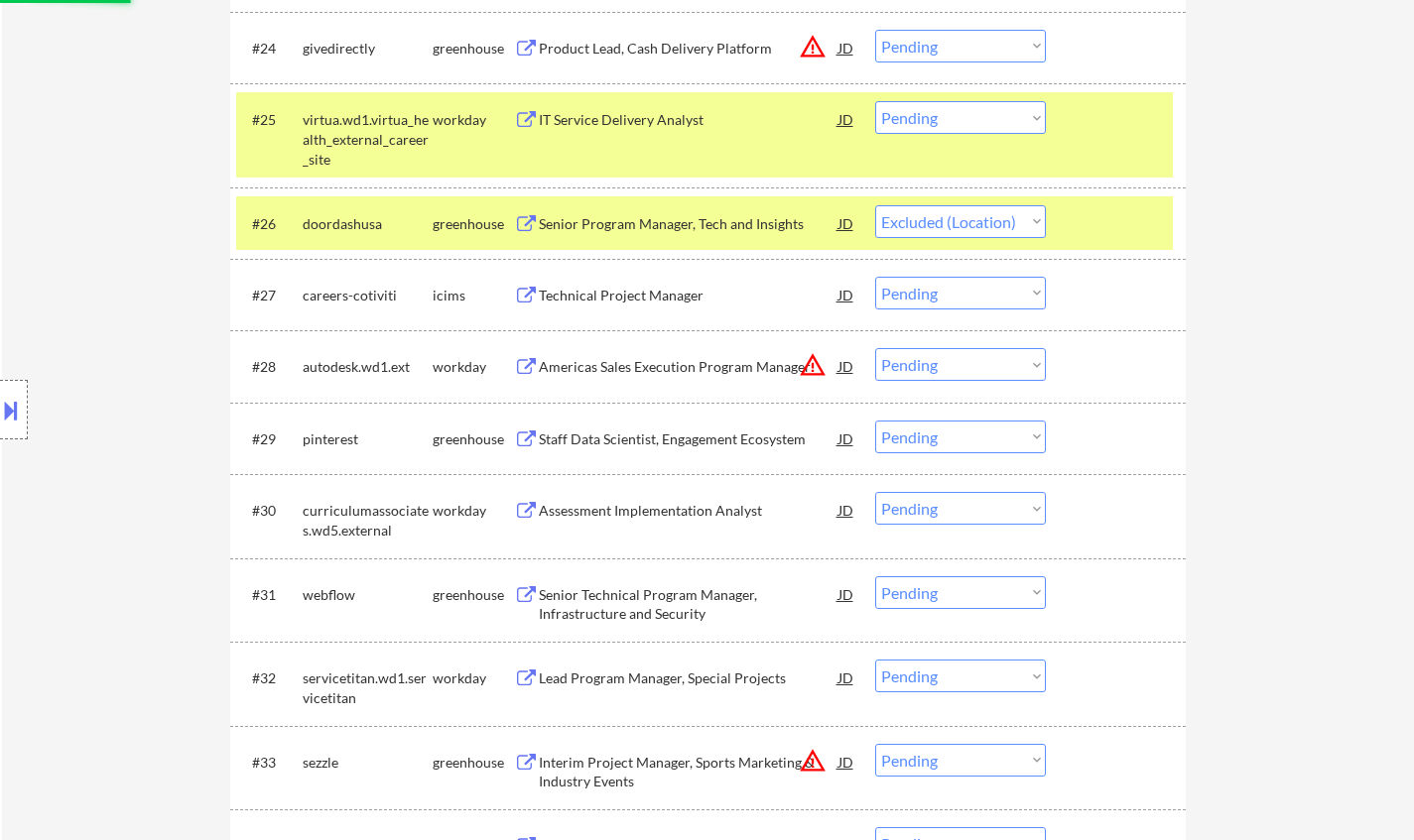 scroll, scrollTop: 2479, scrollLeft: 0, axis: vertical 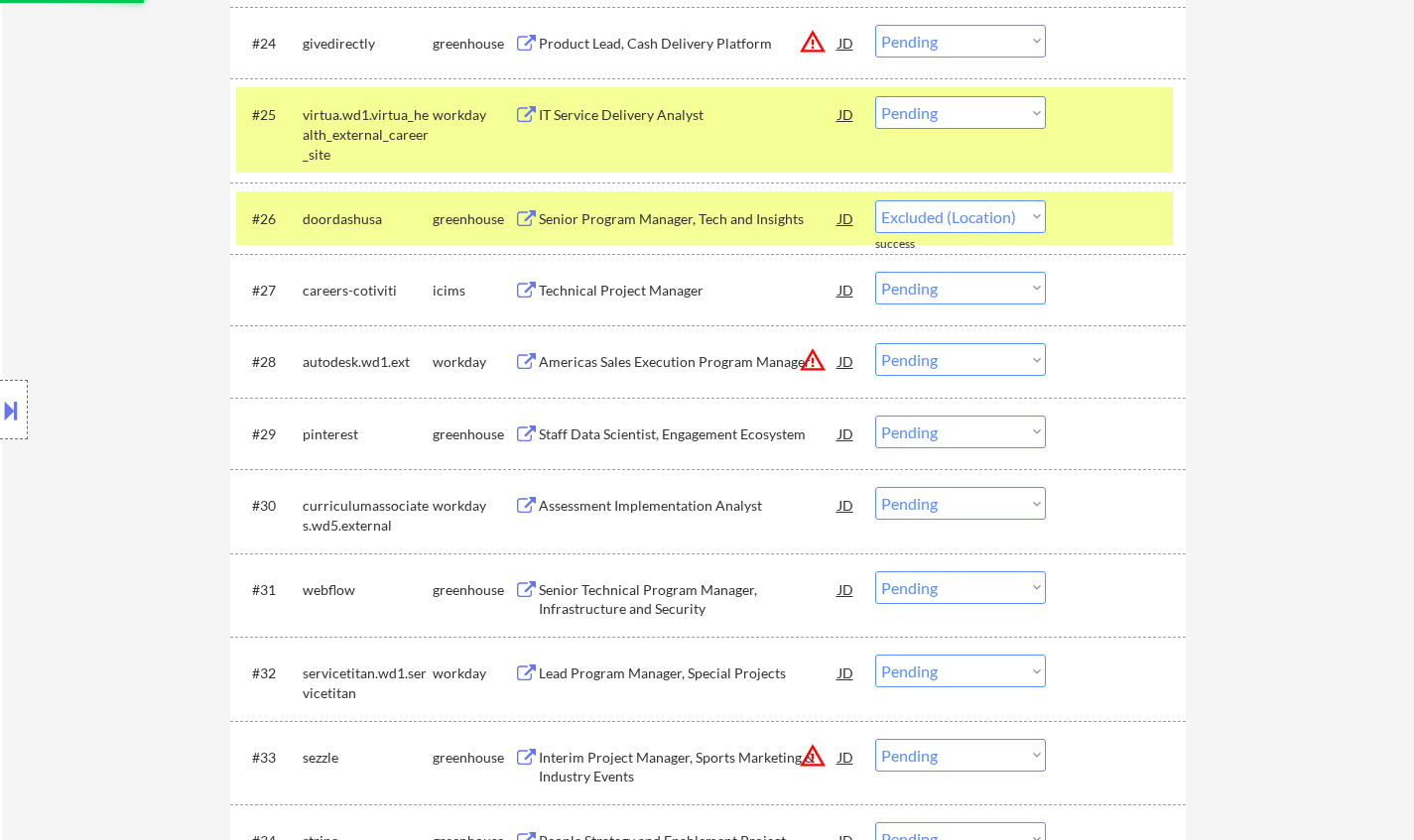 select on ""pending"" 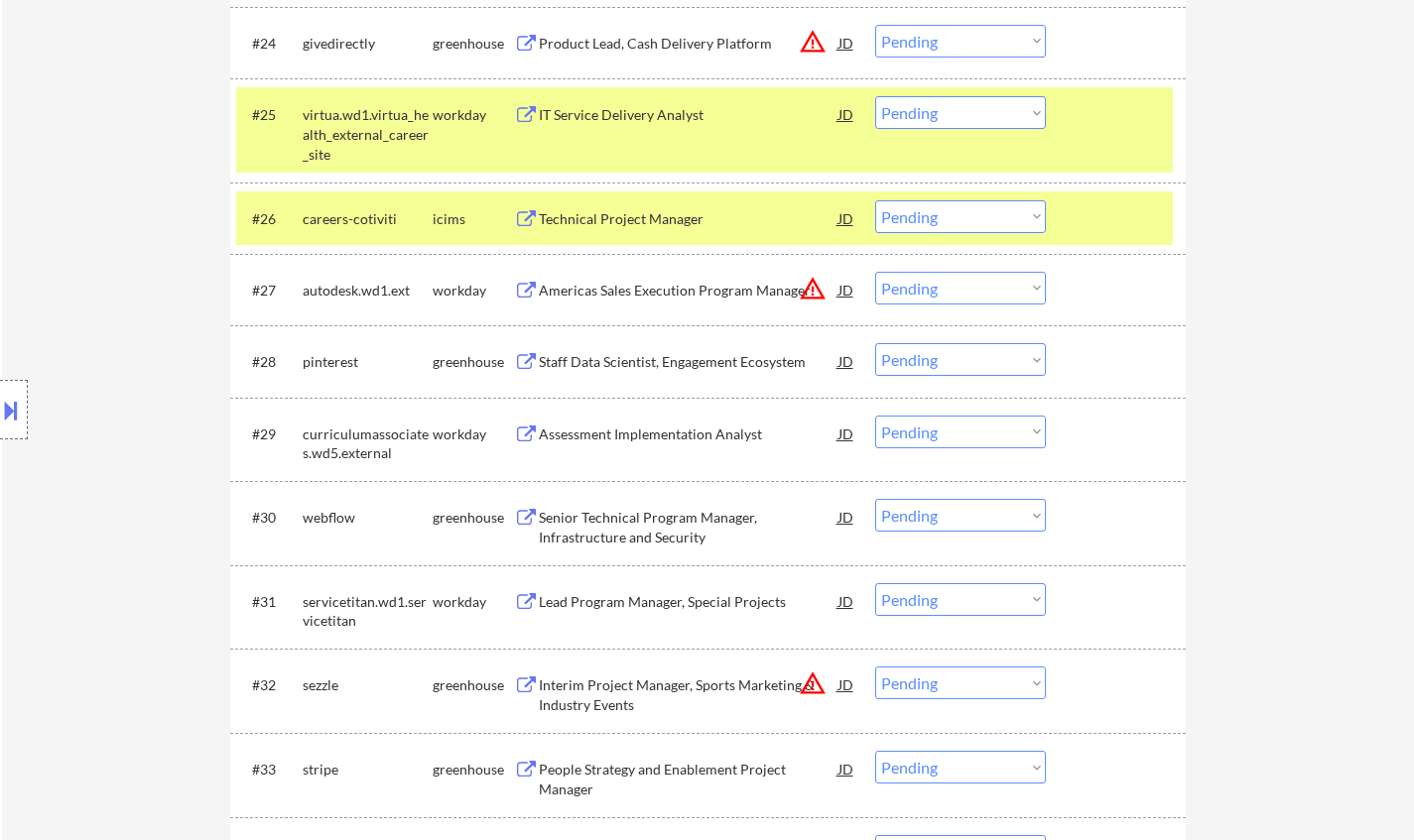 click on "Senior Technical Program Manager, Infrastructure and Security" at bounding box center (689, 527) 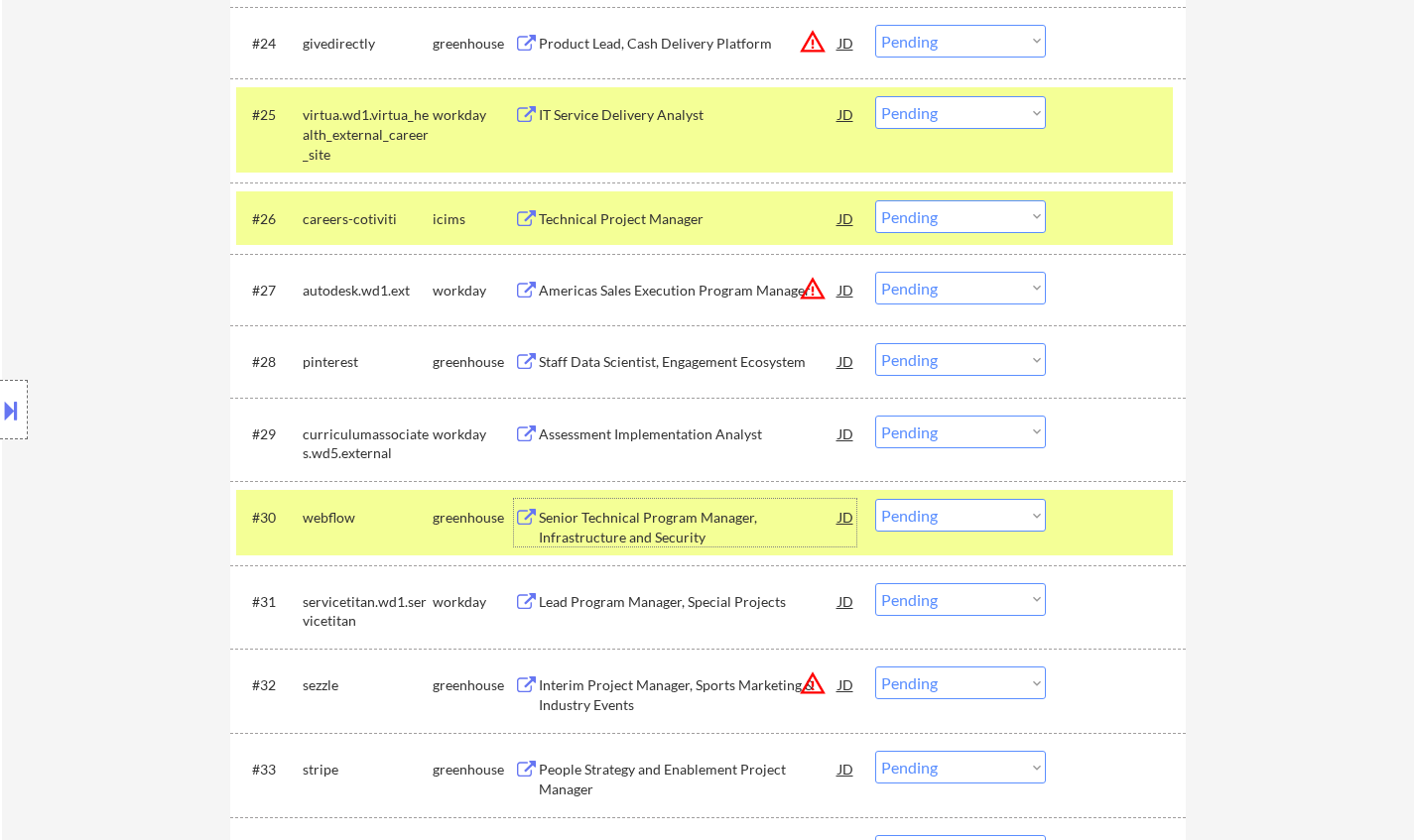 click on "Choose an option... Pending Applied Excluded (Questions) Excluded (Expired) Excluded (Location) Excluded (Bad Match) Excluded (Blocklist) Excluded (Salary) Excluded (Other)" at bounding box center (961, 515) 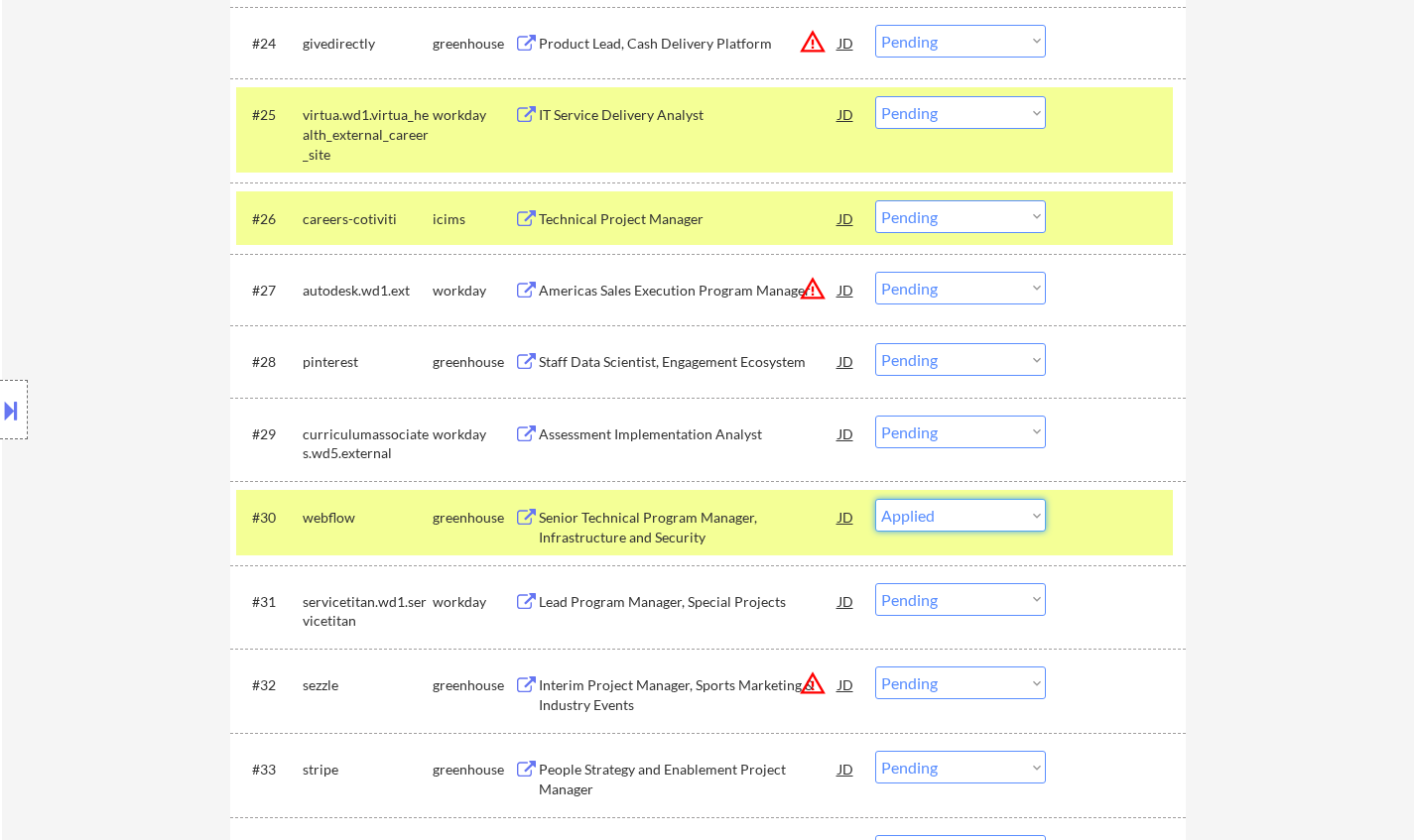 click on "Choose an option... Pending Applied Excluded (Questions) Excluded (Expired) Excluded (Location) Excluded (Bad Match) Excluded (Blocklist) Excluded (Salary) Excluded (Other)" at bounding box center (961, 515) 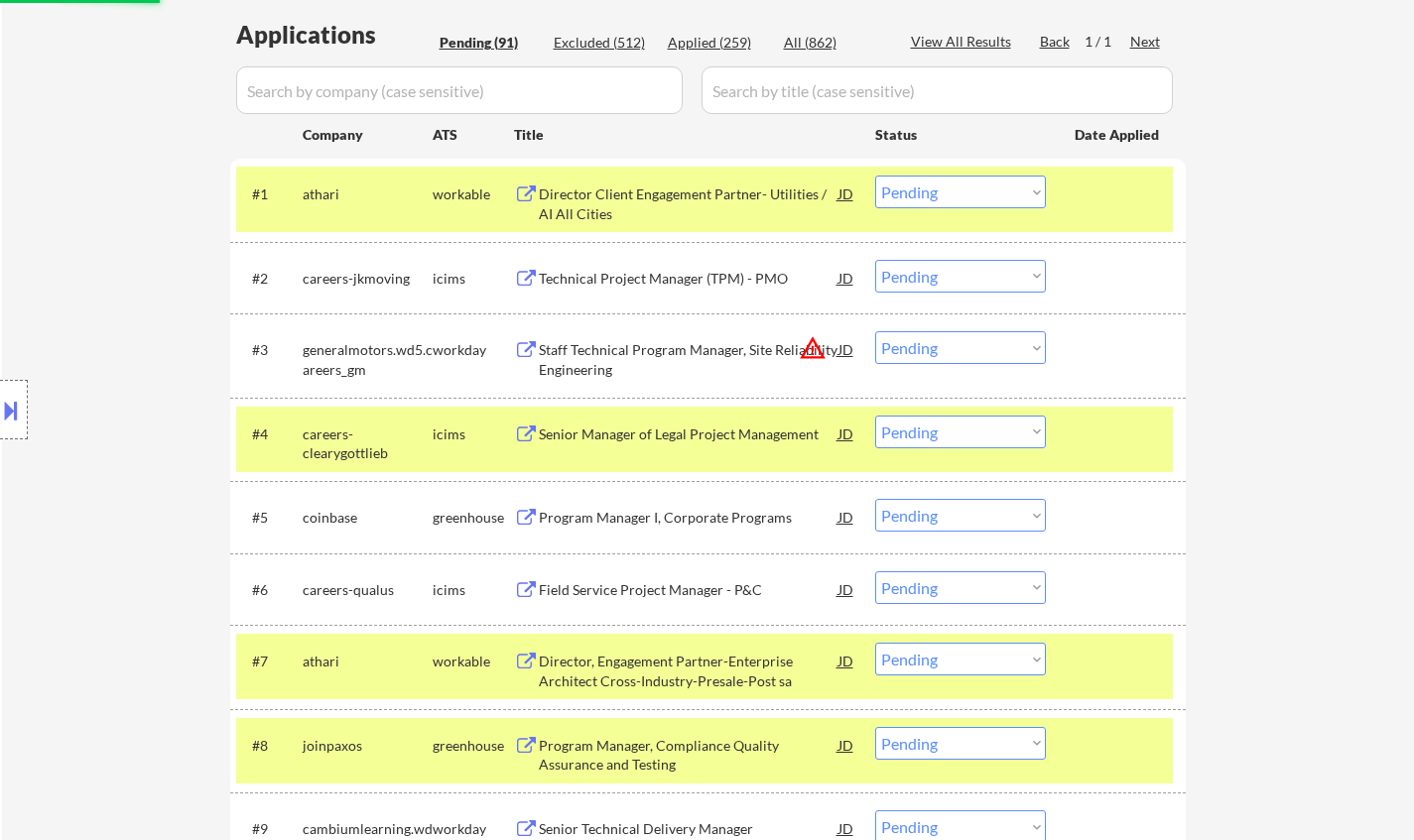 scroll, scrollTop: 0, scrollLeft: 0, axis: both 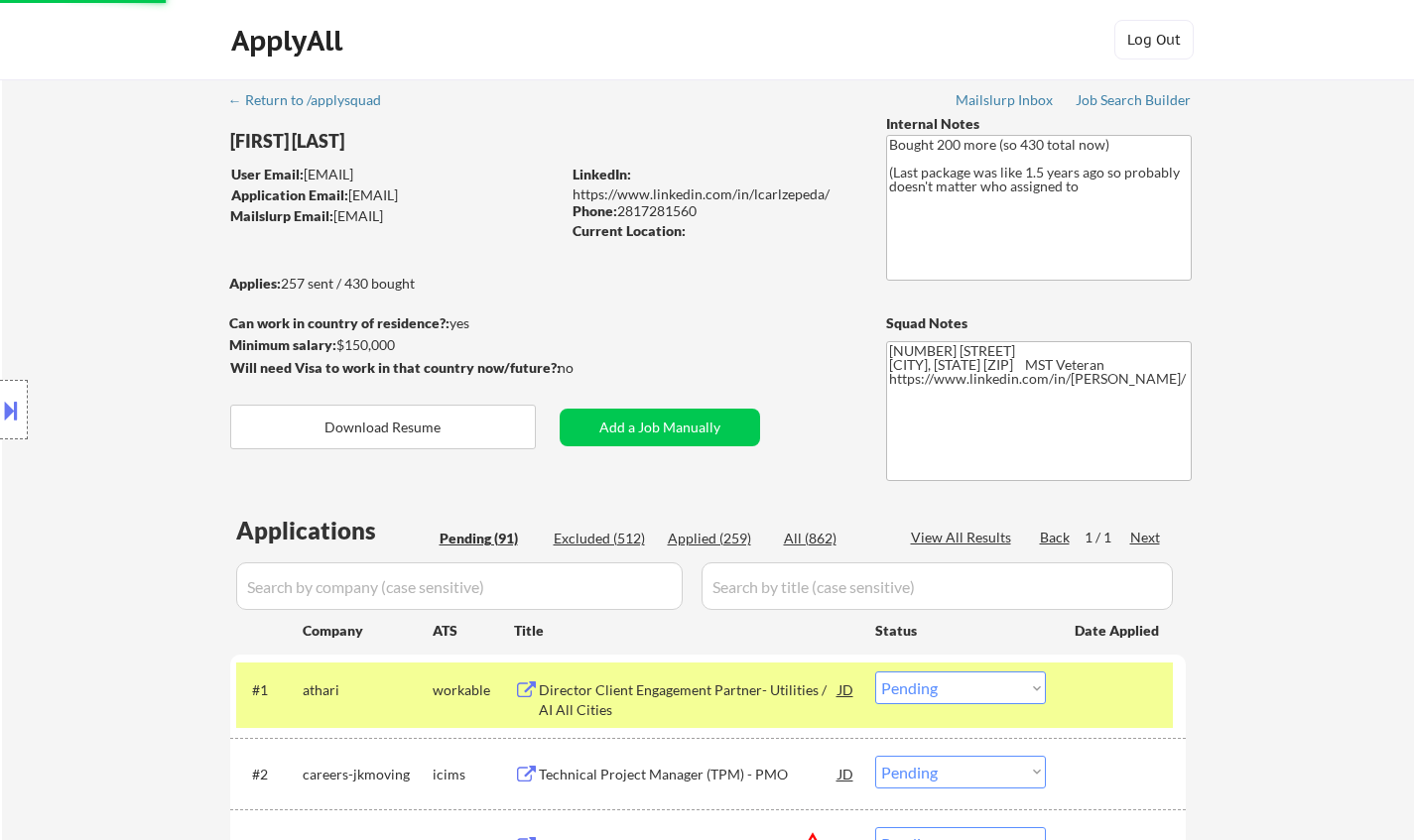 select on ""pending"" 